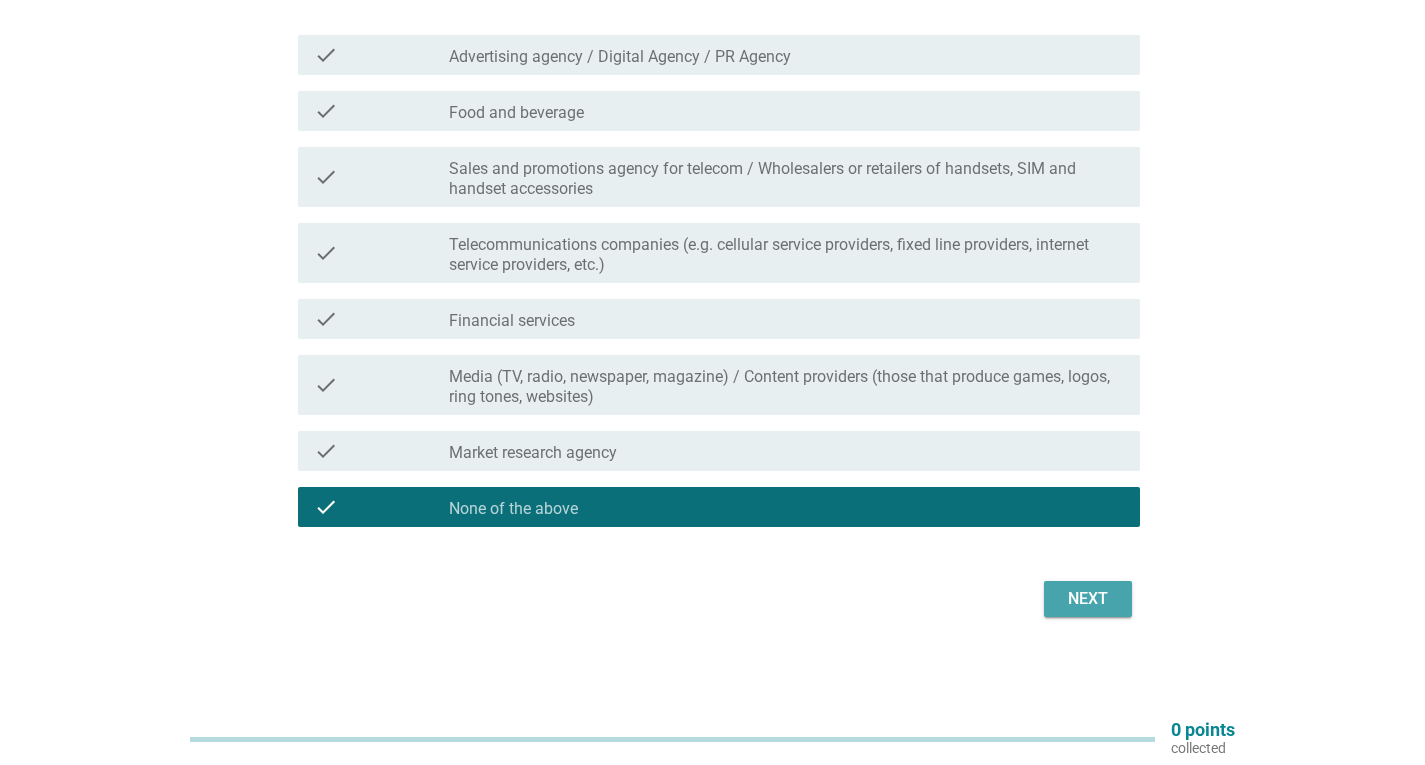 click on "Next" at bounding box center [1088, 599] 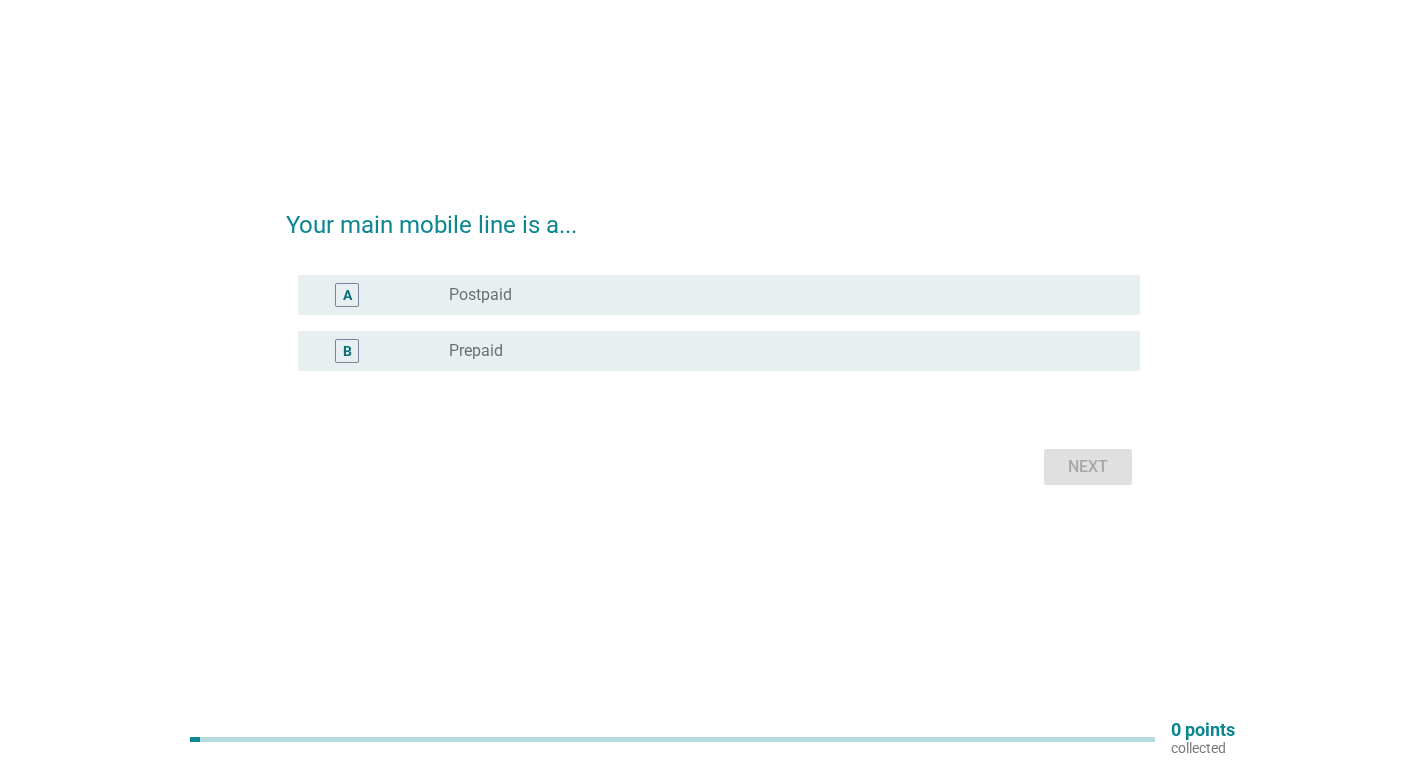scroll, scrollTop: 0, scrollLeft: 0, axis: both 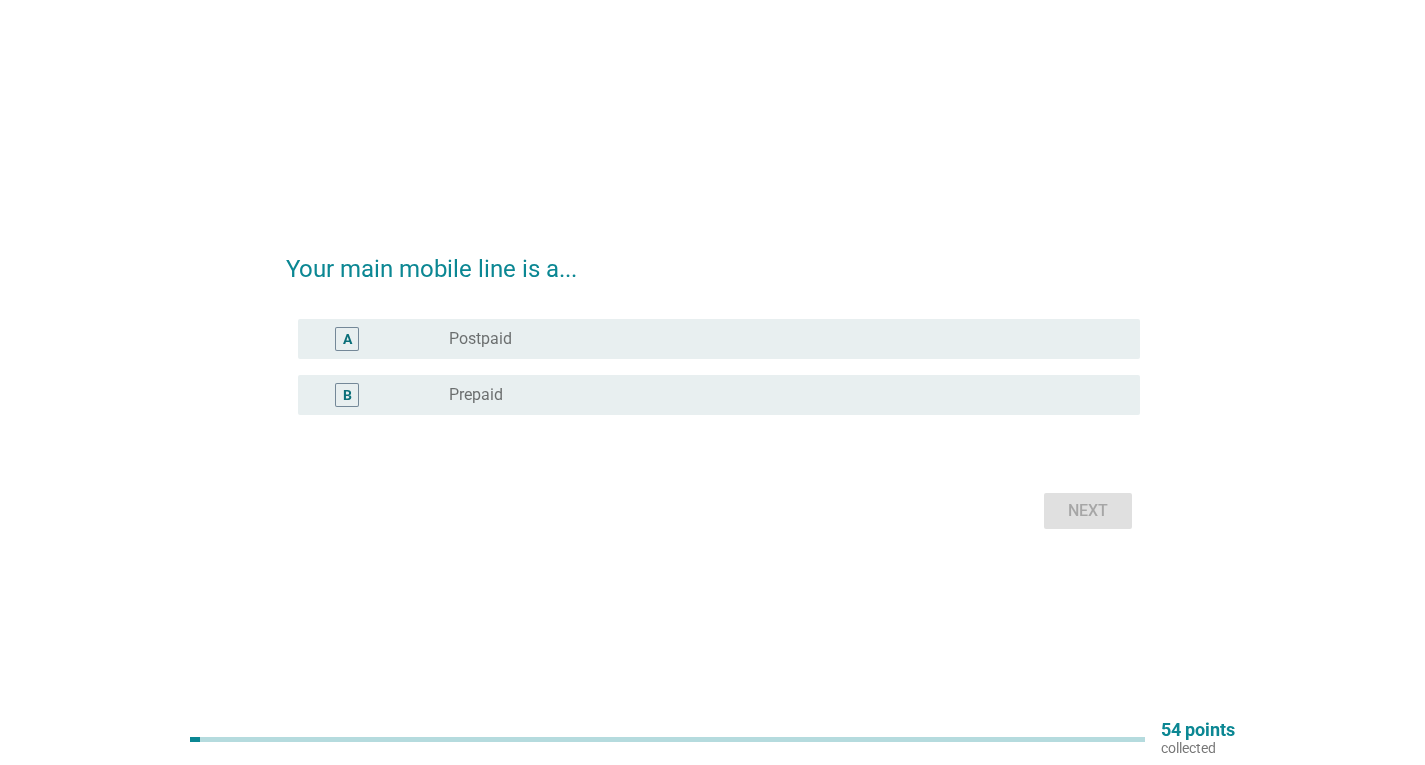 click on "A     radio_button_unchecked Postpaid" at bounding box center (719, 339) 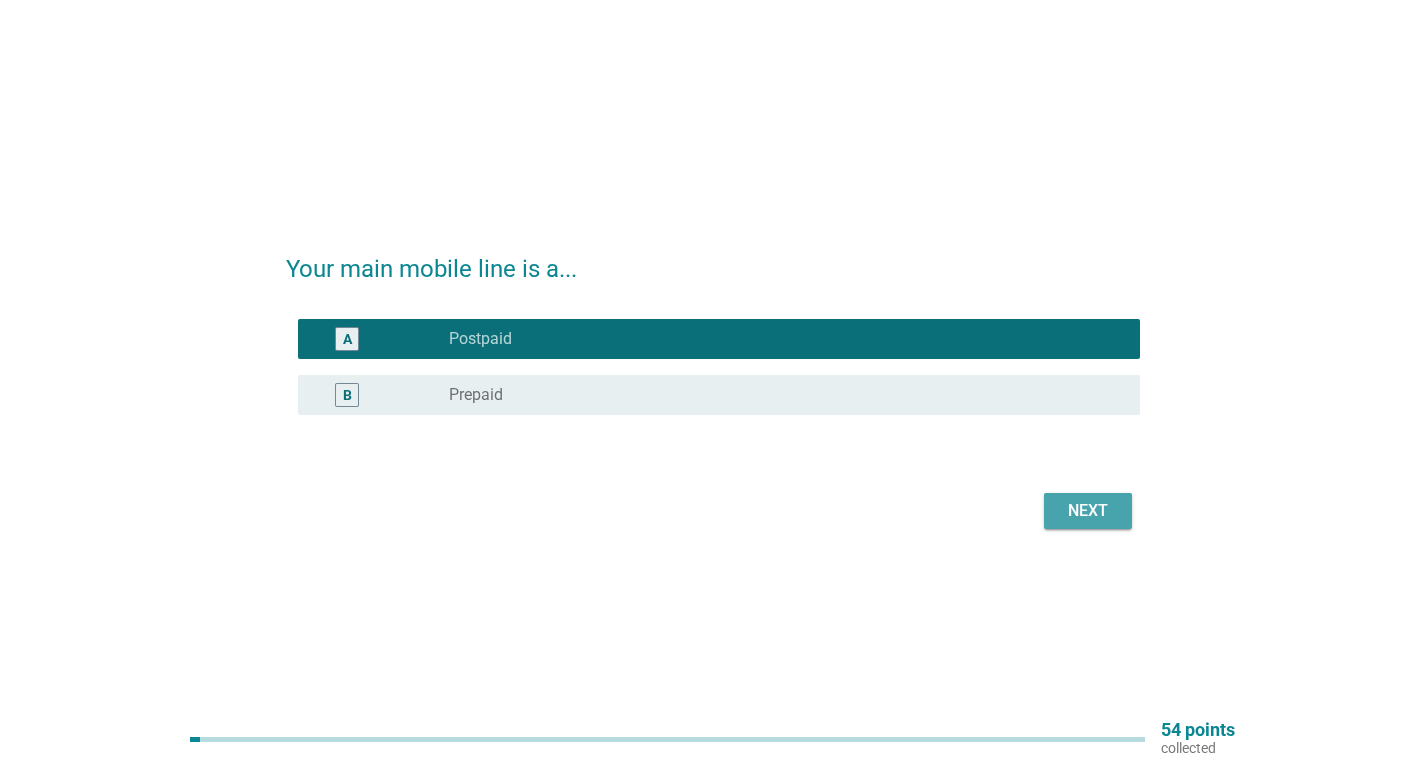 click on "Next" at bounding box center (1088, 511) 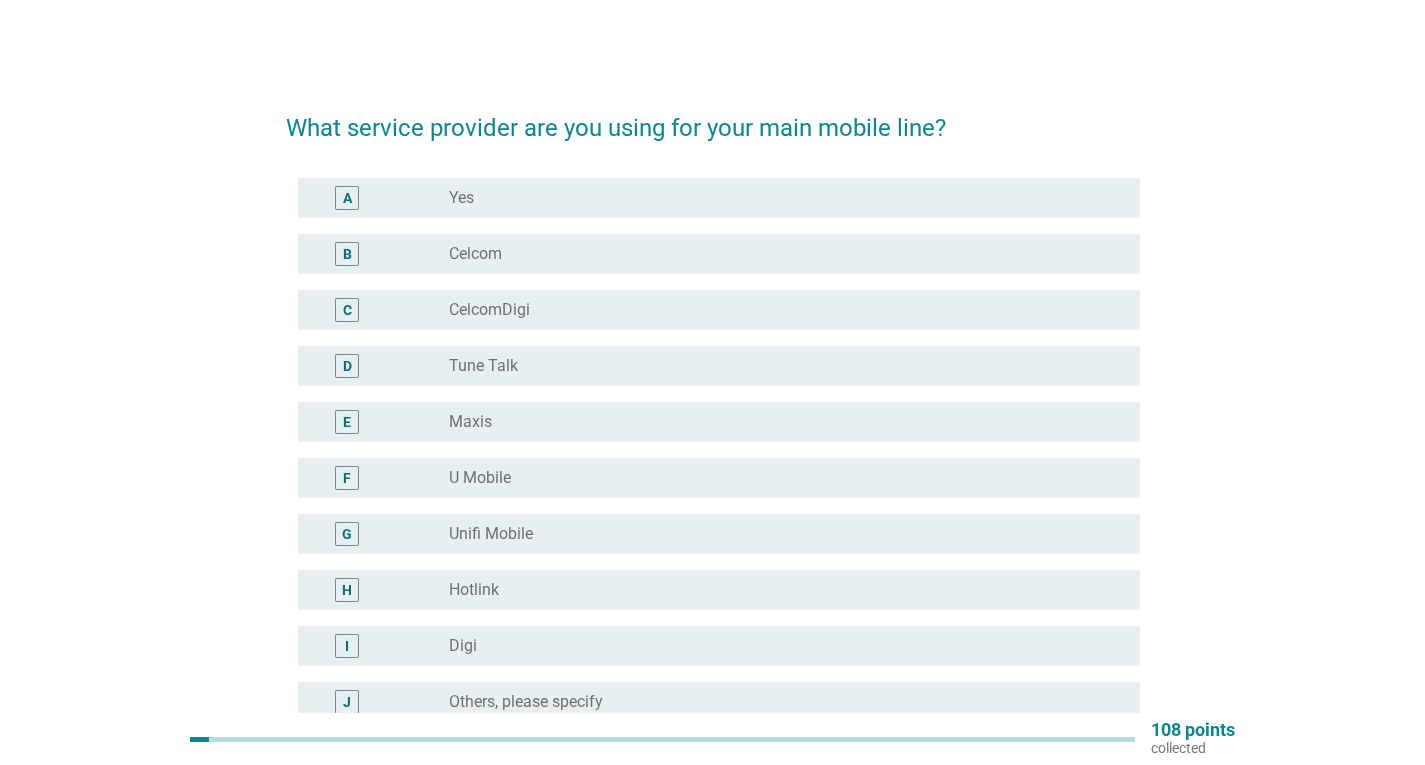click on "radio_button_unchecked CelcomDigi" at bounding box center (778, 310) 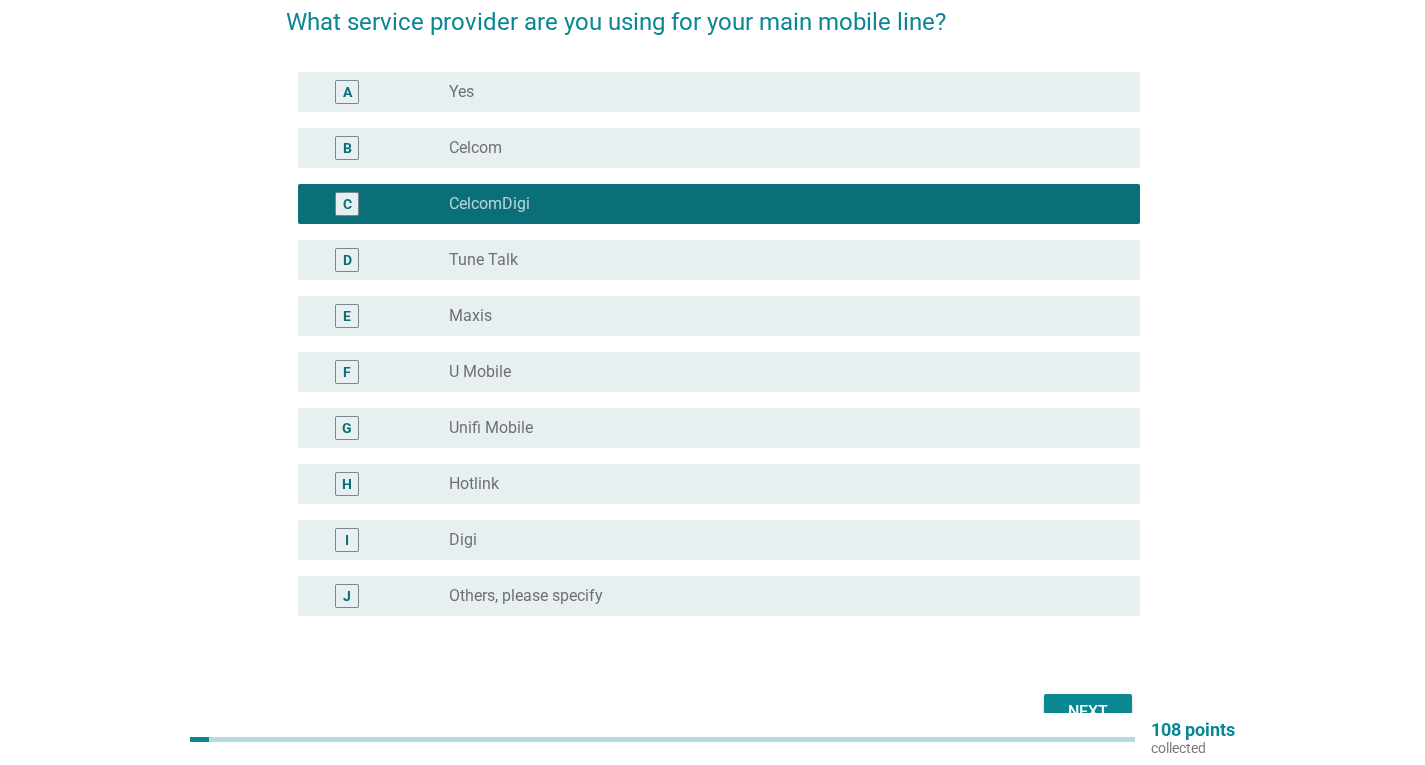 scroll, scrollTop: 219, scrollLeft: 0, axis: vertical 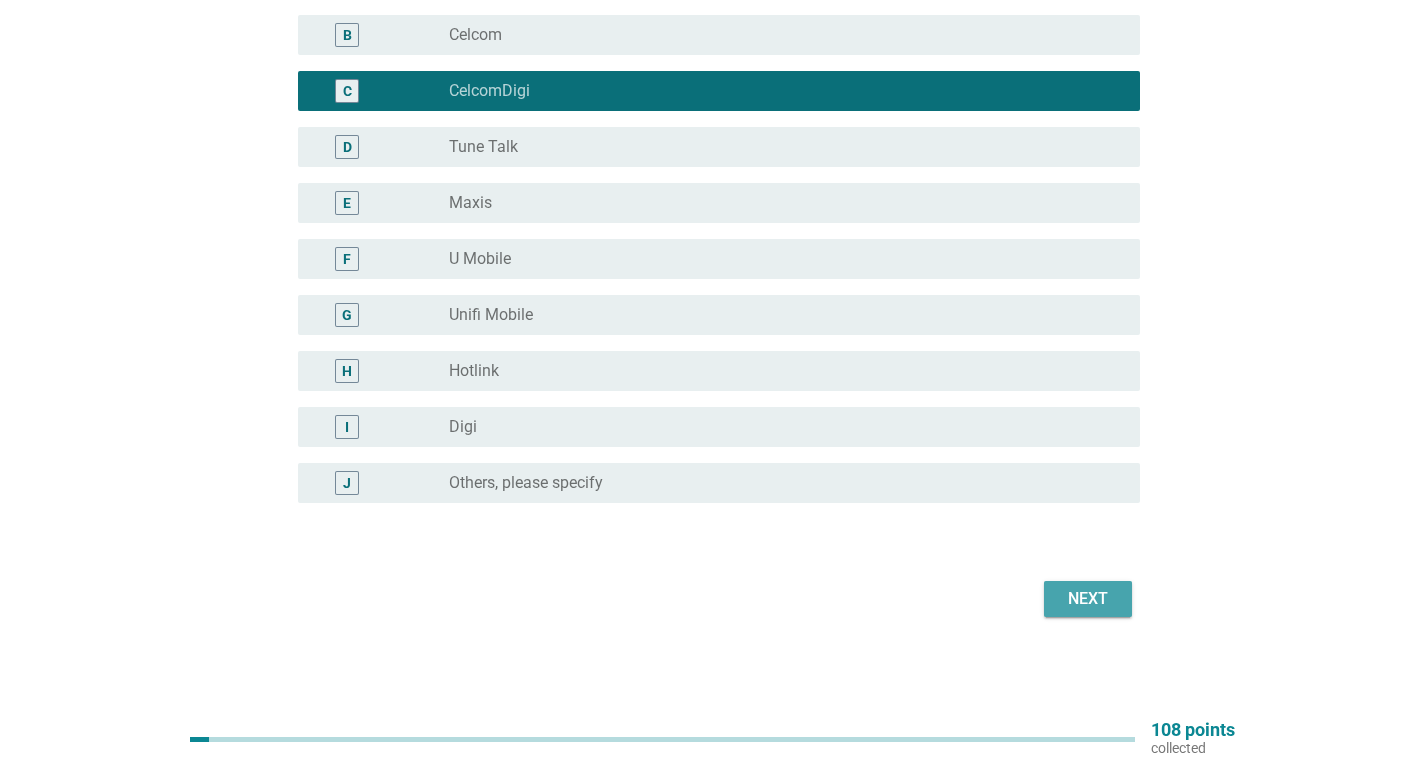 click on "Next" at bounding box center [1088, 599] 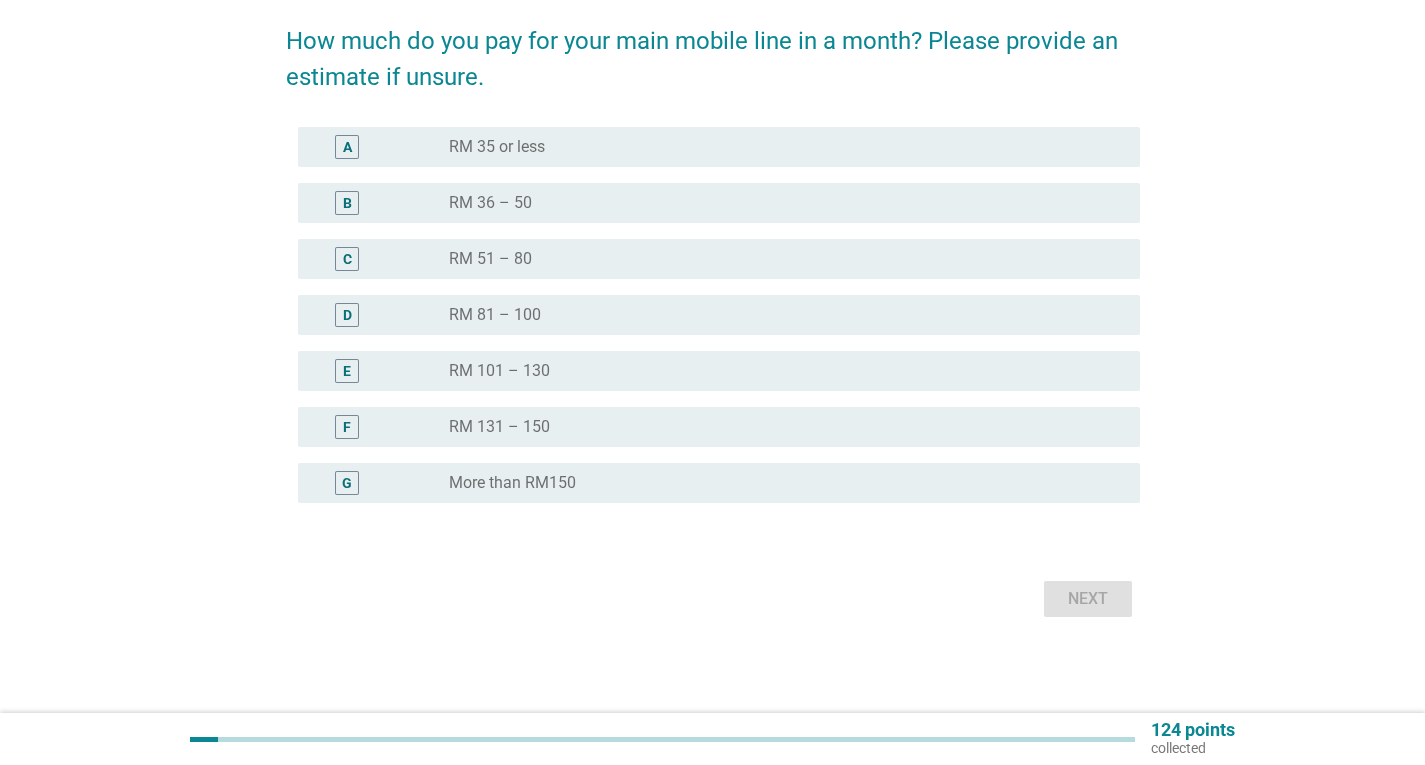 scroll, scrollTop: 0, scrollLeft: 0, axis: both 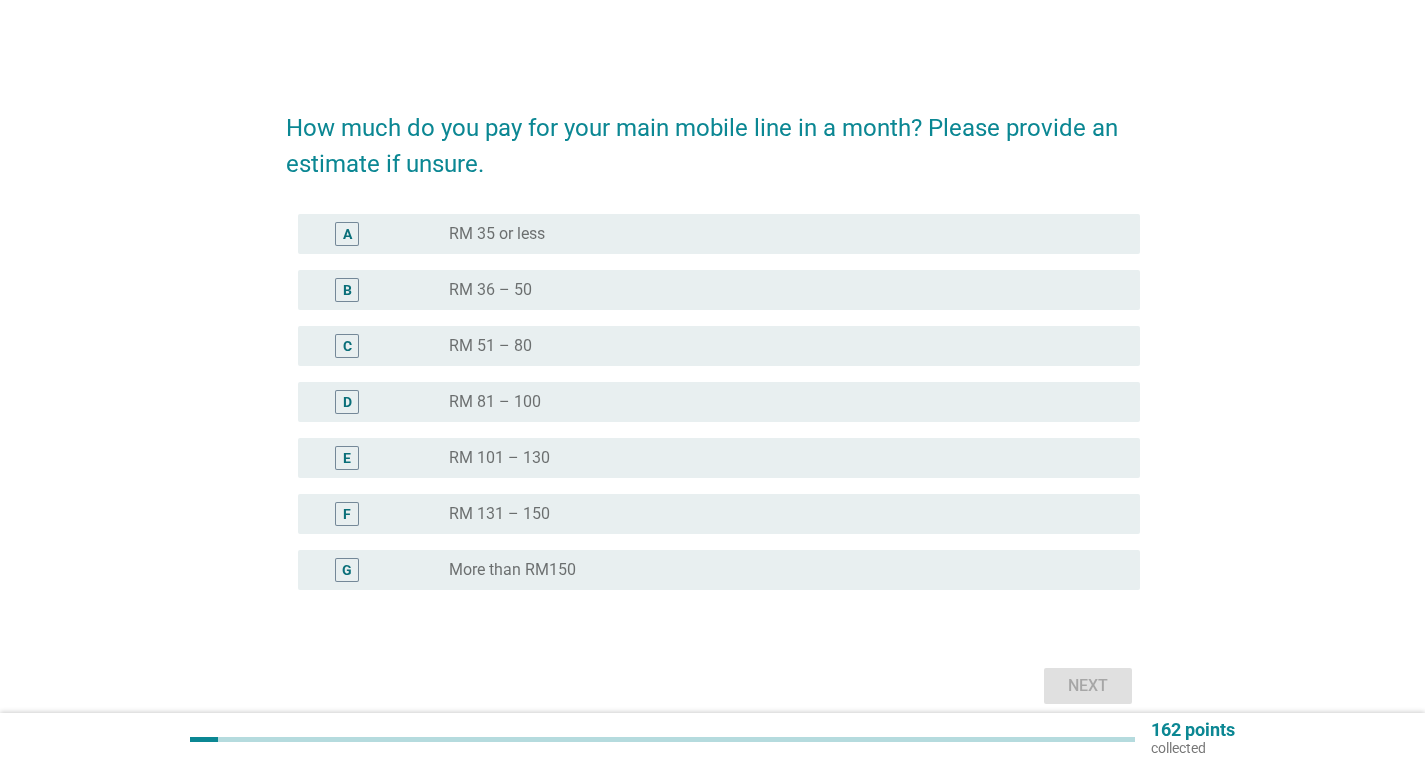 click on "radio_button_unchecked RM 35 or less" at bounding box center (778, 234) 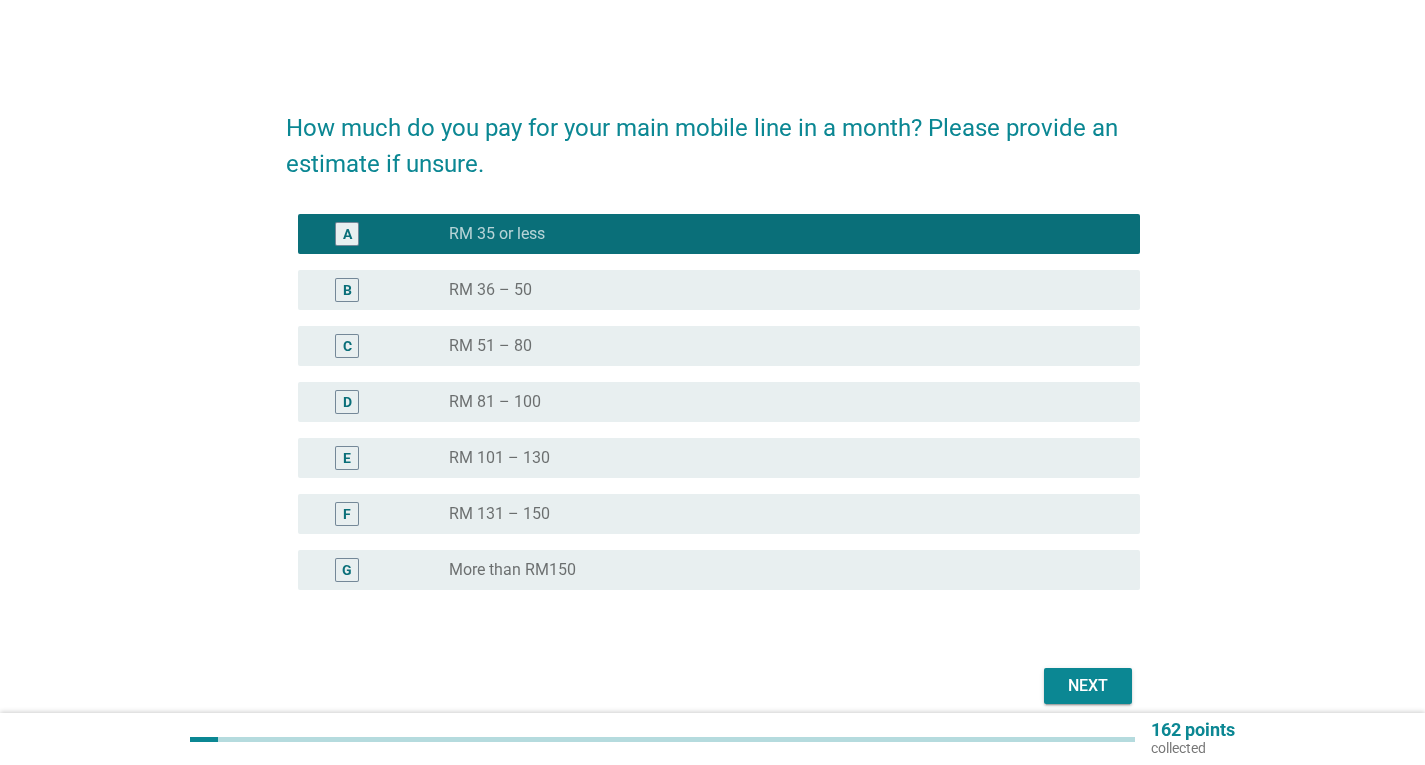 click on "Next" at bounding box center [1088, 686] 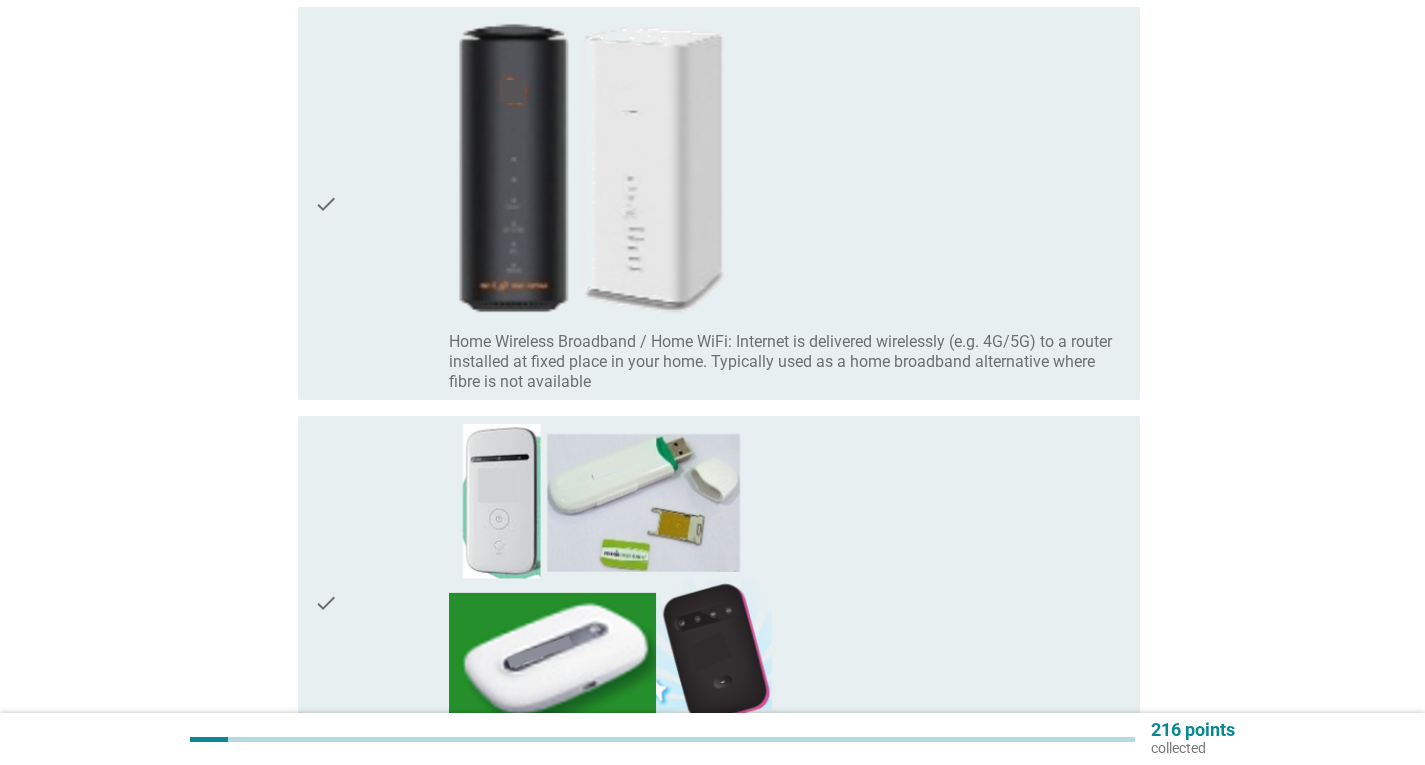 scroll, scrollTop: 197, scrollLeft: 0, axis: vertical 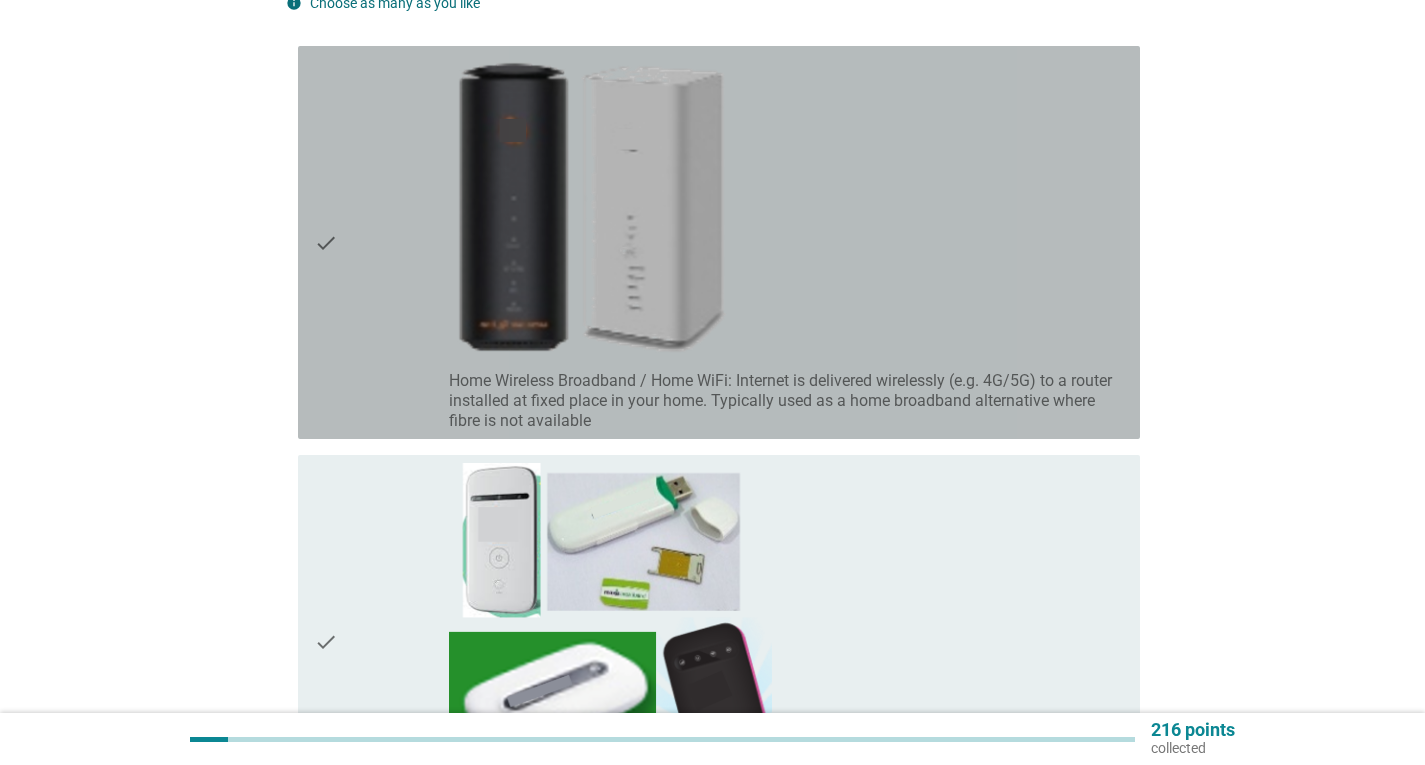 click on "check_box_outline_blank Home Wireless Broadband / Home WiFi: Internet is delivered wirelessly (e.g. 4G/5G) to a router installed at fixed place in your home. Typically used as a home broadband alternative where fibre is not available" at bounding box center [786, 242] 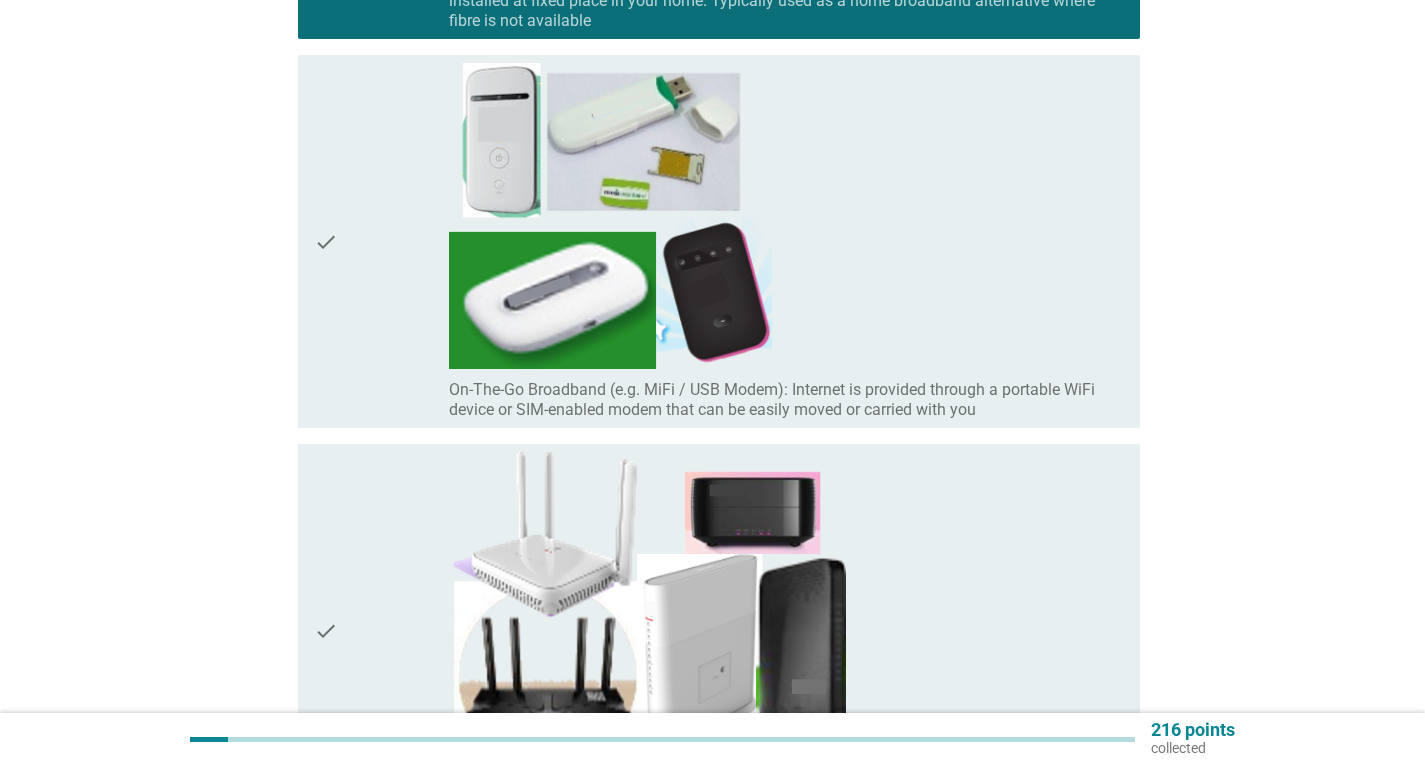 scroll, scrollTop: 997, scrollLeft: 0, axis: vertical 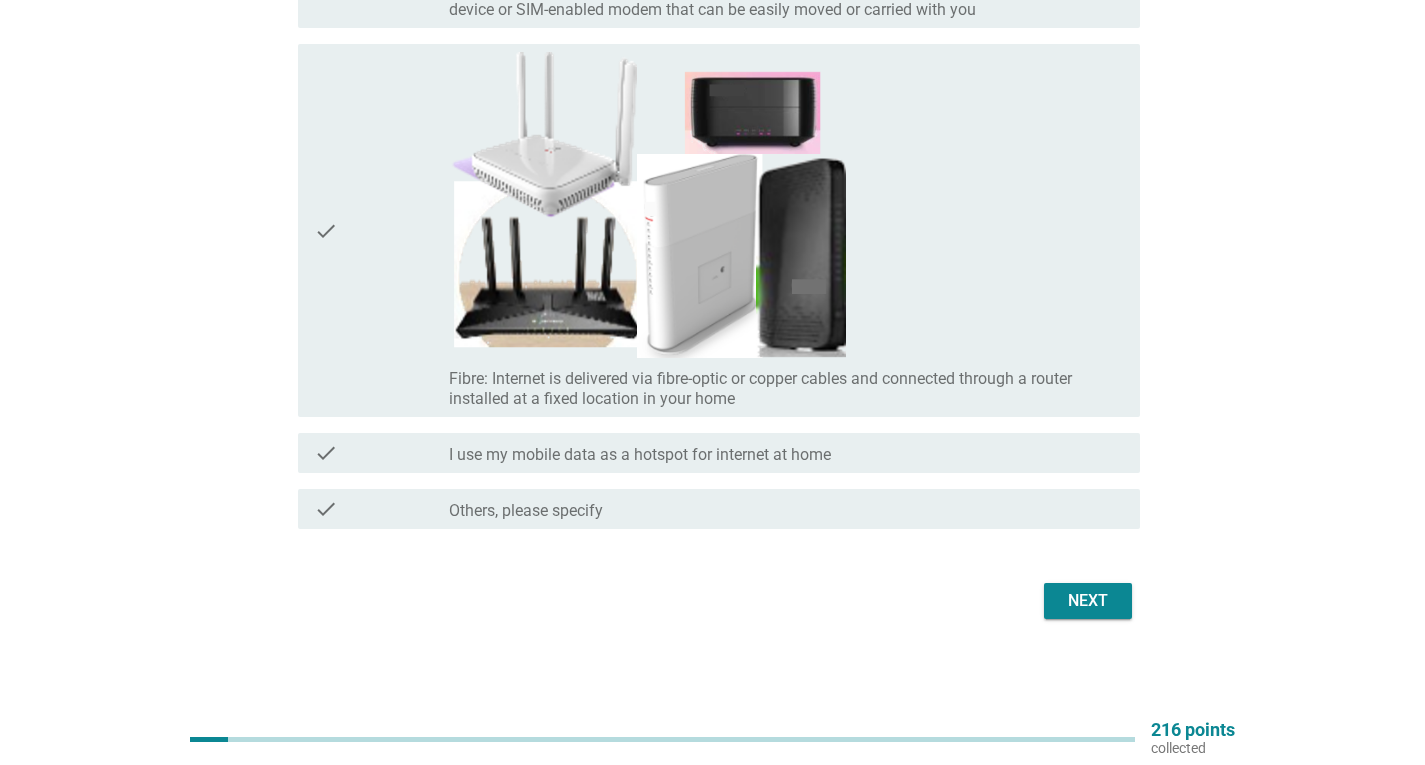 click on "check_box_outline_blank Fibre: Internet is delivered via fibre-optic or copper cables and connected through a router installed at a fixed location in your home" at bounding box center (786, 230) 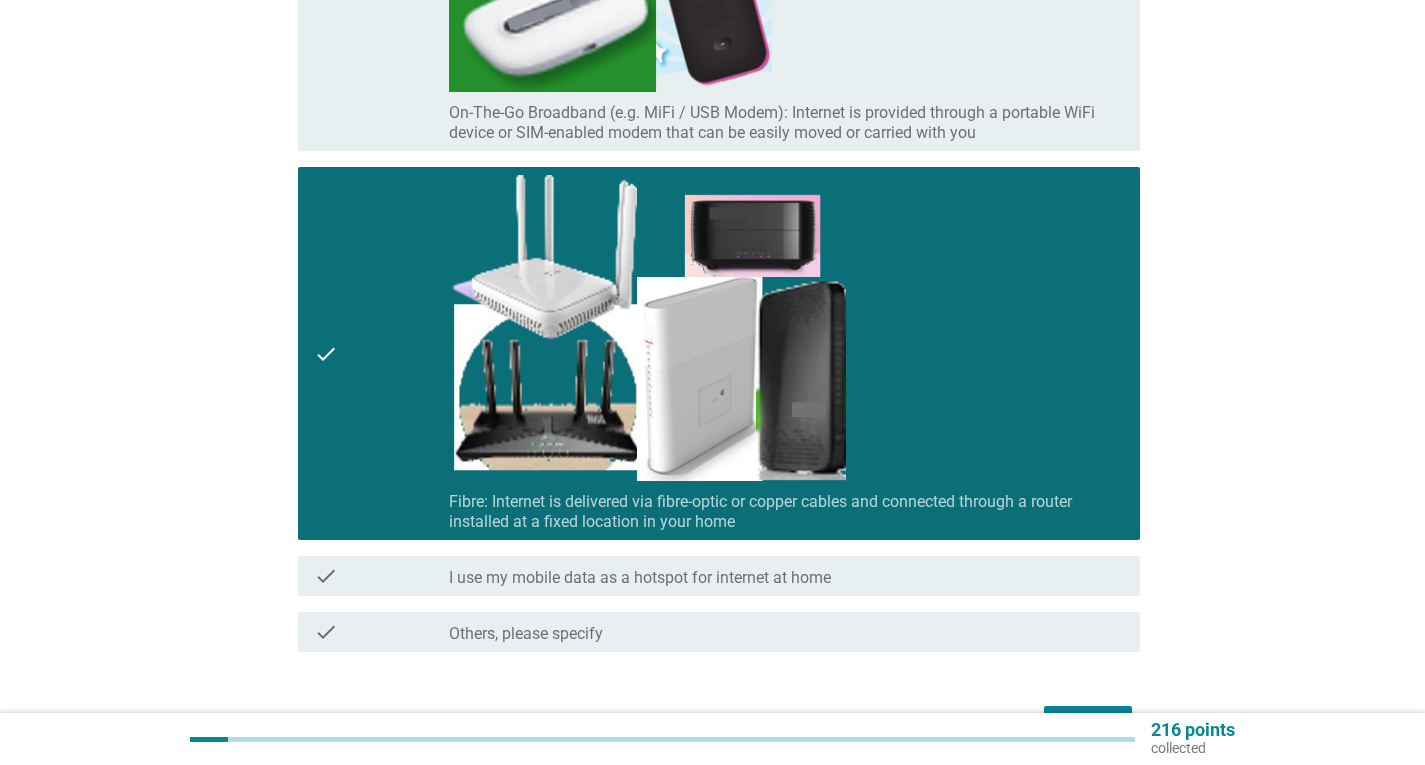 scroll, scrollTop: 997, scrollLeft: 0, axis: vertical 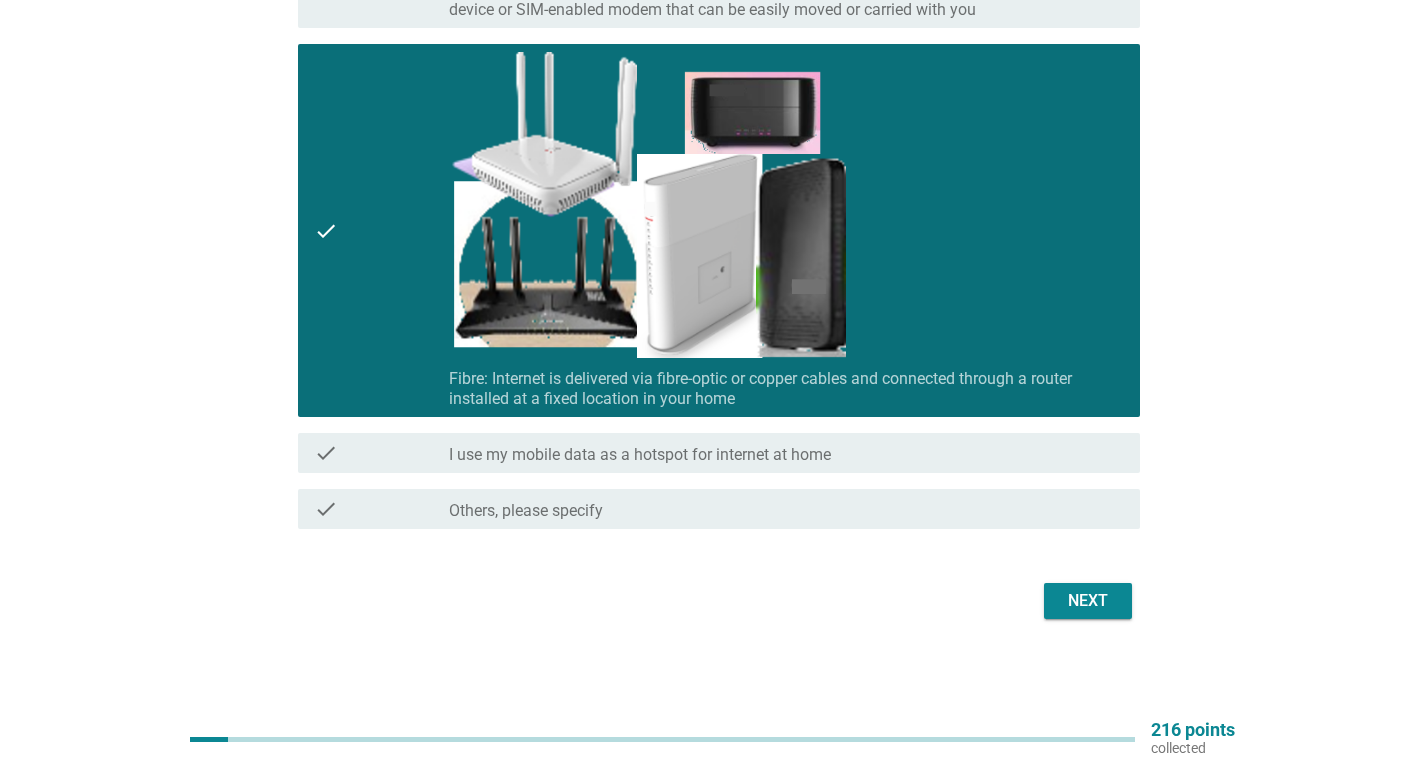 click on "Next" at bounding box center (1088, 601) 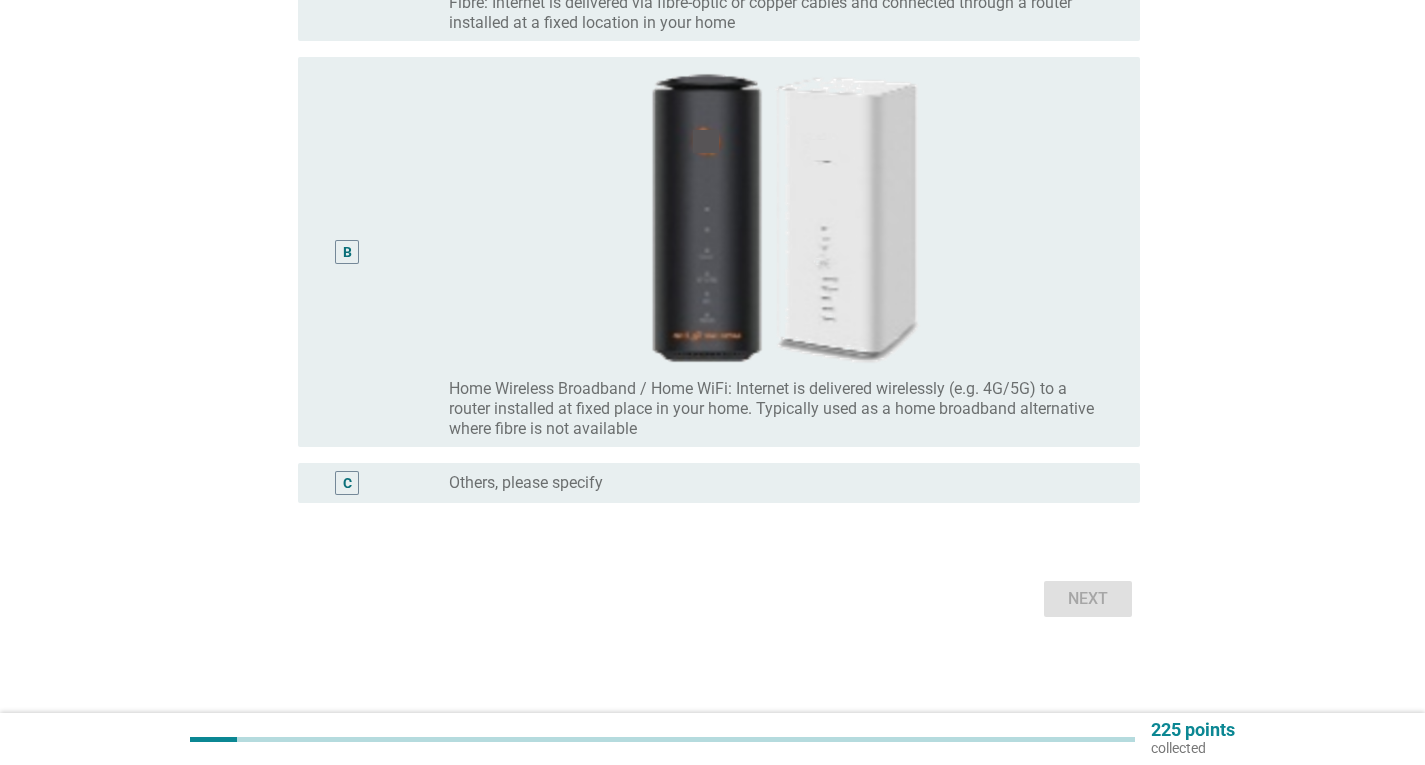 scroll, scrollTop: 0, scrollLeft: 0, axis: both 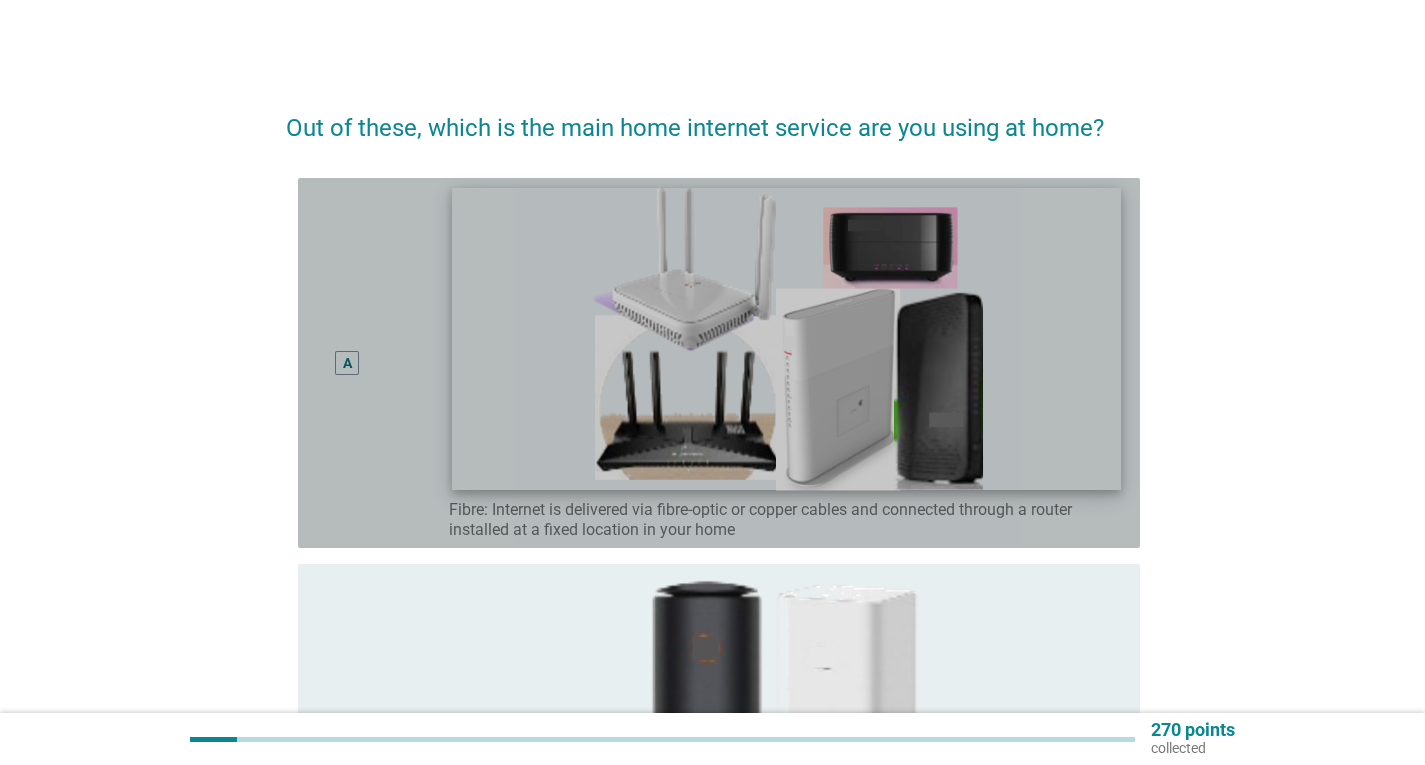 click at bounding box center [786, 339] 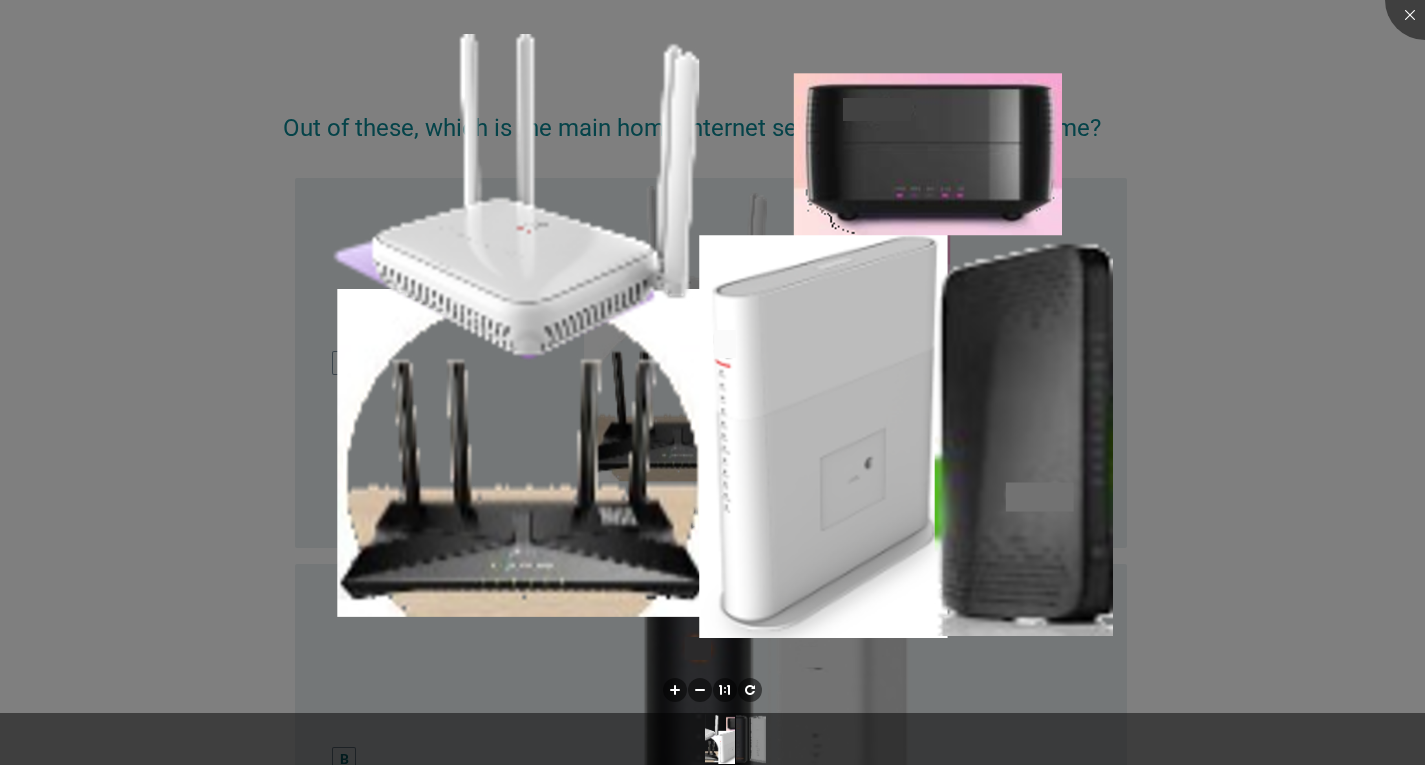 scroll, scrollTop: 400, scrollLeft: 0, axis: vertical 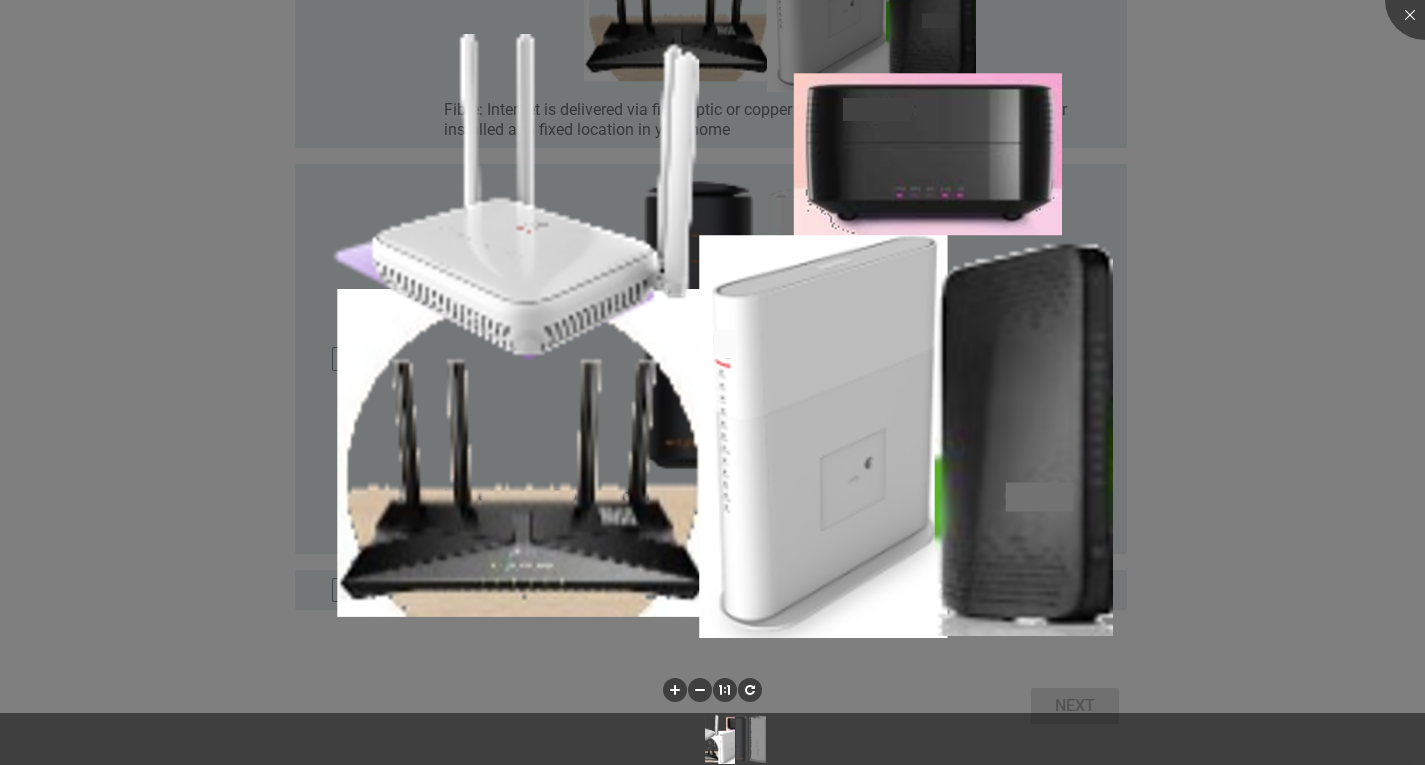 click at bounding box center [712, 382] 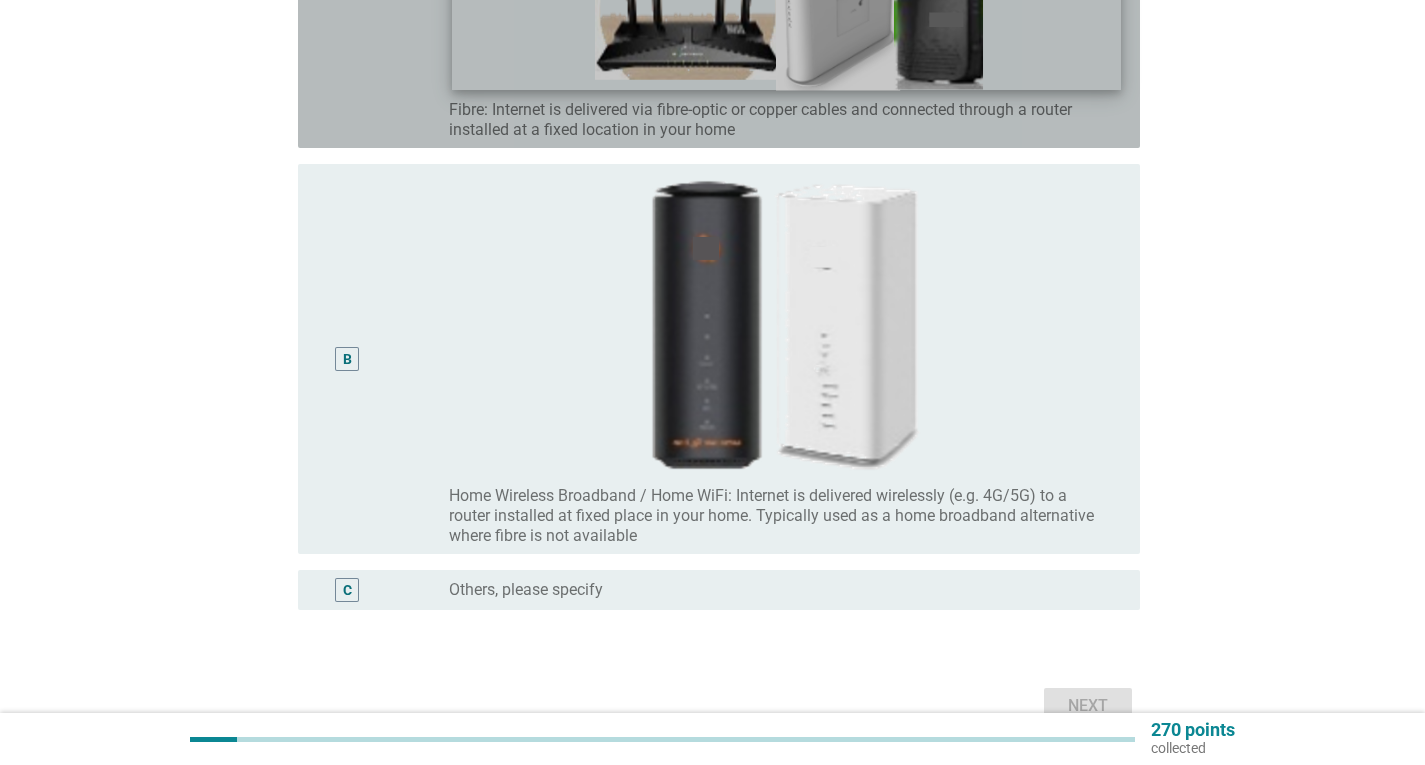 click at bounding box center (786, -61) 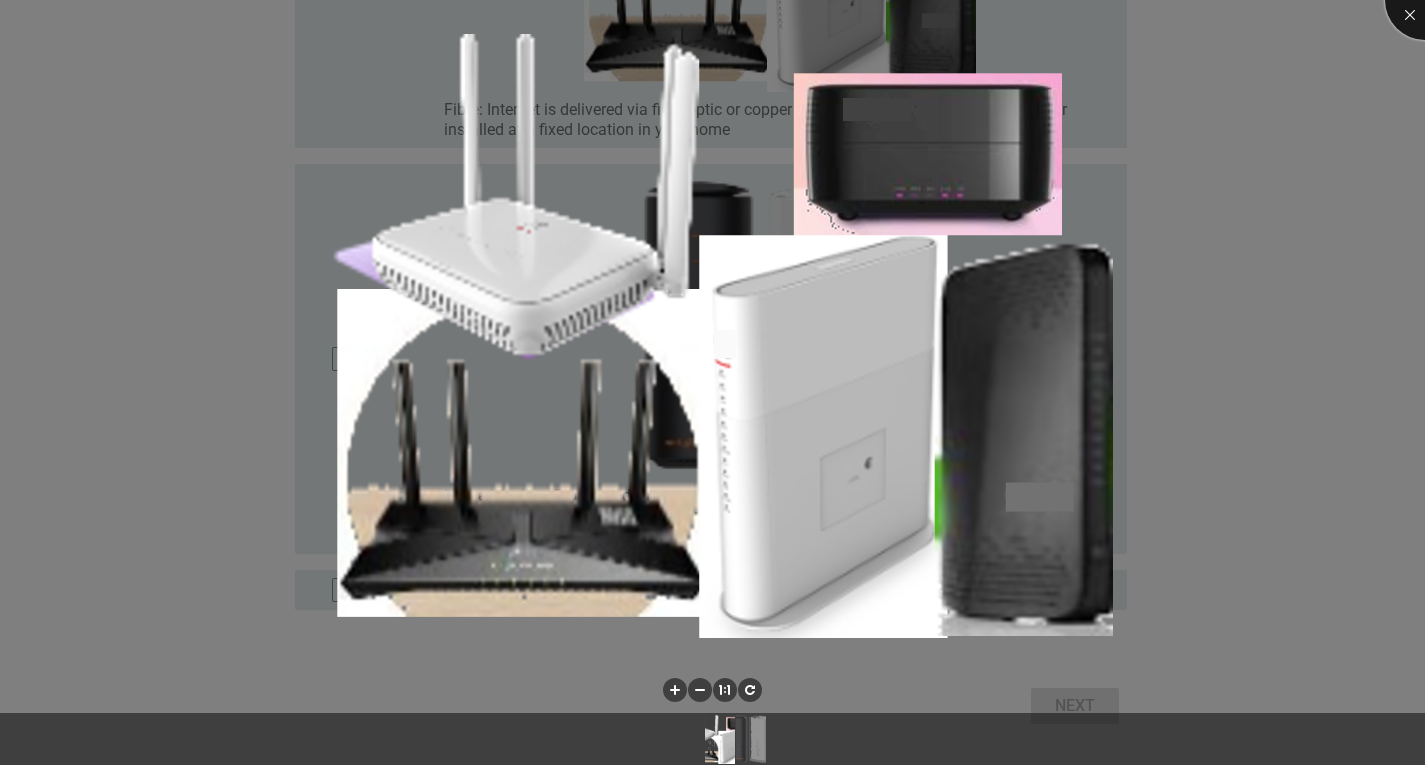 click at bounding box center [1425, 0] 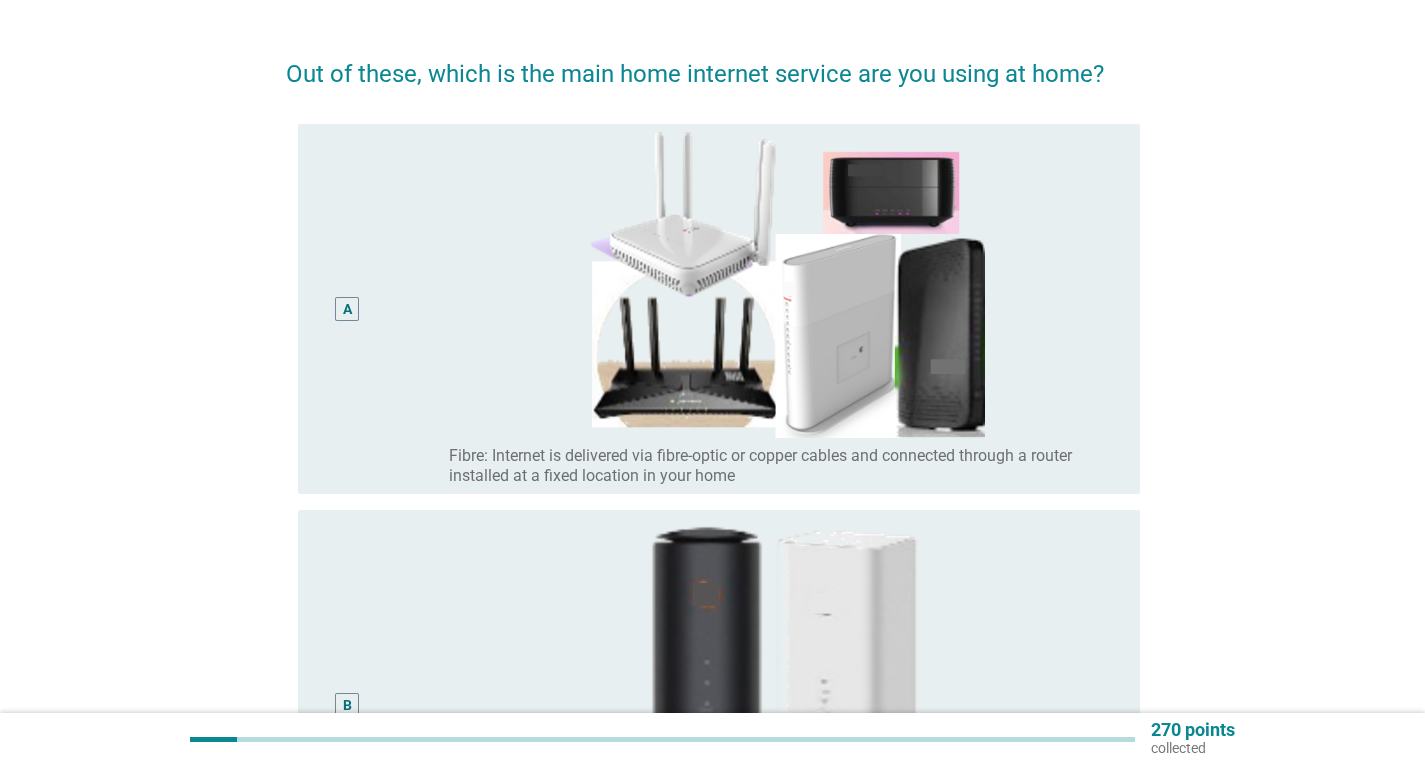 scroll, scrollTop: 0, scrollLeft: 0, axis: both 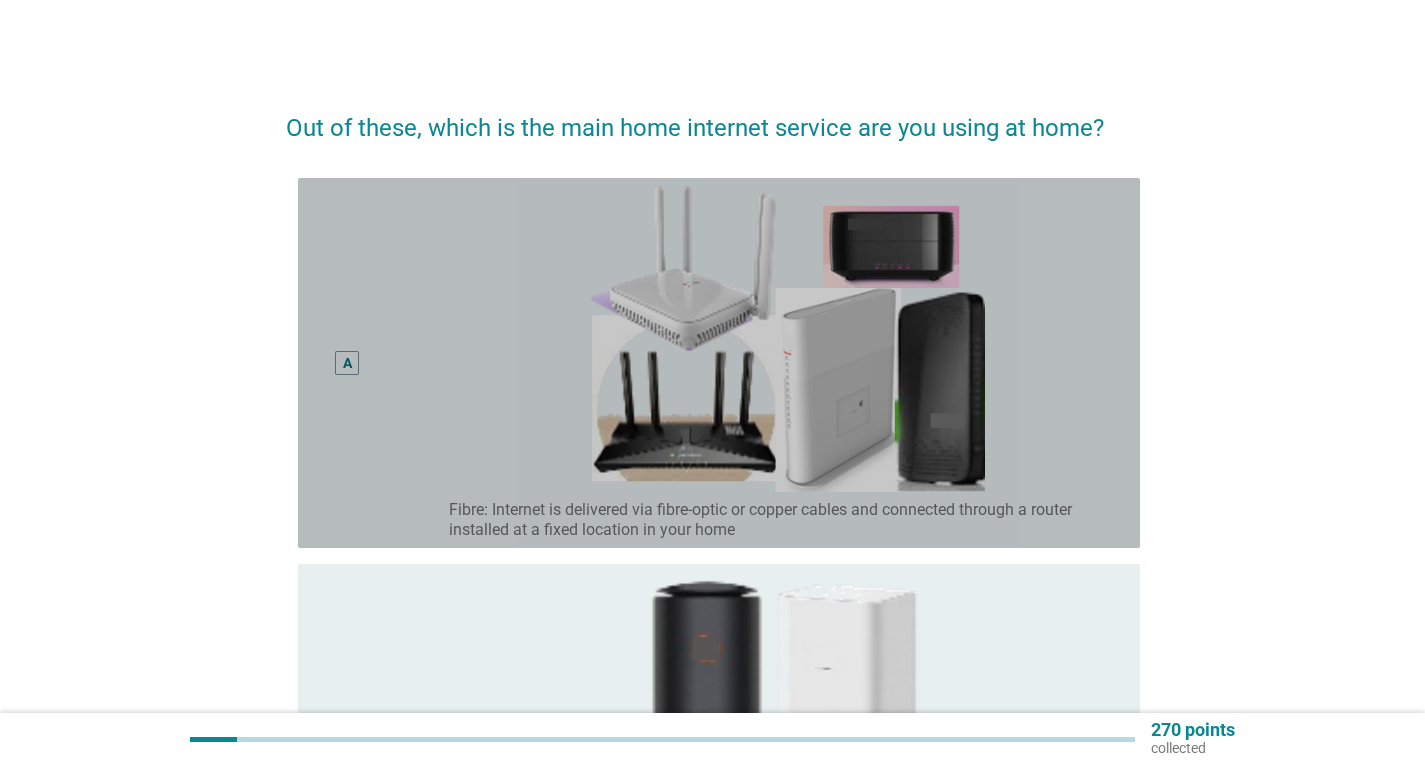 click on "A" at bounding box center [348, 363] 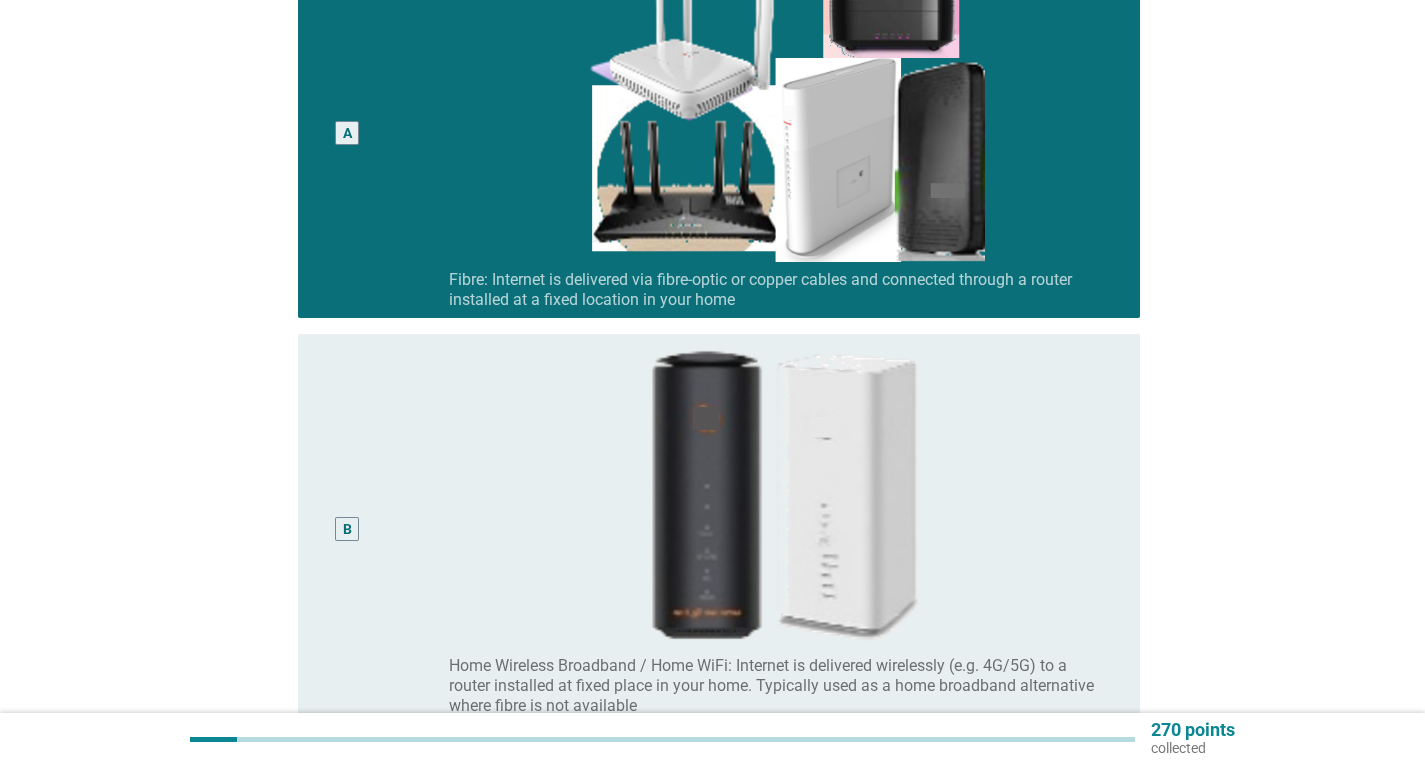 scroll, scrollTop: 507, scrollLeft: 0, axis: vertical 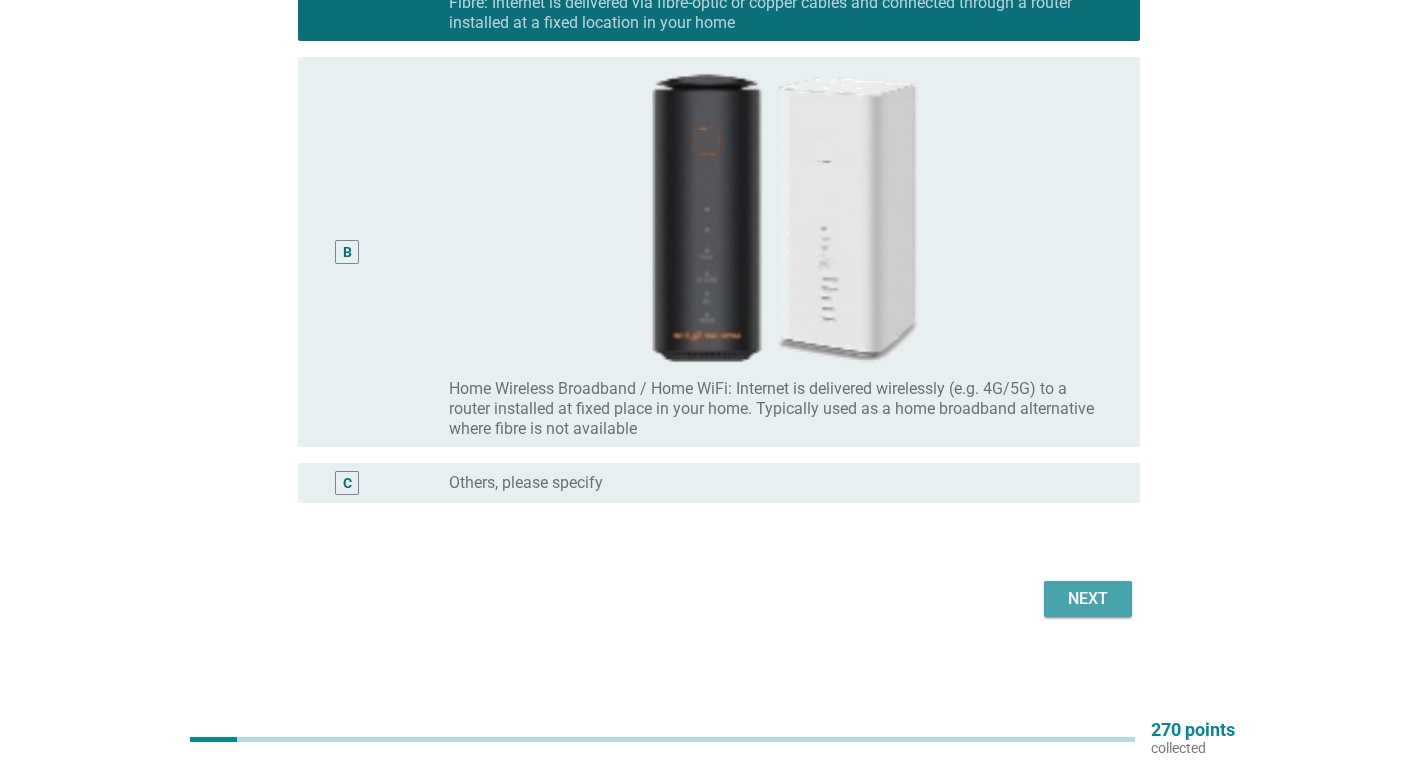 click on "Next" at bounding box center (1088, 599) 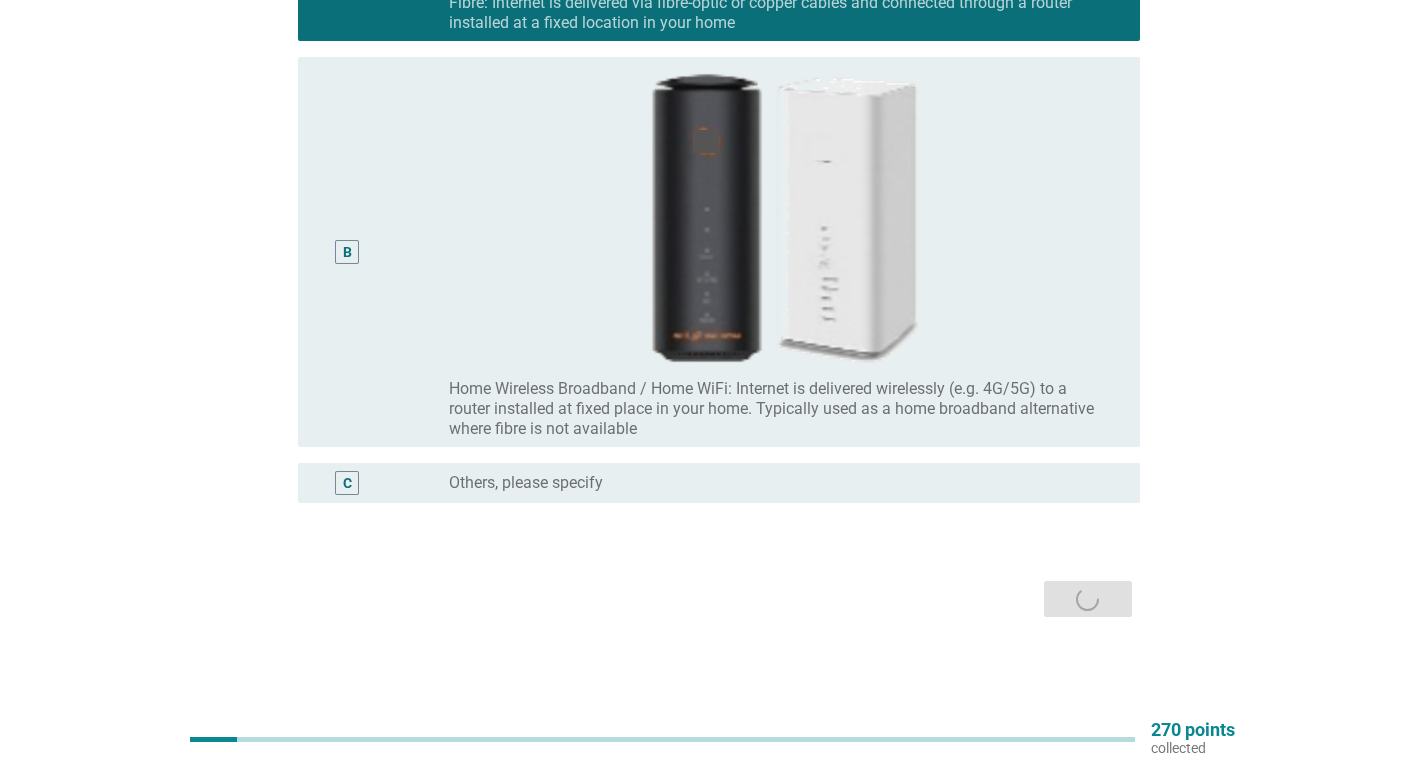 scroll, scrollTop: 0, scrollLeft: 0, axis: both 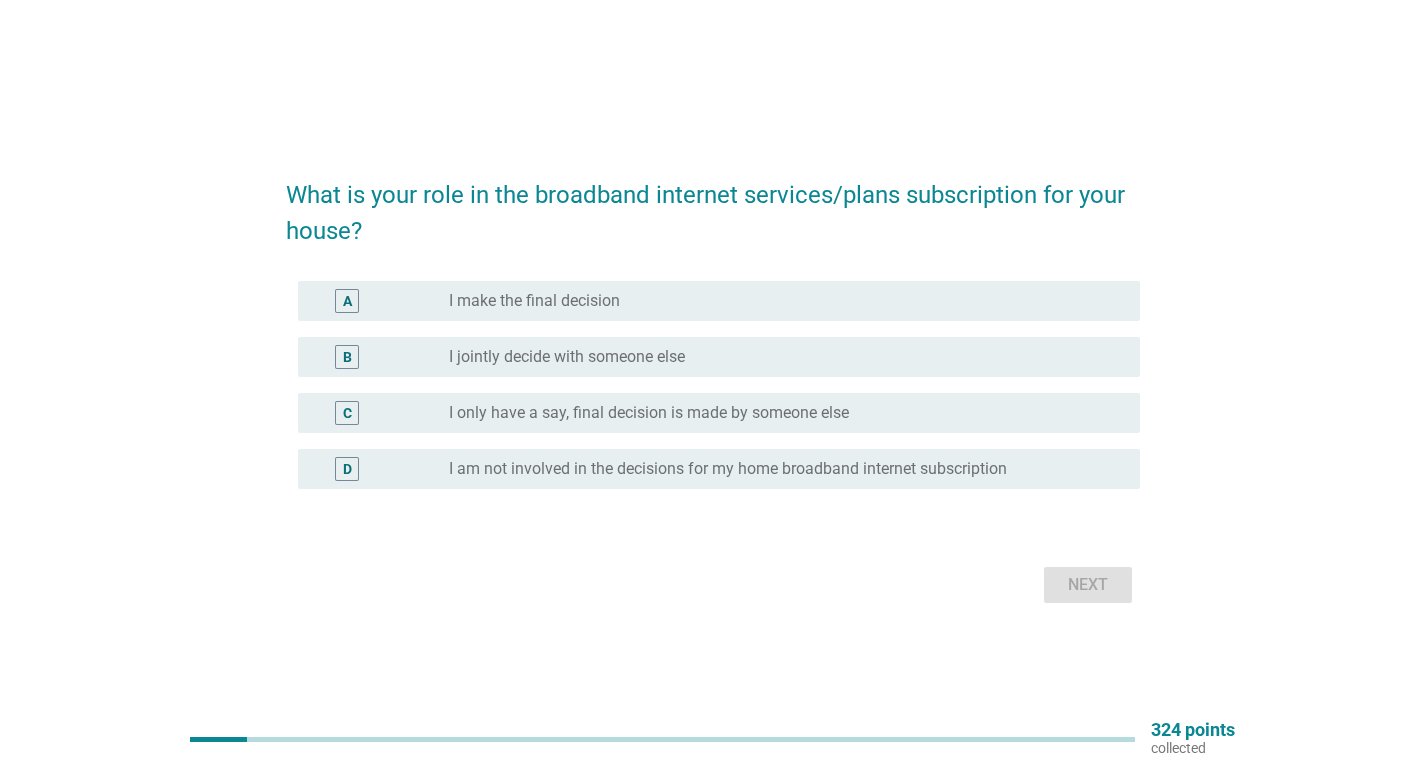 click on "I only have a say, final decision is made by someone else" at bounding box center (649, 413) 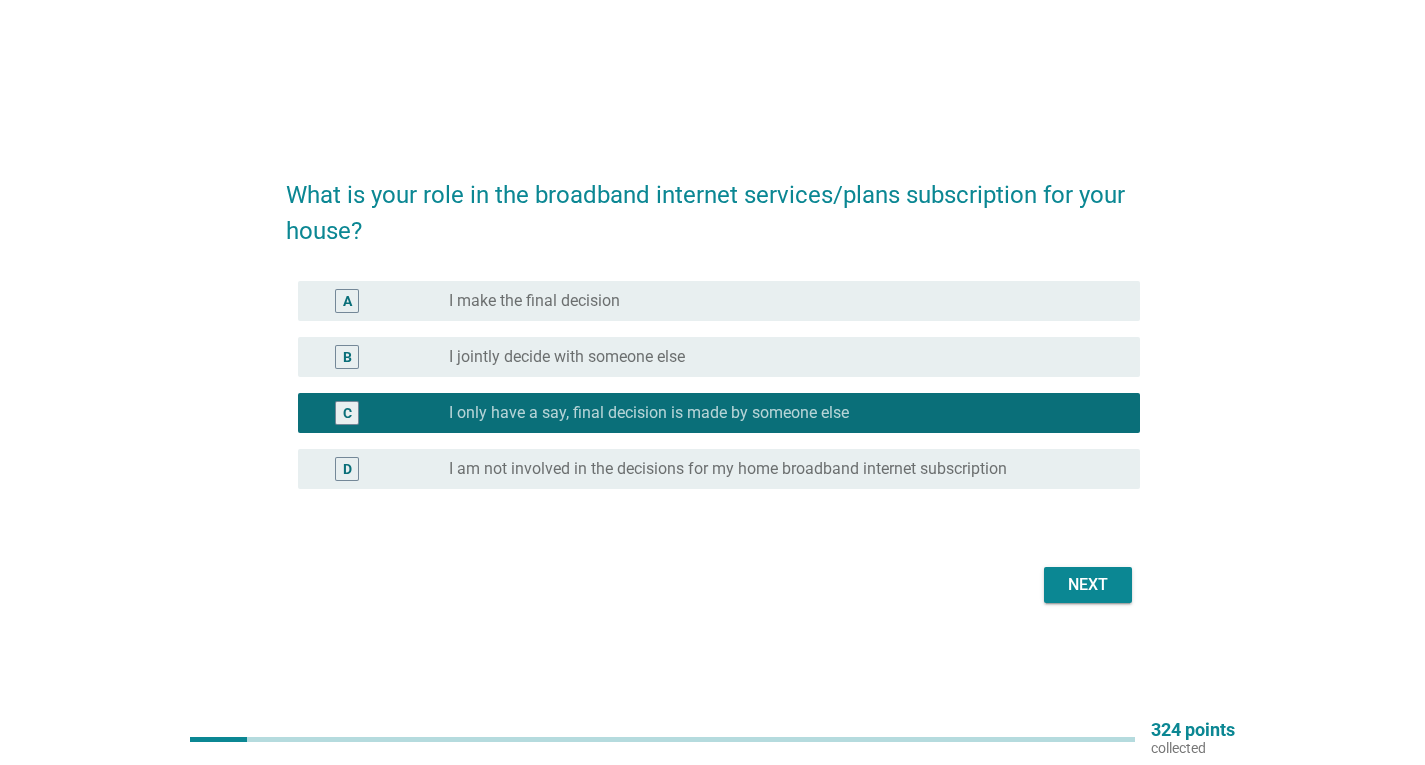 click on "I only have a say, final decision is made by someone else" at bounding box center (649, 413) 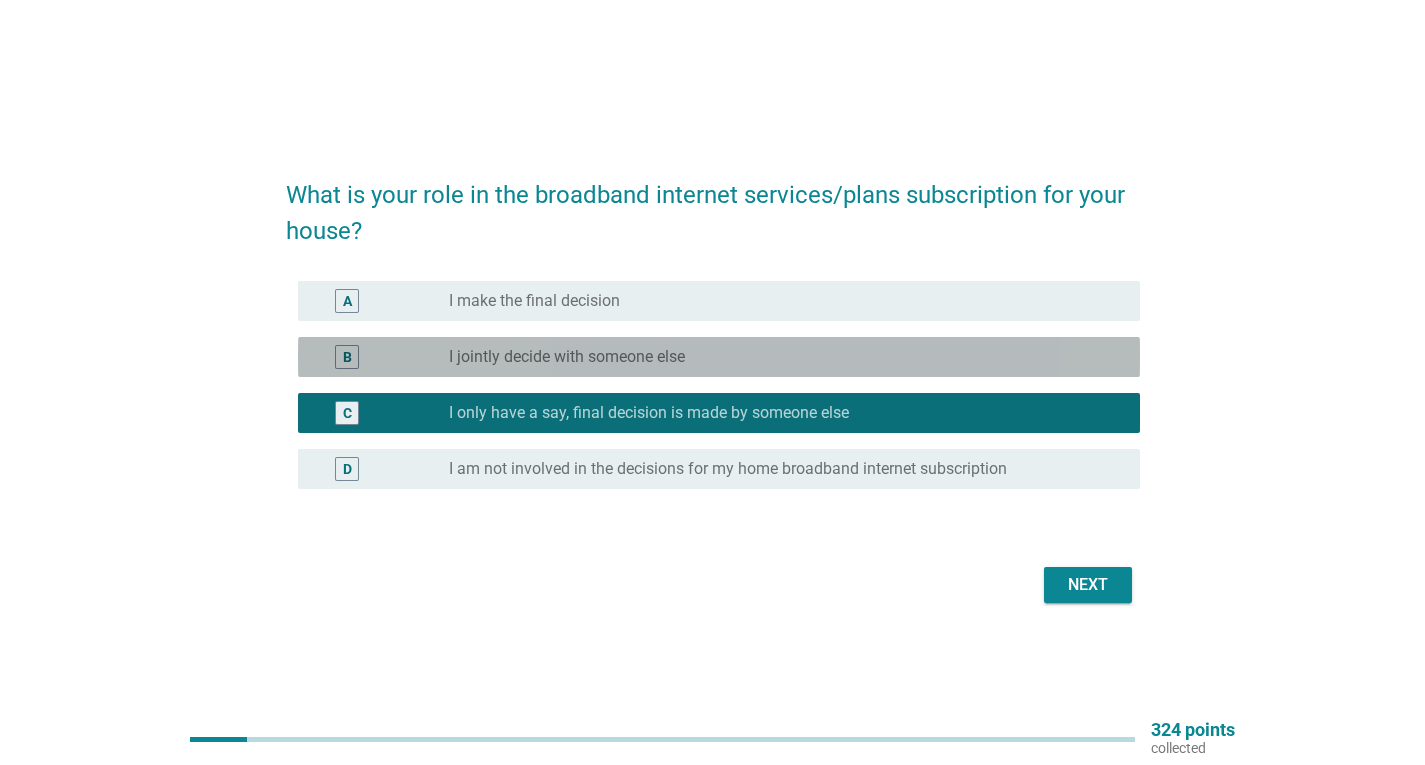 click on "B     radio_button_unchecked I jointly decide with someone else" at bounding box center [719, 357] 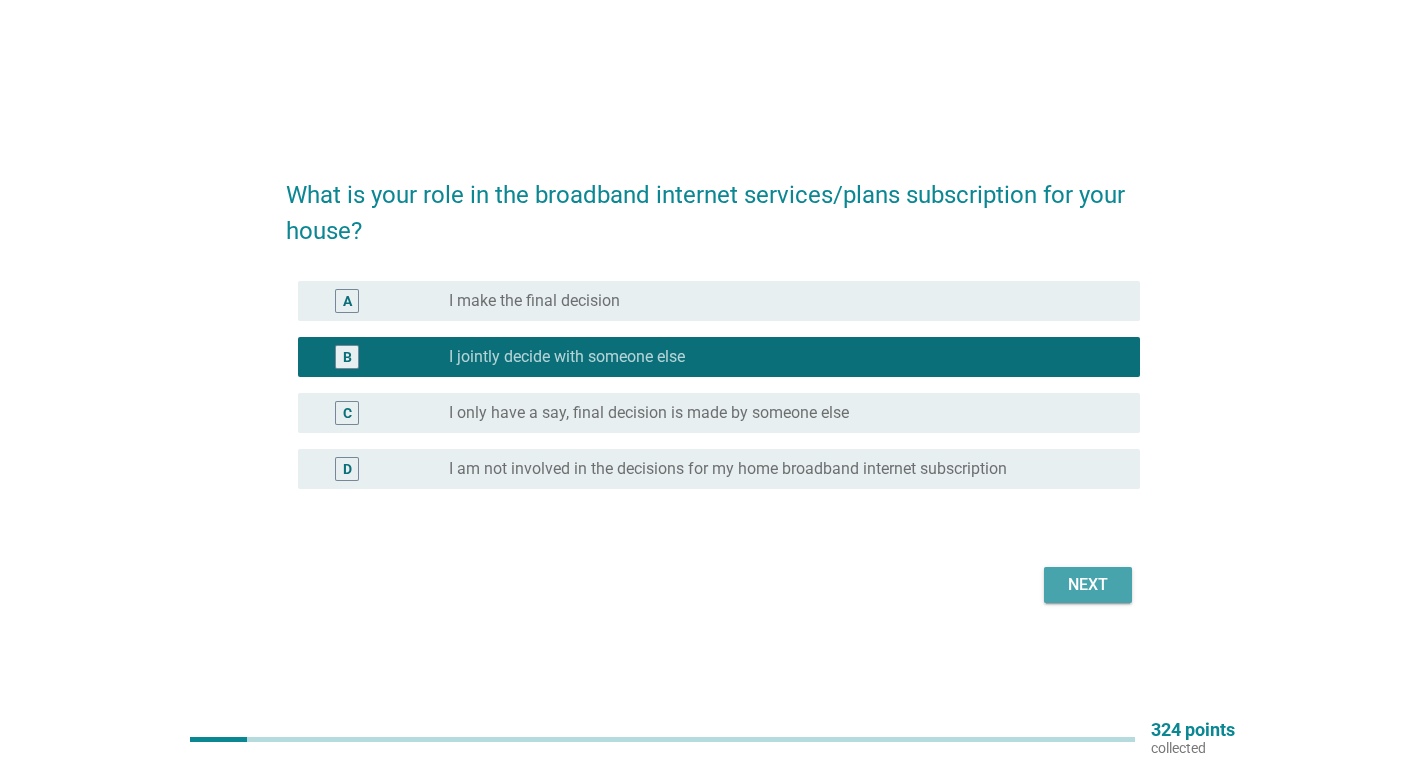 click on "Next" at bounding box center [1088, 585] 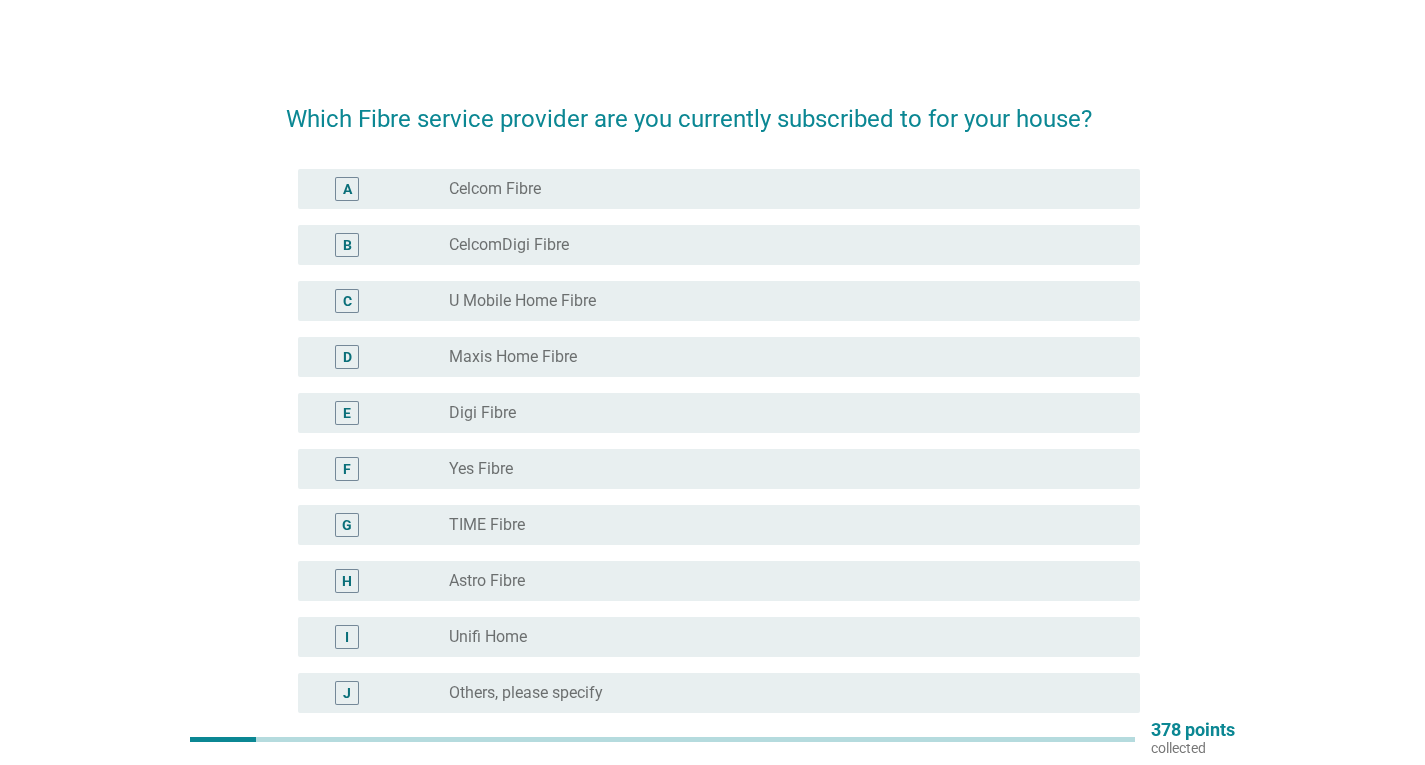 scroll, scrollTop: 0, scrollLeft: 0, axis: both 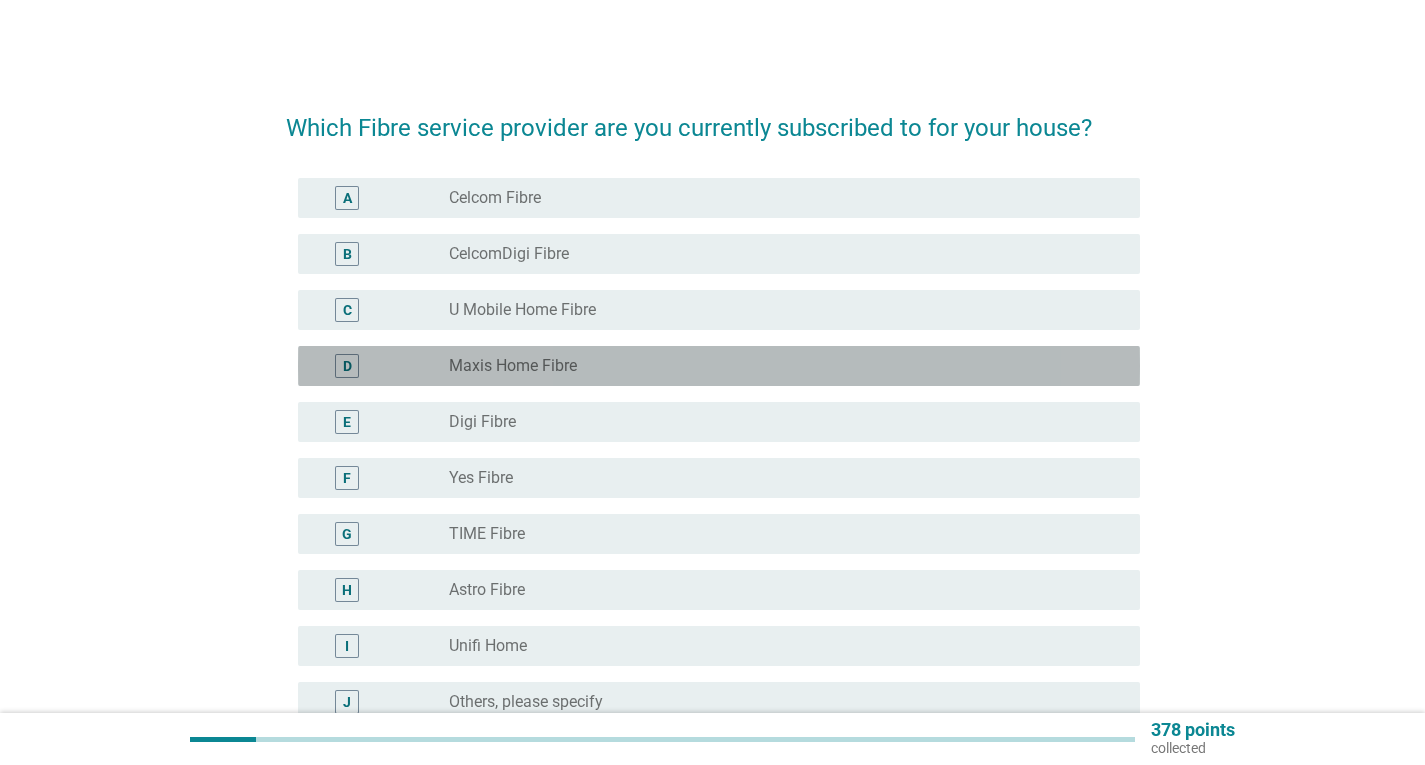 click on "radio_button_unchecked Maxis Home Fibre" at bounding box center (778, 366) 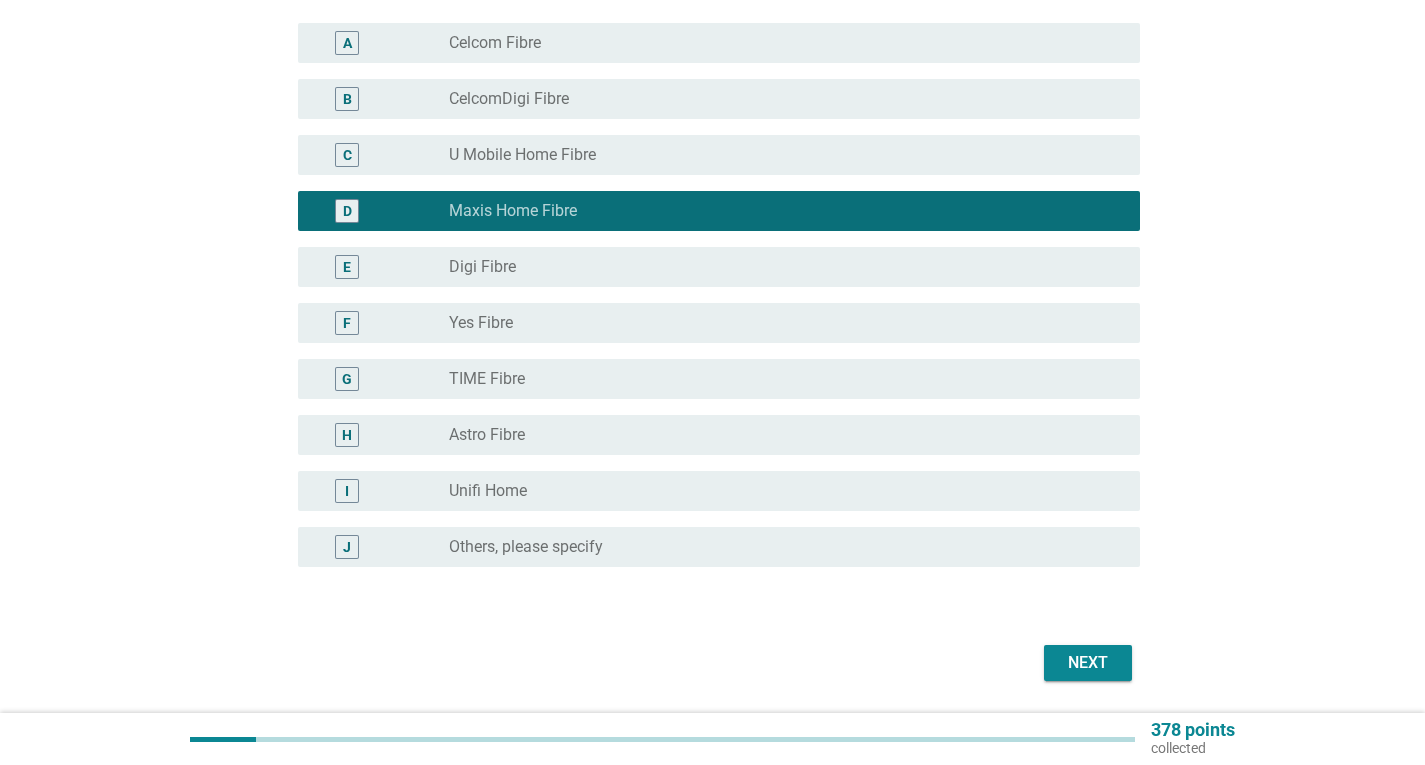 scroll, scrollTop: 219, scrollLeft: 0, axis: vertical 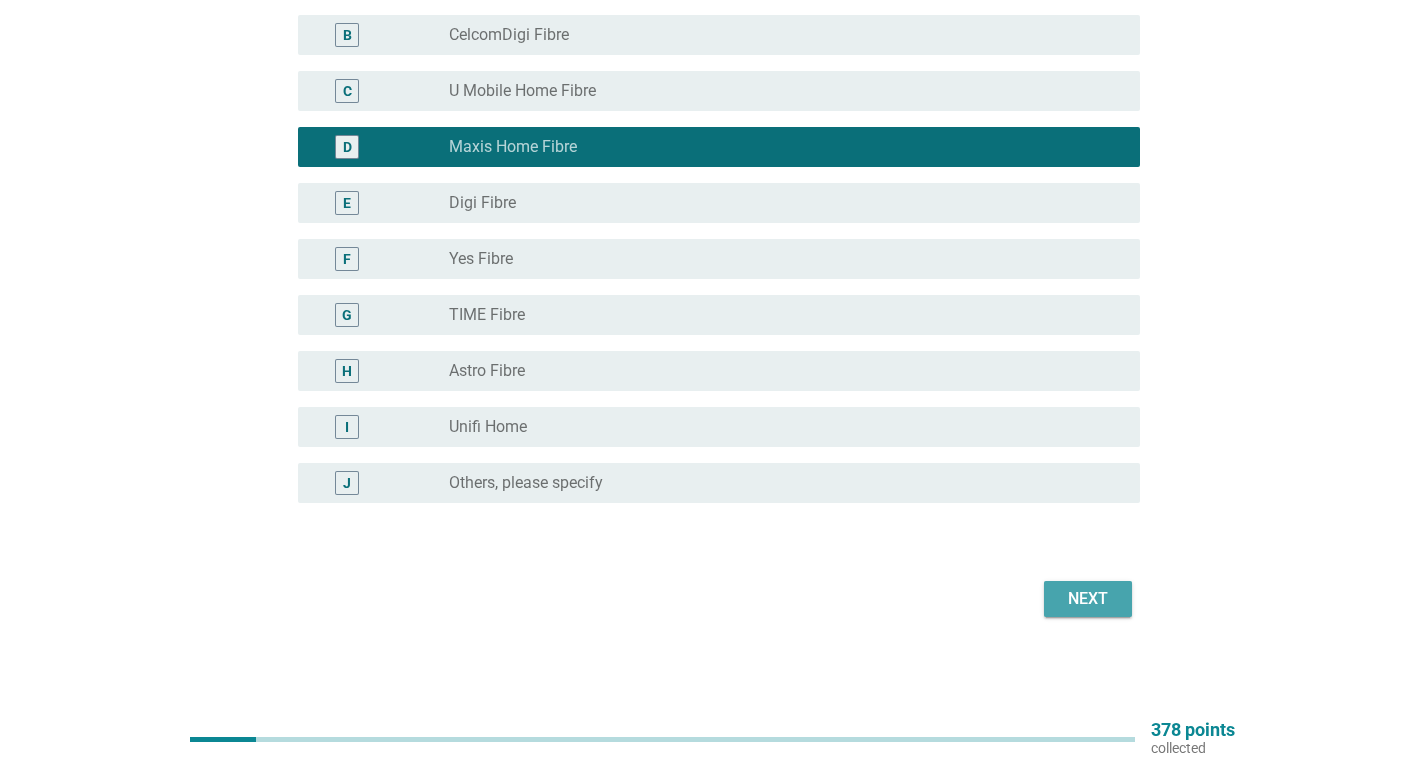 click on "Next" at bounding box center (1088, 599) 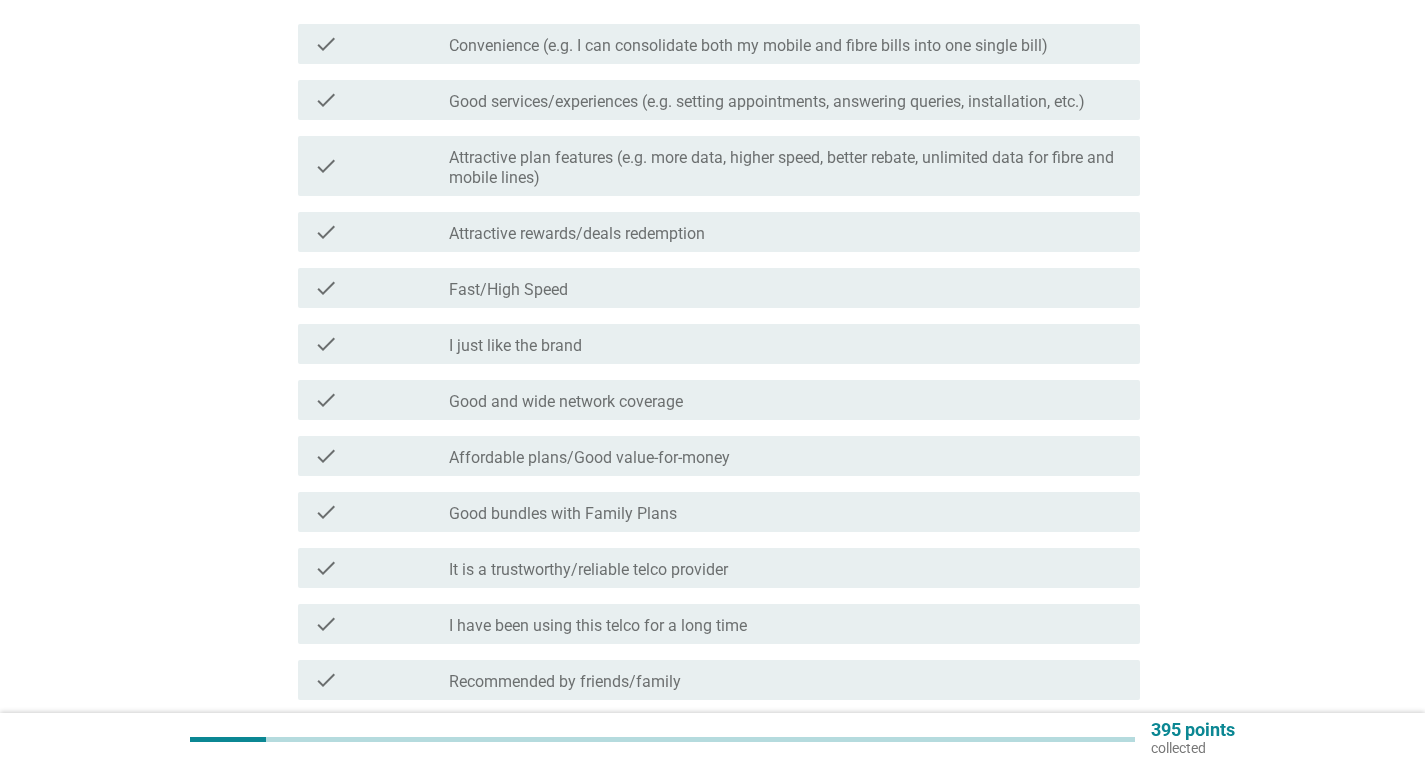 scroll, scrollTop: 0, scrollLeft: 0, axis: both 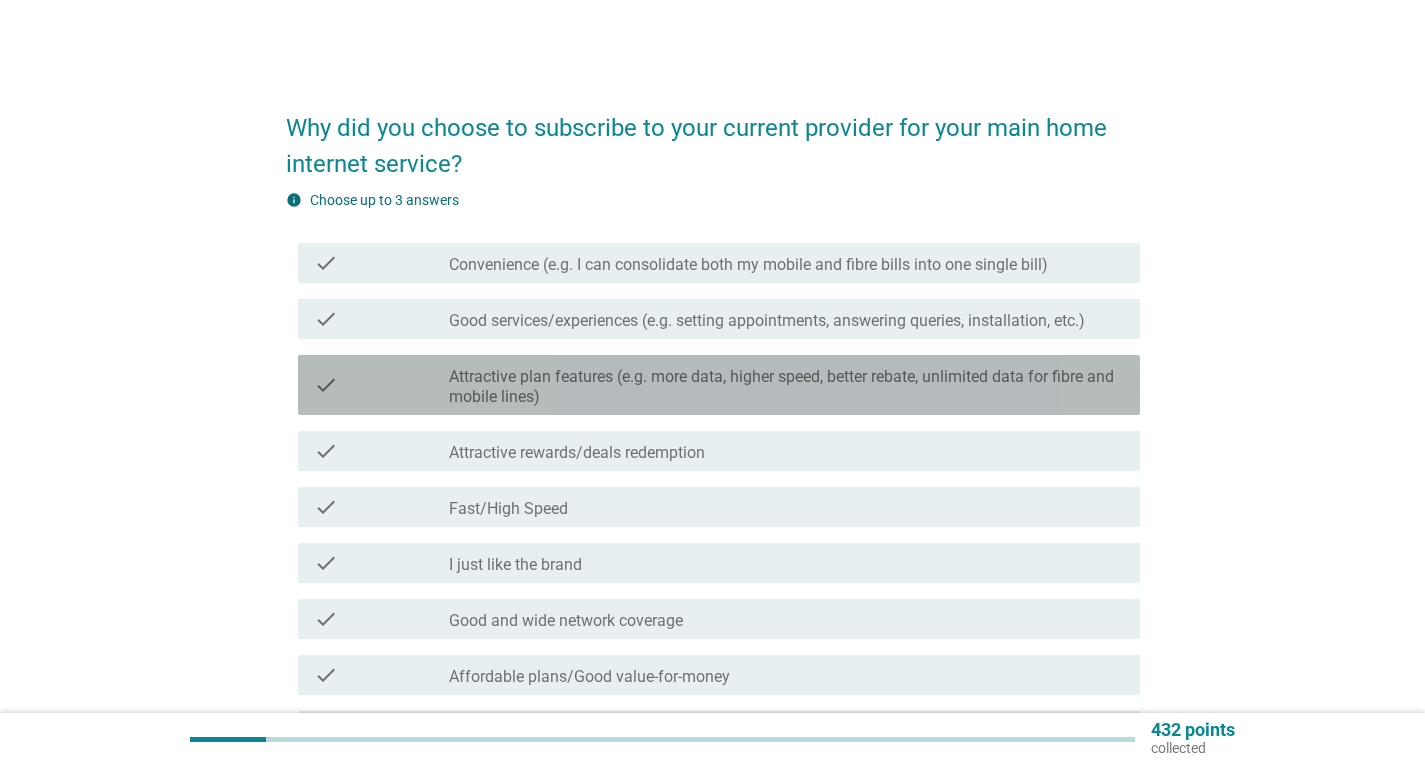 click on "Attractive plan features (e.g. more data, higher speed, better rebate, unlimited data for fibre and mobile lines)" at bounding box center (786, 387) 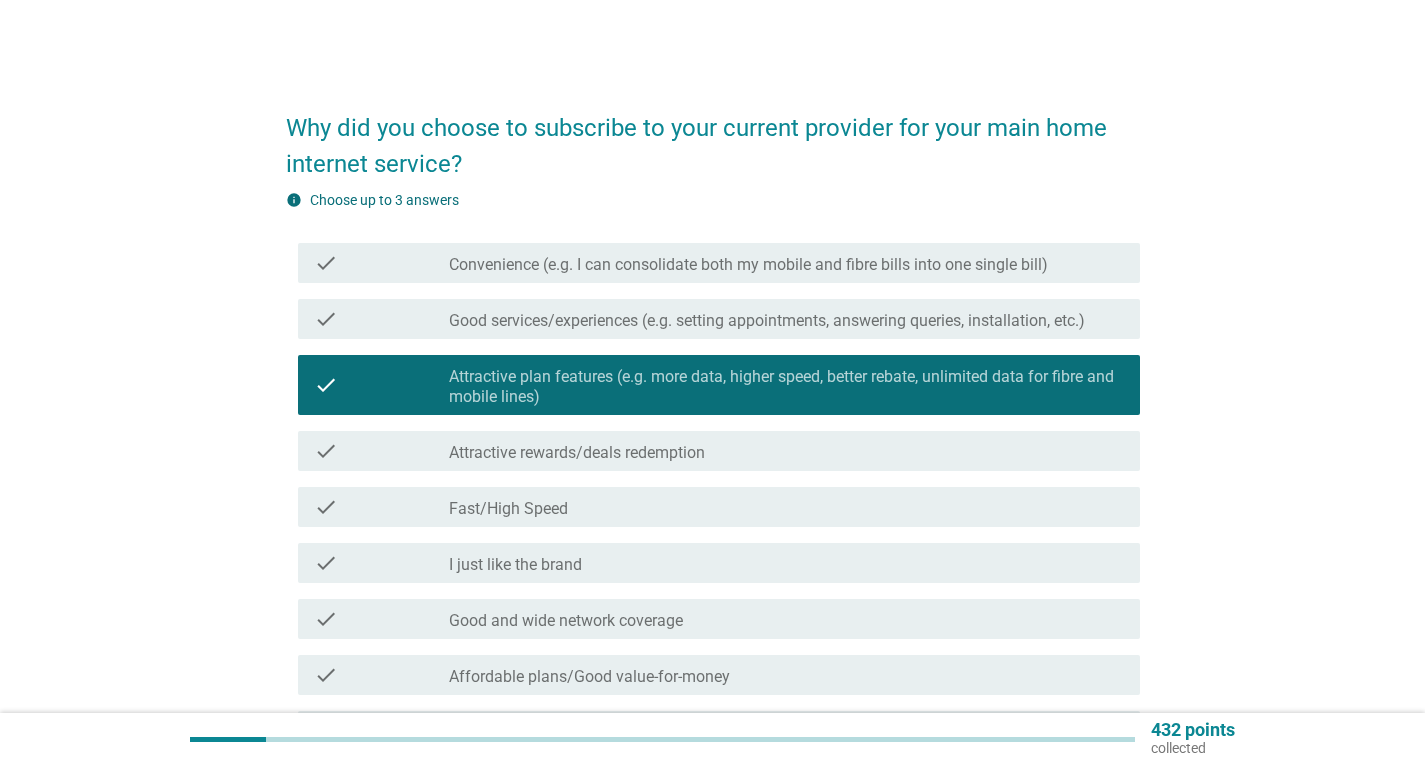 click on "check_box_outline_blank Fast/High Speed" at bounding box center (786, 507) 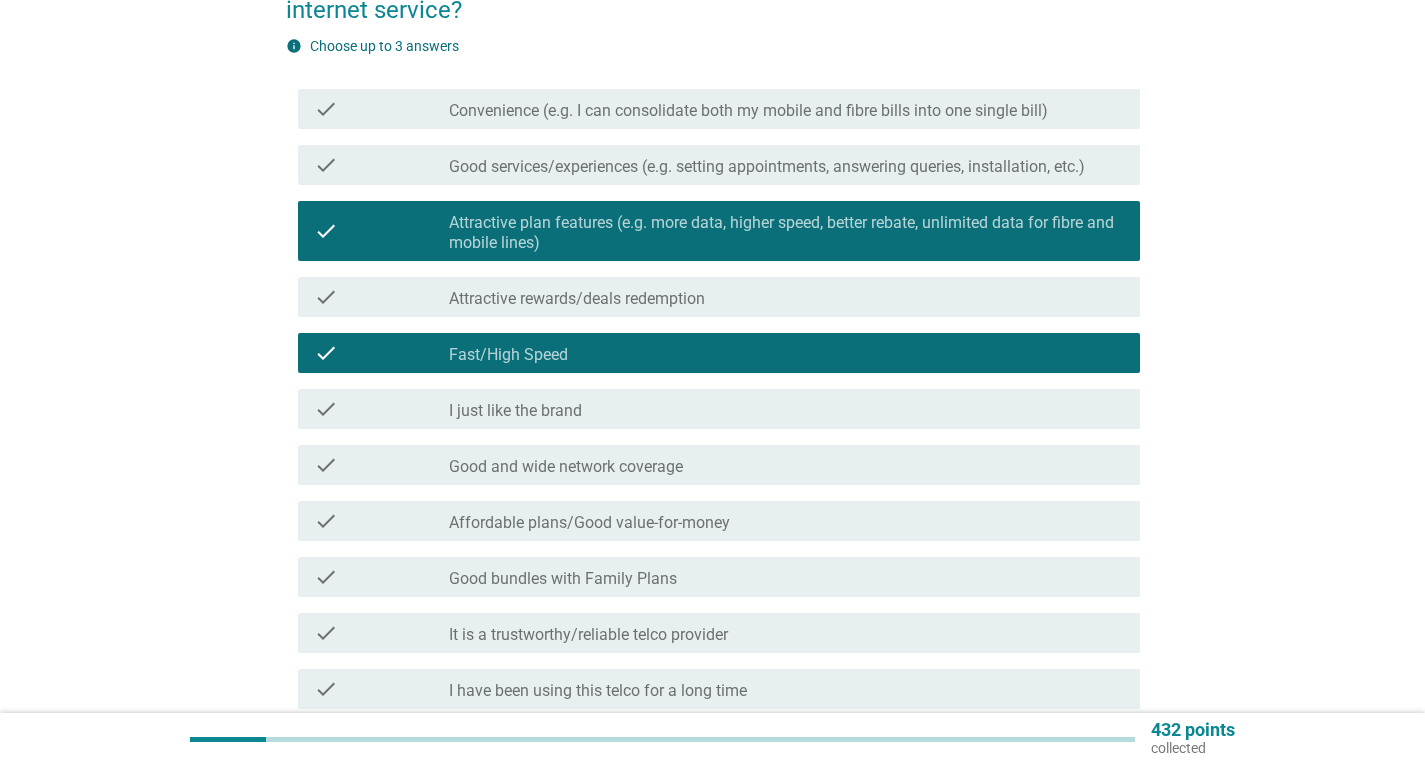 scroll, scrollTop: 200, scrollLeft: 0, axis: vertical 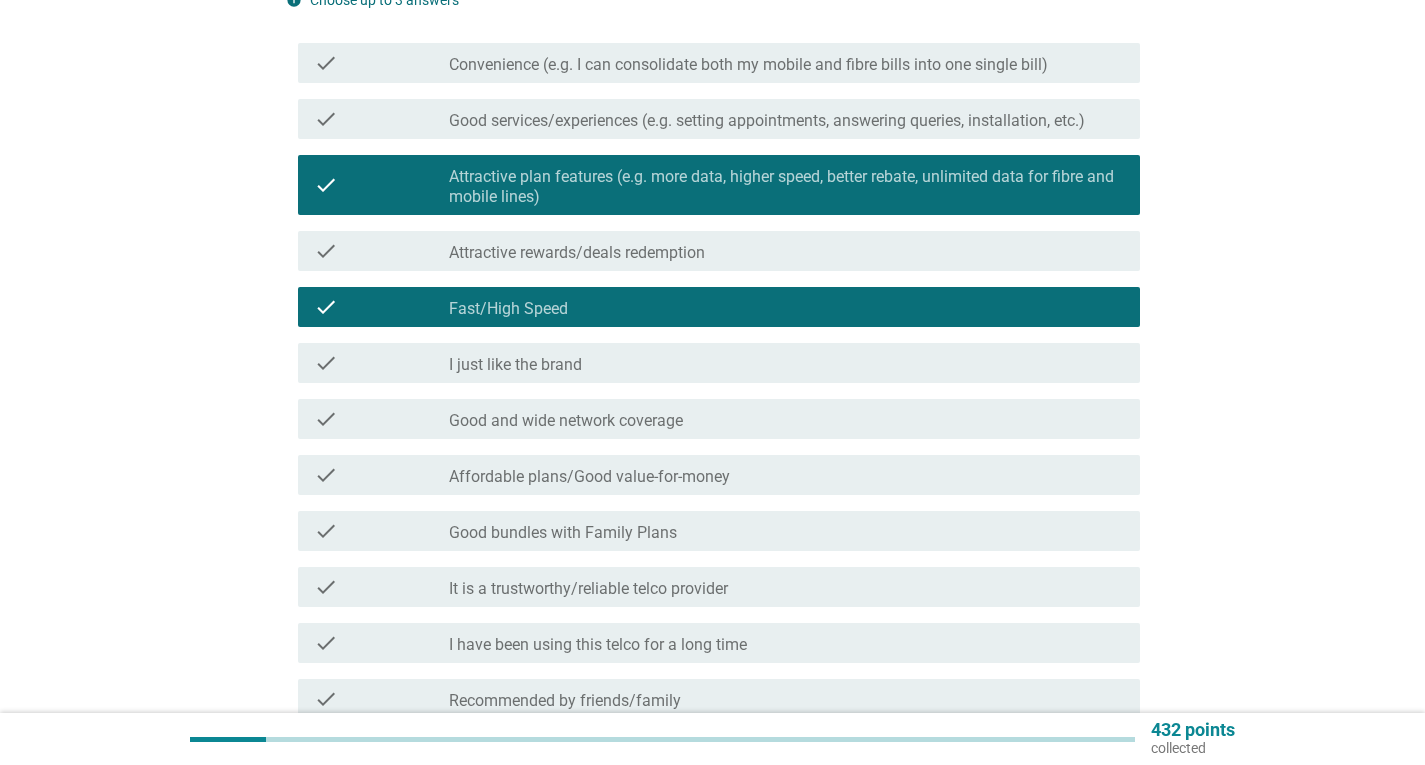 click on "check_box_outline_blank Good and wide network coverage" at bounding box center (786, 419) 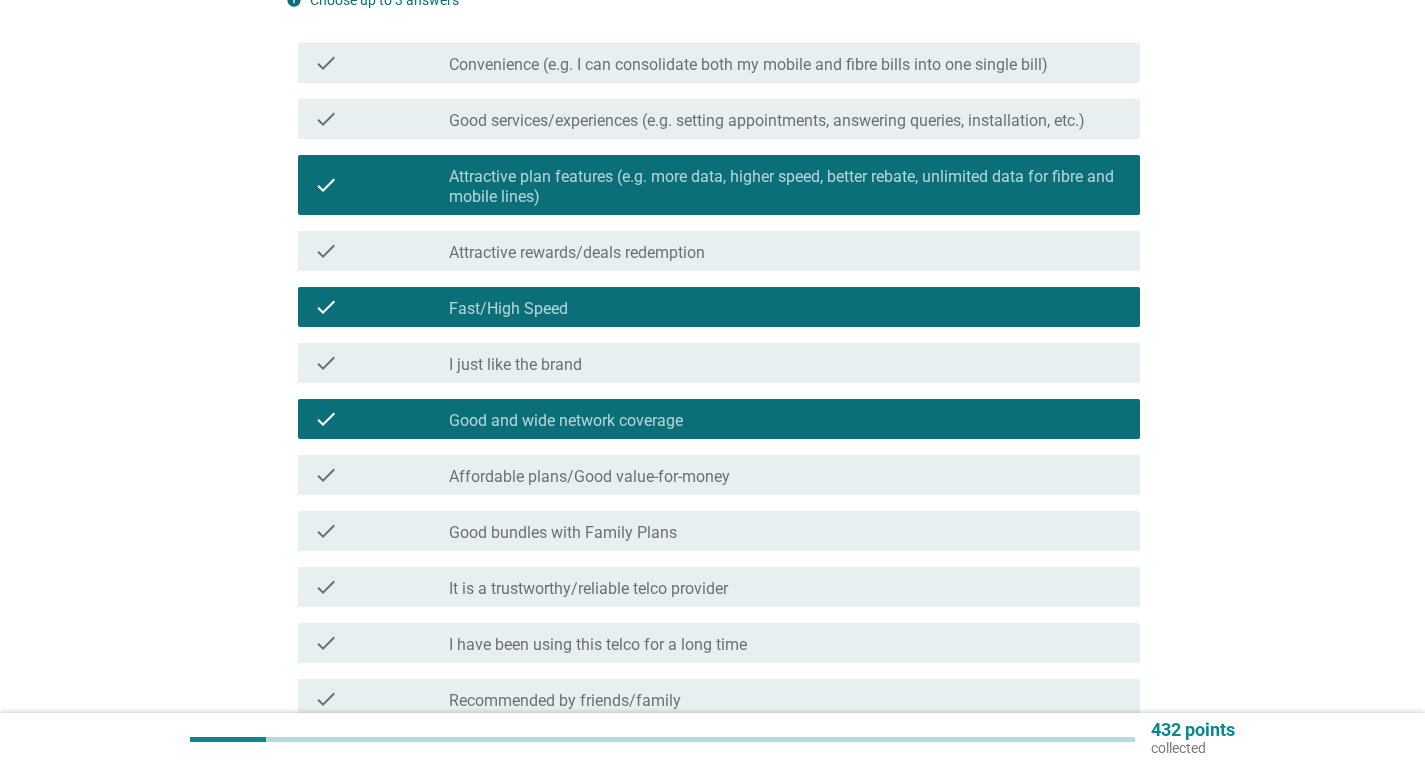 click on "check_box_outline_blank Affordable plans/Good value-for-money" at bounding box center [786, 475] 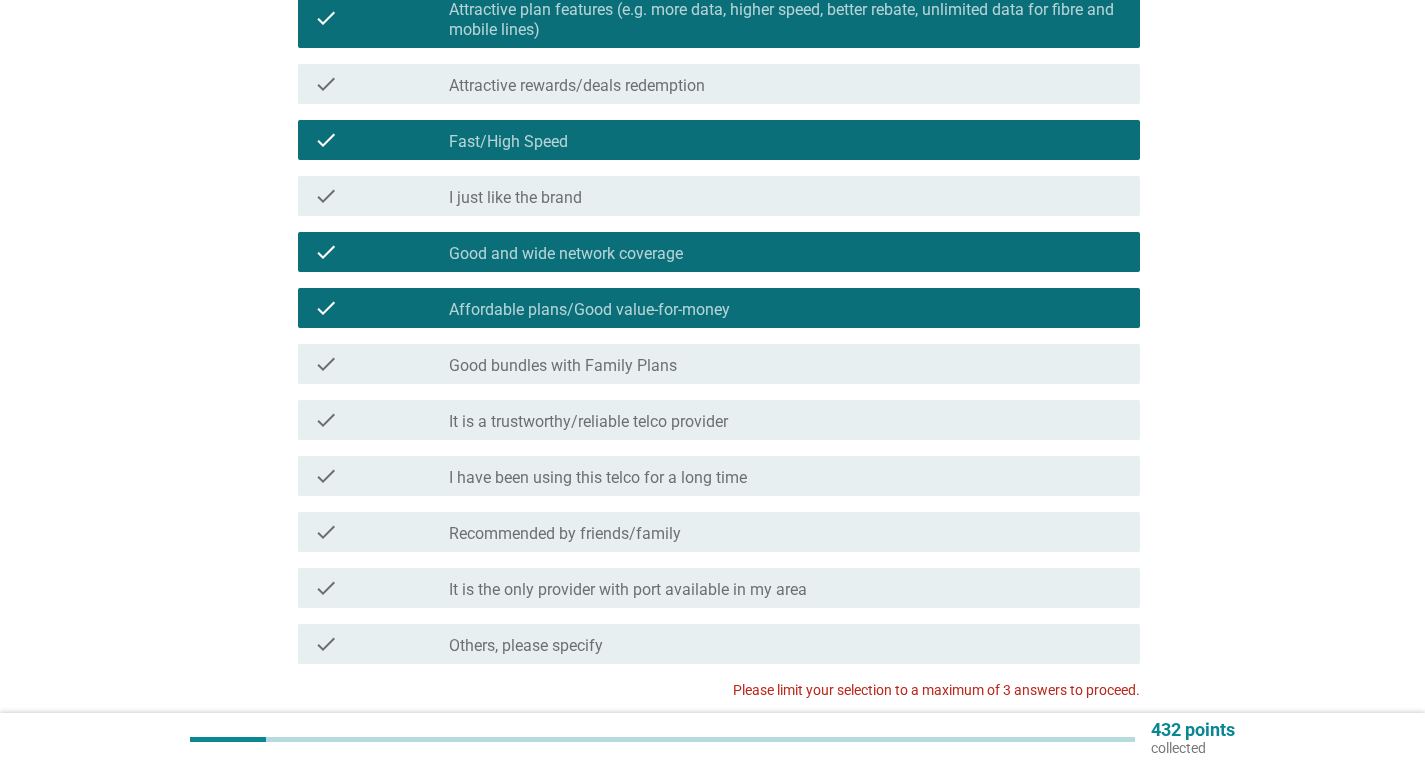 scroll, scrollTop: 400, scrollLeft: 0, axis: vertical 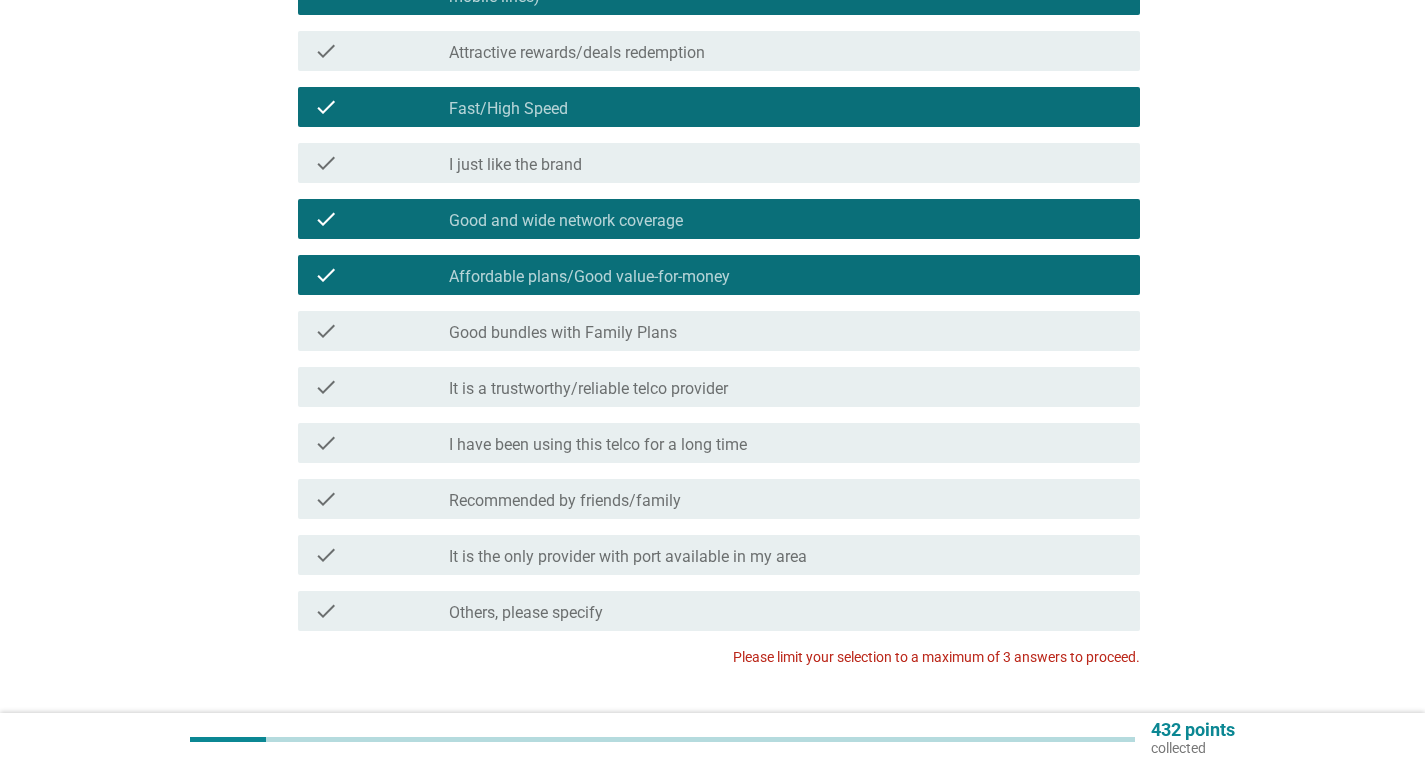 click on "check_box_outline_blank It is a trustworthy/reliable telco provider" at bounding box center (786, 387) 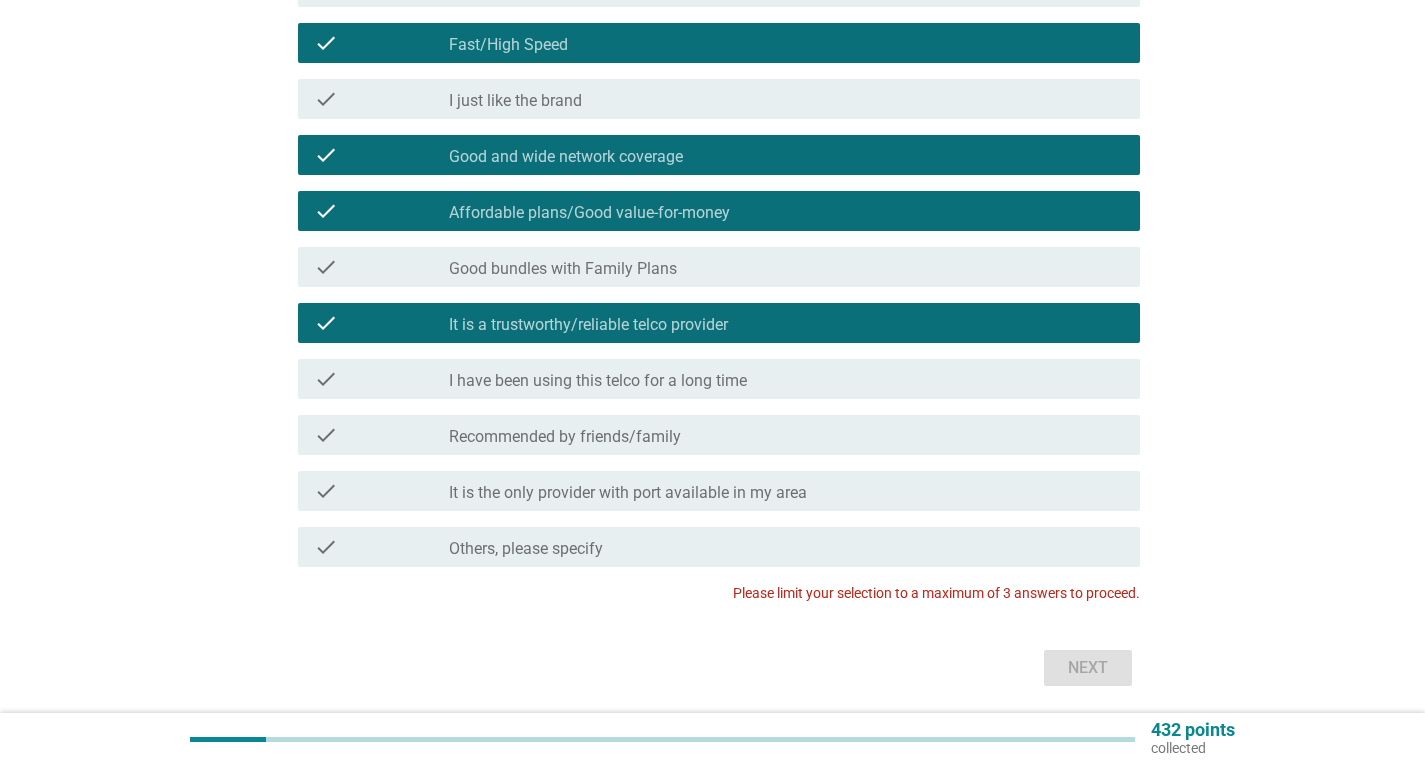 scroll, scrollTop: 500, scrollLeft: 0, axis: vertical 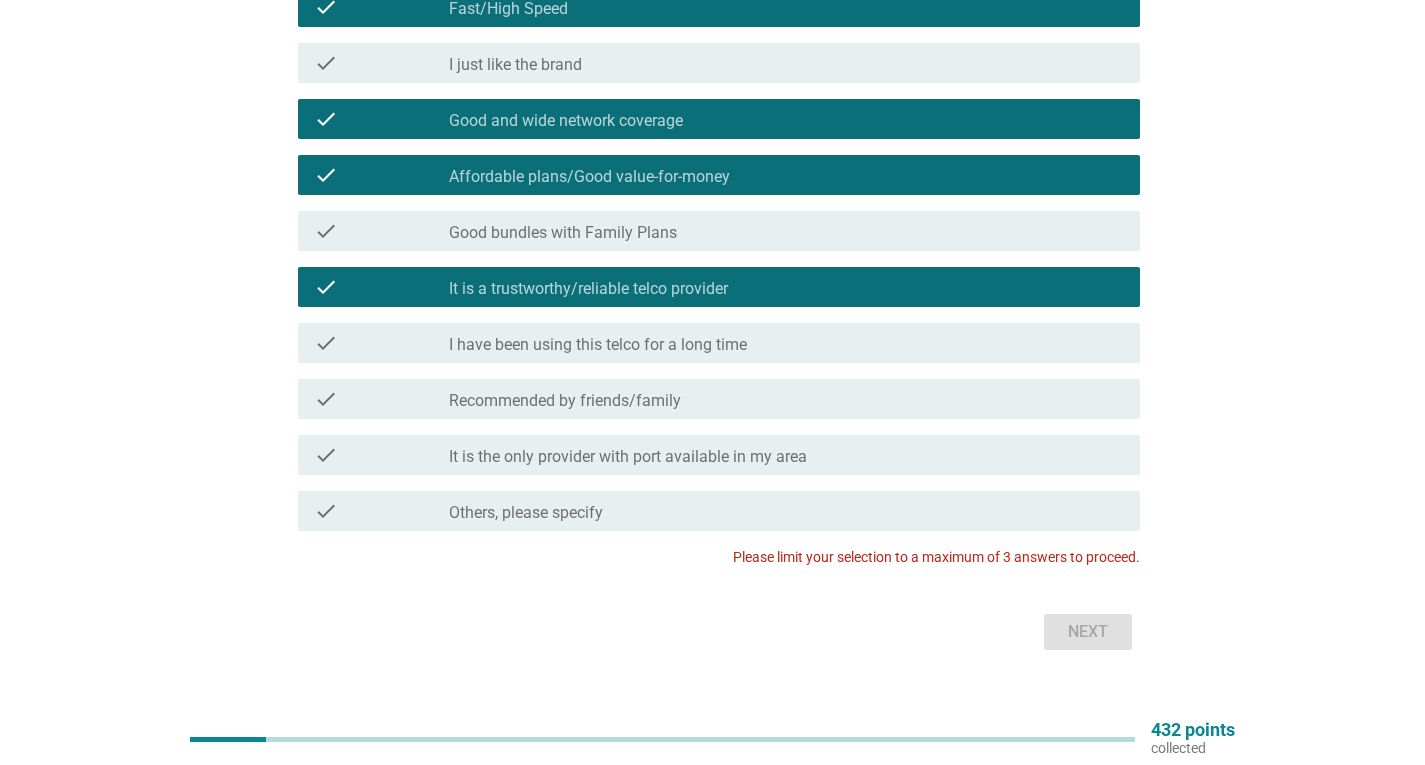 click on "check     check_box_outline_blank I have been using this telco for a long time" at bounding box center [713, 343] 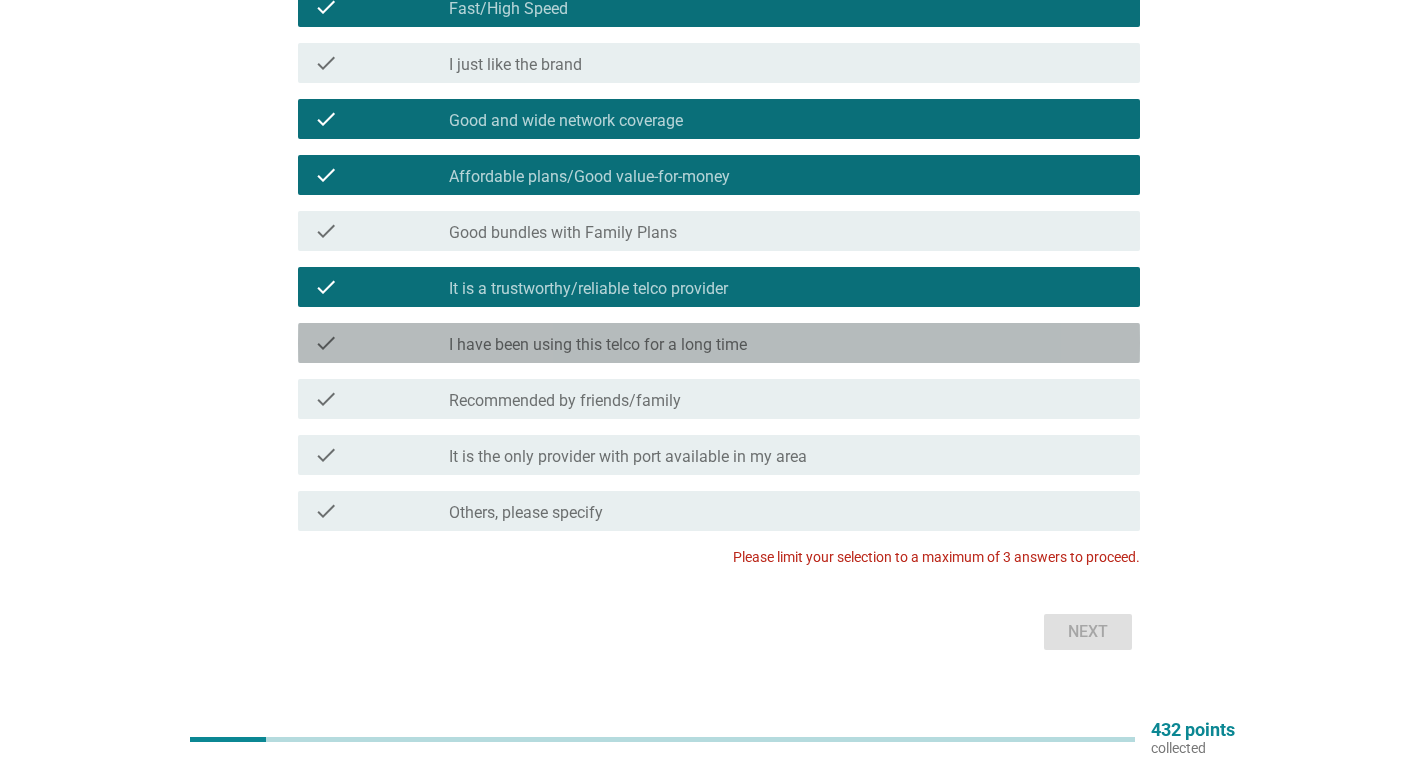 click on "I have been using this telco for a long time" at bounding box center (598, 345) 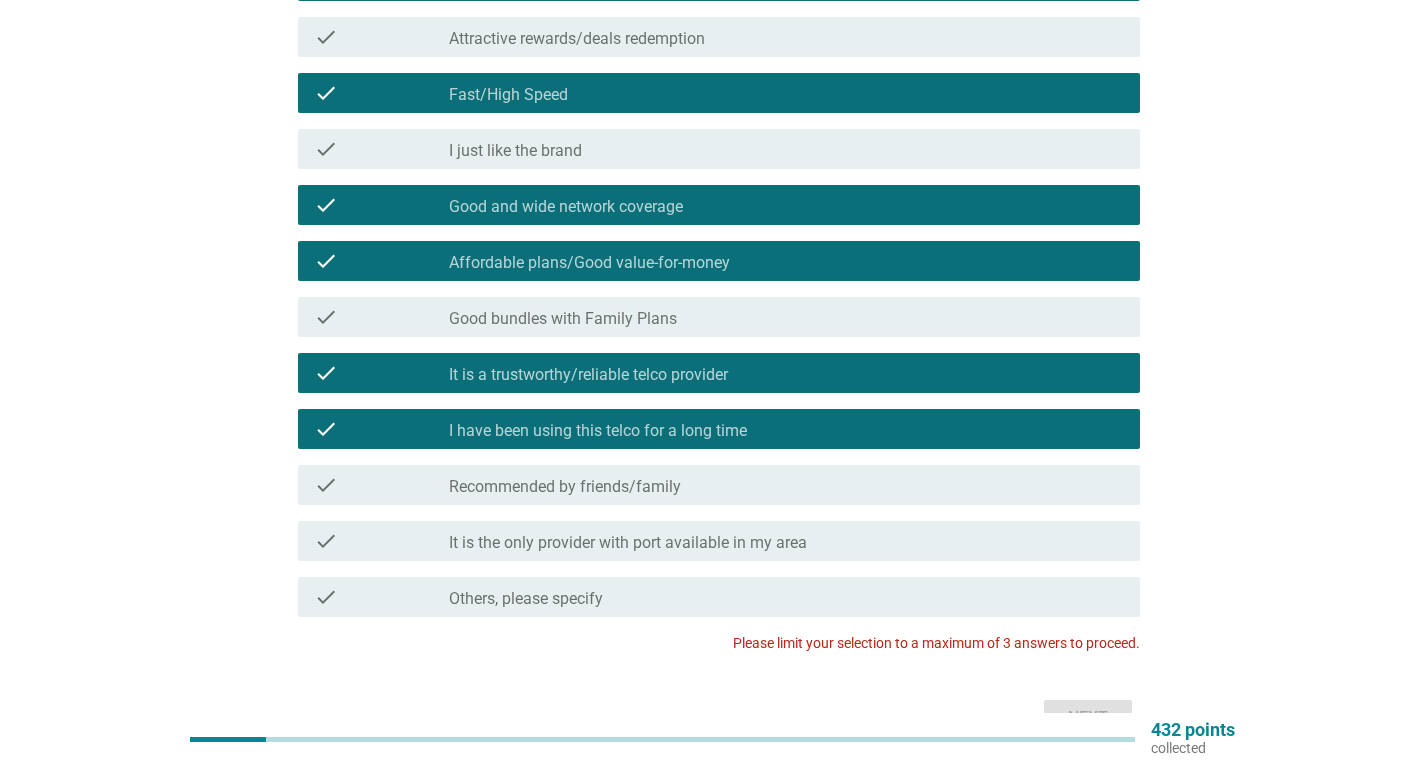 scroll, scrollTop: 300, scrollLeft: 0, axis: vertical 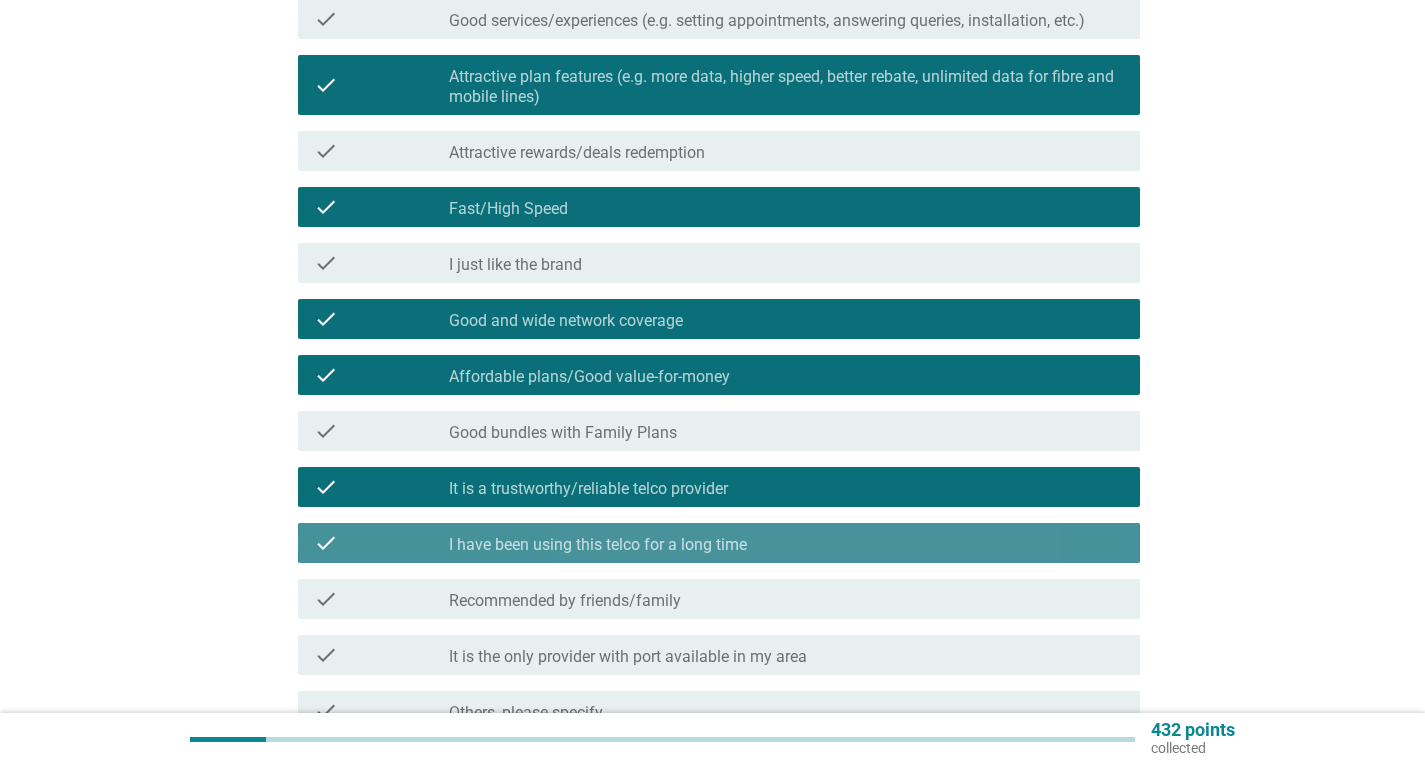 click on "check_box I have been using this telco for a long time" at bounding box center [786, 543] 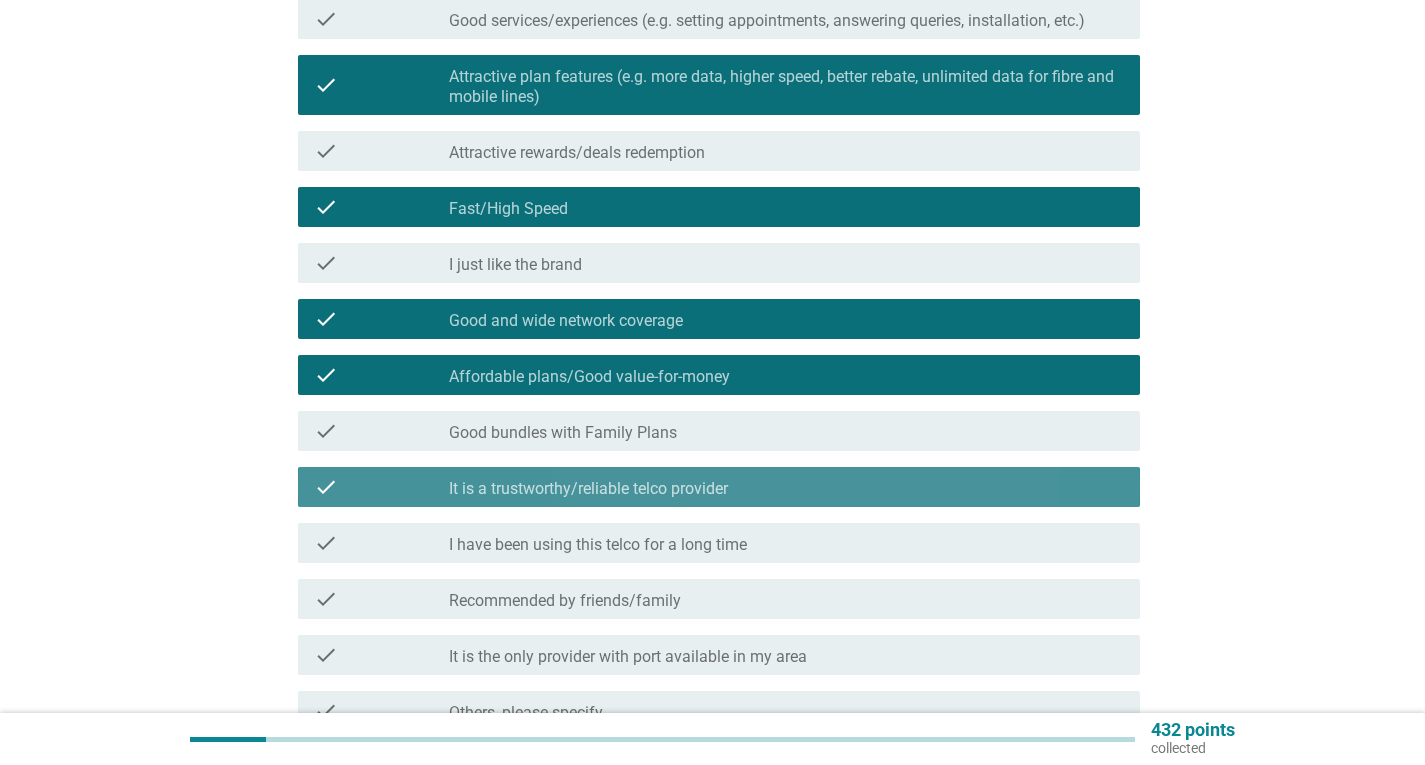 click on "It is a trustworthy/reliable telco provider" at bounding box center [588, 489] 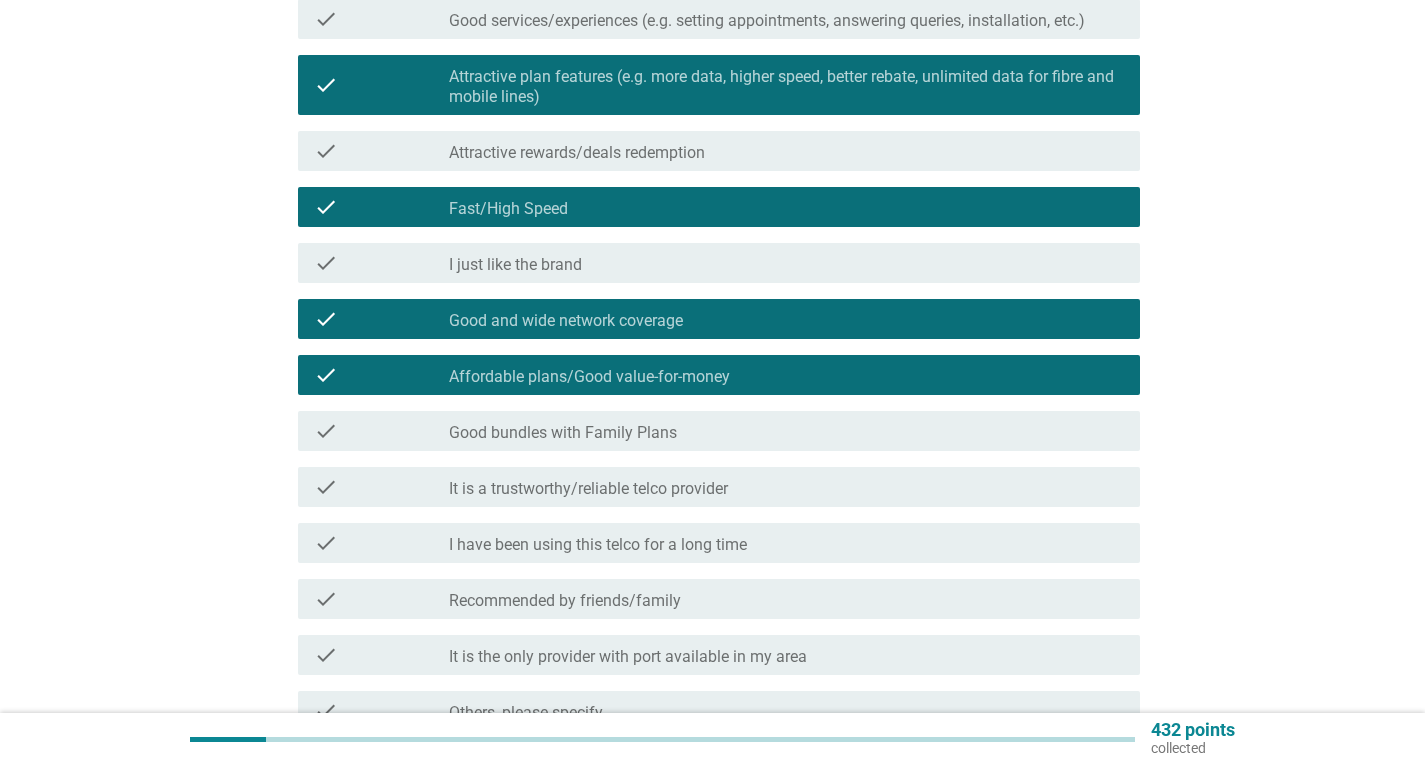 click on "Affordable plans/Good value-for-money" at bounding box center (589, 377) 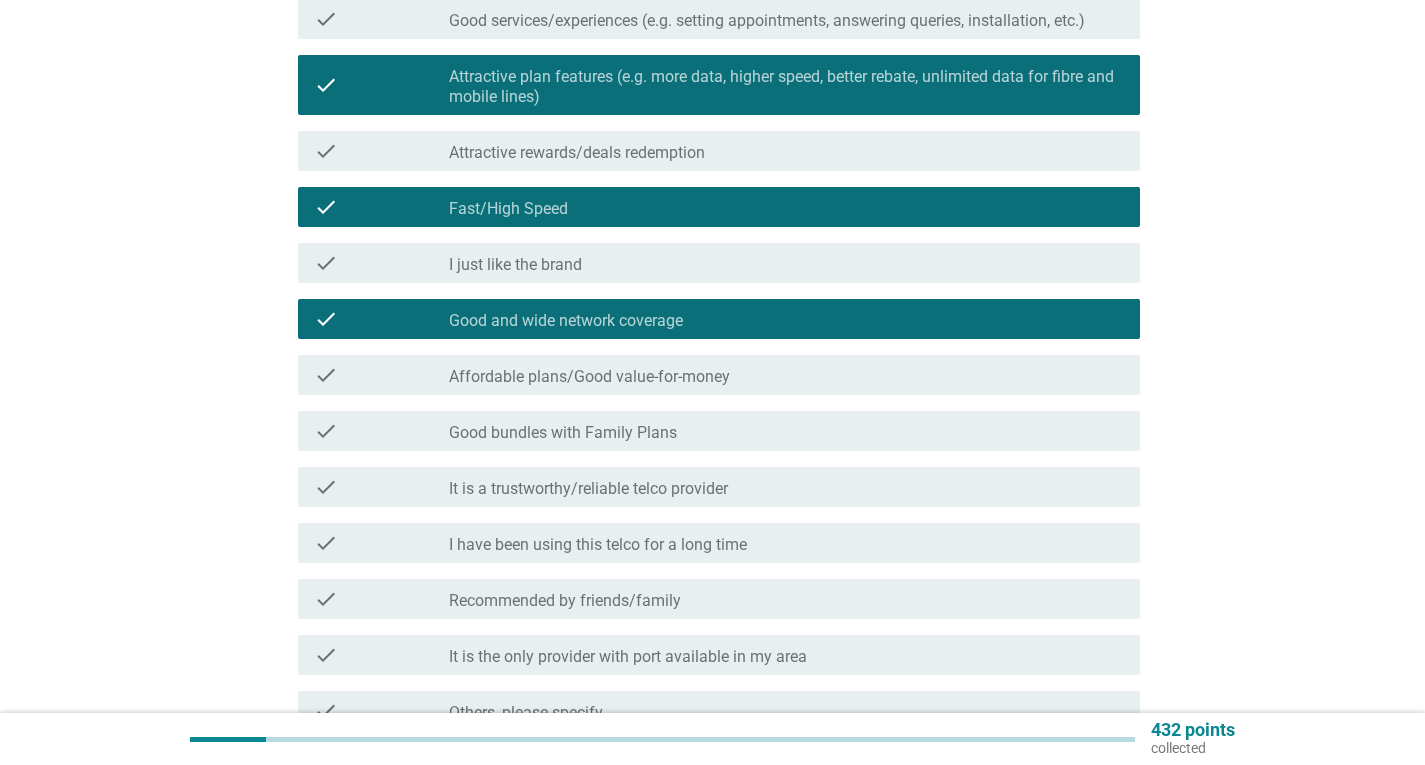 click on "Good and wide network coverage" at bounding box center (566, 321) 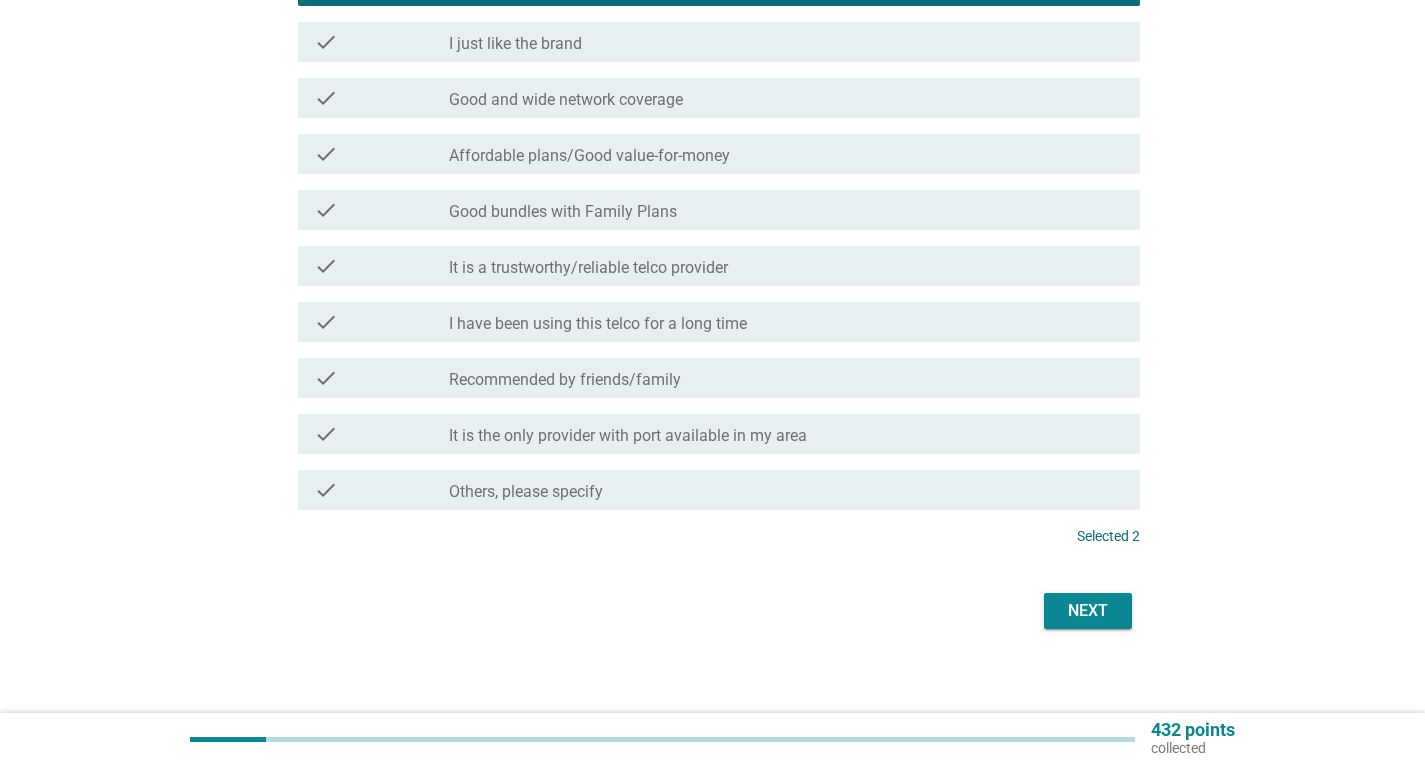 scroll, scrollTop: 533, scrollLeft: 0, axis: vertical 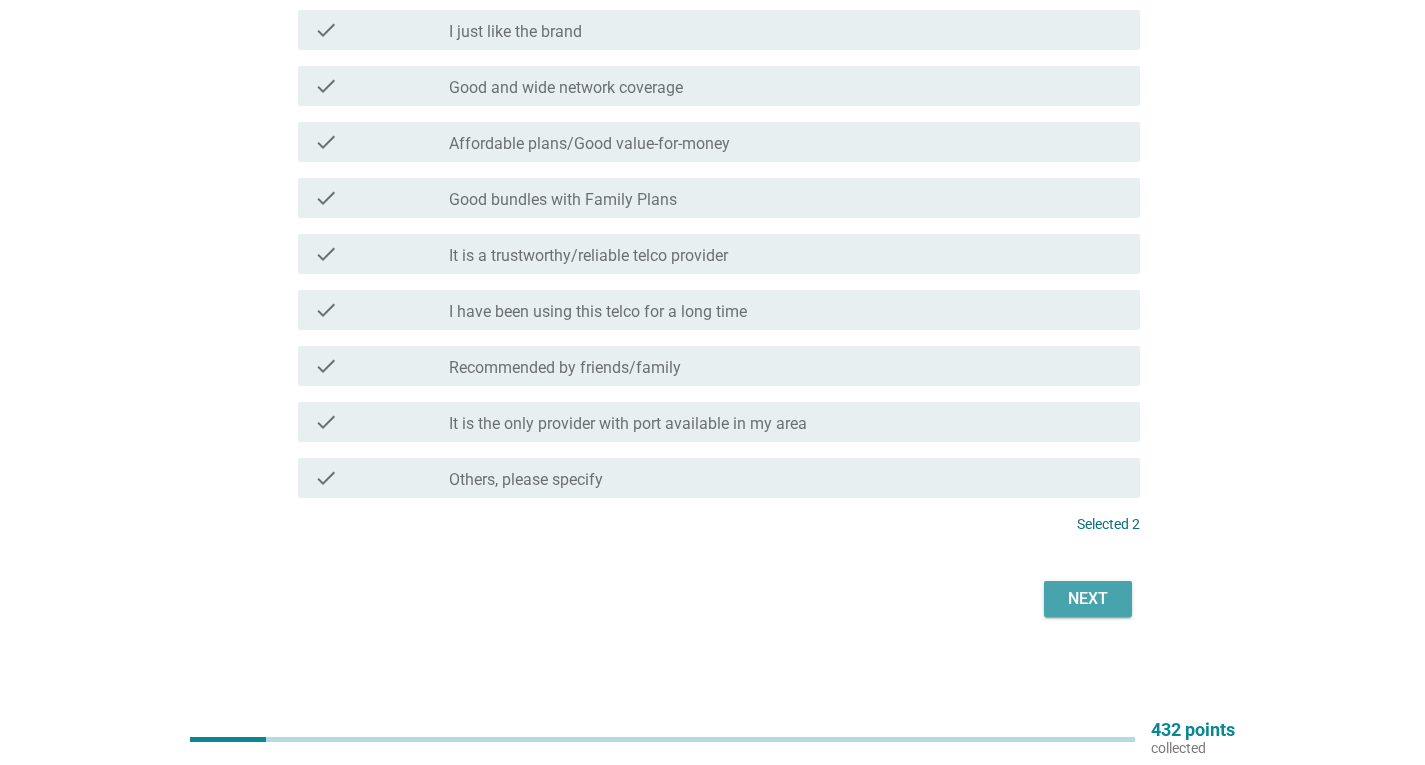 click on "Next" at bounding box center (1088, 599) 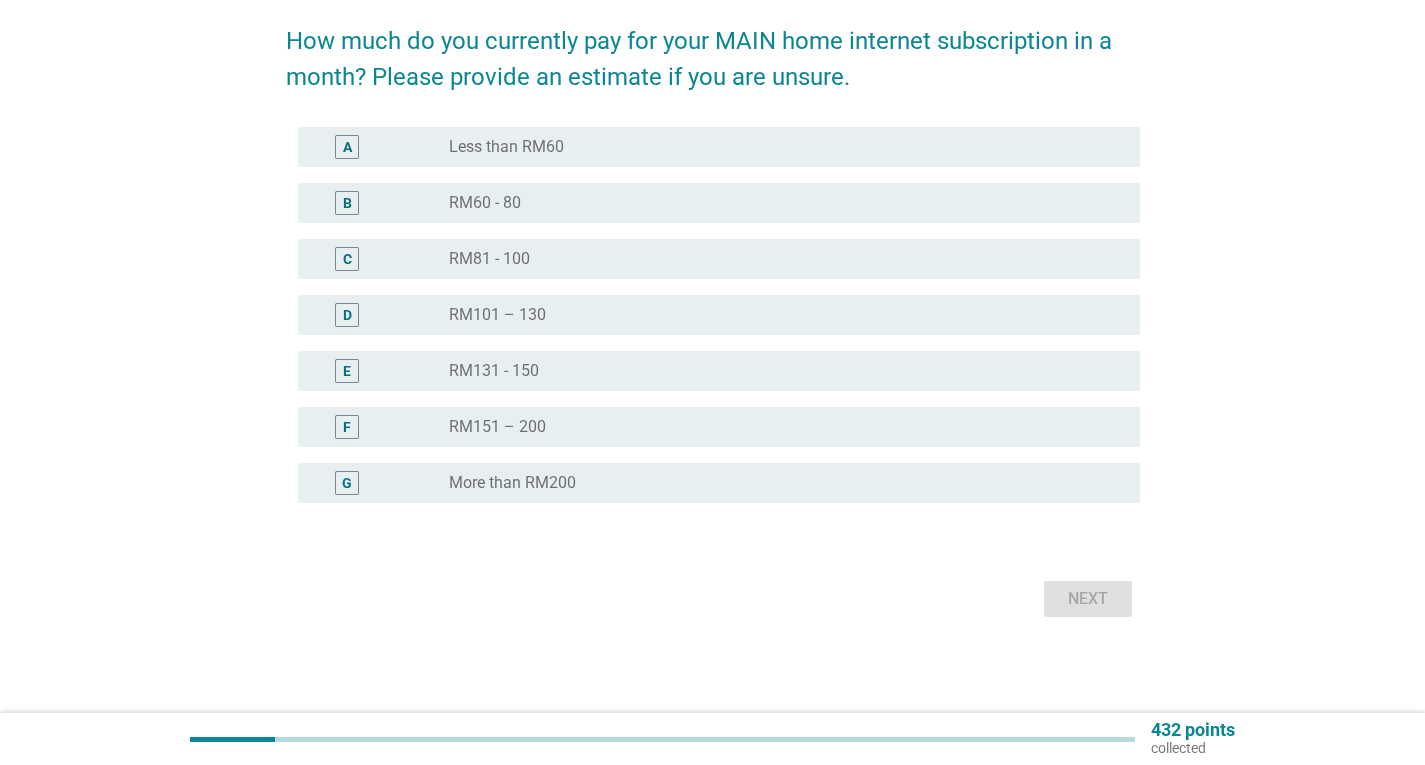 scroll, scrollTop: 0, scrollLeft: 0, axis: both 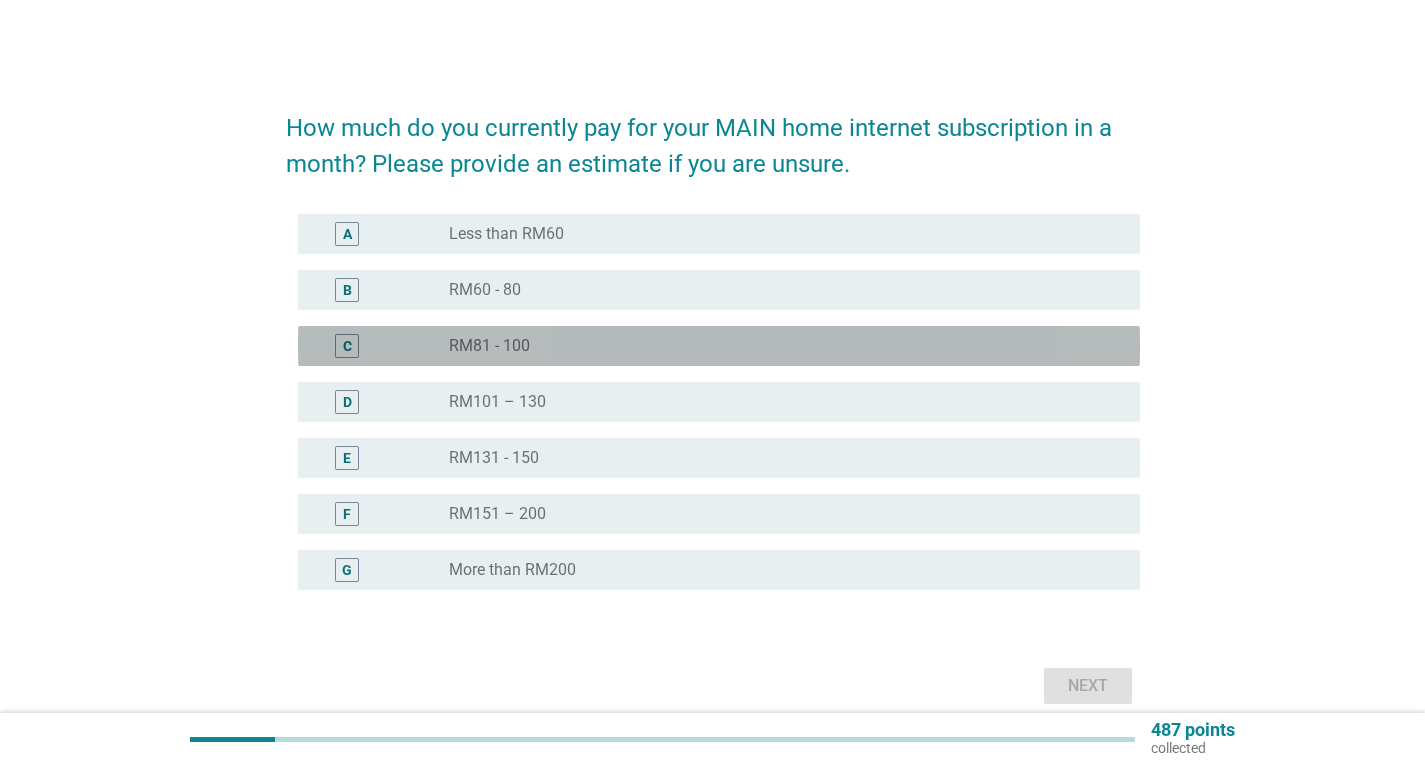 click on "radio_button_unchecked RM81 - 100" at bounding box center [778, 346] 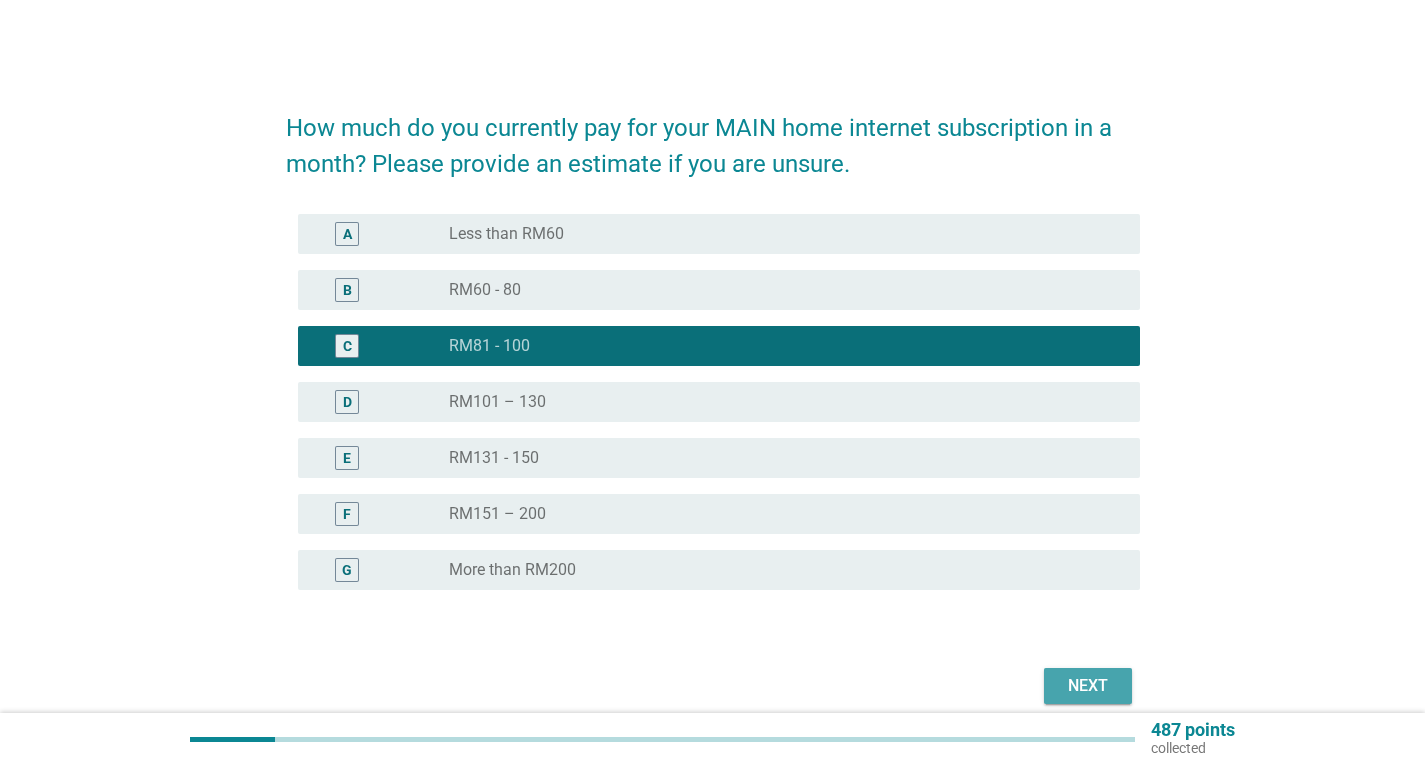 click on "Next" at bounding box center (1088, 686) 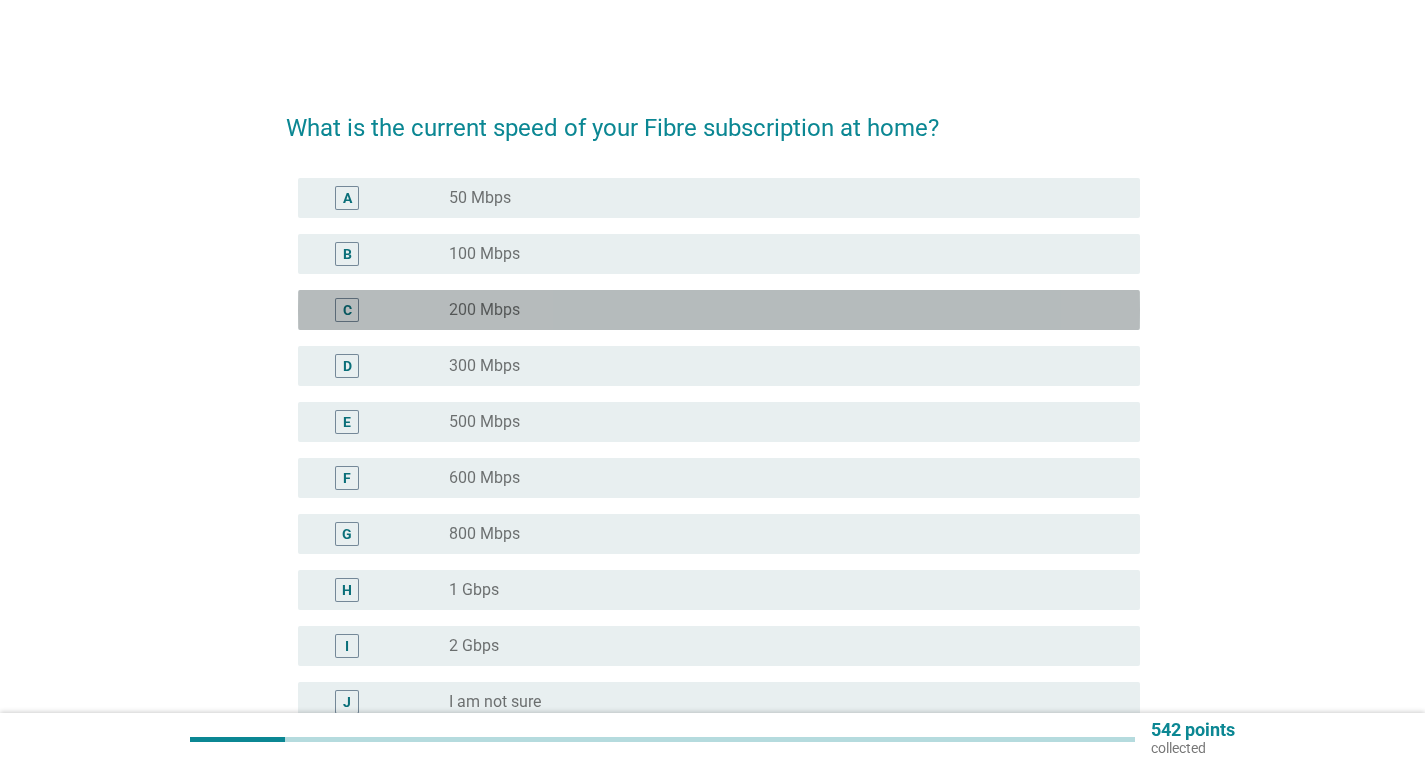 click on "radio_button_unchecked 200 Mbps" at bounding box center [778, 310] 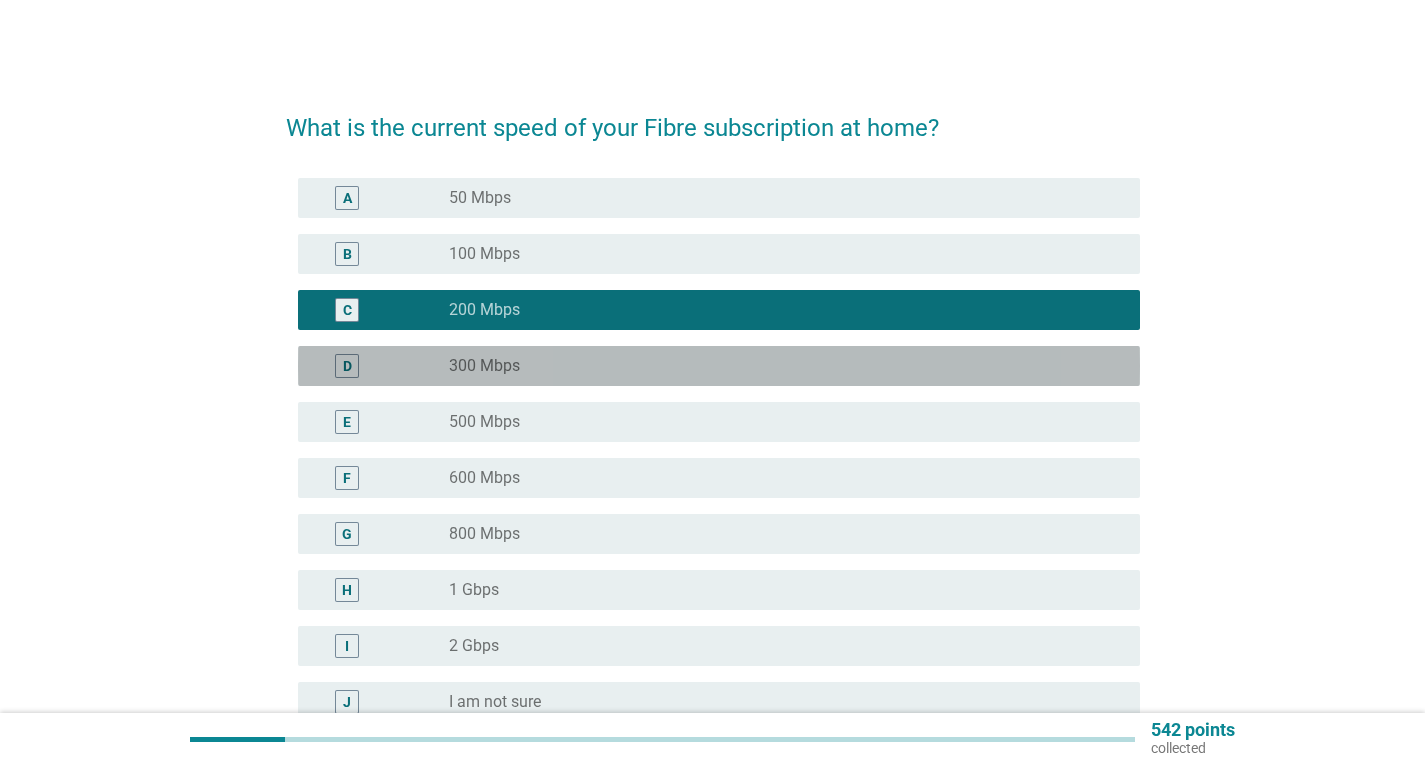 click on "radio_button_unchecked 300 Mbps" at bounding box center (778, 366) 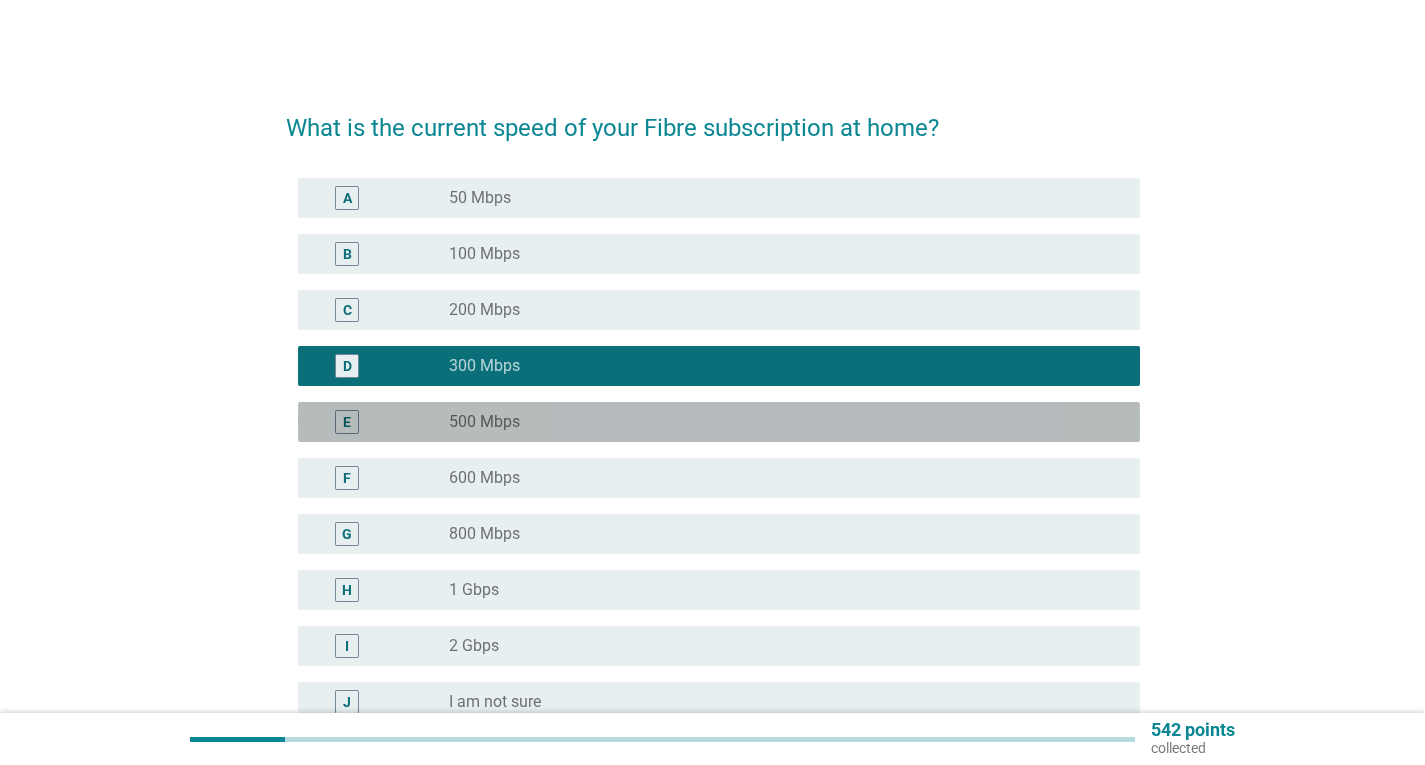 click on "radio_button_unchecked 500 Mbps" at bounding box center (778, 422) 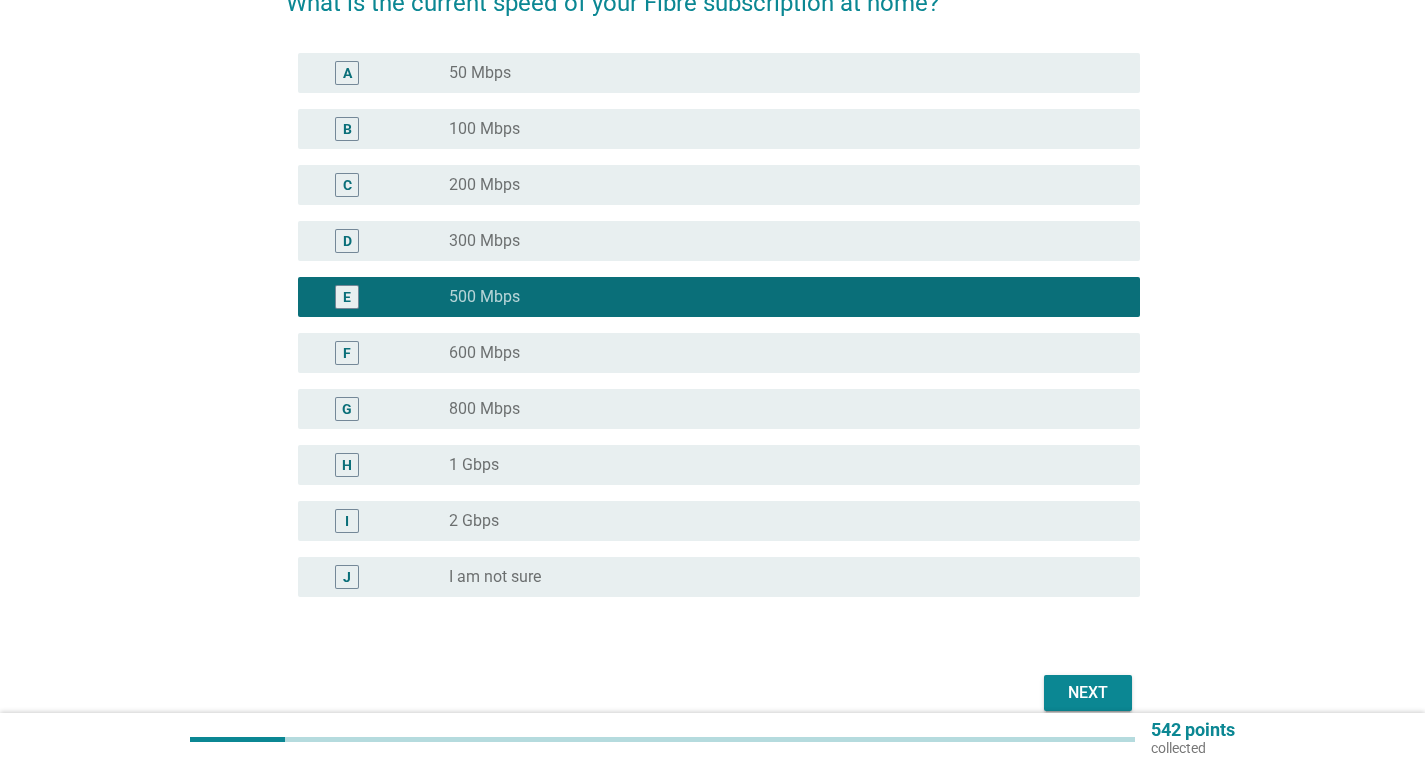 scroll, scrollTop: 219, scrollLeft: 0, axis: vertical 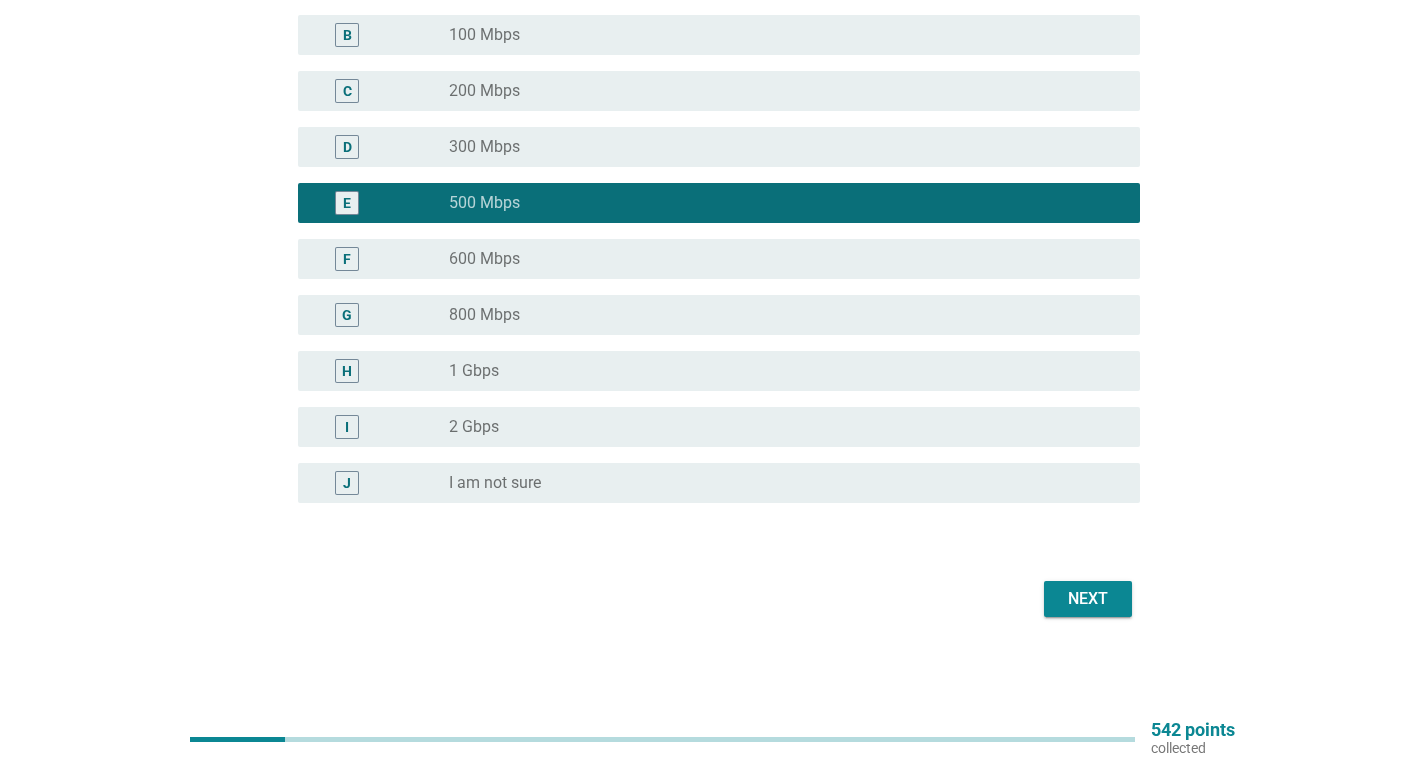 click on "Next" at bounding box center [1088, 599] 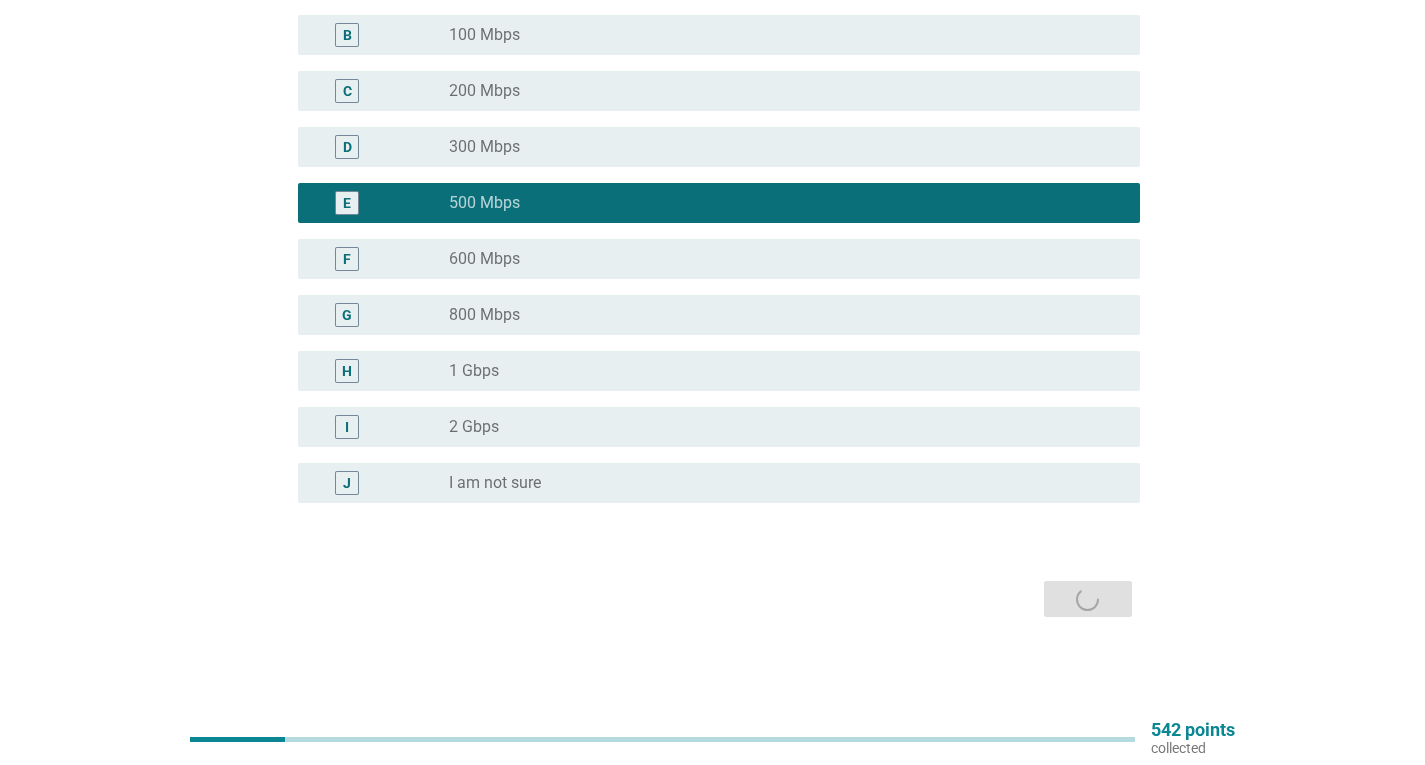 scroll, scrollTop: 0, scrollLeft: 0, axis: both 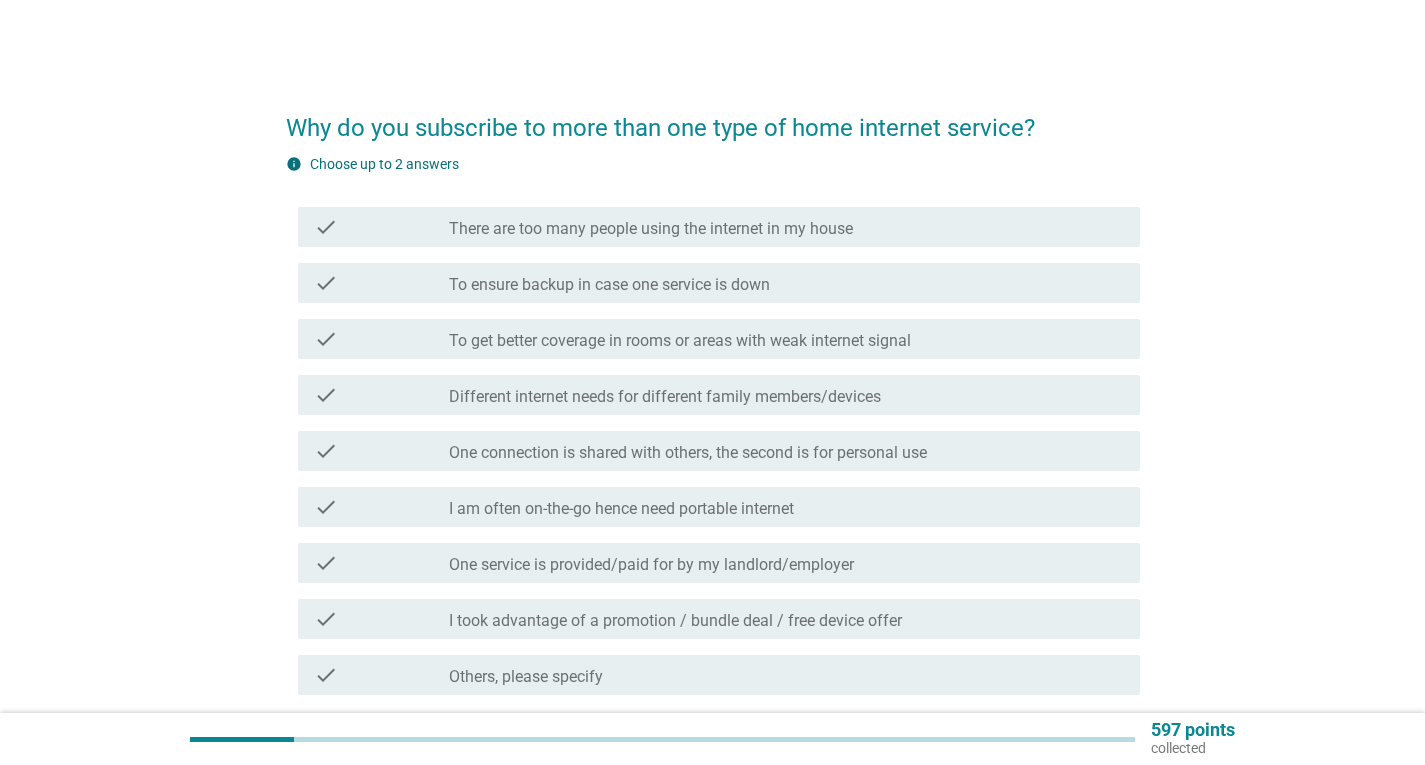 click on "I took advantage of a promotion / bundle deal / free device offer" at bounding box center (675, 621) 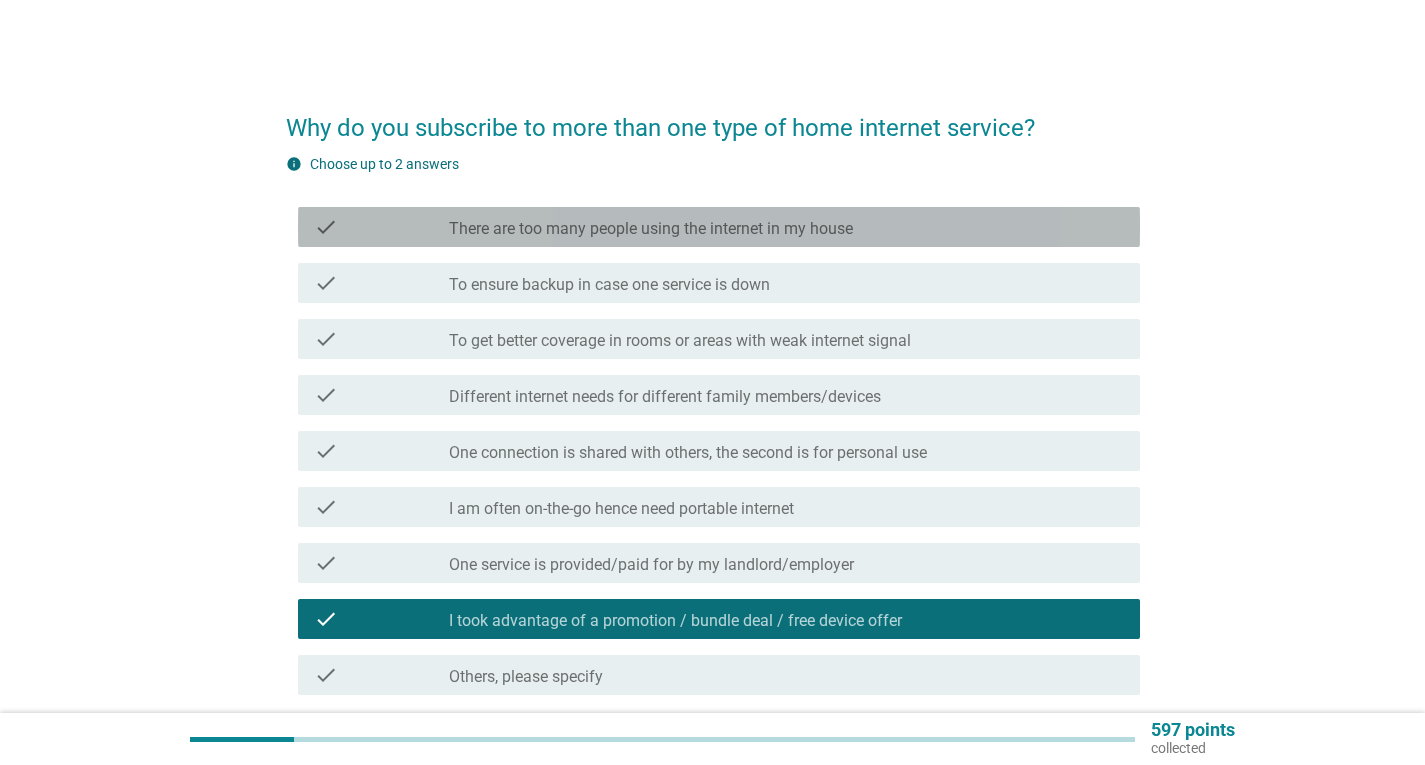 click on "There are too many people using the internet in my house" at bounding box center (651, 229) 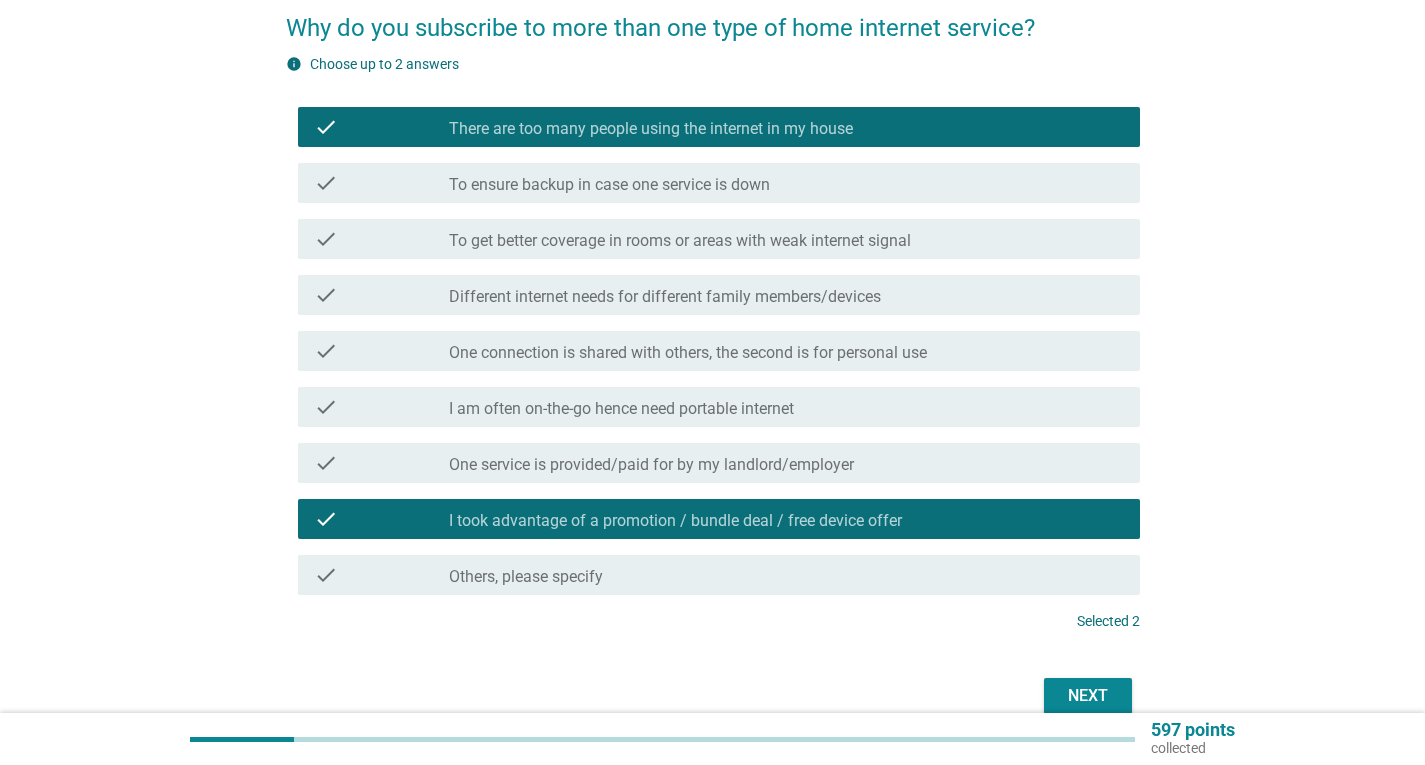 scroll, scrollTop: 197, scrollLeft: 0, axis: vertical 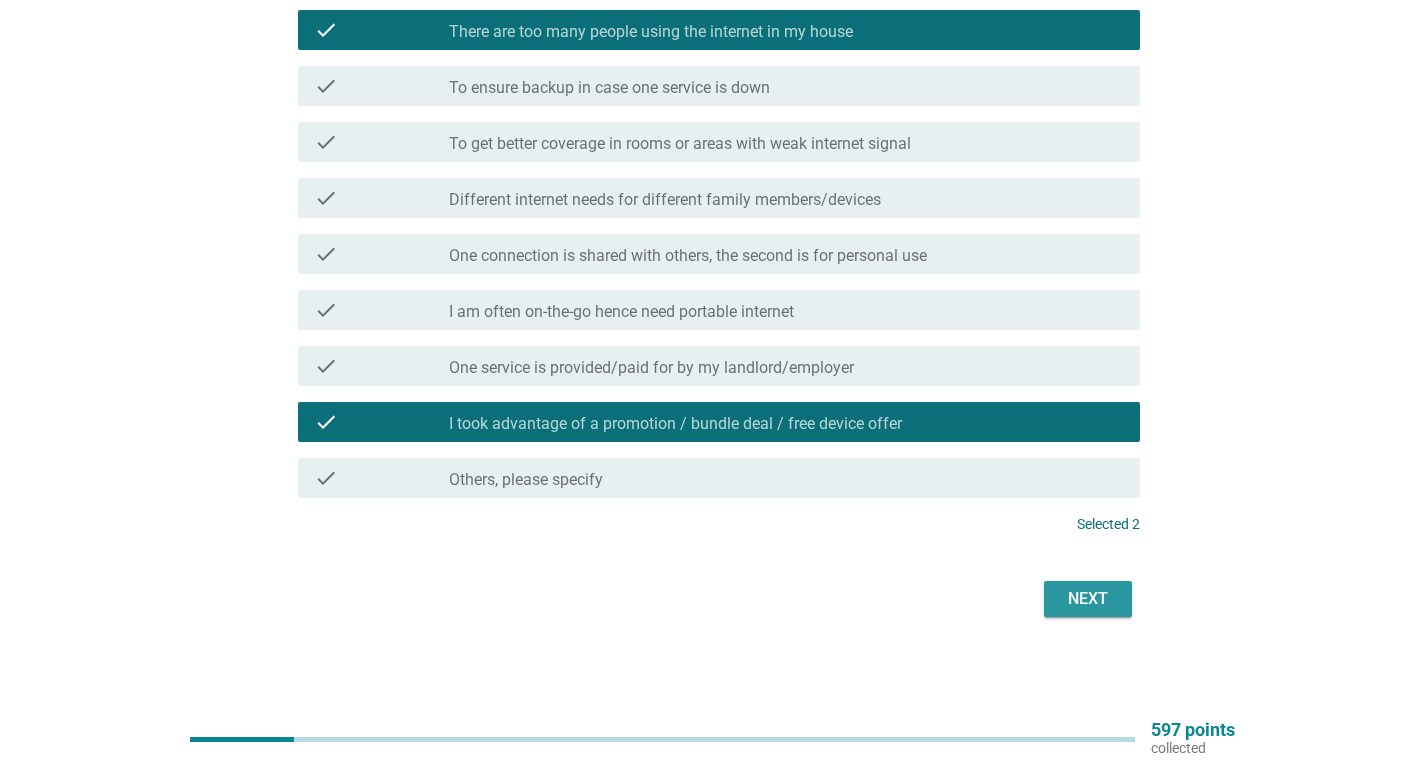 click on "Next" at bounding box center [1088, 599] 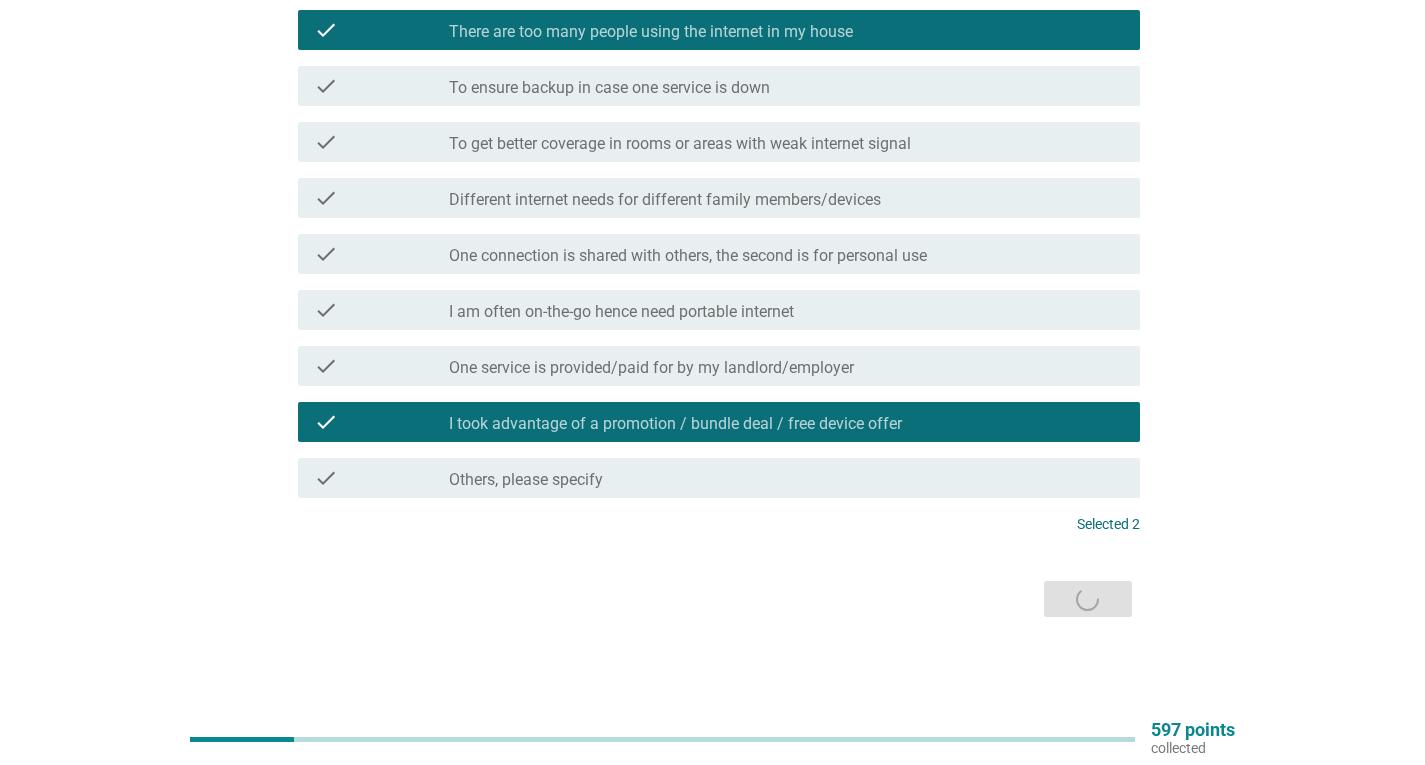 scroll, scrollTop: 0, scrollLeft: 0, axis: both 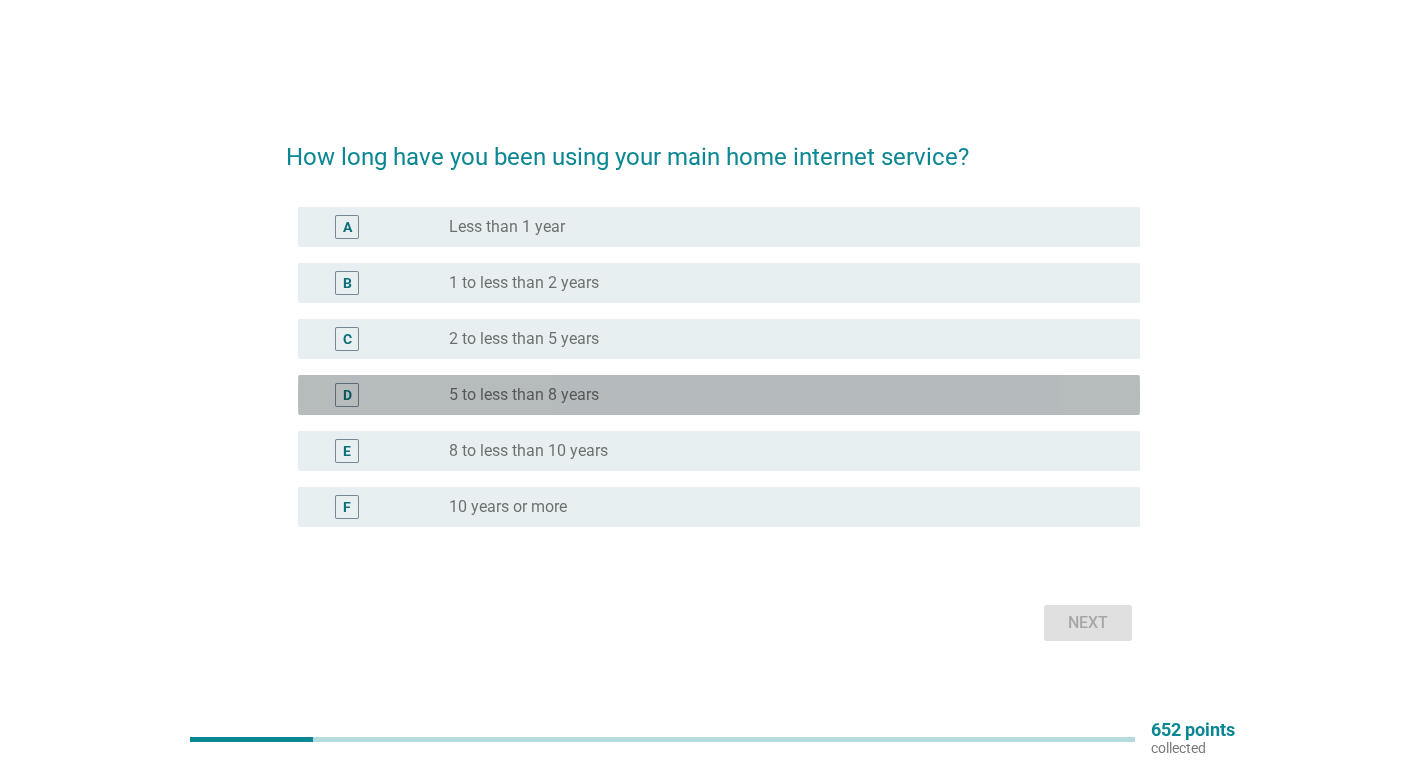 click on "radio_button_unchecked 5 to less than 8 years" at bounding box center (786, 395) 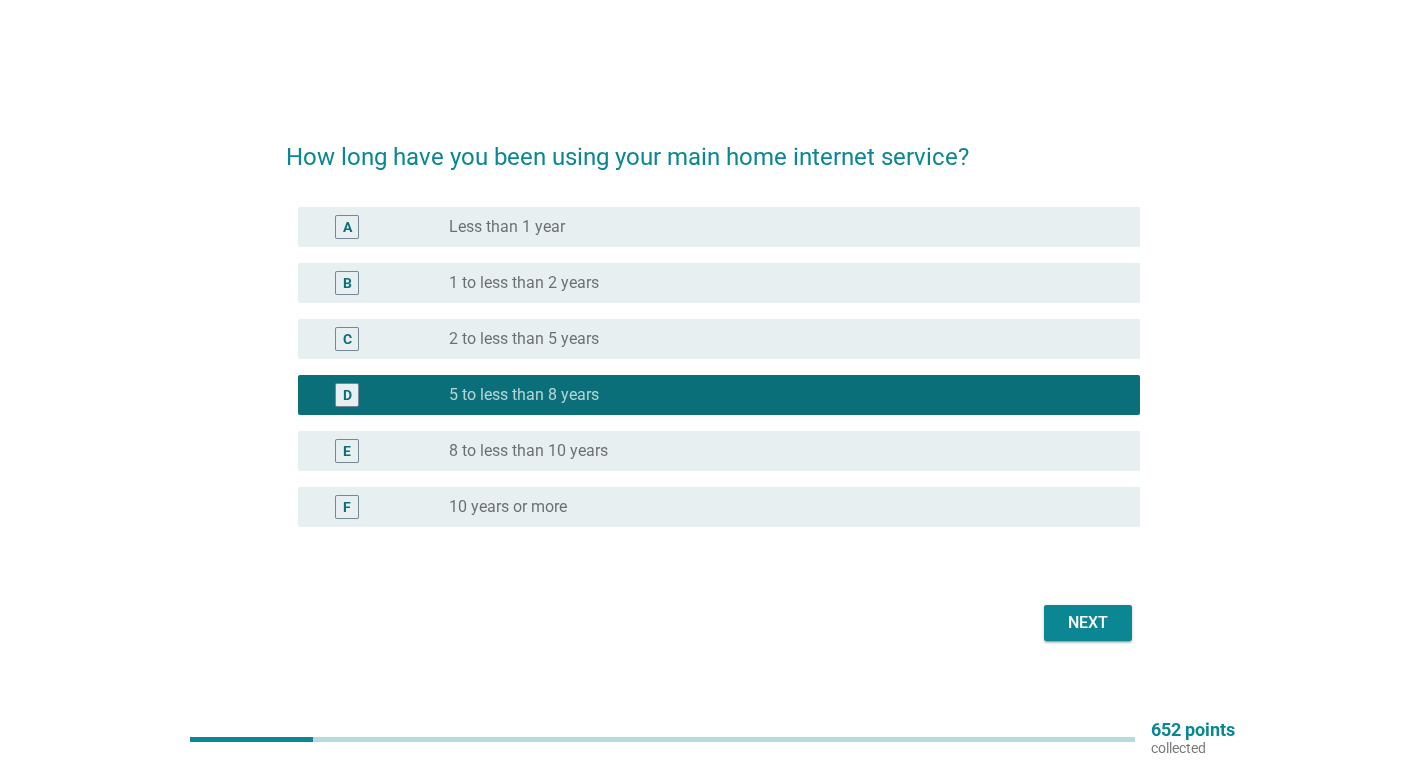 click on "Next" at bounding box center [1088, 623] 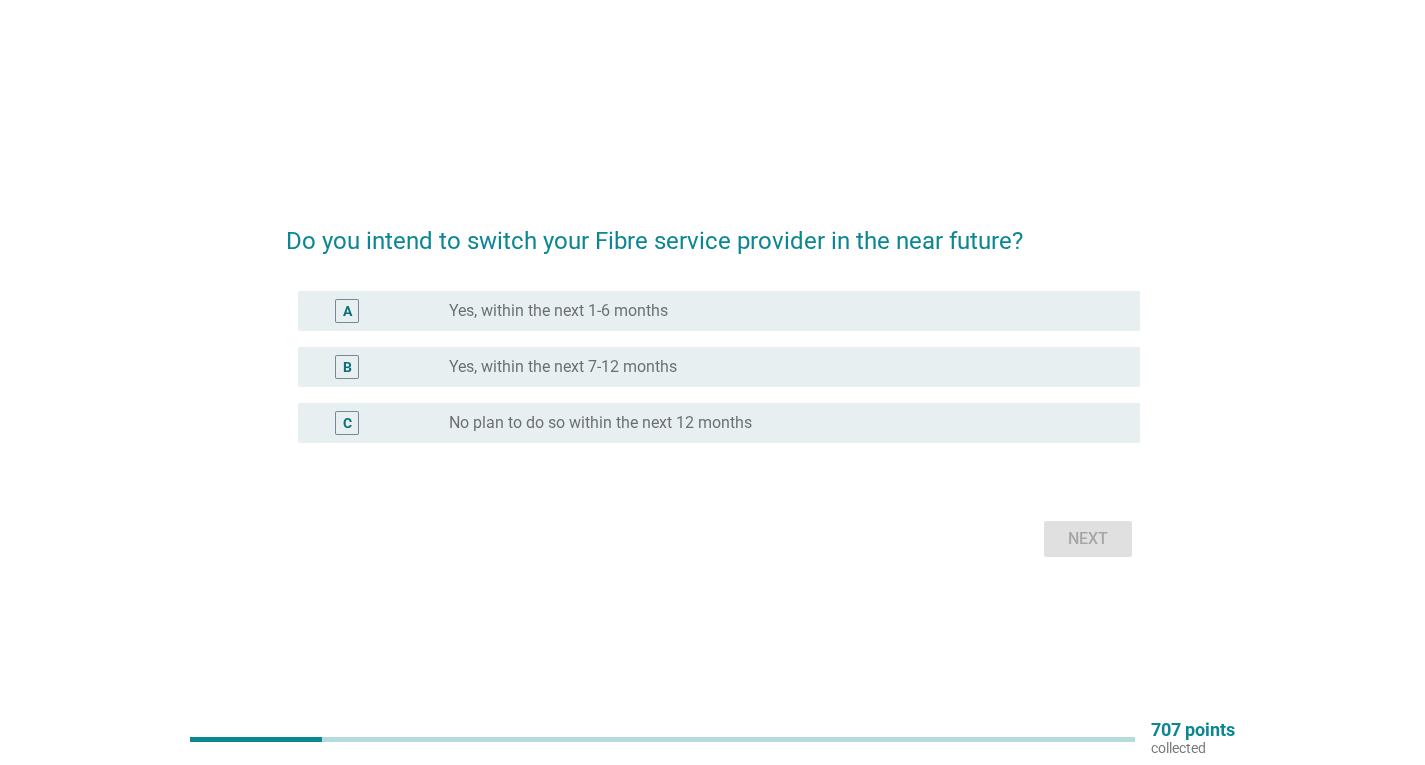 click on "No plan to do so within the next 12 months" at bounding box center [600, 423] 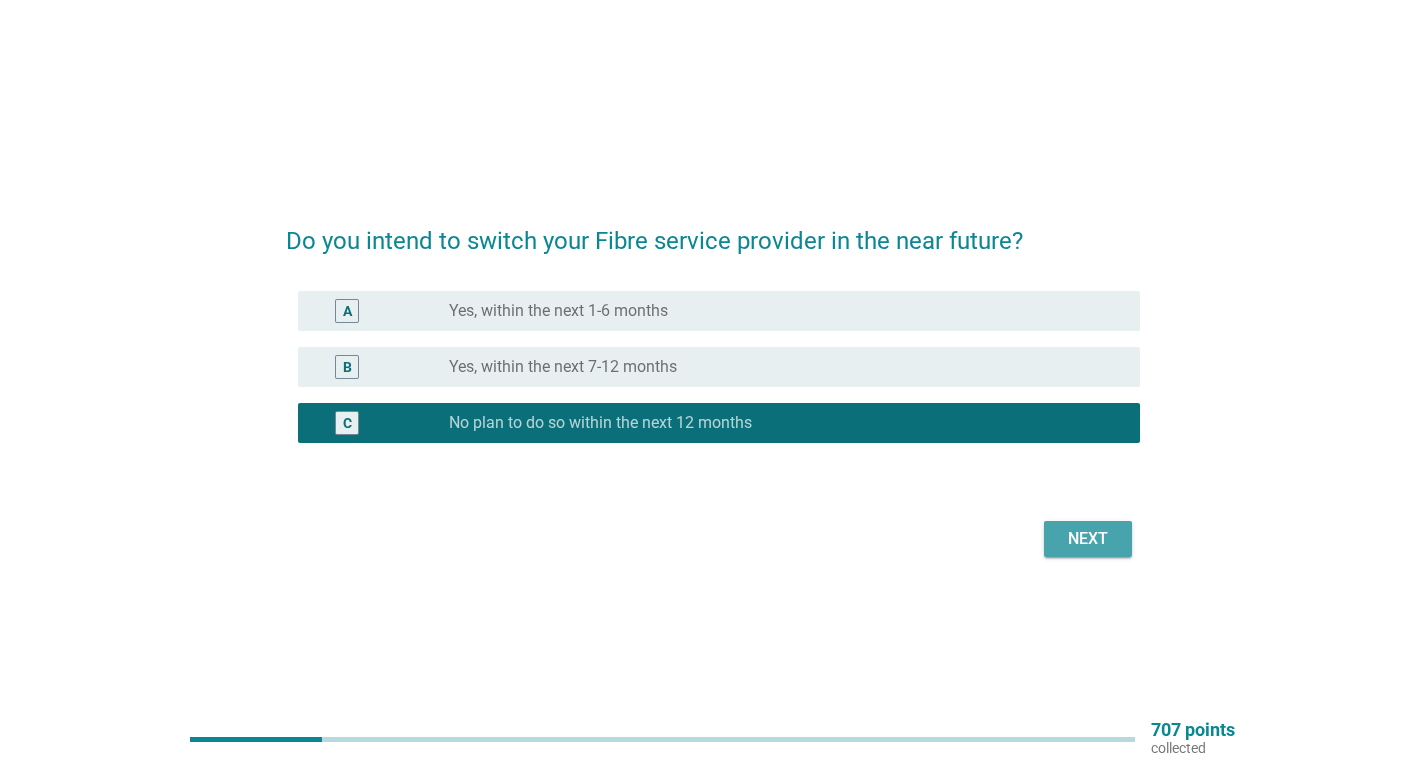 click on "Next" at bounding box center (1088, 539) 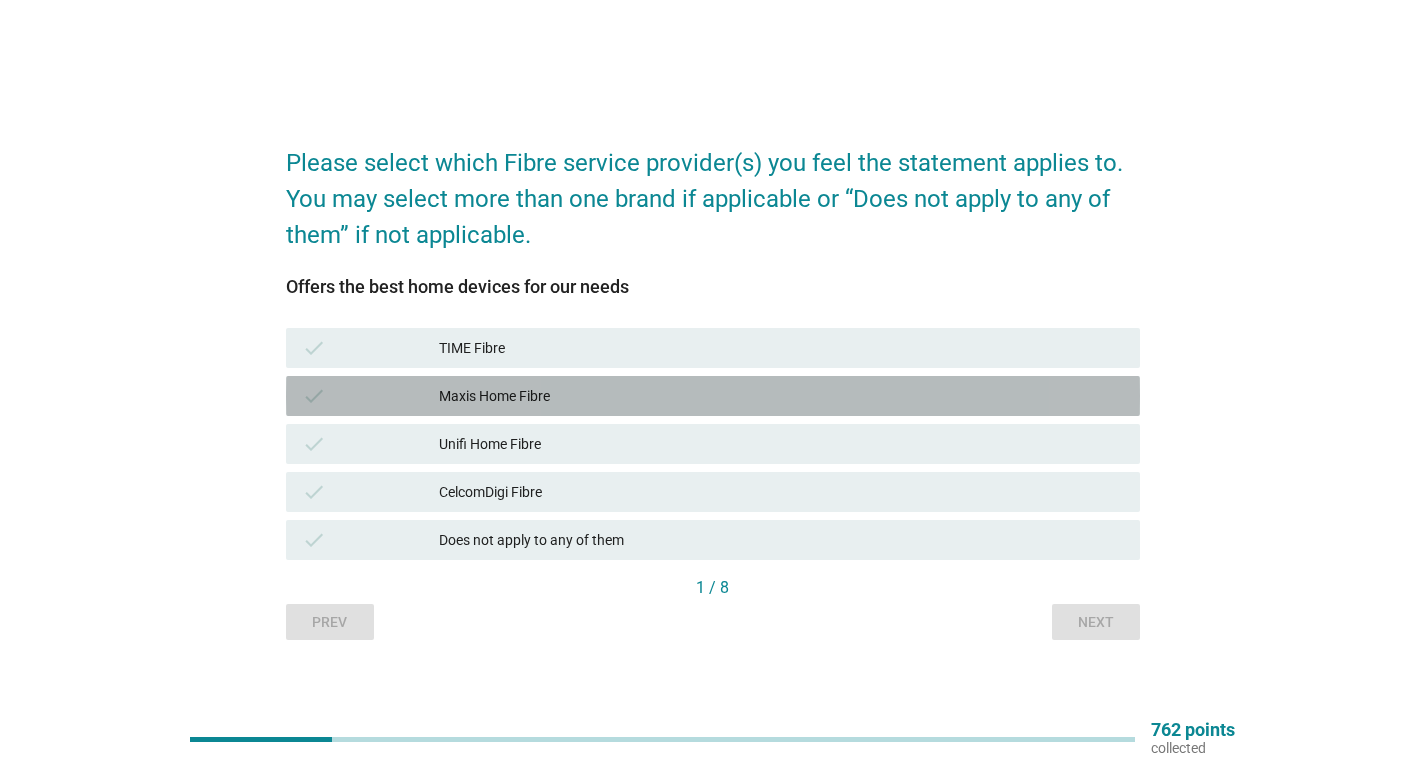 click on "Maxis Home Fibre" at bounding box center (781, 396) 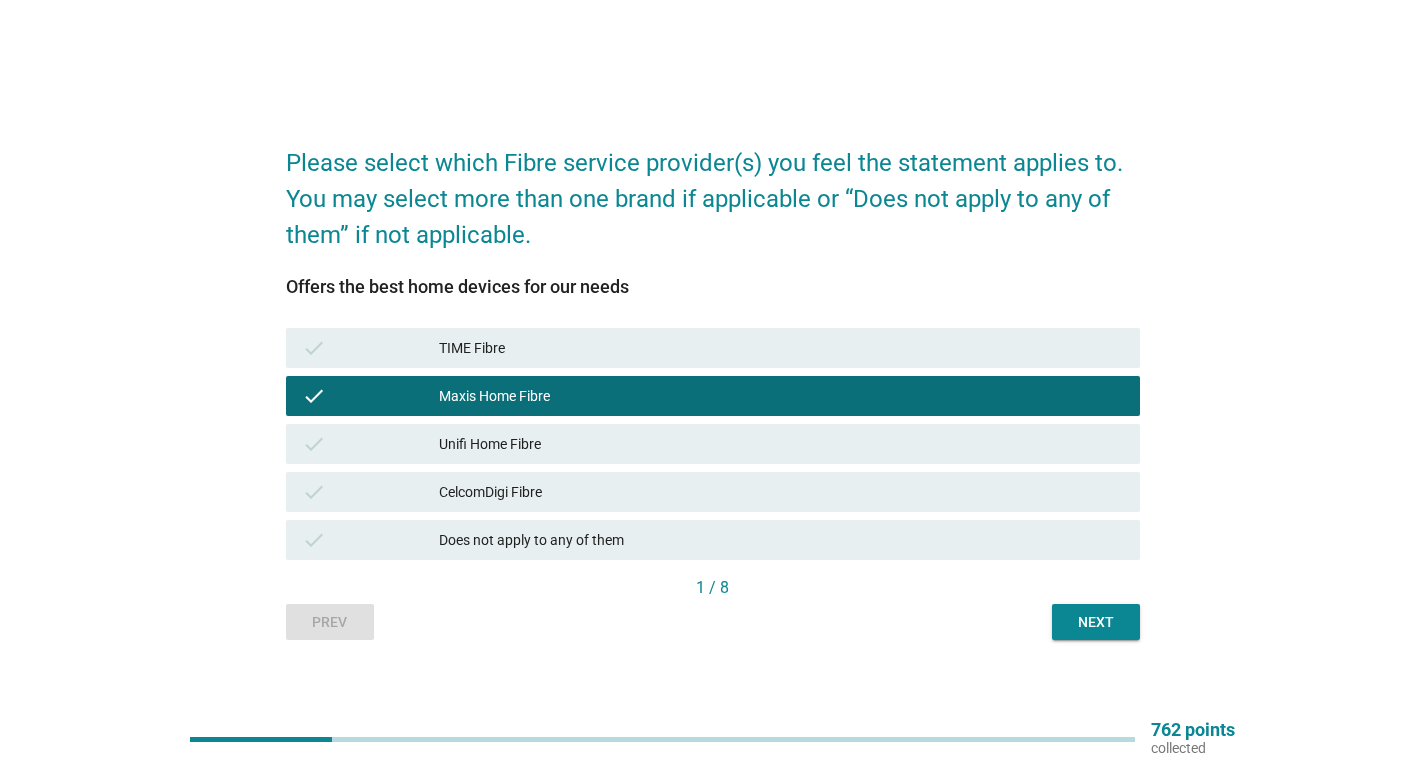 click on "Next" at bounding box center (1096, 622) 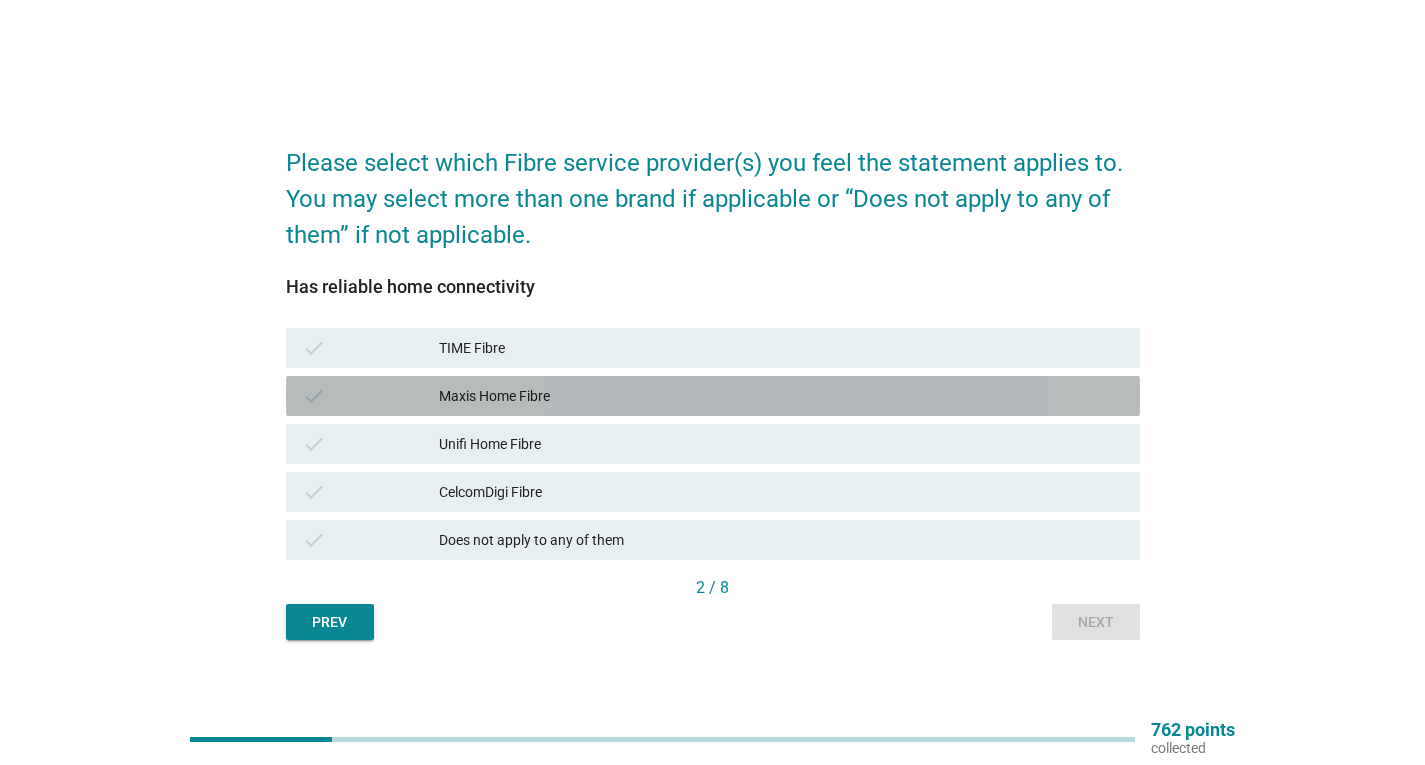 click on "Maxis Home Fibre" at bounding box center (781, 396) 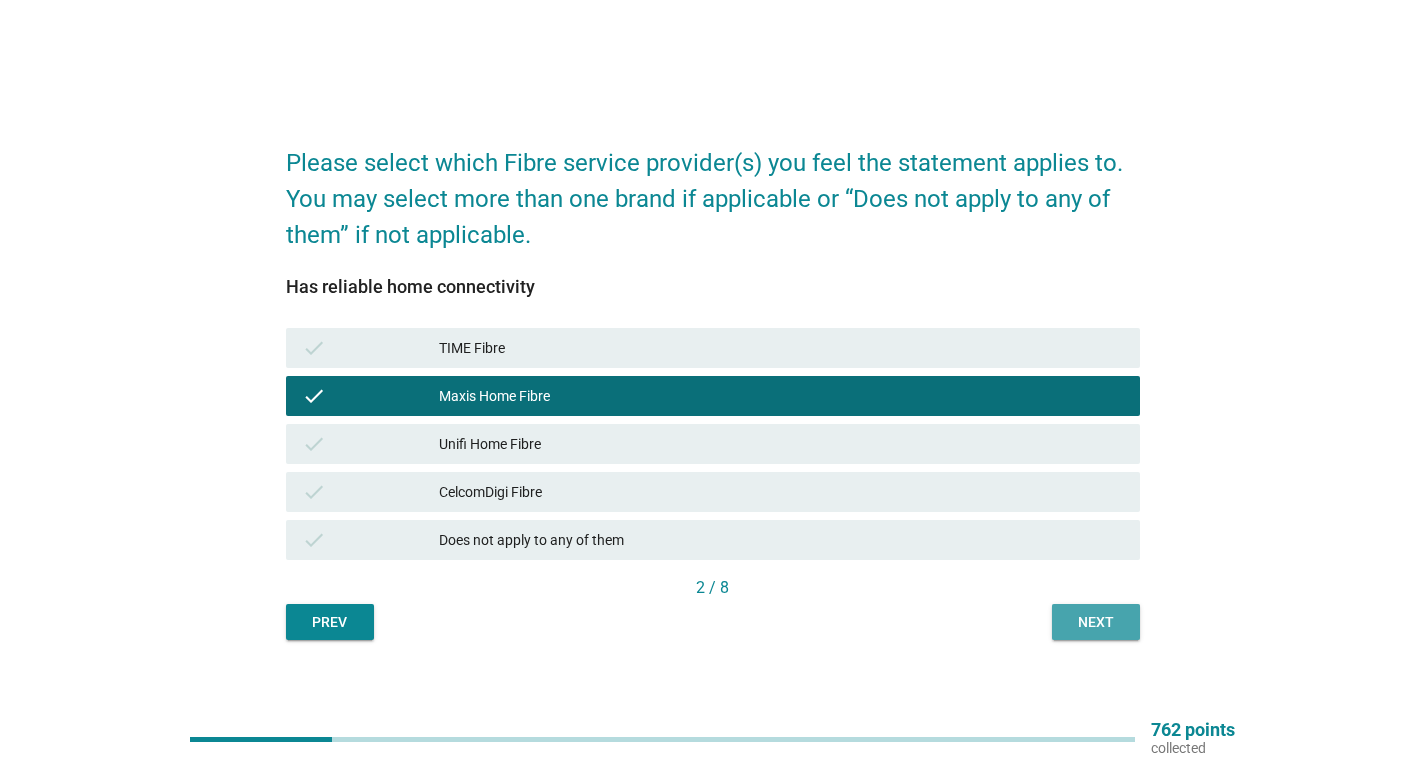 click on "Next" at bounding box center (1096, 622) 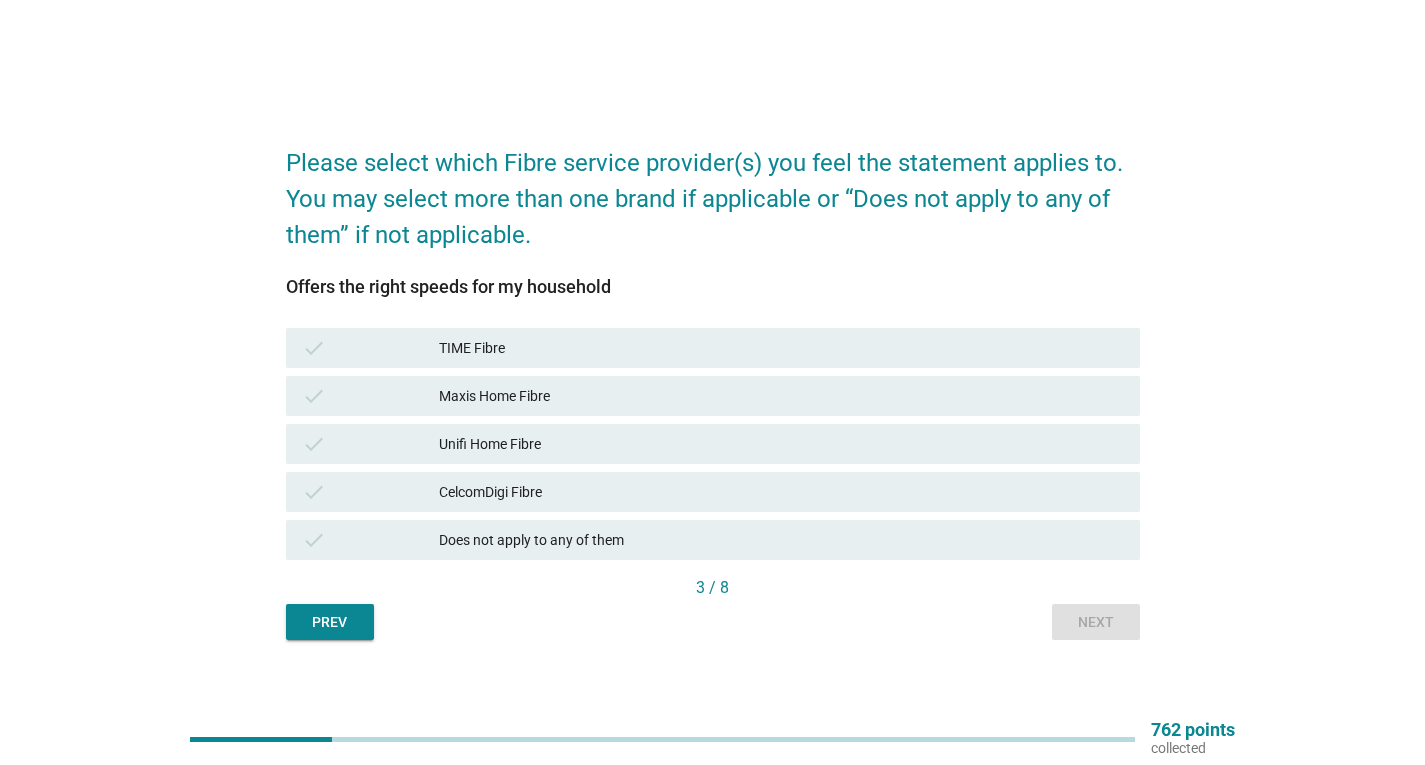 click on "check   Maxis Home Fibre" at bounding box center [713, 396] 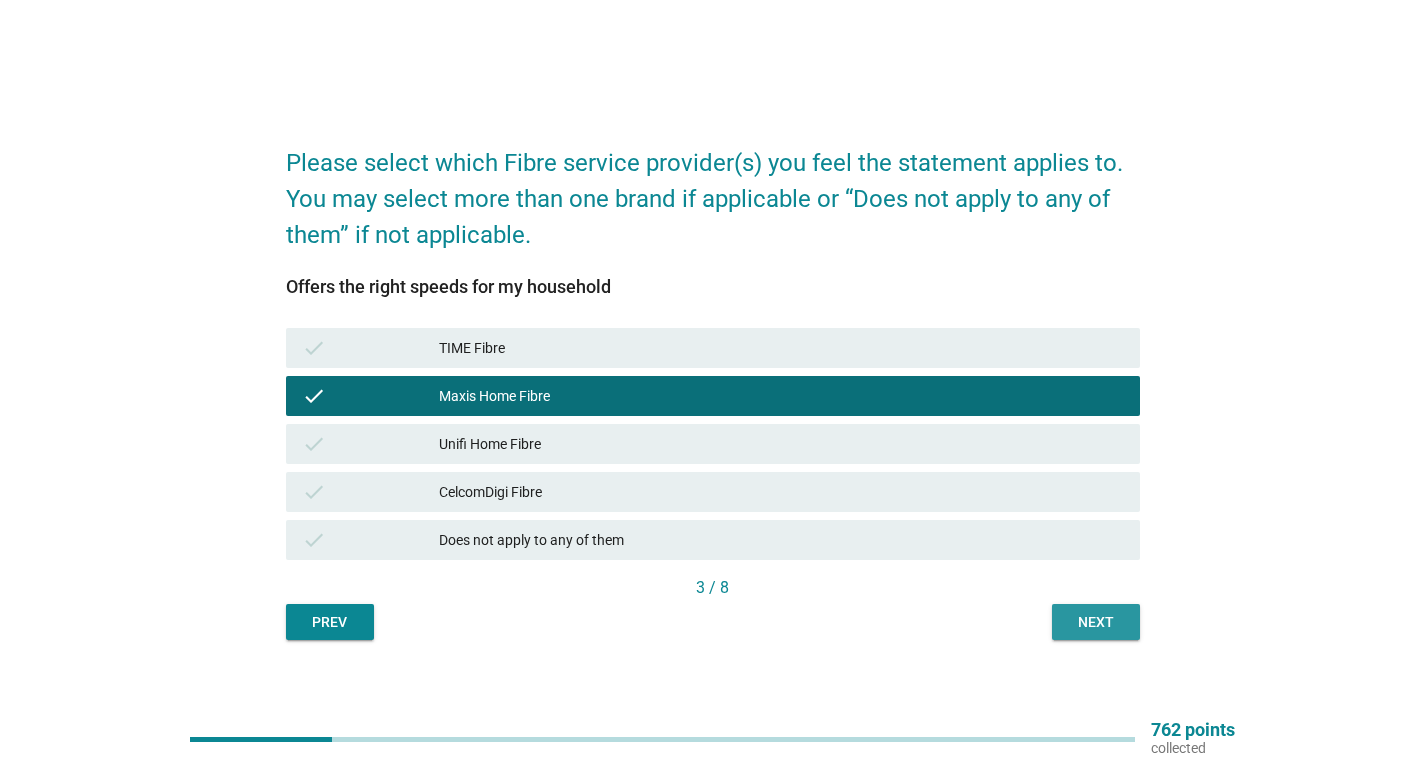 click on "Next" at bounding box center [1096, 622] 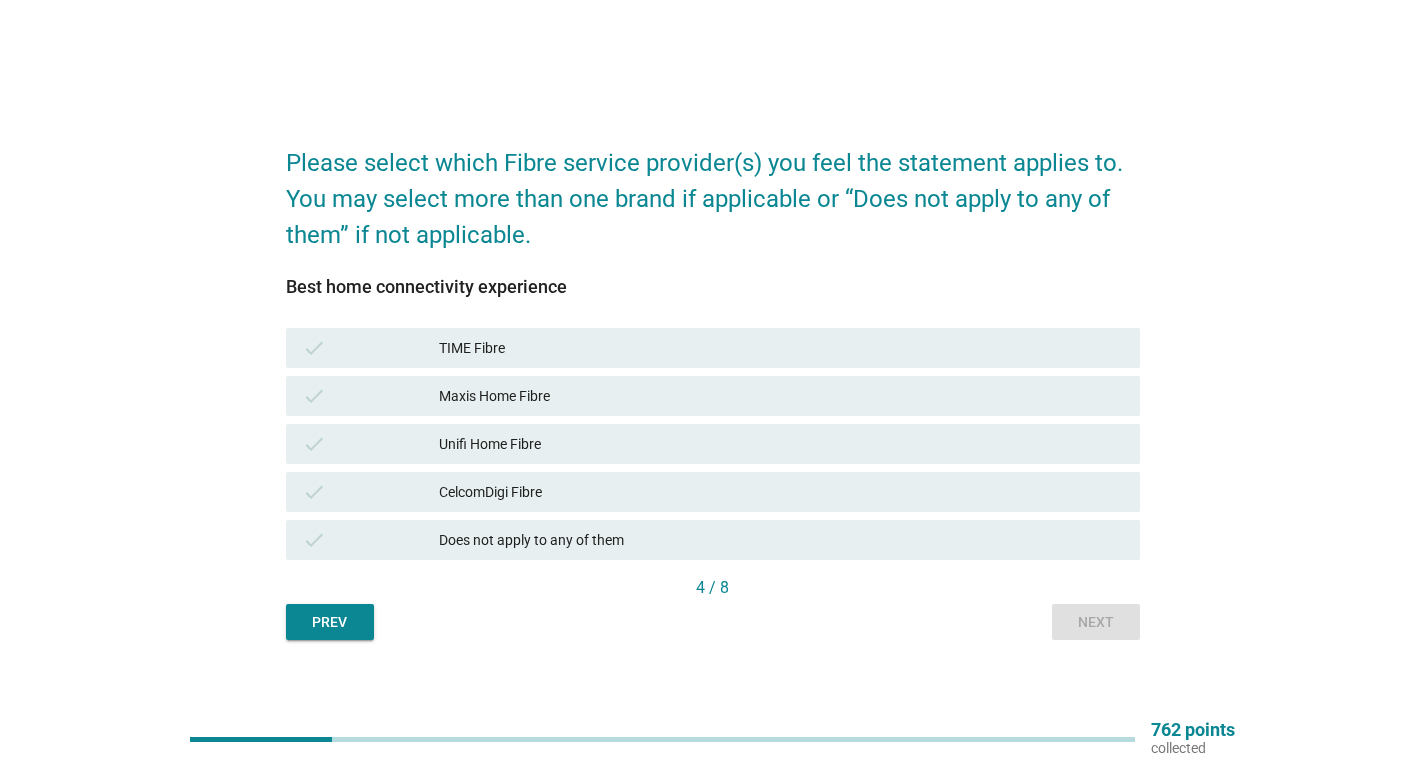 click on "Maxis Home Fibre" at bounding box center [781, 396] 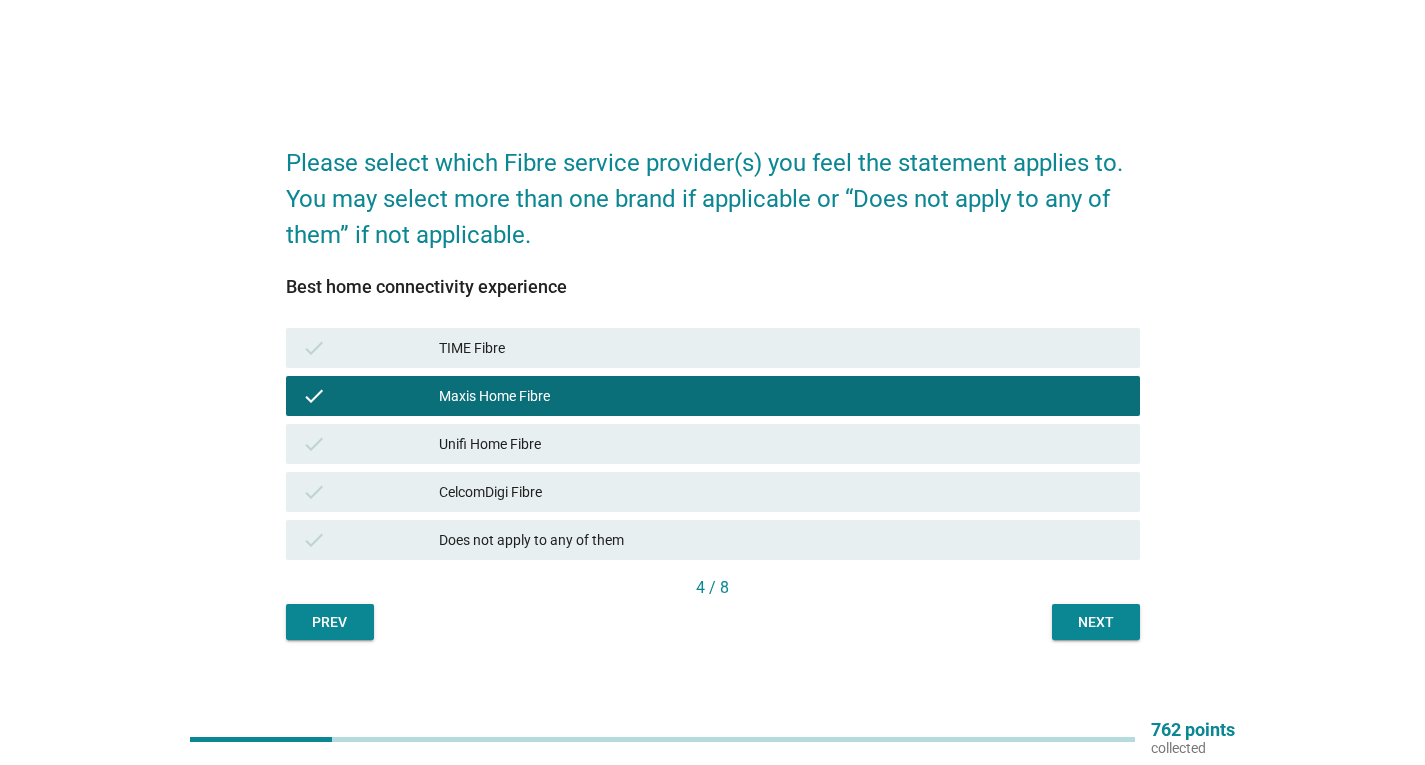 click on "Next" at bounding box center (1096, 622) 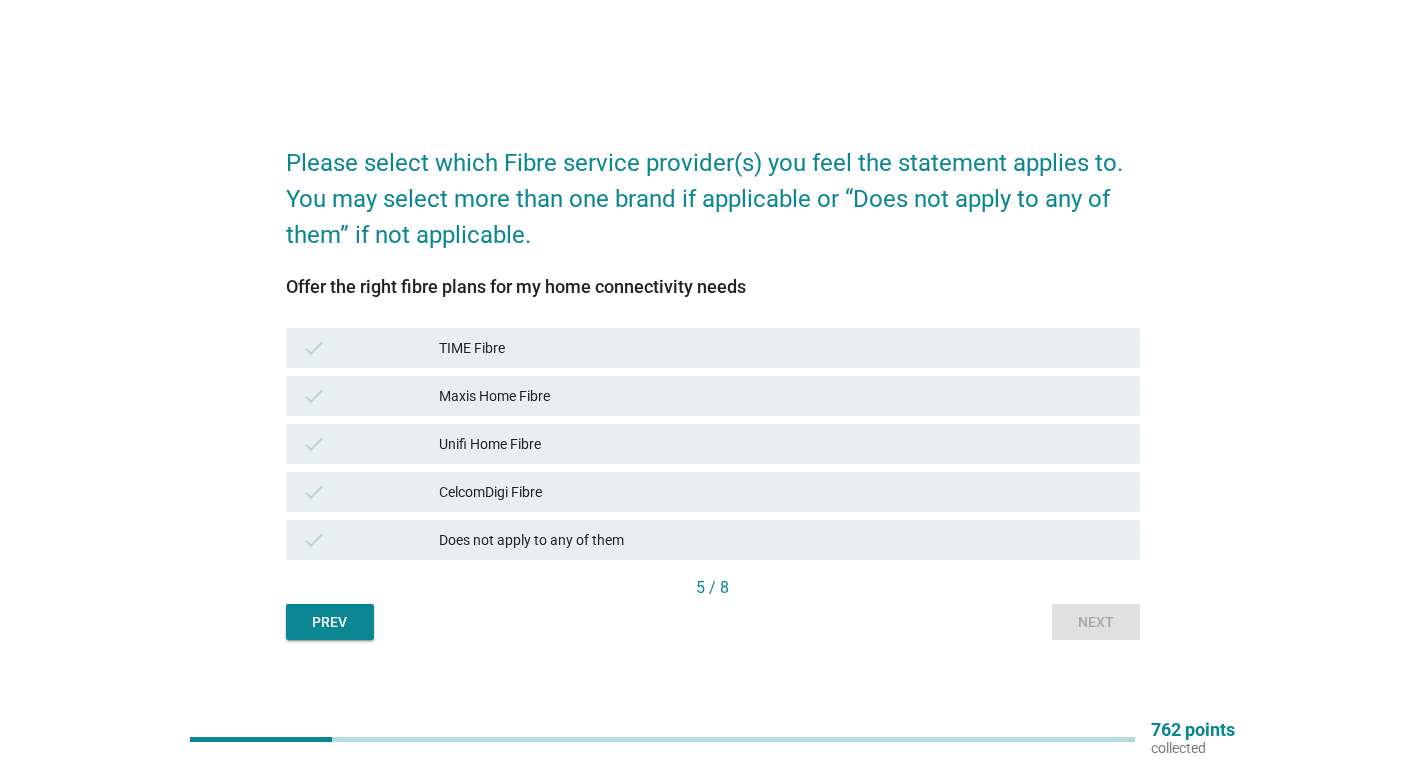 click on "CelcomDigi Fibre" at bounding box center (781, 492) 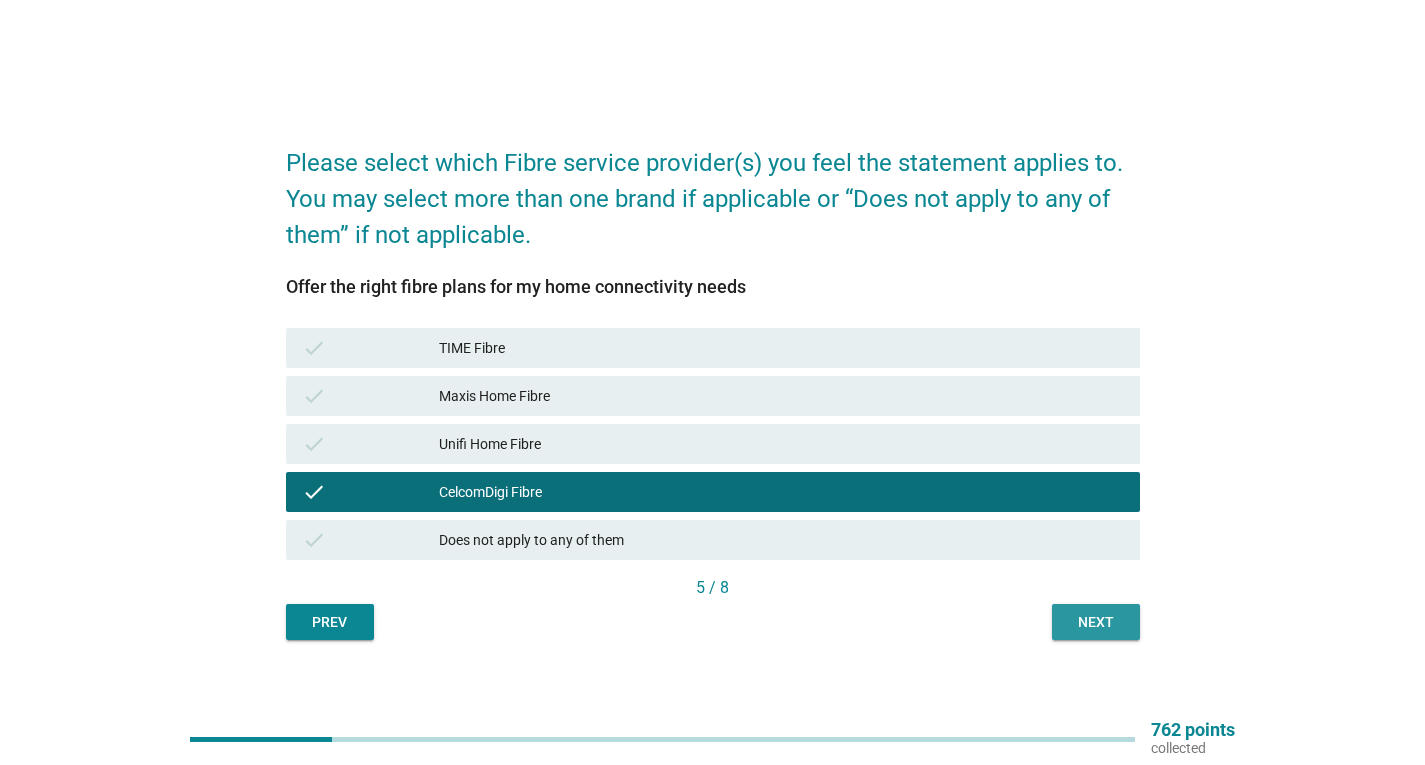 click on "Next" at bounding box center (1096, 622) 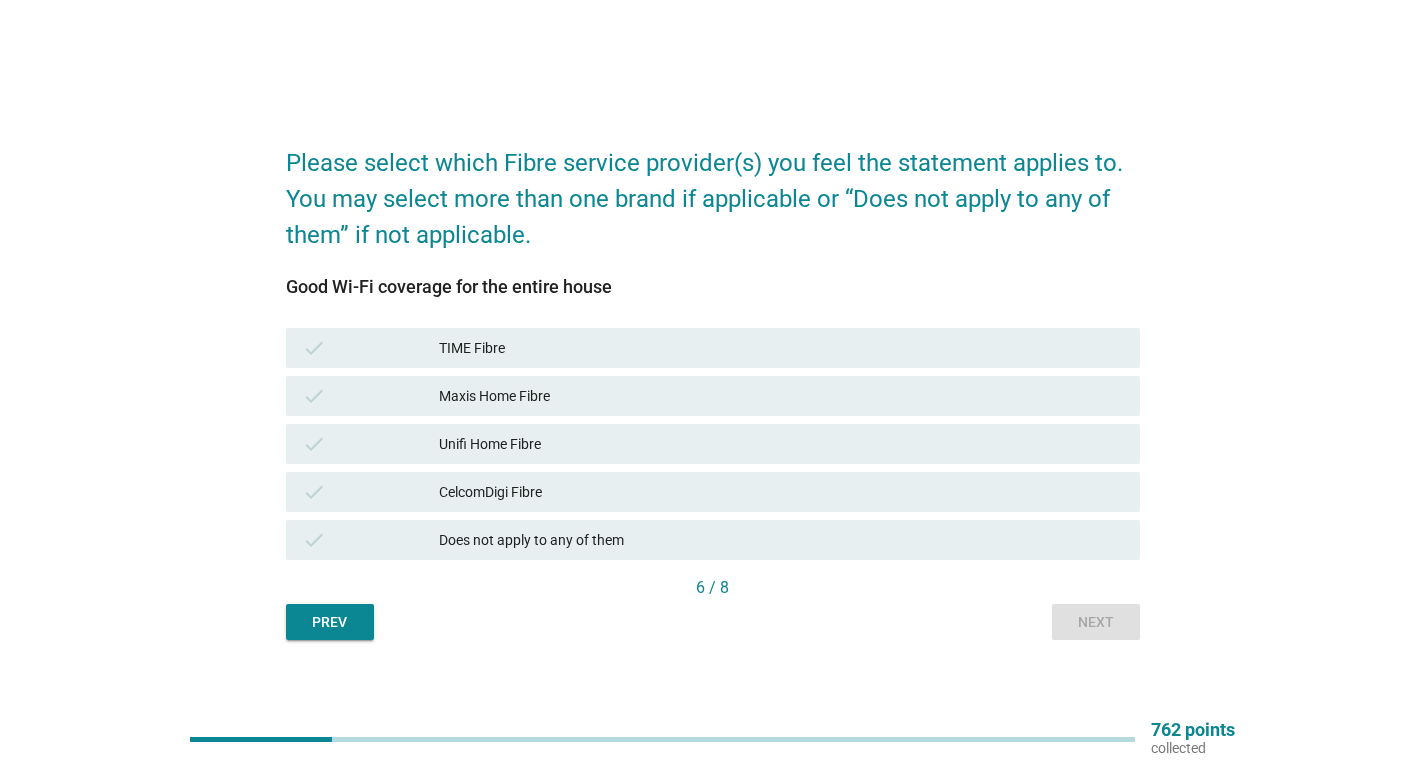click on "Maxis Home Fibre" at bounding box center (781, 396) 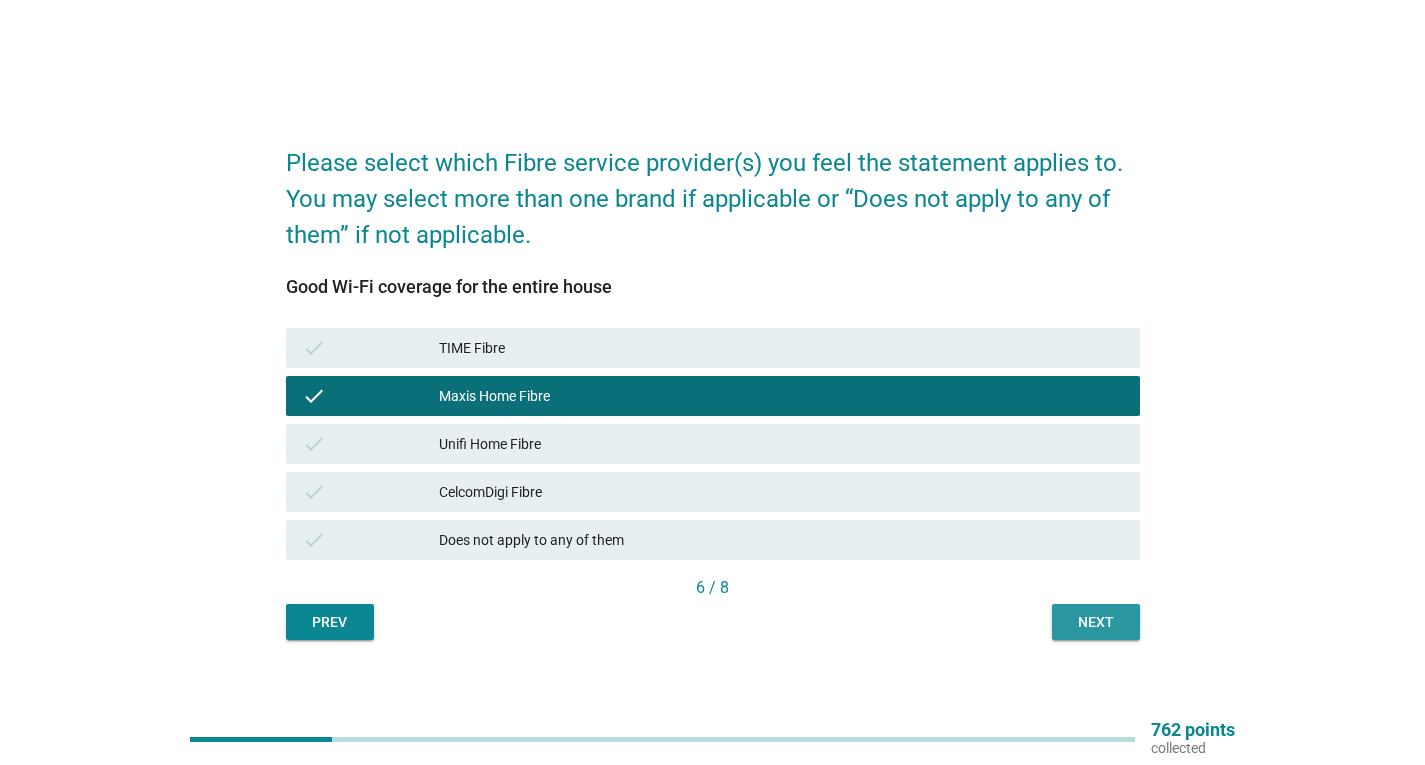 click on "Next" at bounding box center (1096, 622) 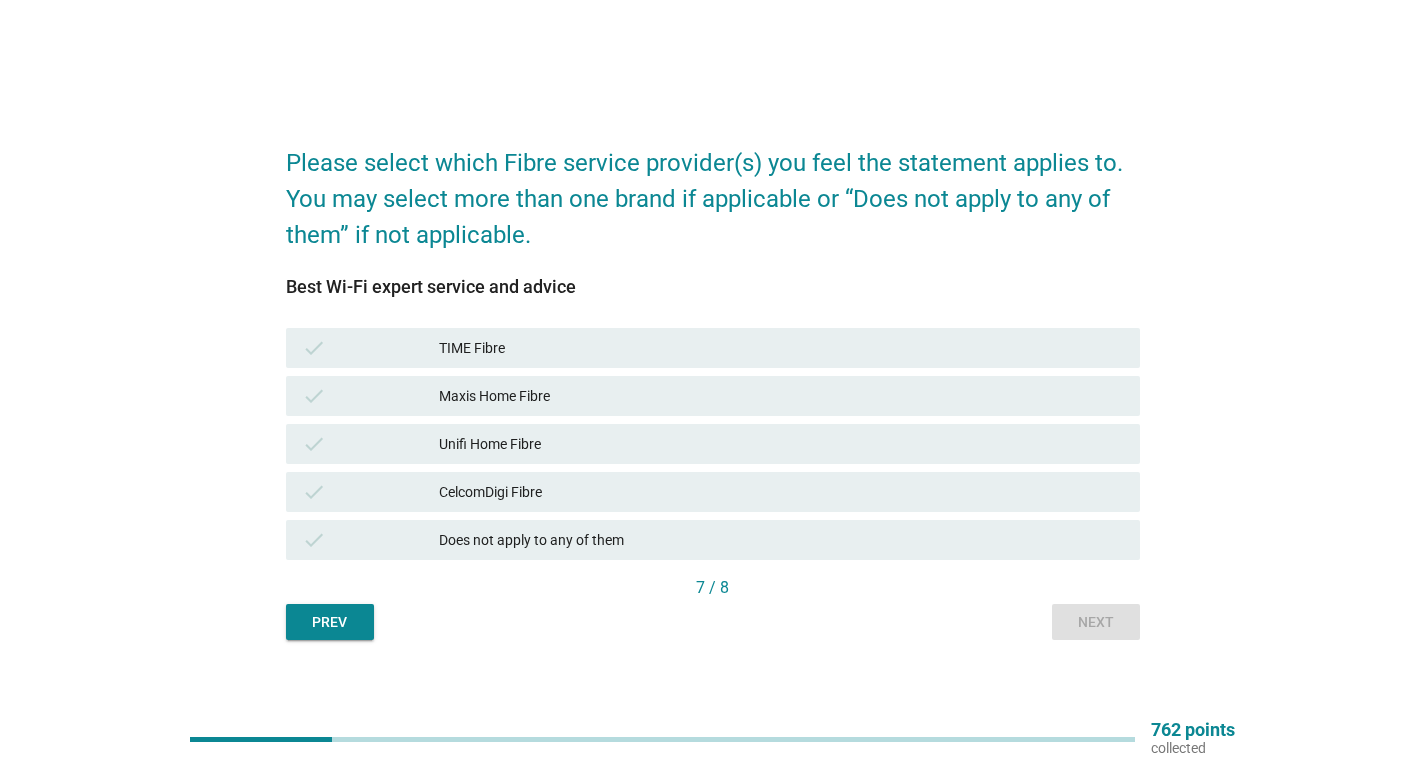 click on "Maxis Home Fibre" at bounding box center (781, 396) 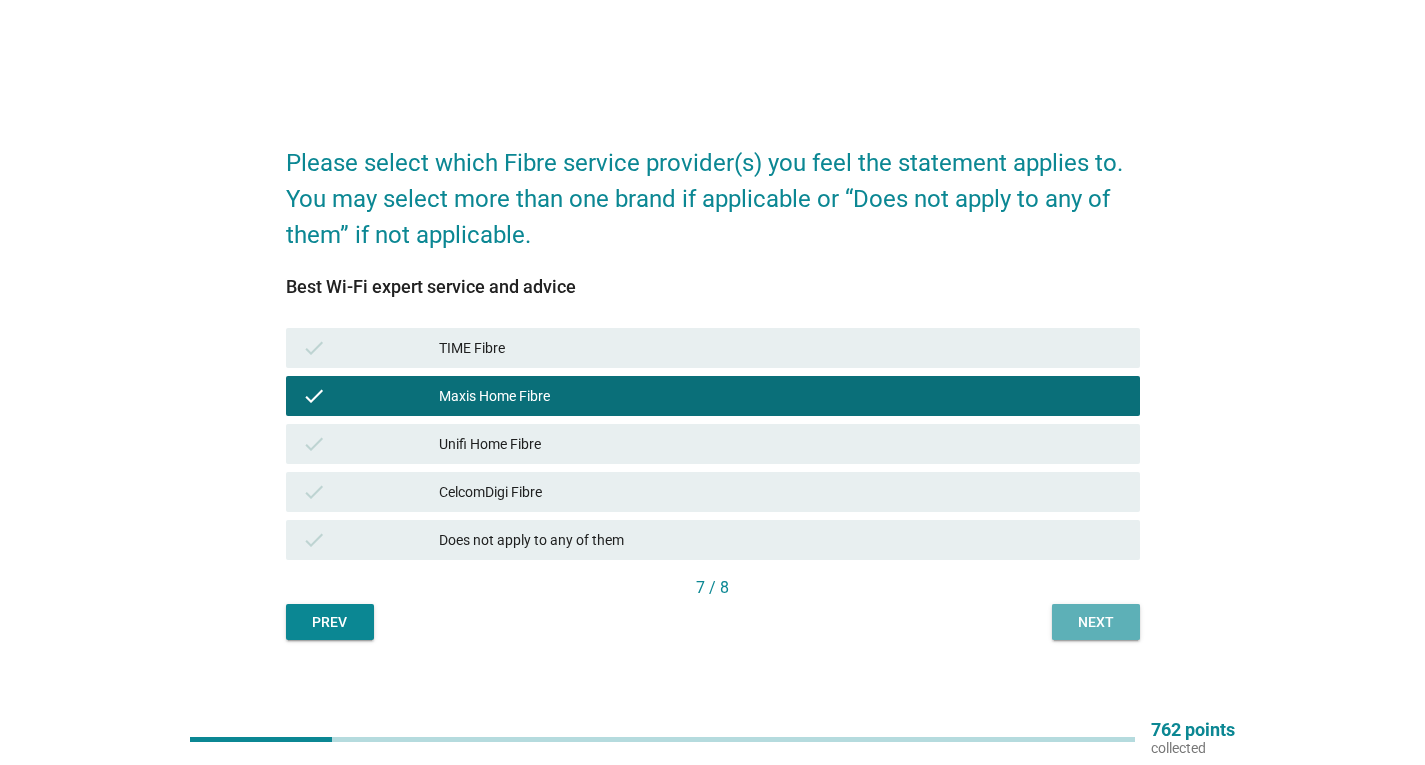 click on "Next" at bounding box center (1096, 622) 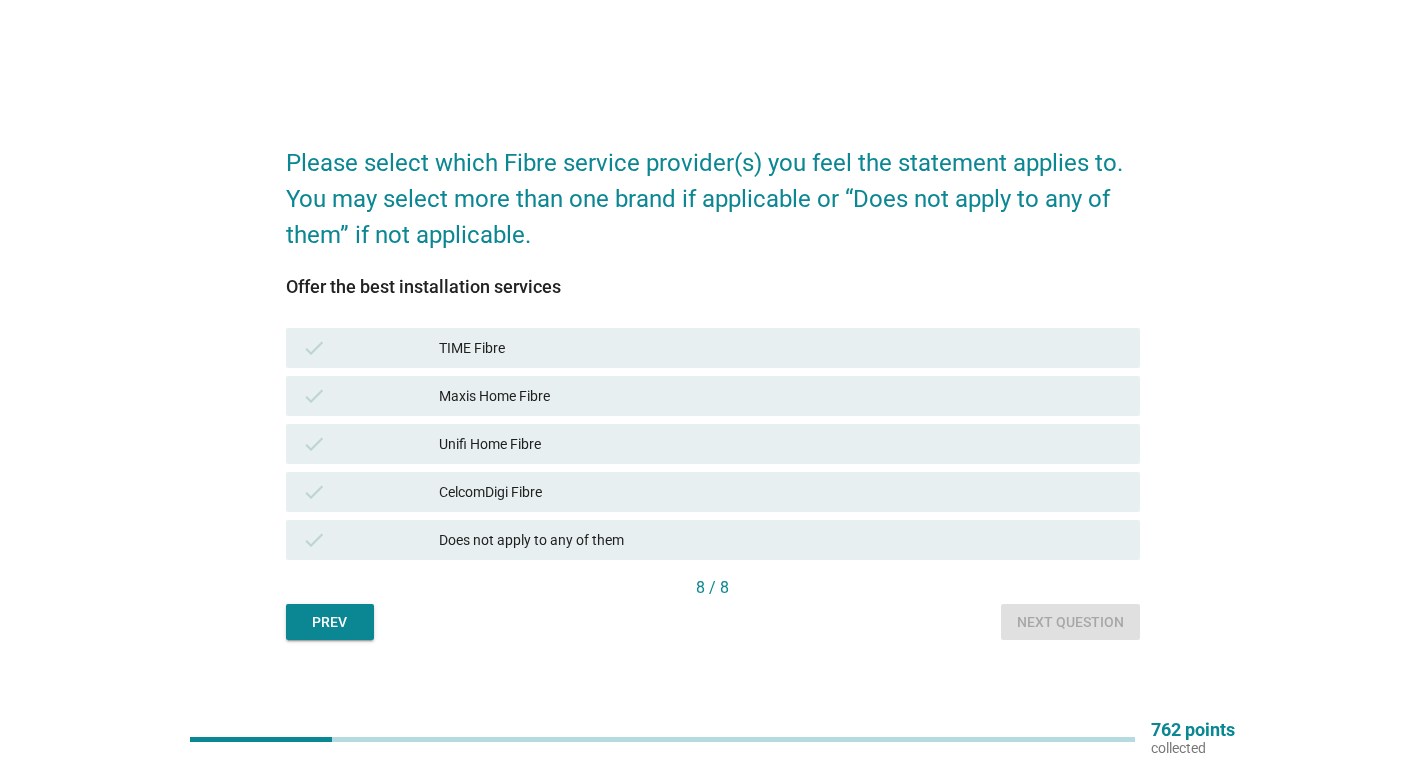 click on "Maxis Home Fibre" at bounding box center (781, 396) 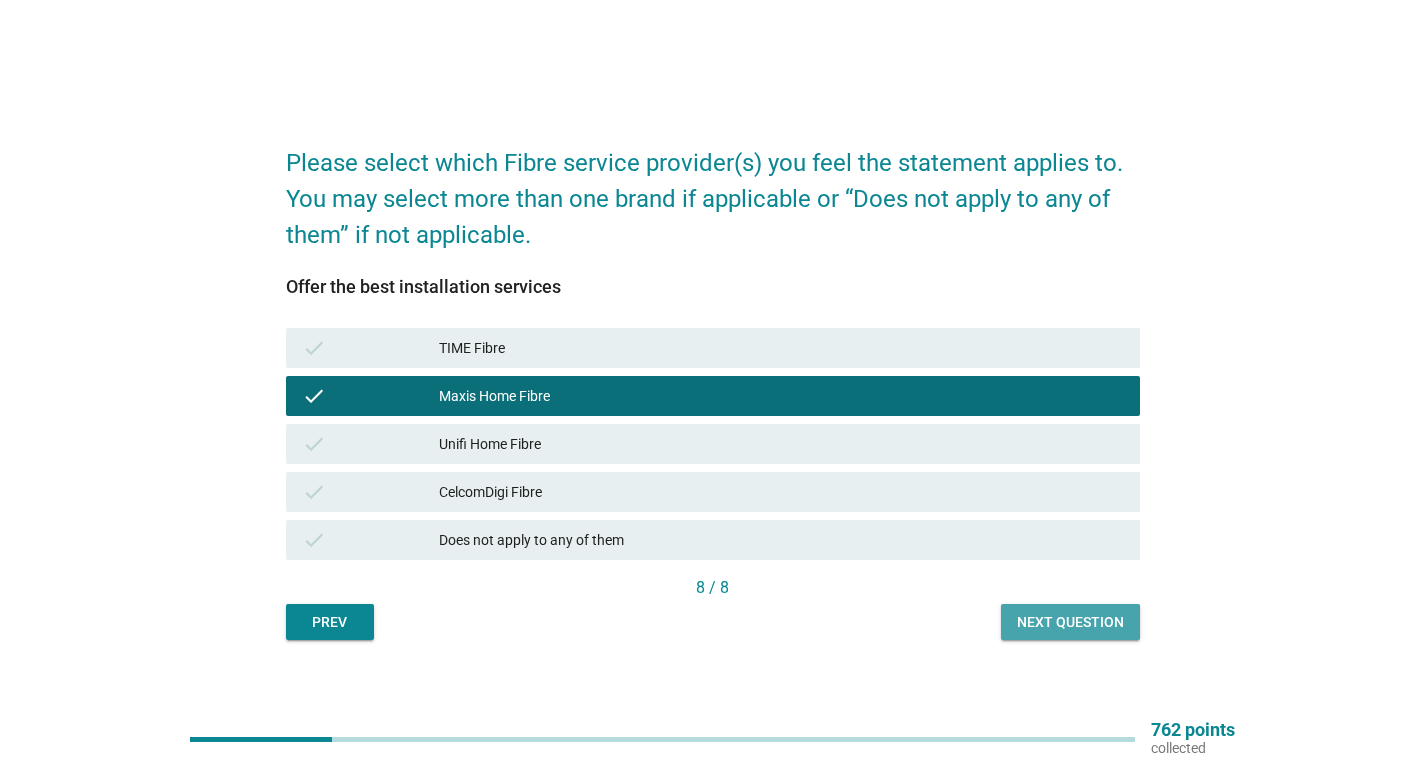 click on "Next question" at bounding box center [1070, 622] 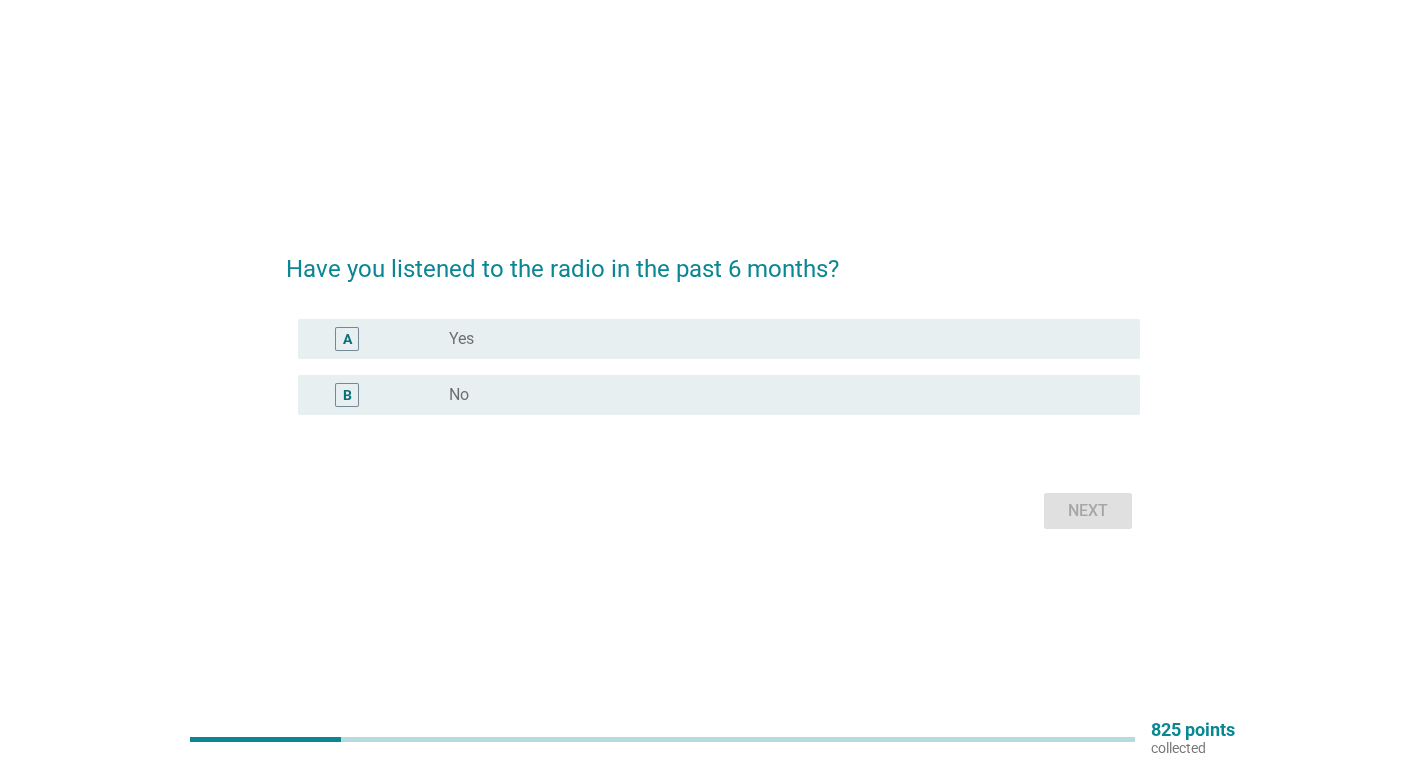 click on "B     radio_button_unchecked No" at bounding box center (719, 395) 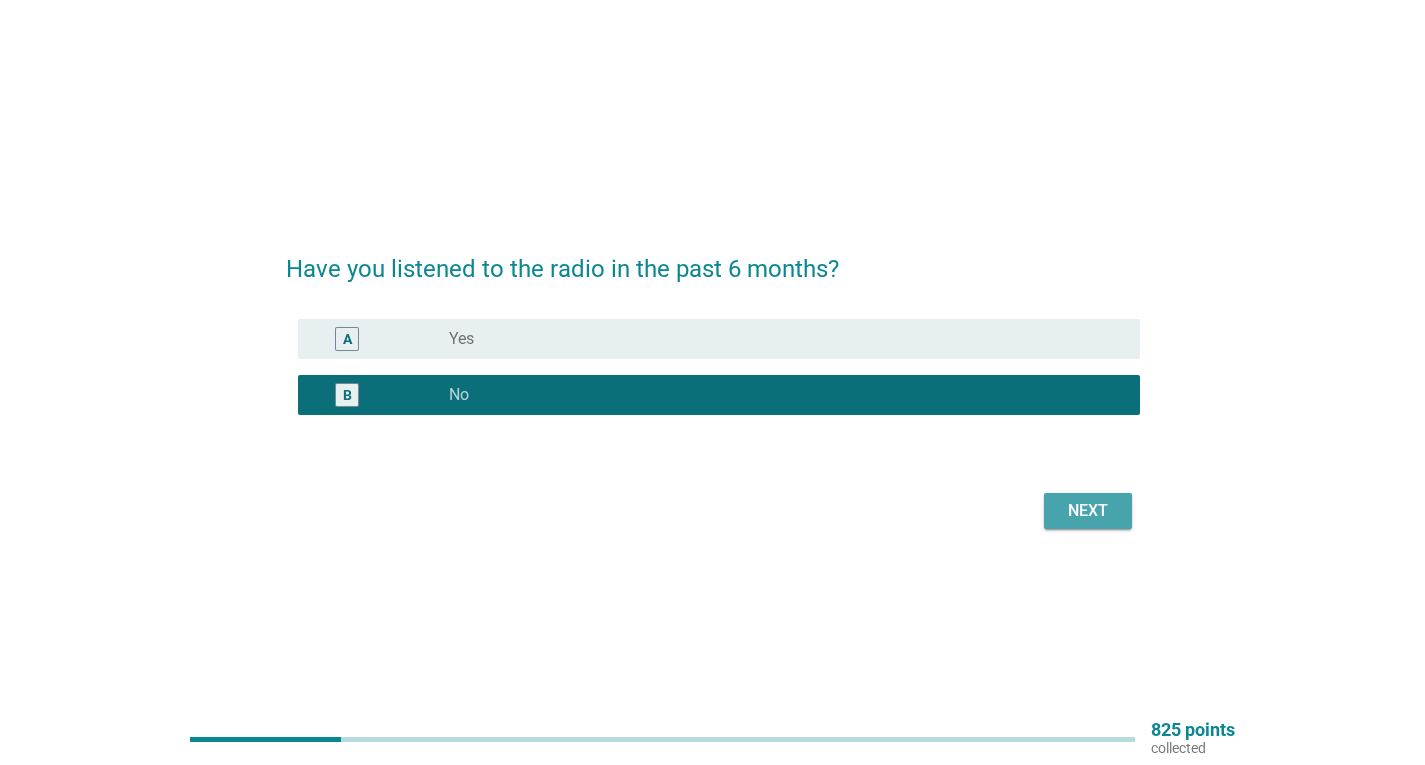 click on "Next" at bounding box center [1088, 511] 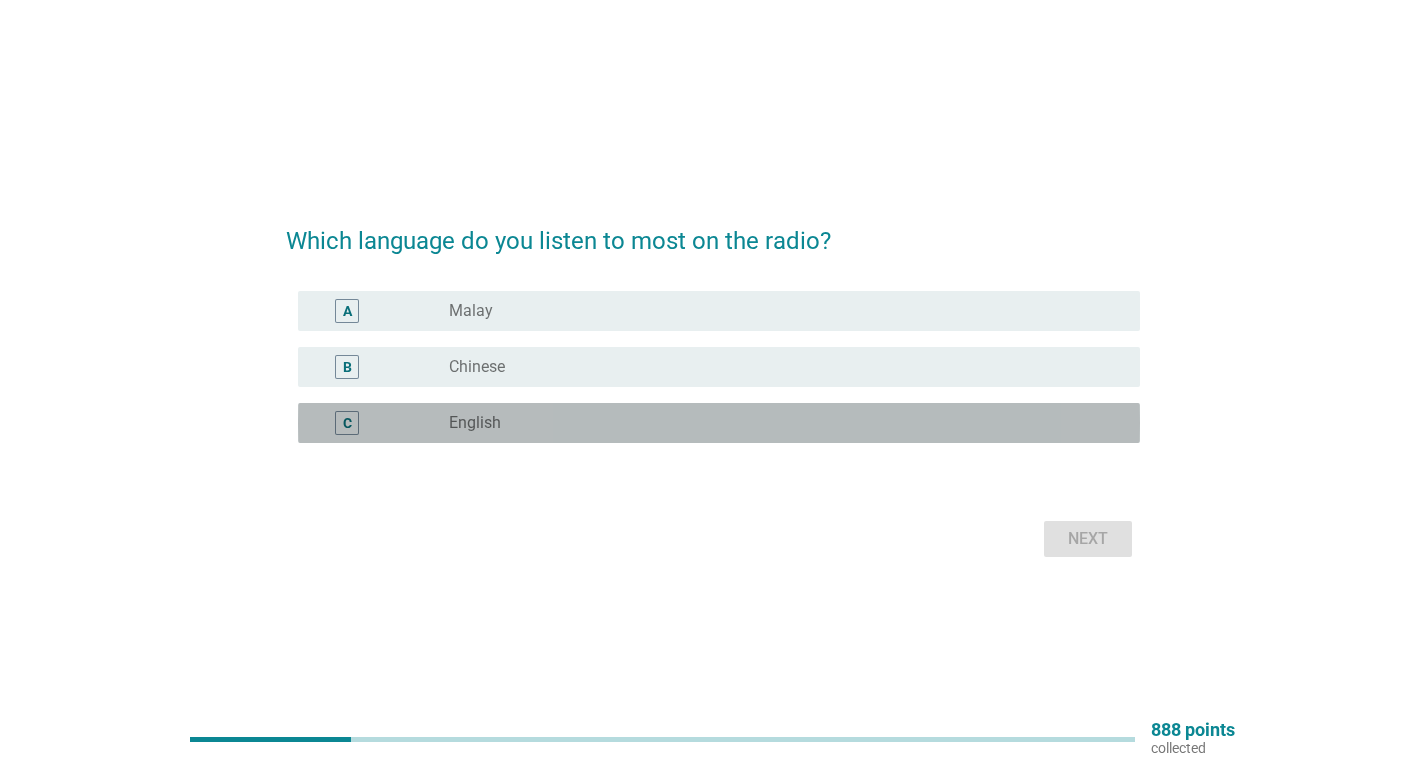 click on "C     radio_button_unchecked English" at bounding box center (719, 423) 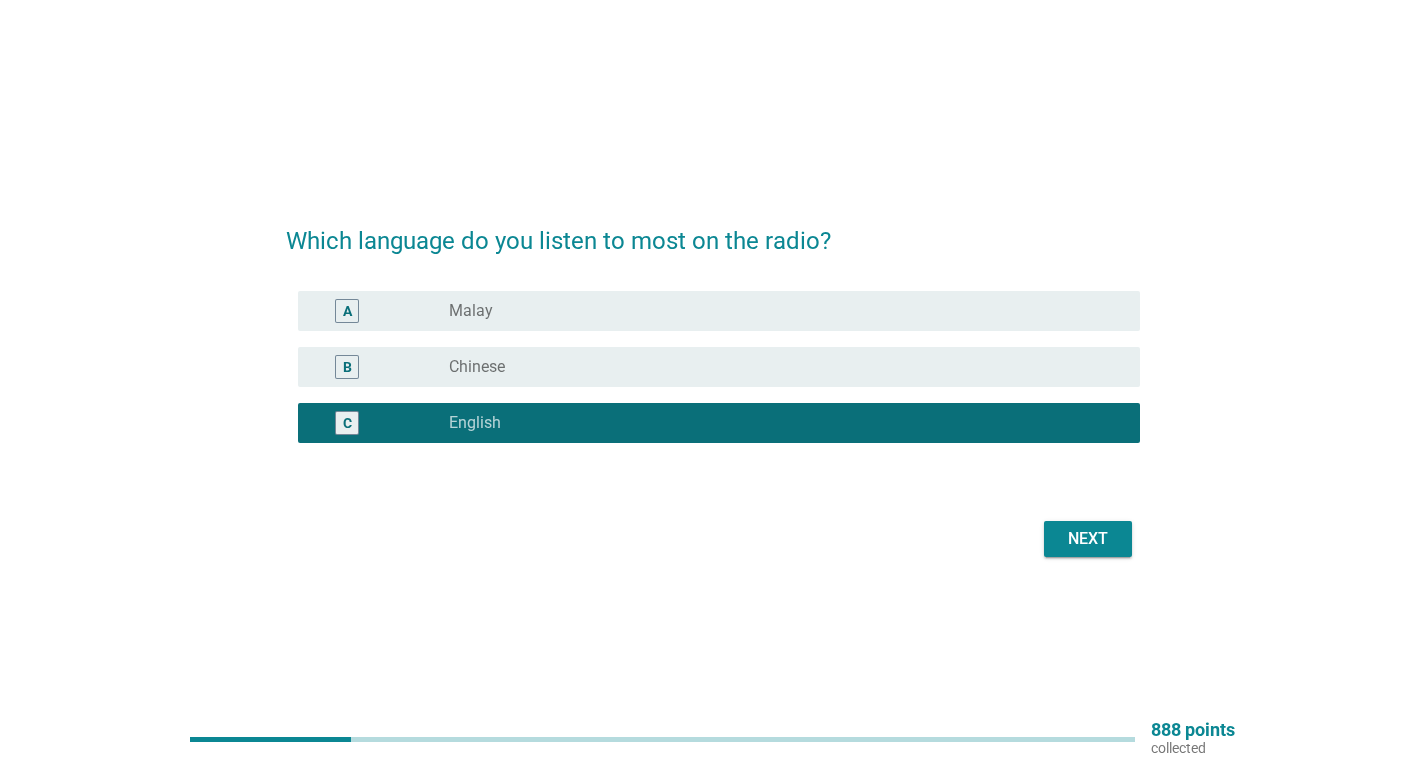 click on "Next" at bounding box center (1088, 539) 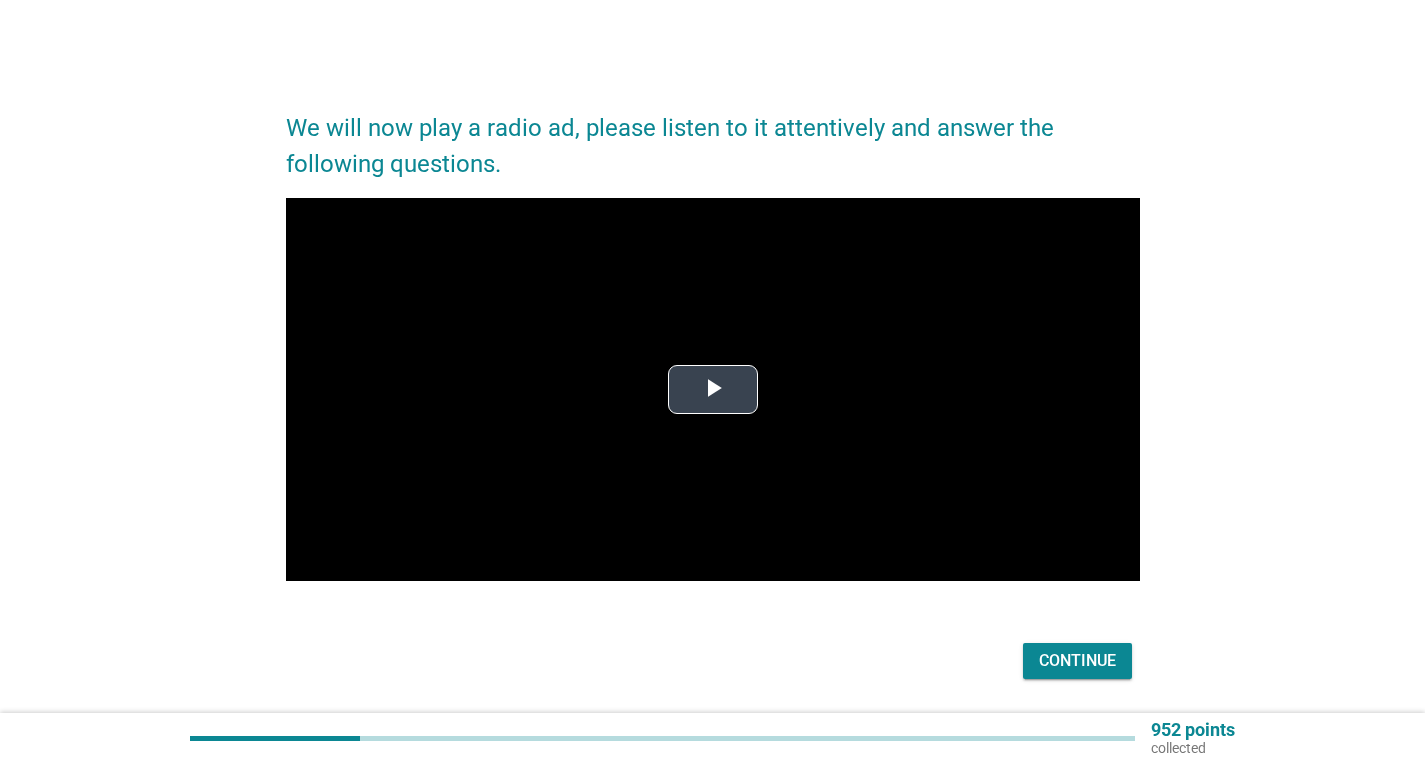 click at bounding box center (713, 389) 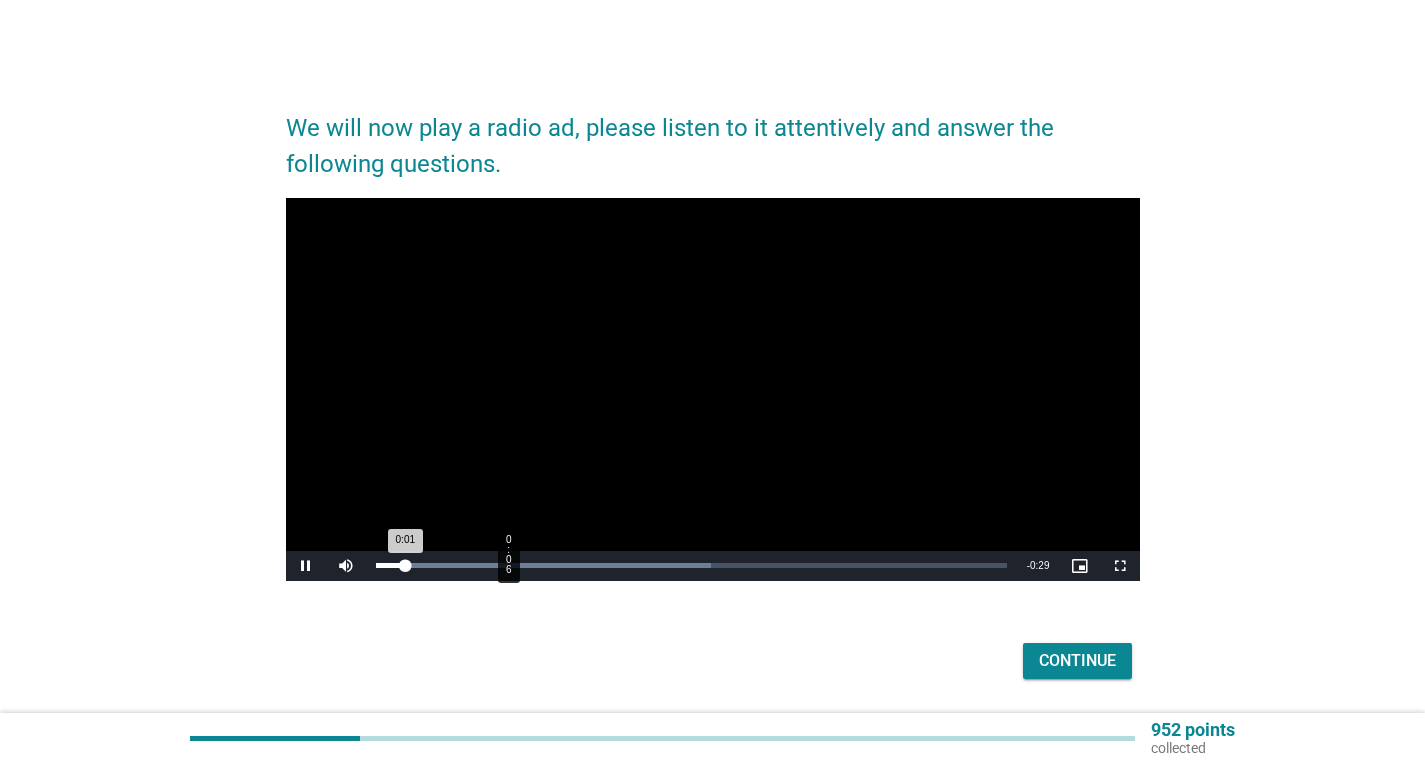 click on "Loaded :  53.16% 0:06 0:01" at bounding box center [691, 566] 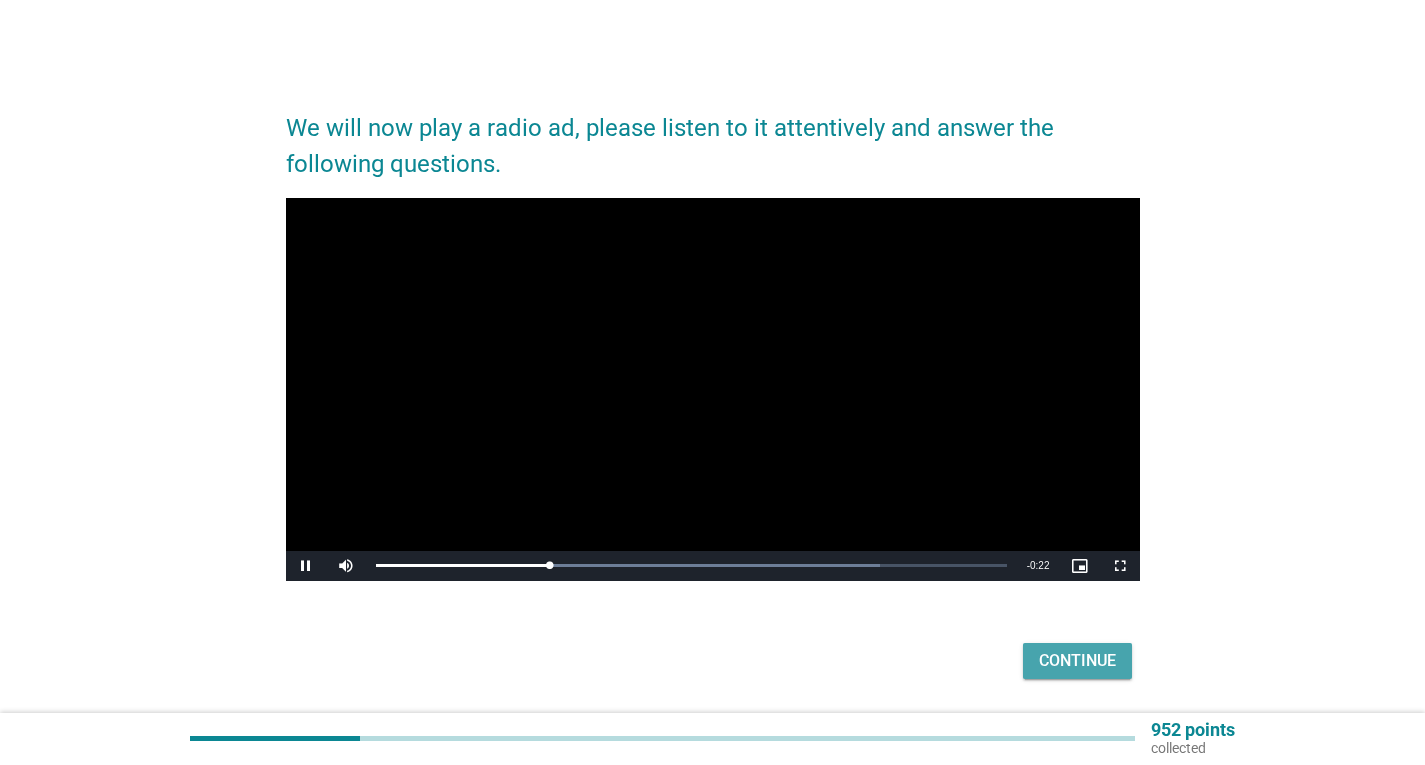 click on "Continue" at bounding box center (1077, 661) 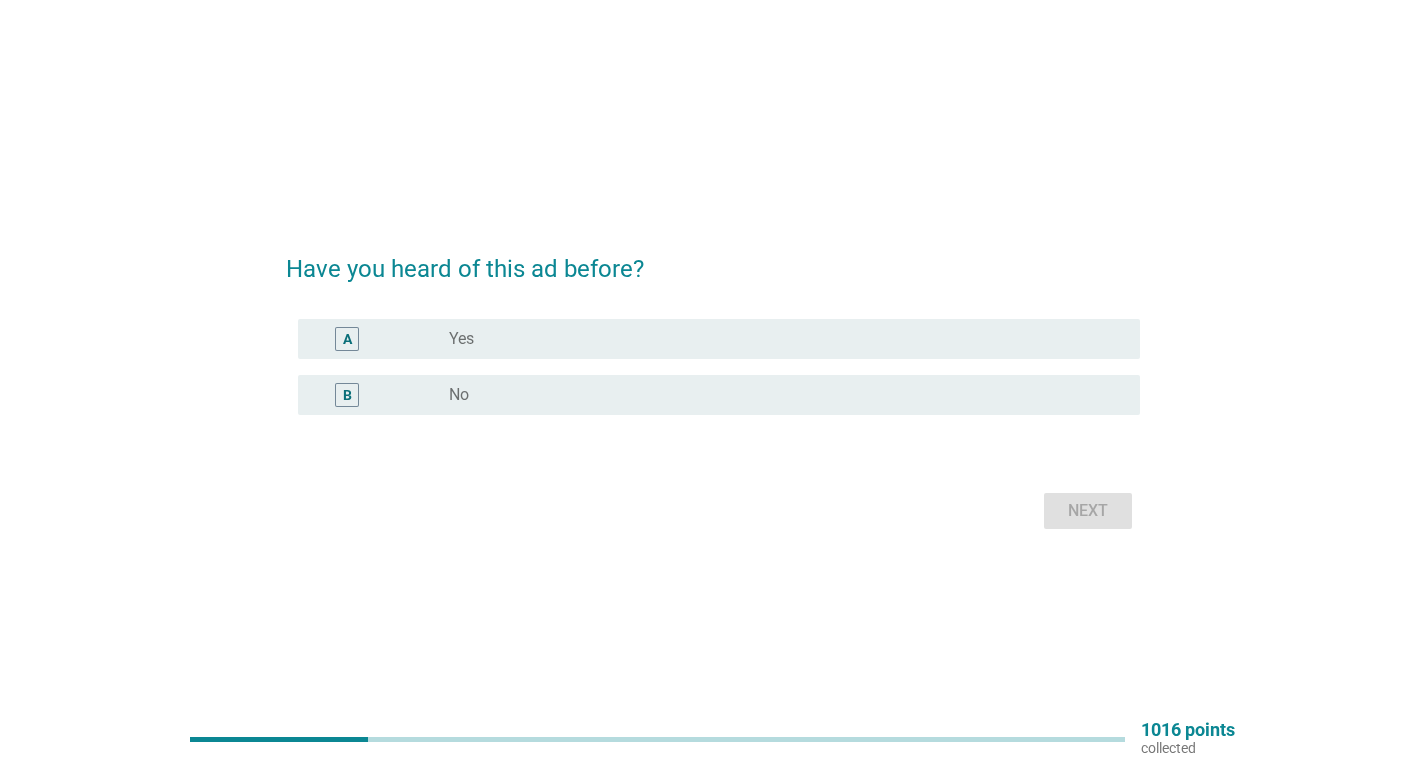 click on "radio_button_unchecked No" at bounding box center (778, 395) 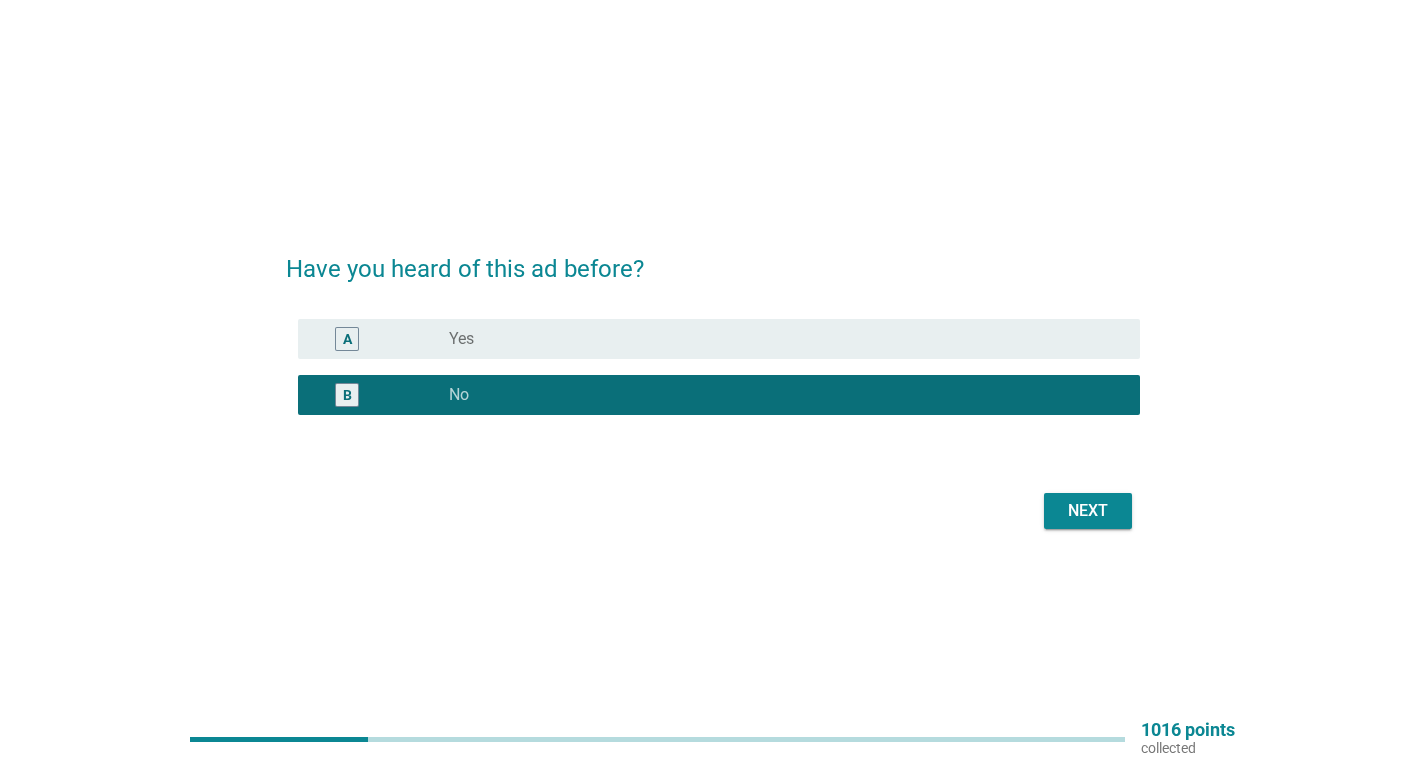 click on "Next" at bounding box center (1088, 511) 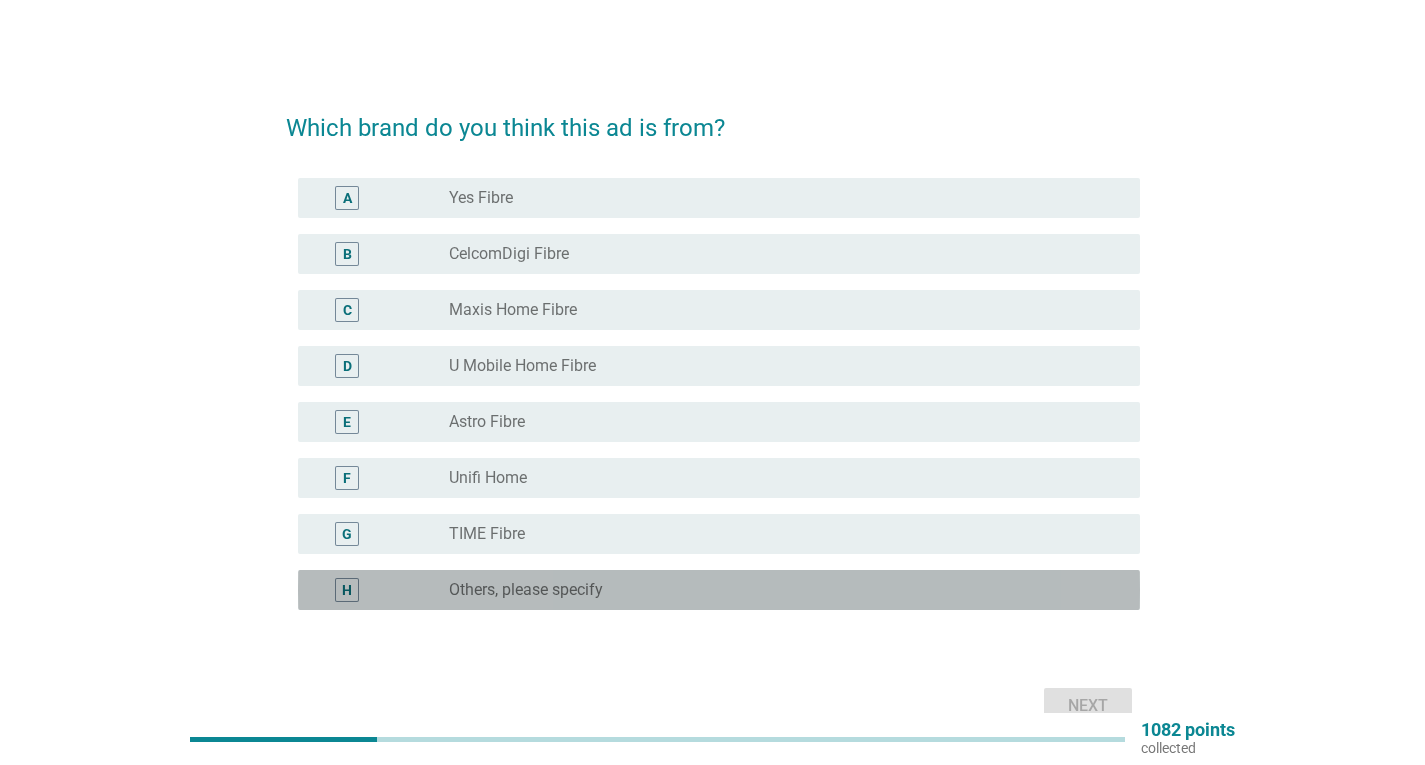 click on "radio_button_unchecked Others, please specify" at bounding box center [778, 590] 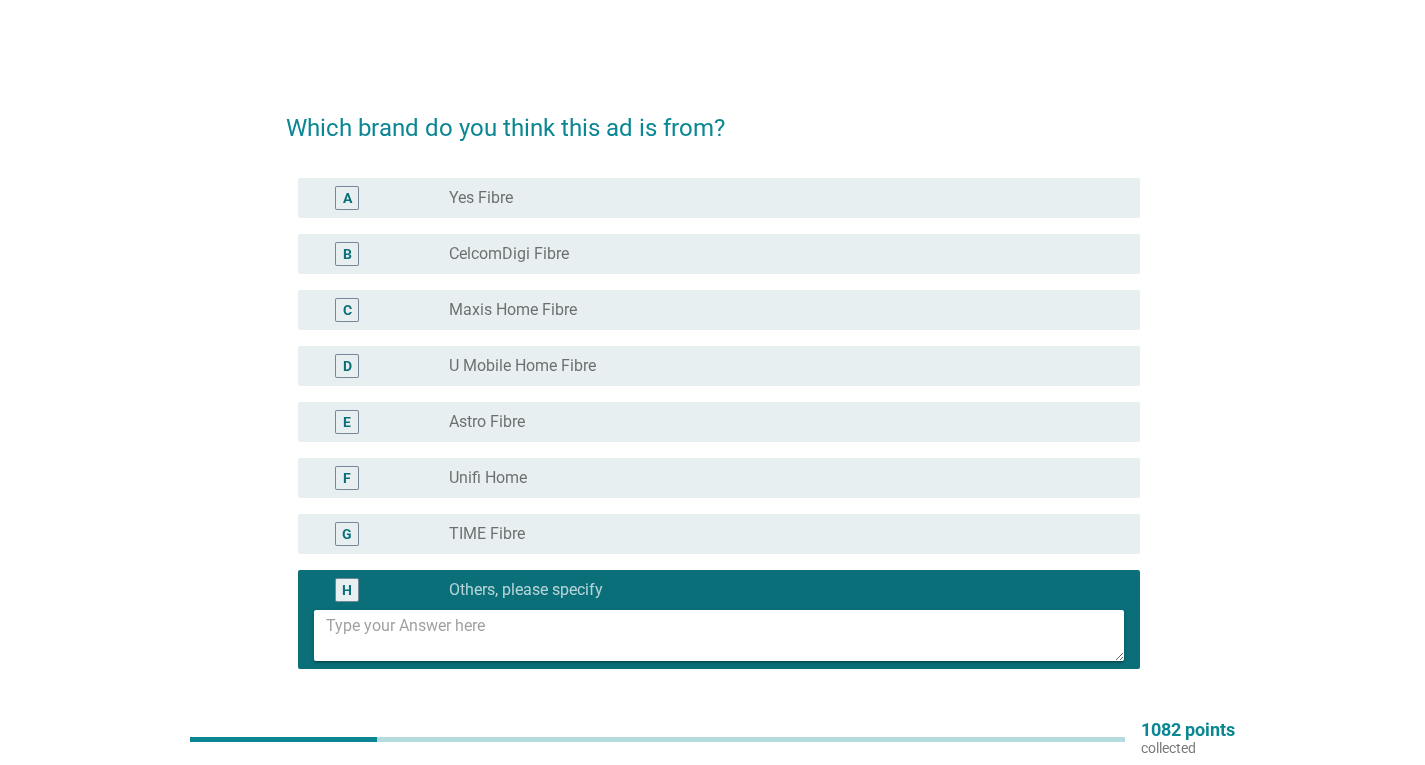 click at bounding box center [725, 635] 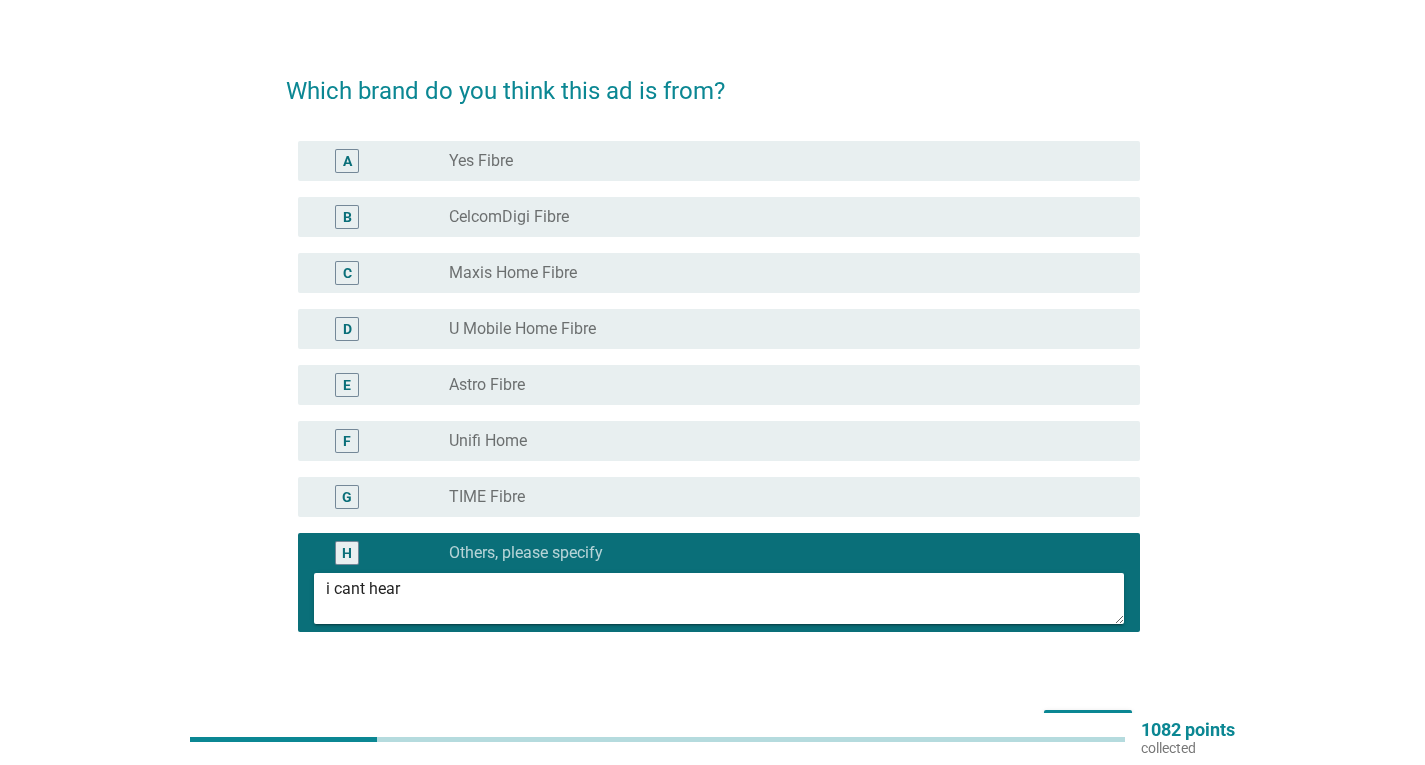 scroll, scrollTop: 166, scrollLeft: 0, axis: vertical 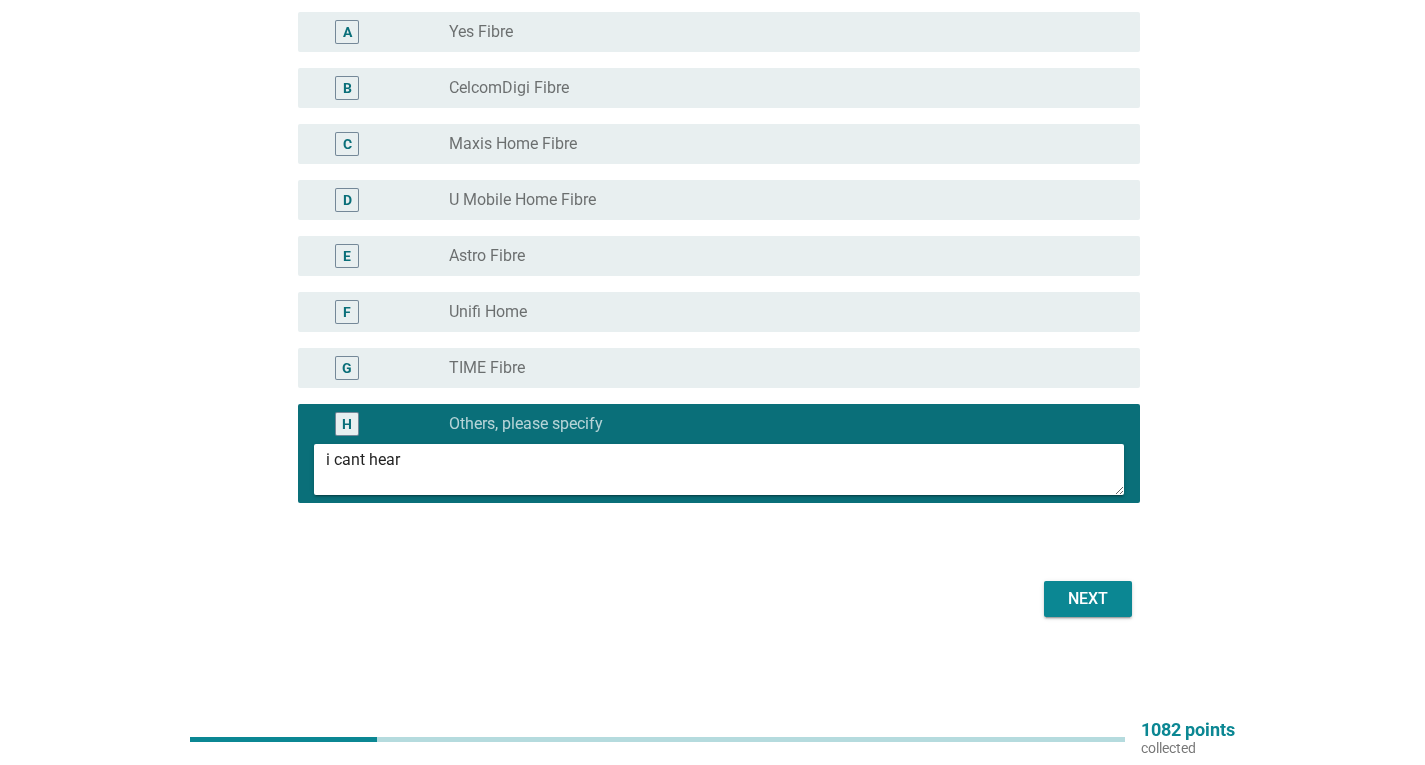 type on "i cant hear" 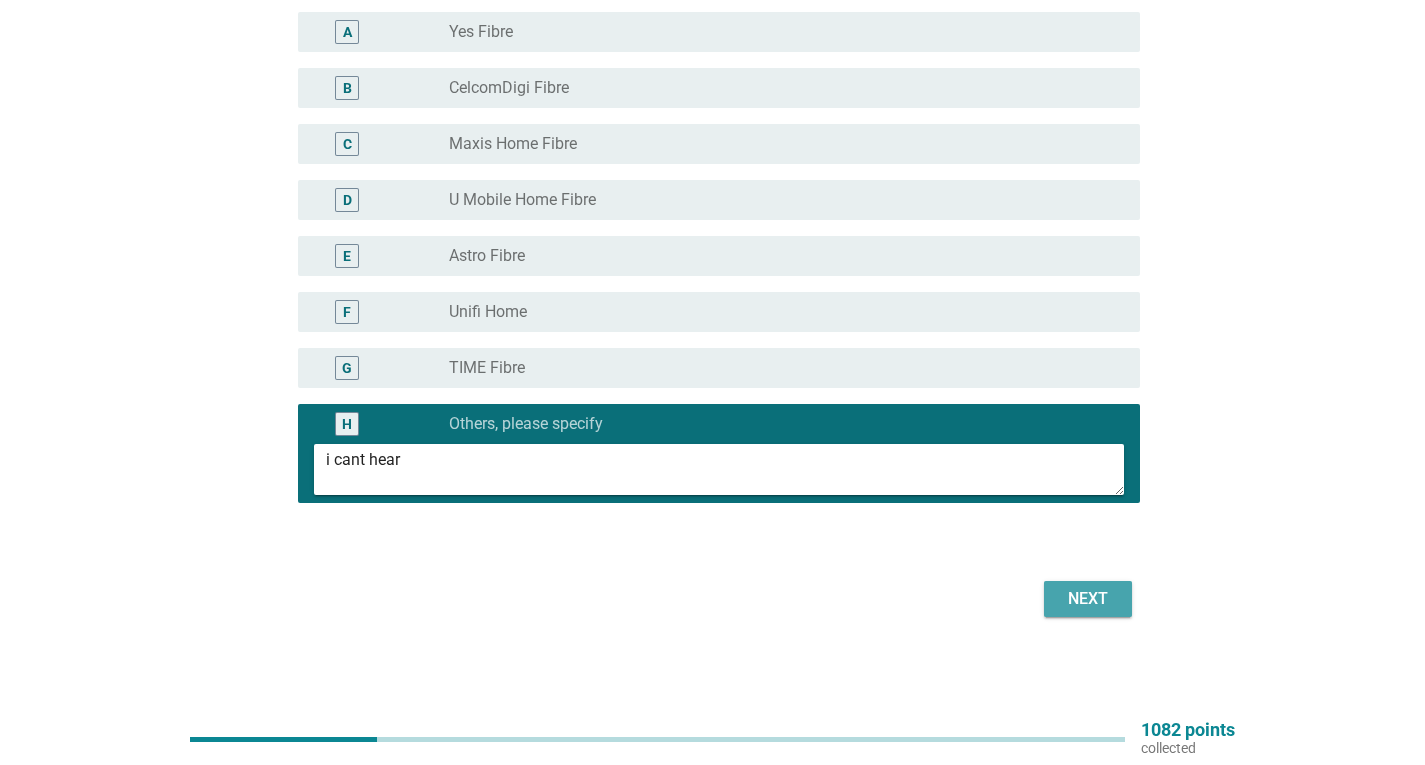 click on "Next" at bounding box center (1088, 599) 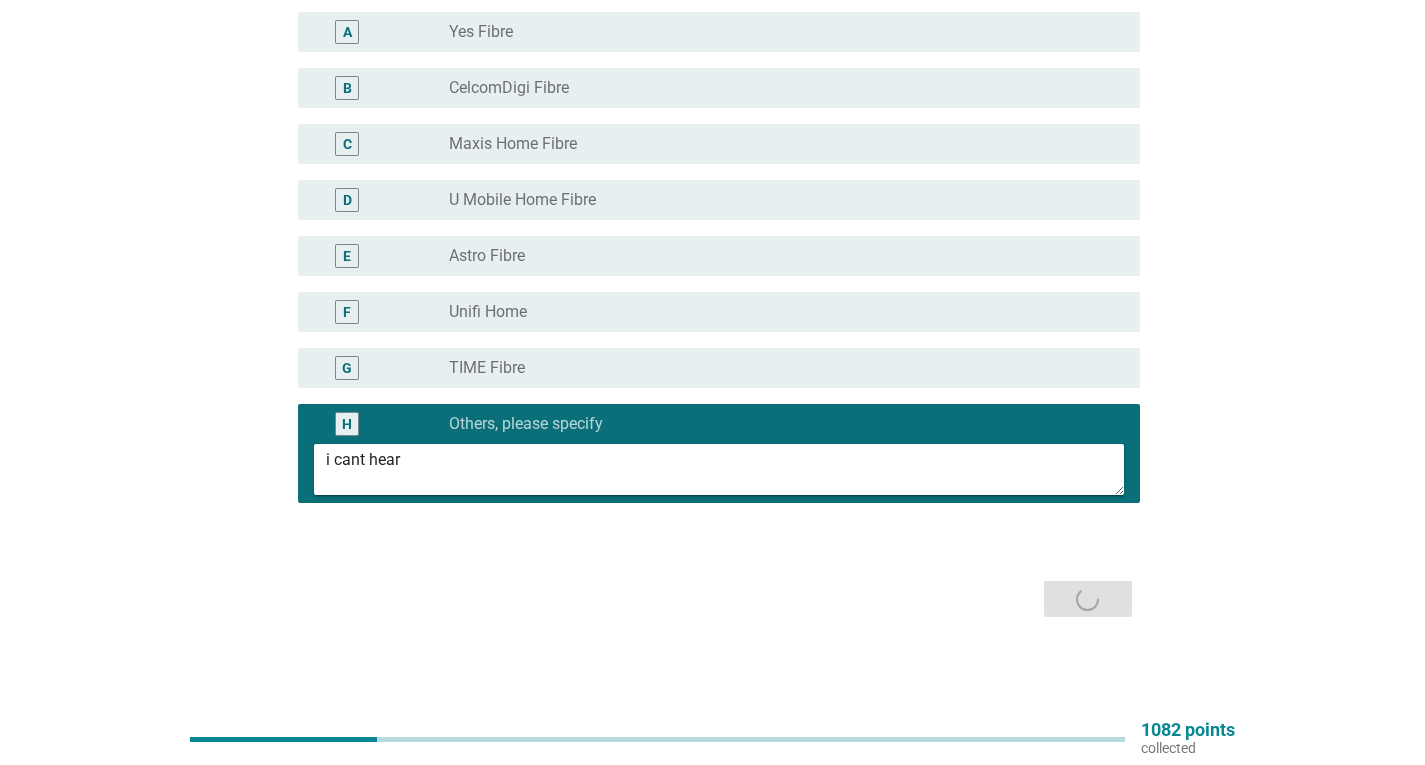 scroll, scrollTop: 0, scrollLeft: 0, axis: both 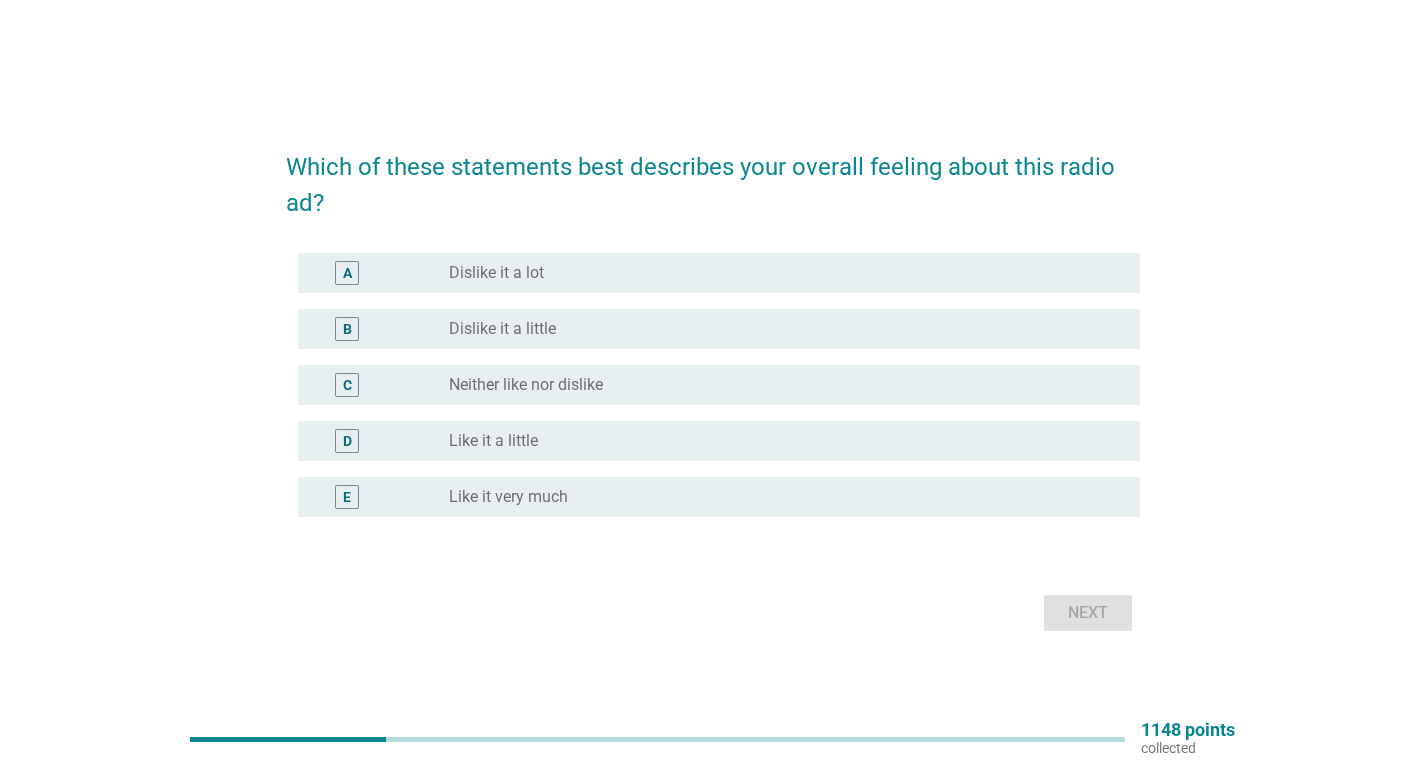 drag, startPoint x: 719, startPoint y: 381, endPoint x: 729, endPoint y: 389, distance: 12.806249 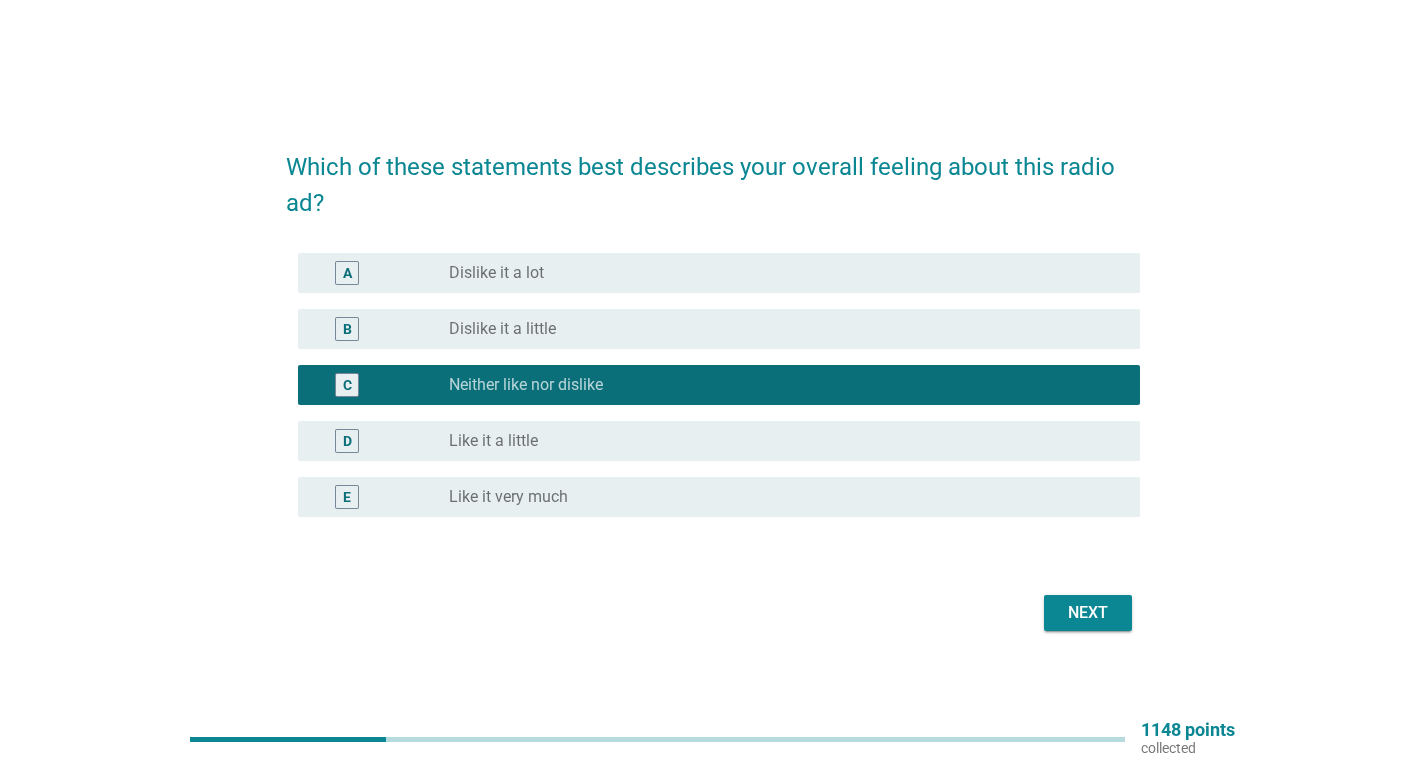 drag, startPoint x: 1092, startPoint y: 609, endPoint x: 1066, endPoint y: 610, distance: 26.019224 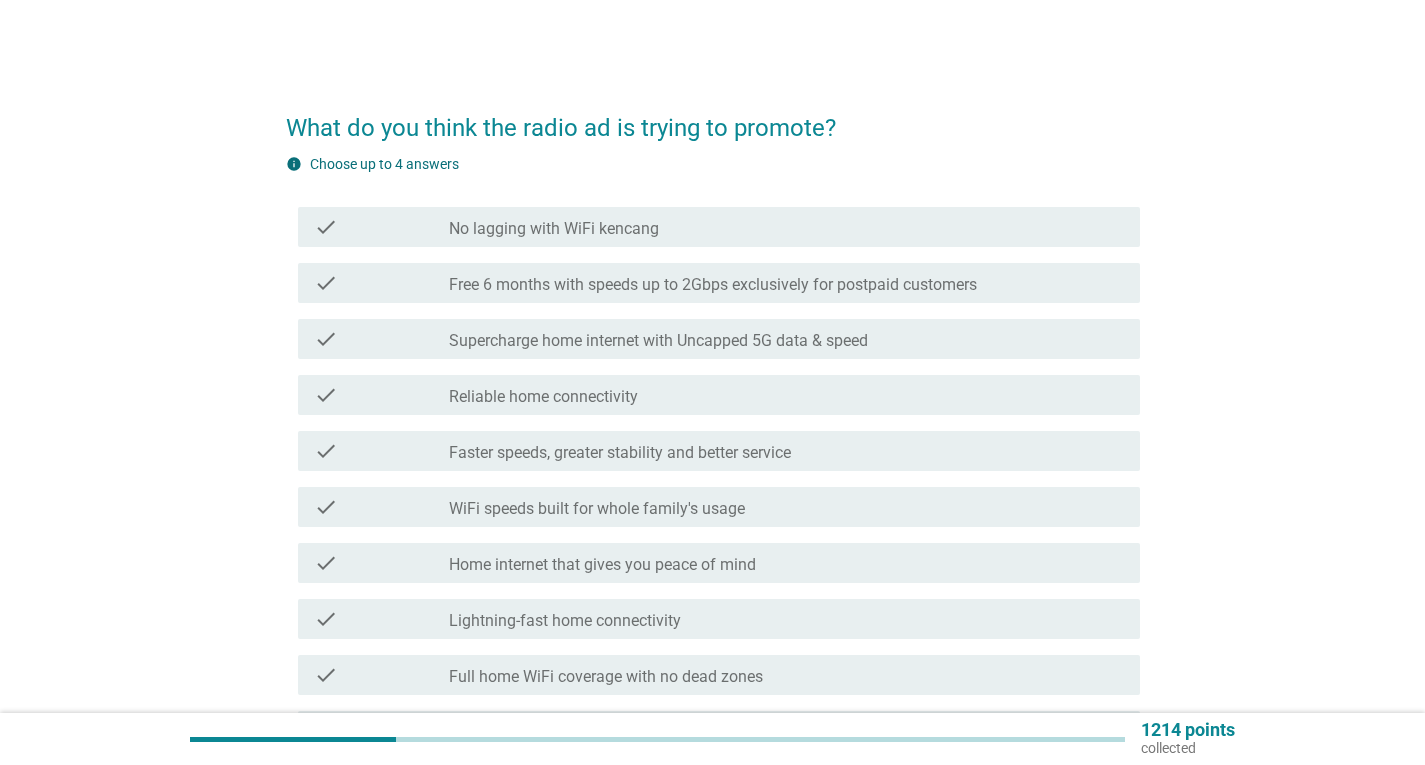 scroll, scrollTop: 200, scrollLeft: 0, axis: vertical 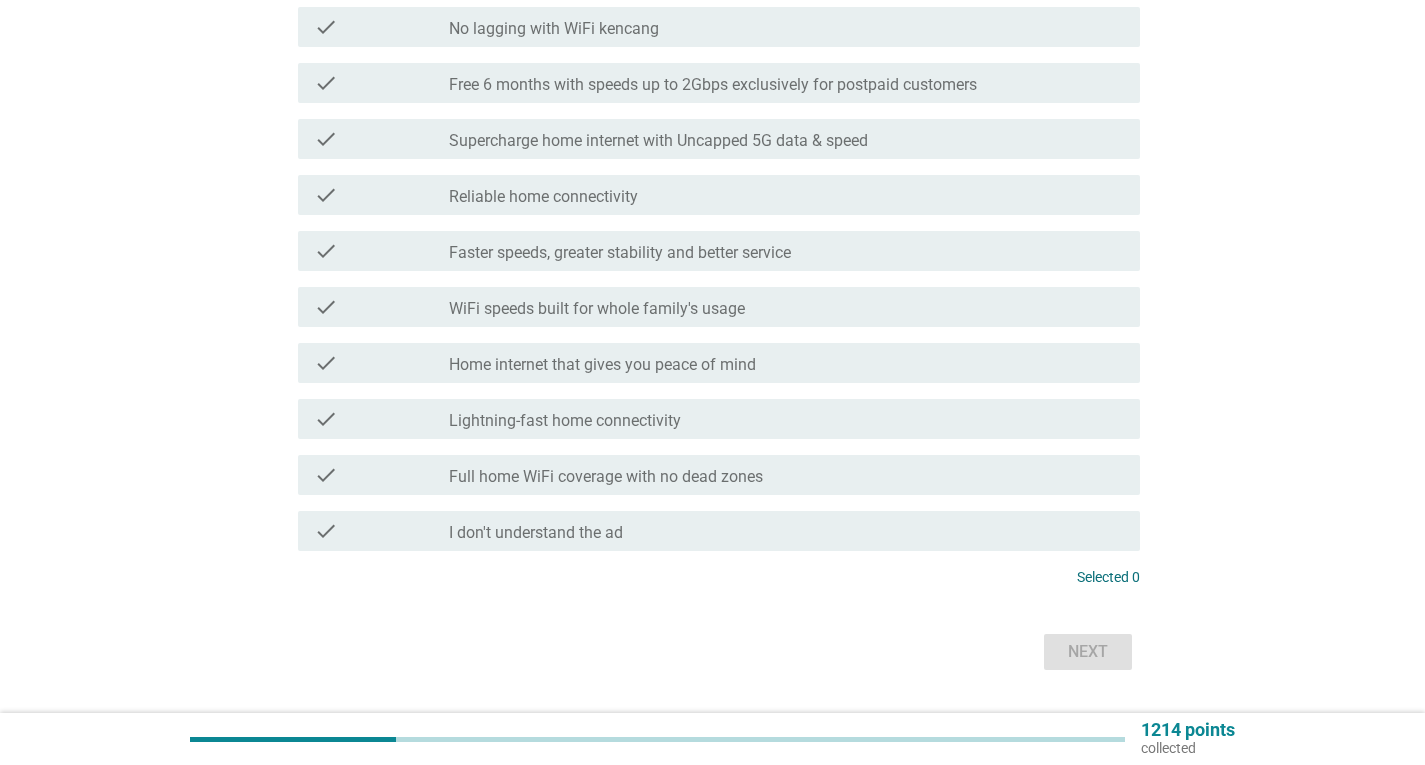 click on "check_box_outline_blank I don't understand the ad" at bounding box center [786, 531] 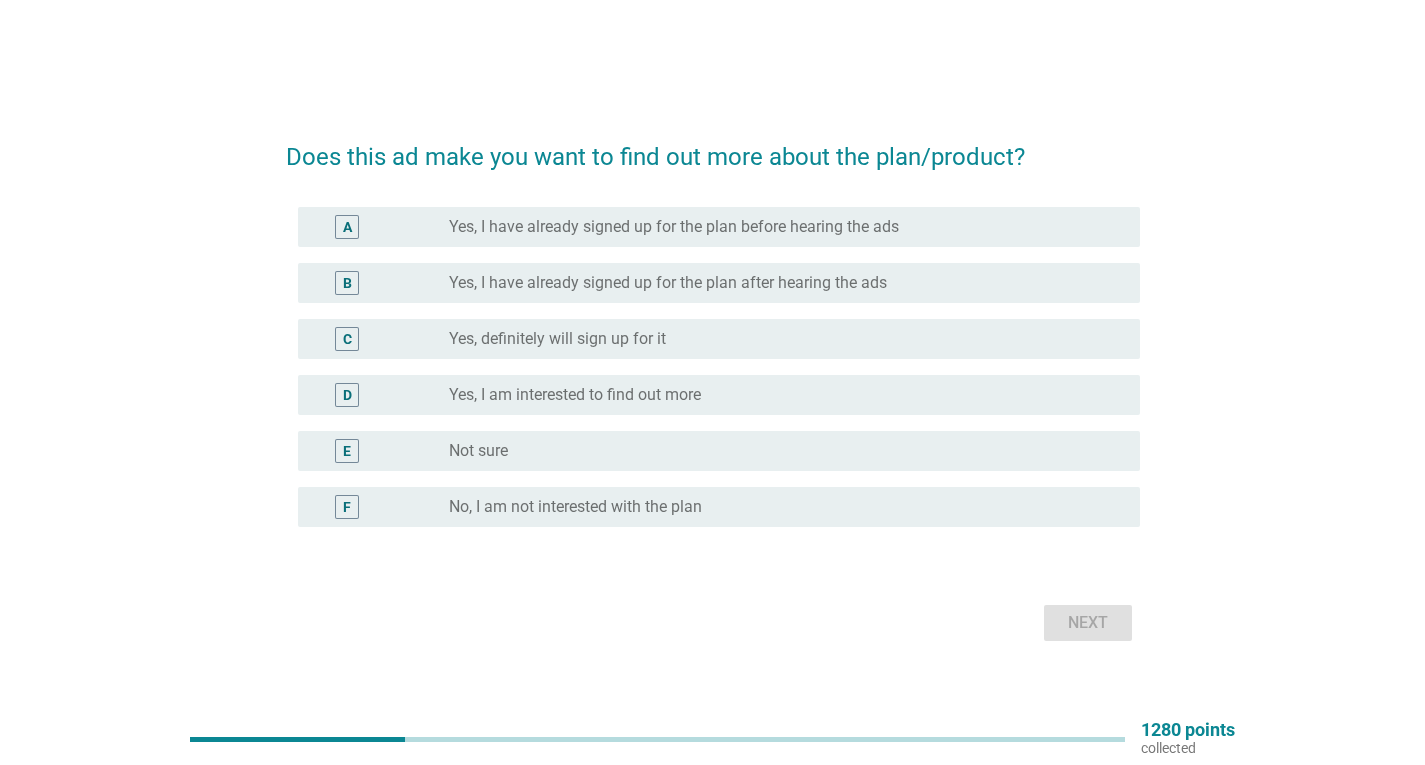 click on "radio_button_unchecked No, I am not interested with the plan" at bounding box center [786, 507] 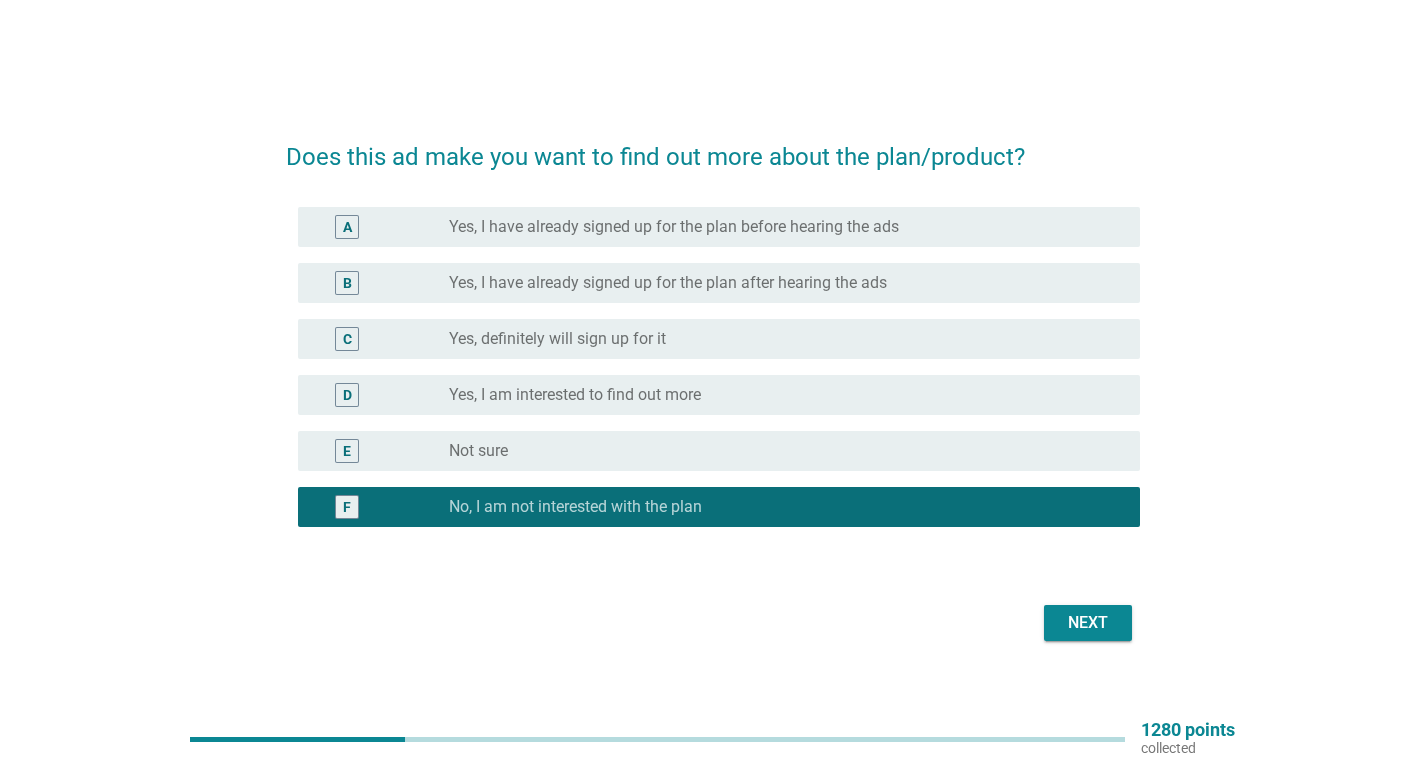 click on "radio_button_unchecked Not sure" at bounding box center [778, 451] 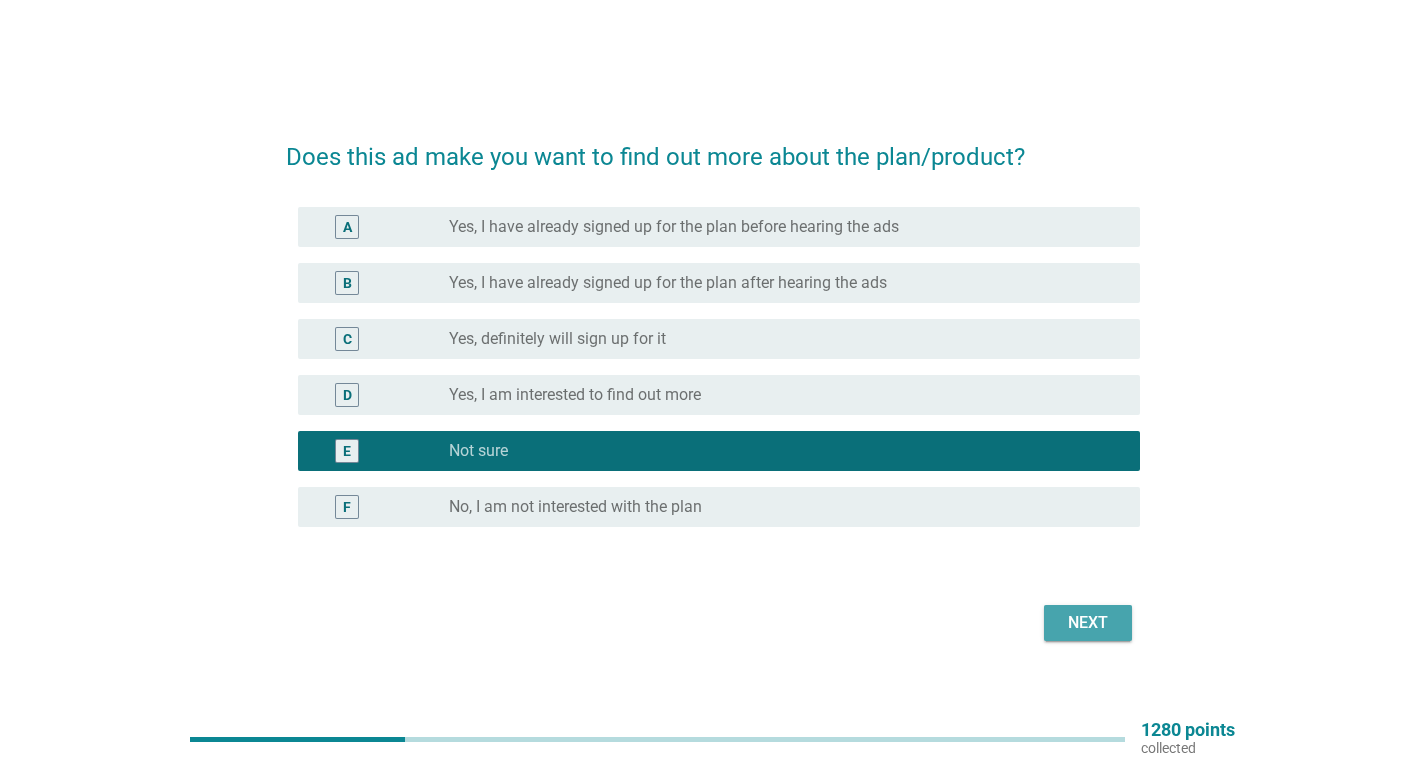 click on "Next" at bounding box center [1088, 623] 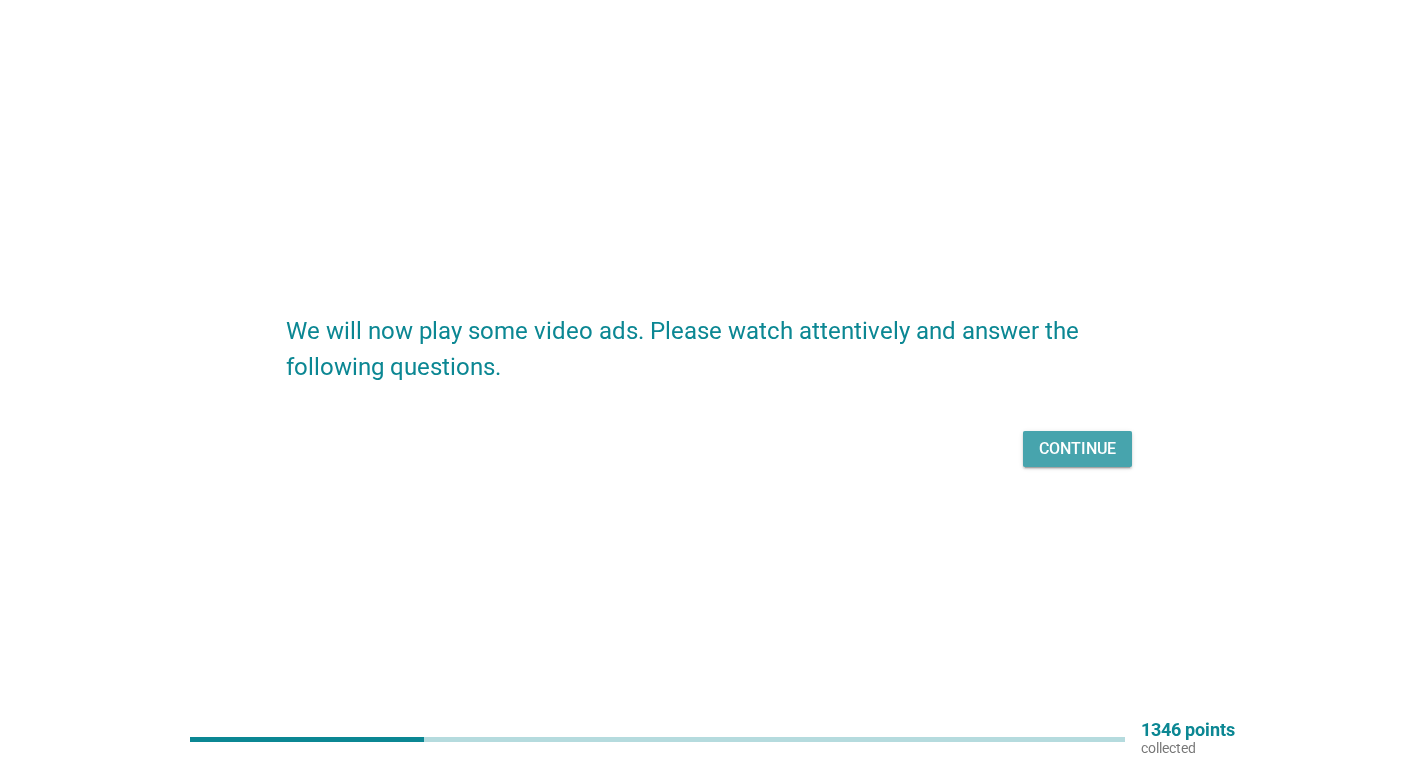 click on "Continue" at bounding box center [1077, 449] 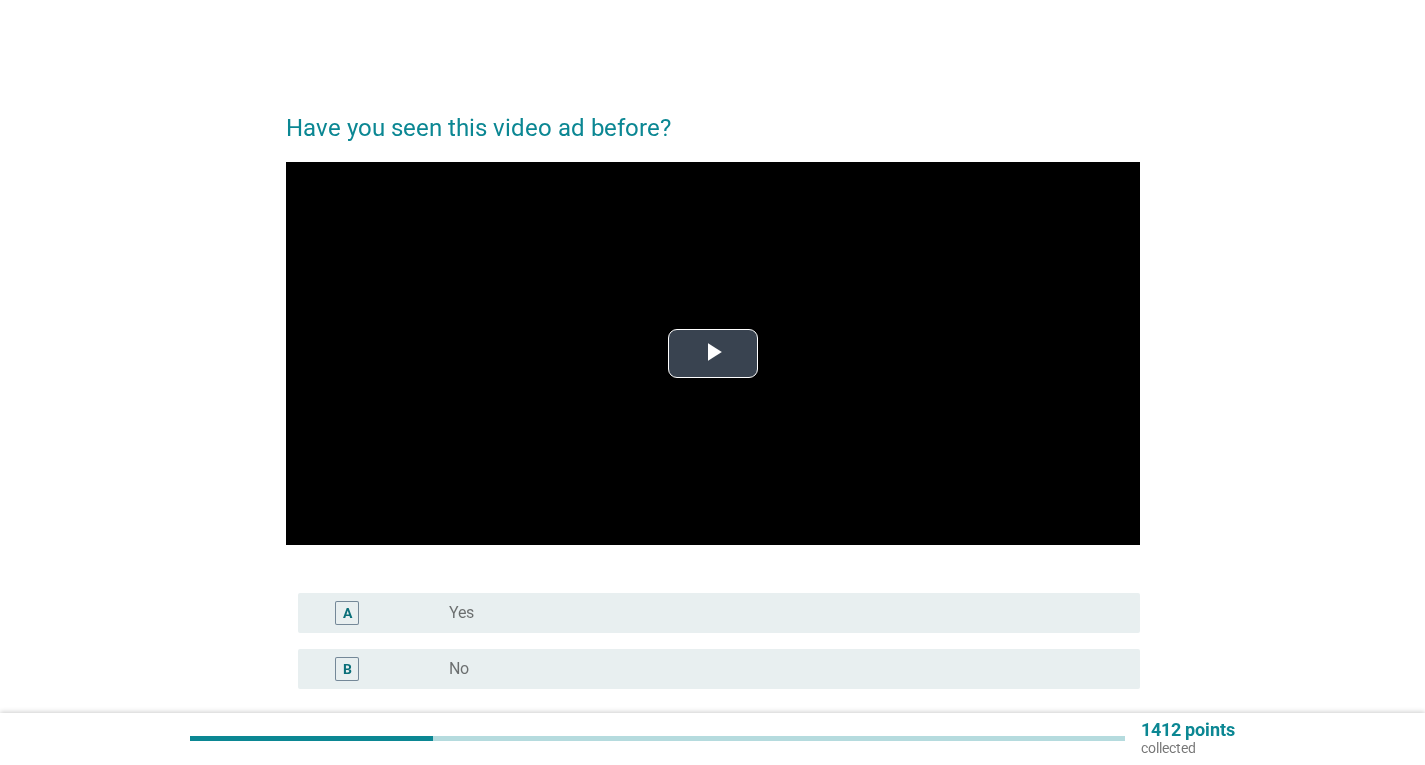 click at bounding box center (713, 353) 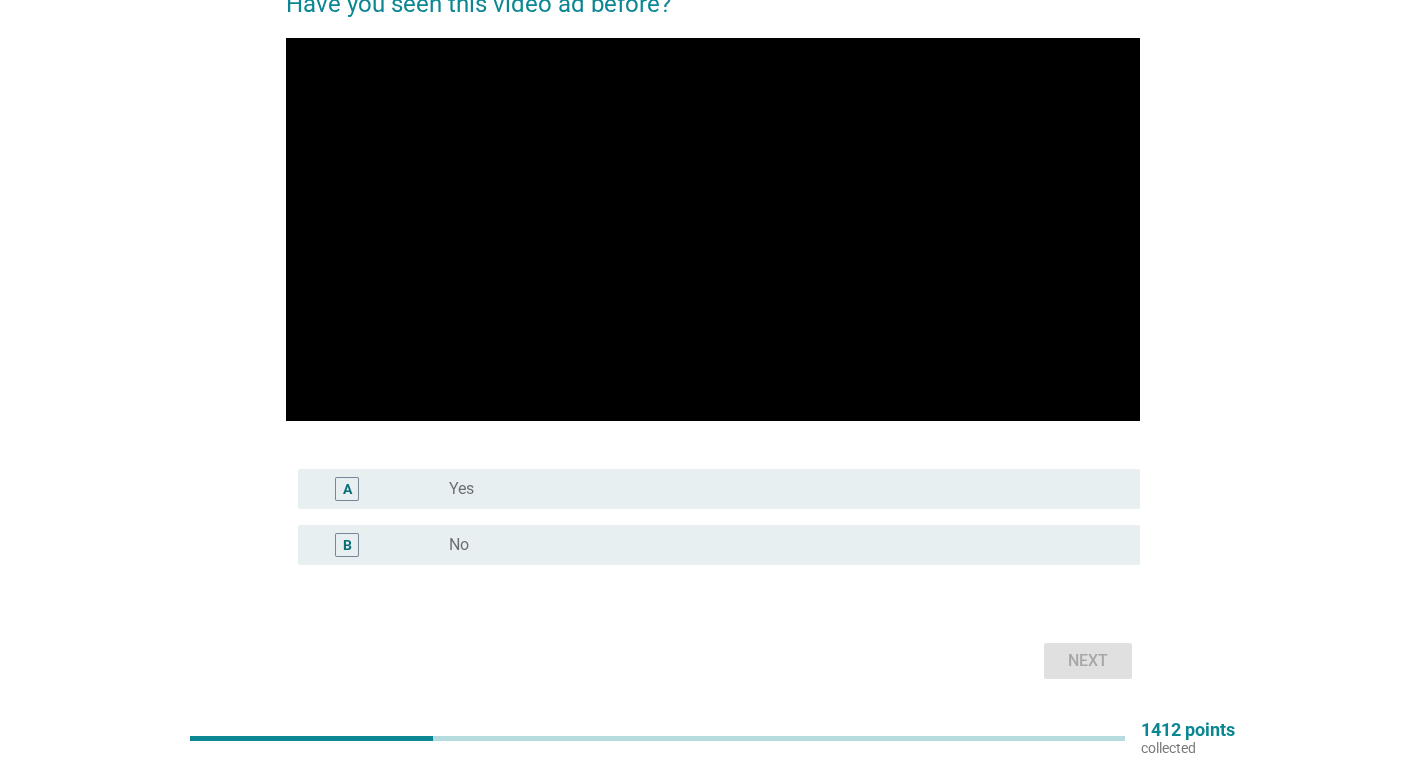 scroll, scrollTop: 85, scrollLeft: 0, axis: vertical 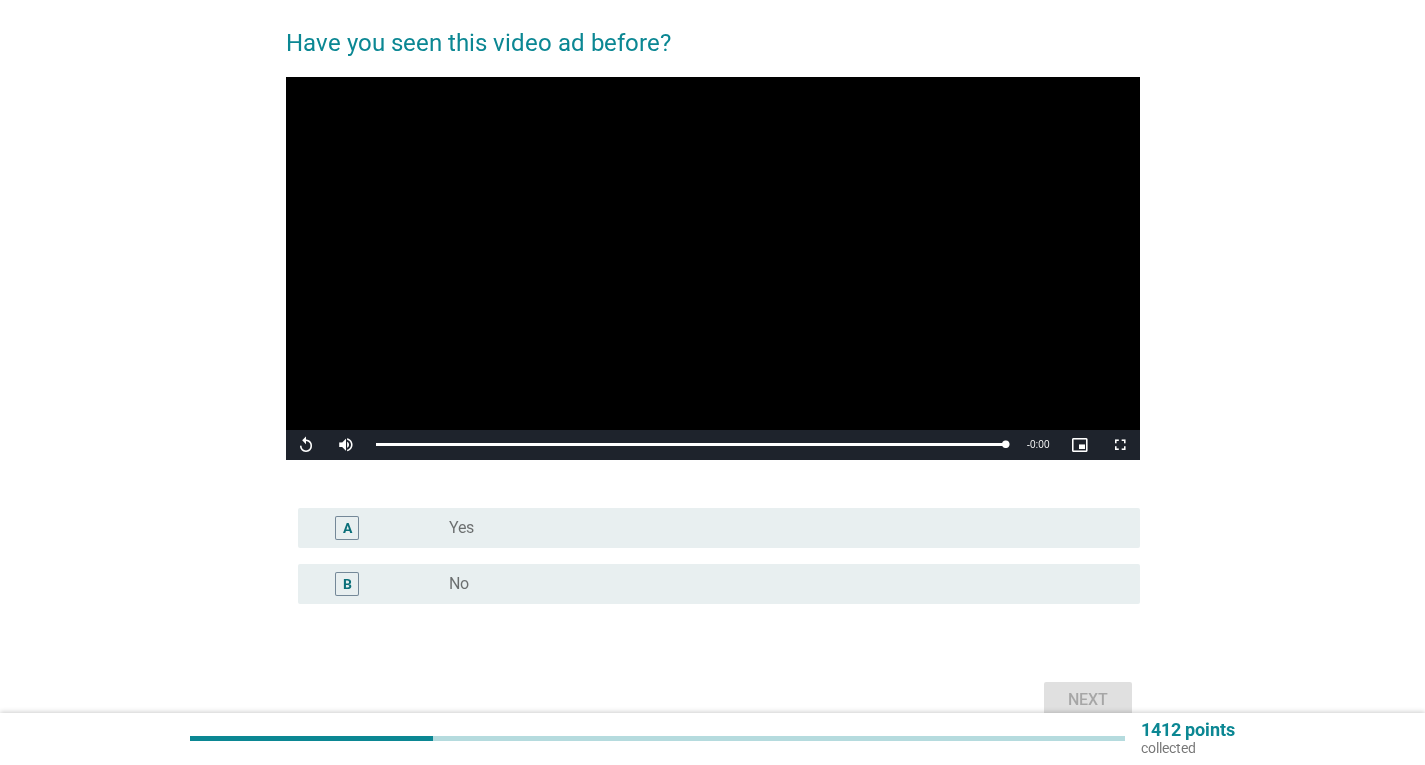 click on "radio_button_unchecked No" at bounding box center [778, 584] 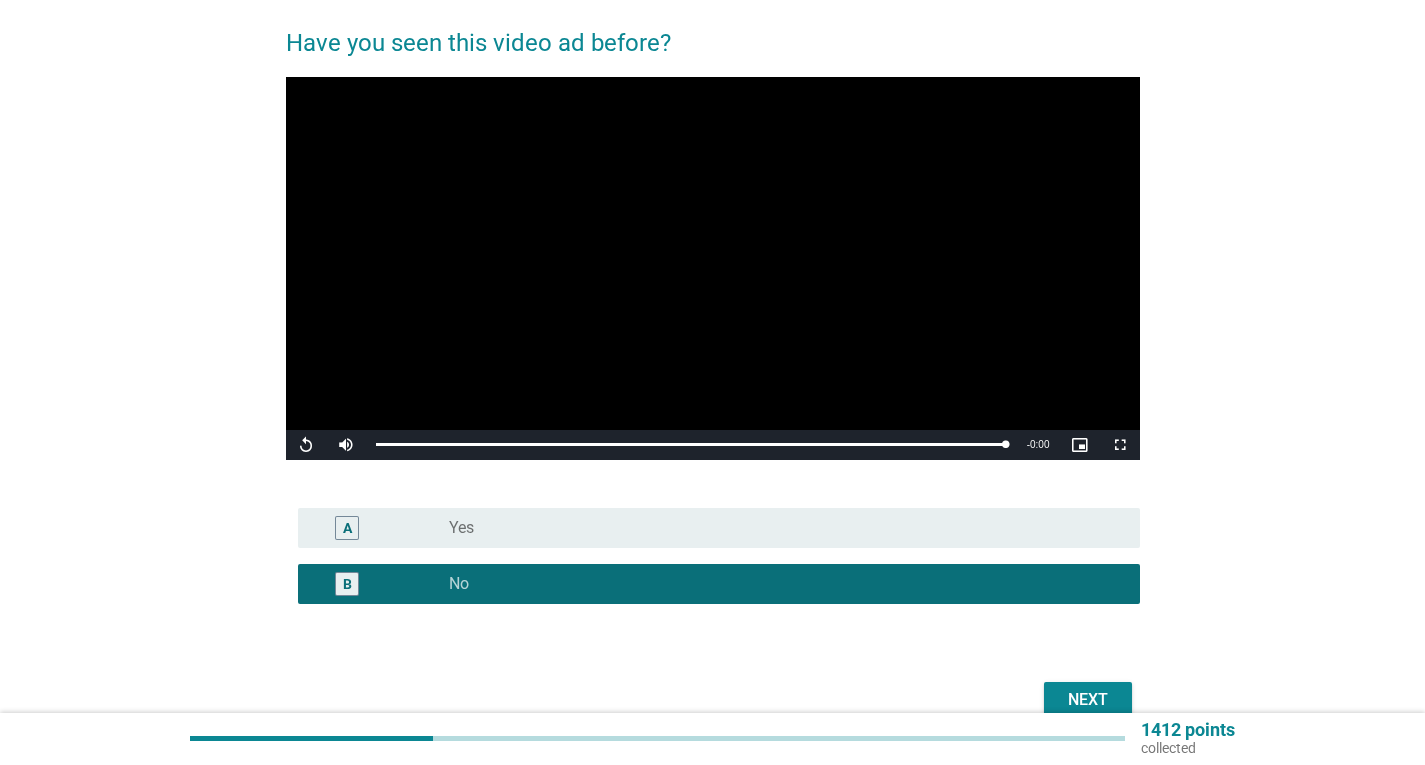 click on "Next" at bounding box center [1088, 700] 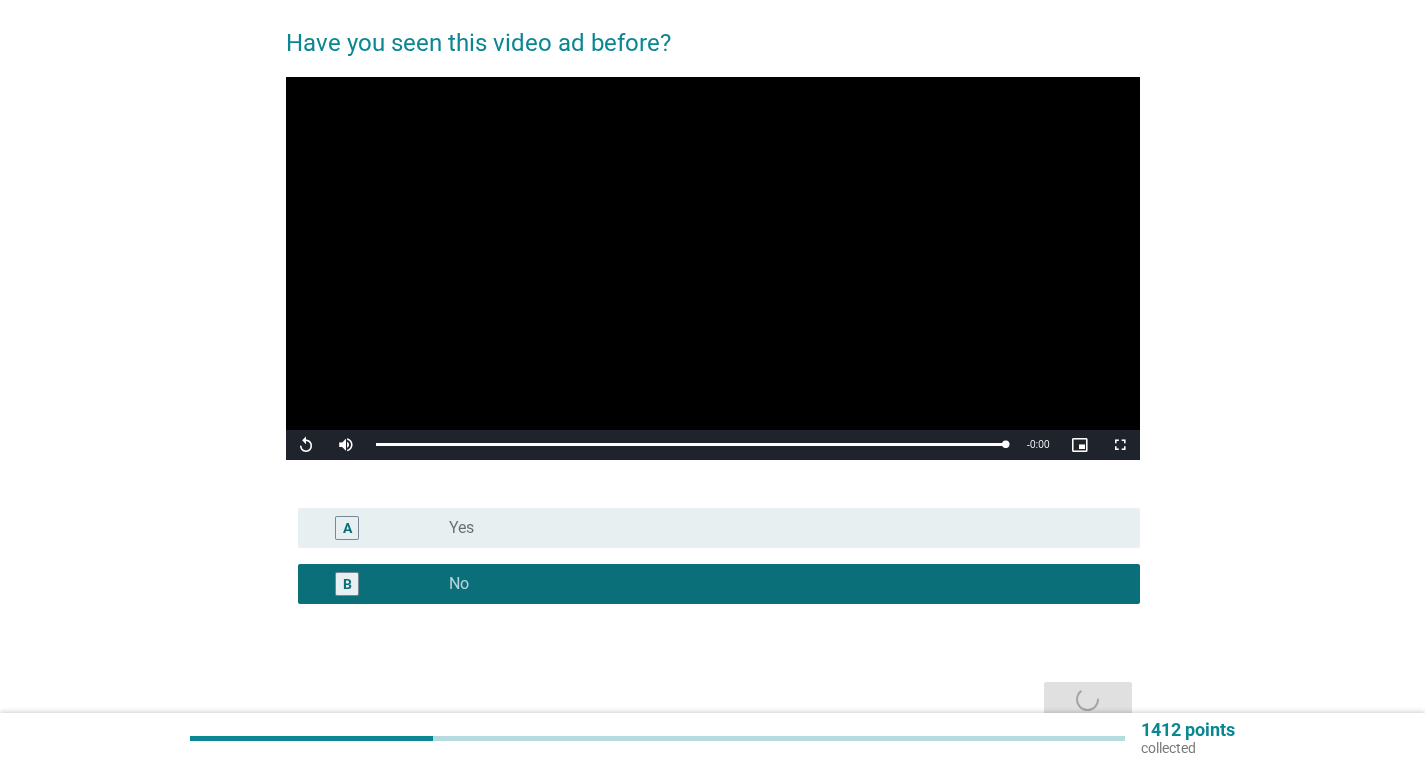 scroll, scrollTop: 0, scrollLeft: 0, axis: both 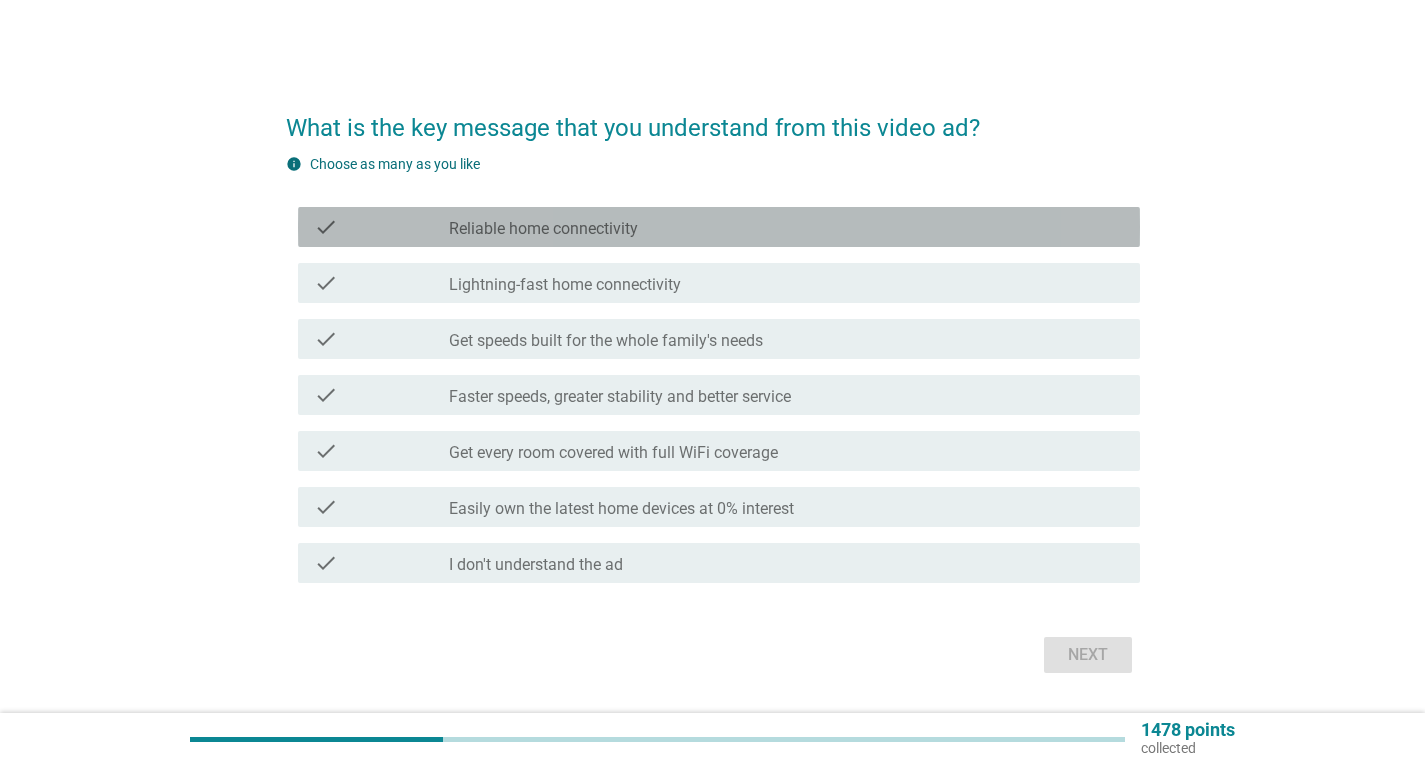 click on "check_box_outline_blank Reliable home connectivity" at bounding box center [786, 227] 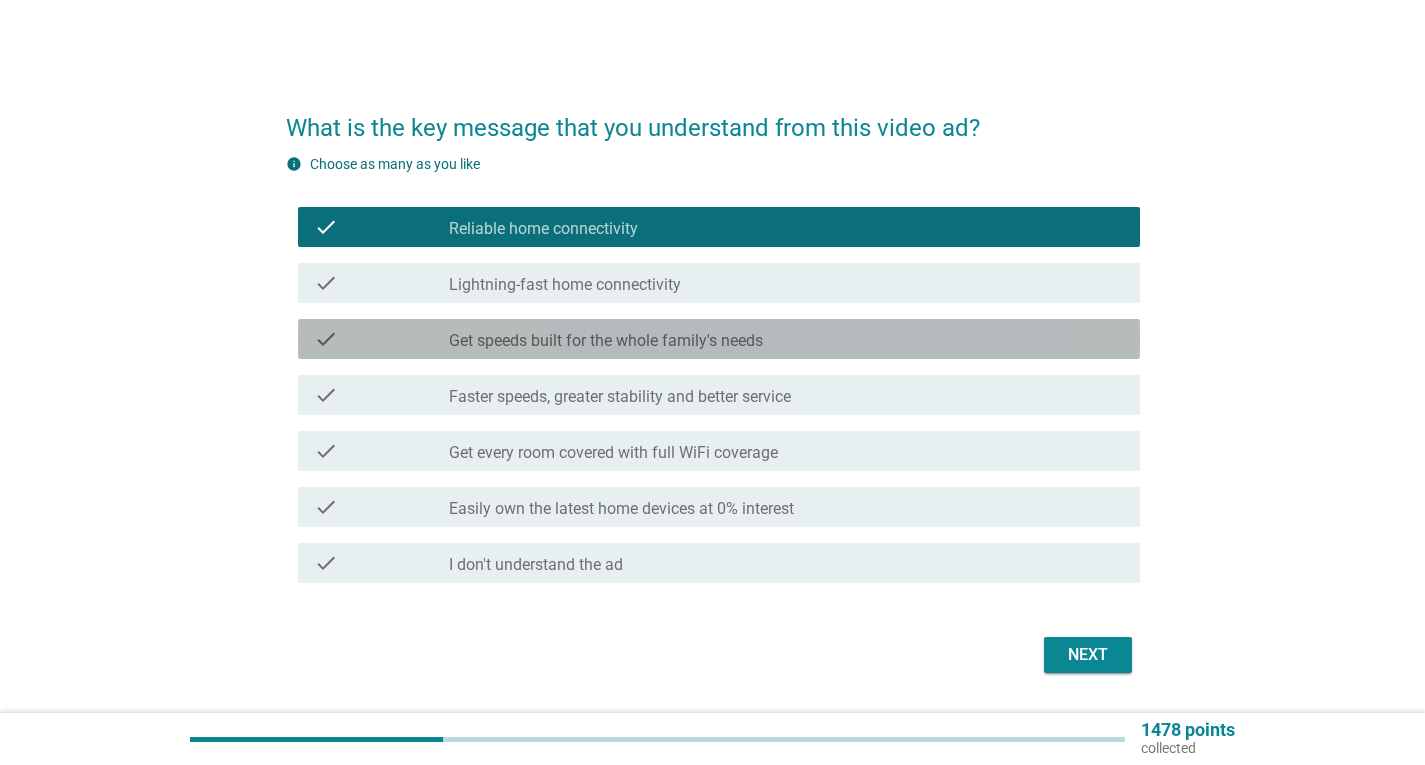 click on "check_box_outline_blank Get speeds built for the whole family's needs" at bounding box center [786, 339] 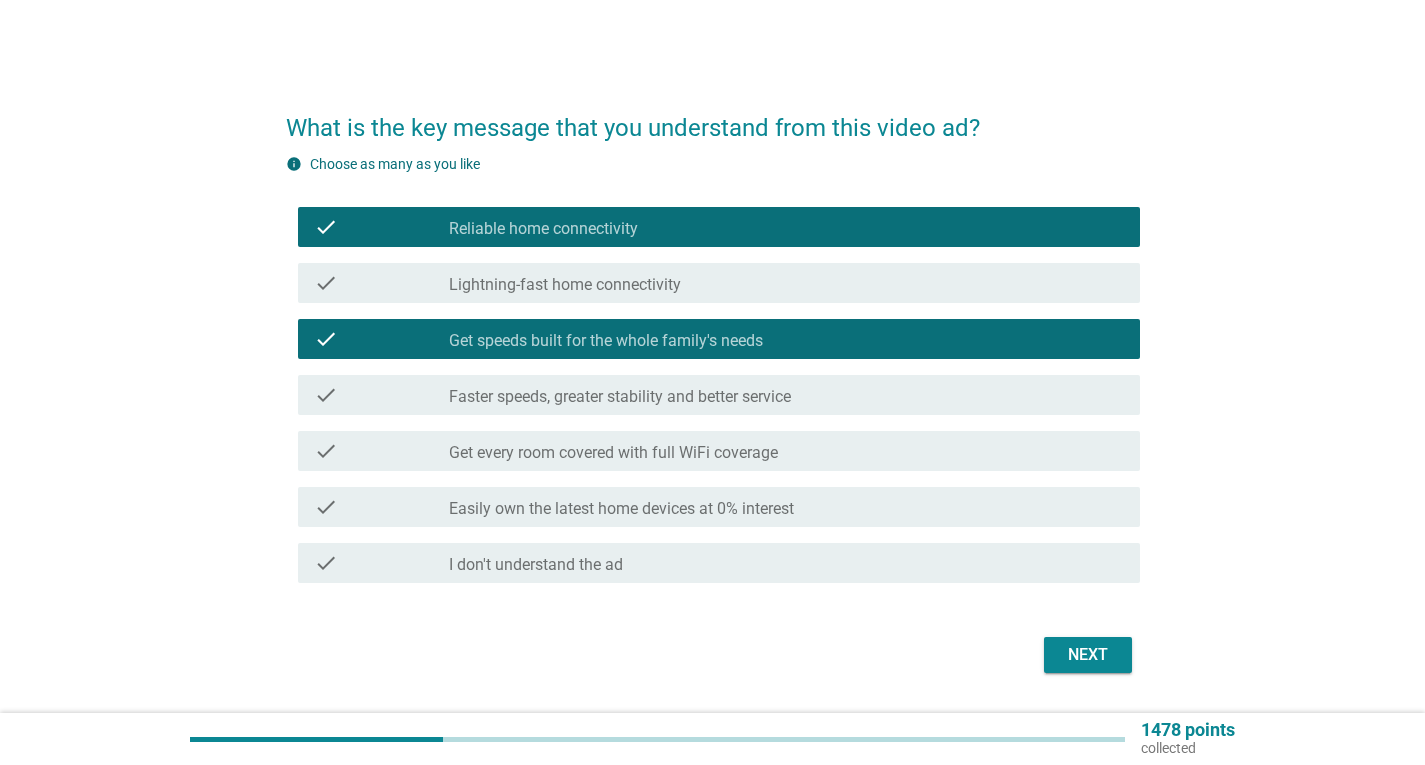 click on "Next" at bounding box center [1088, 655] 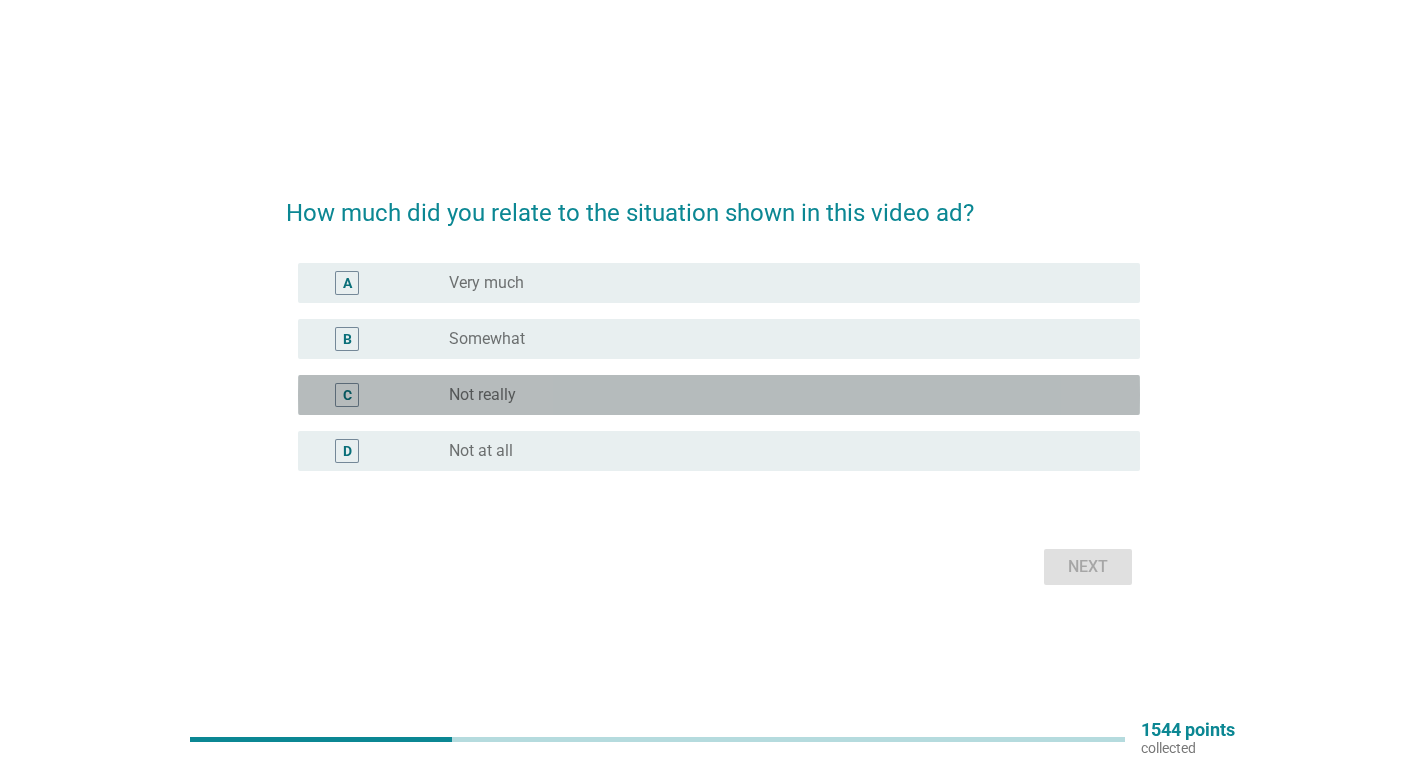 click on "radio_button_unchecked Not really" at bounding box center (778, 395) 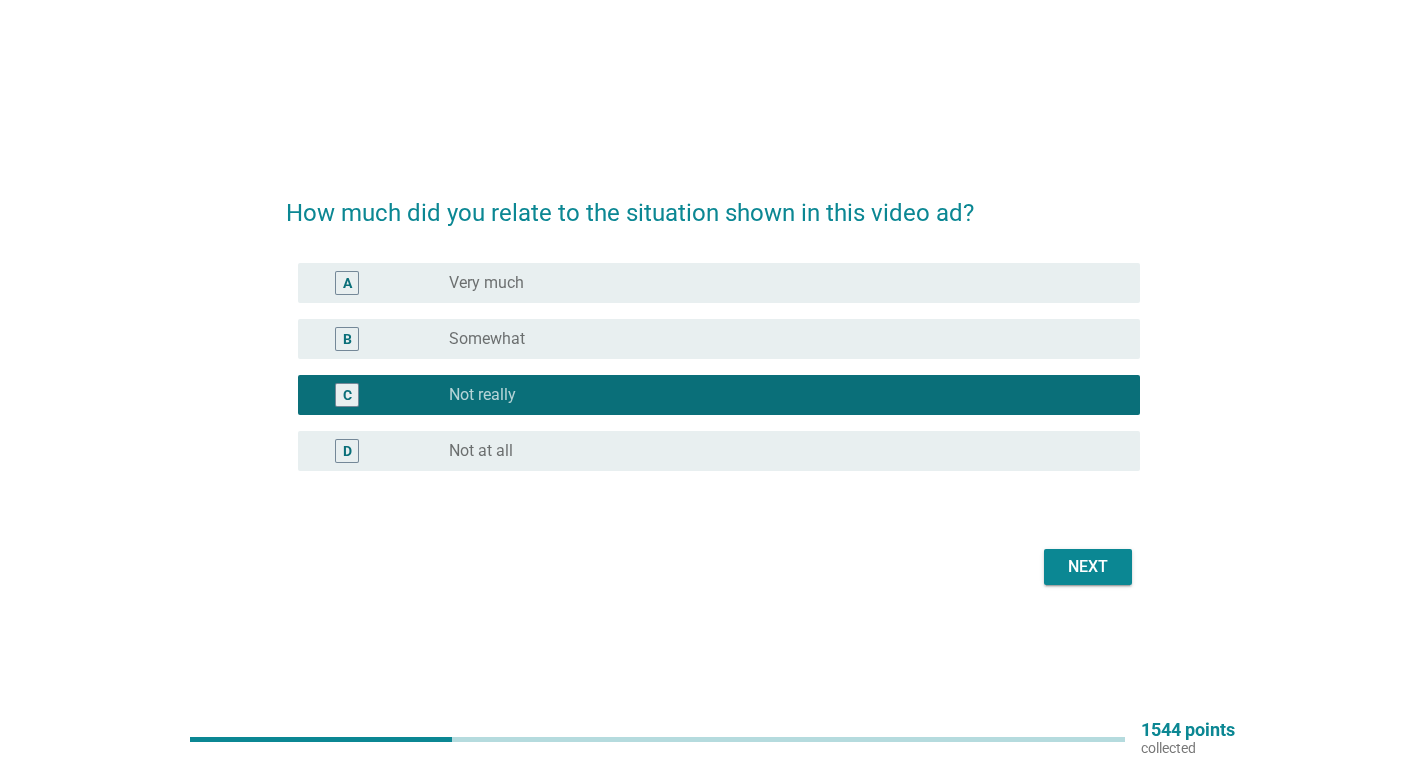 click on "Next" at bounding box center (1088, 567) 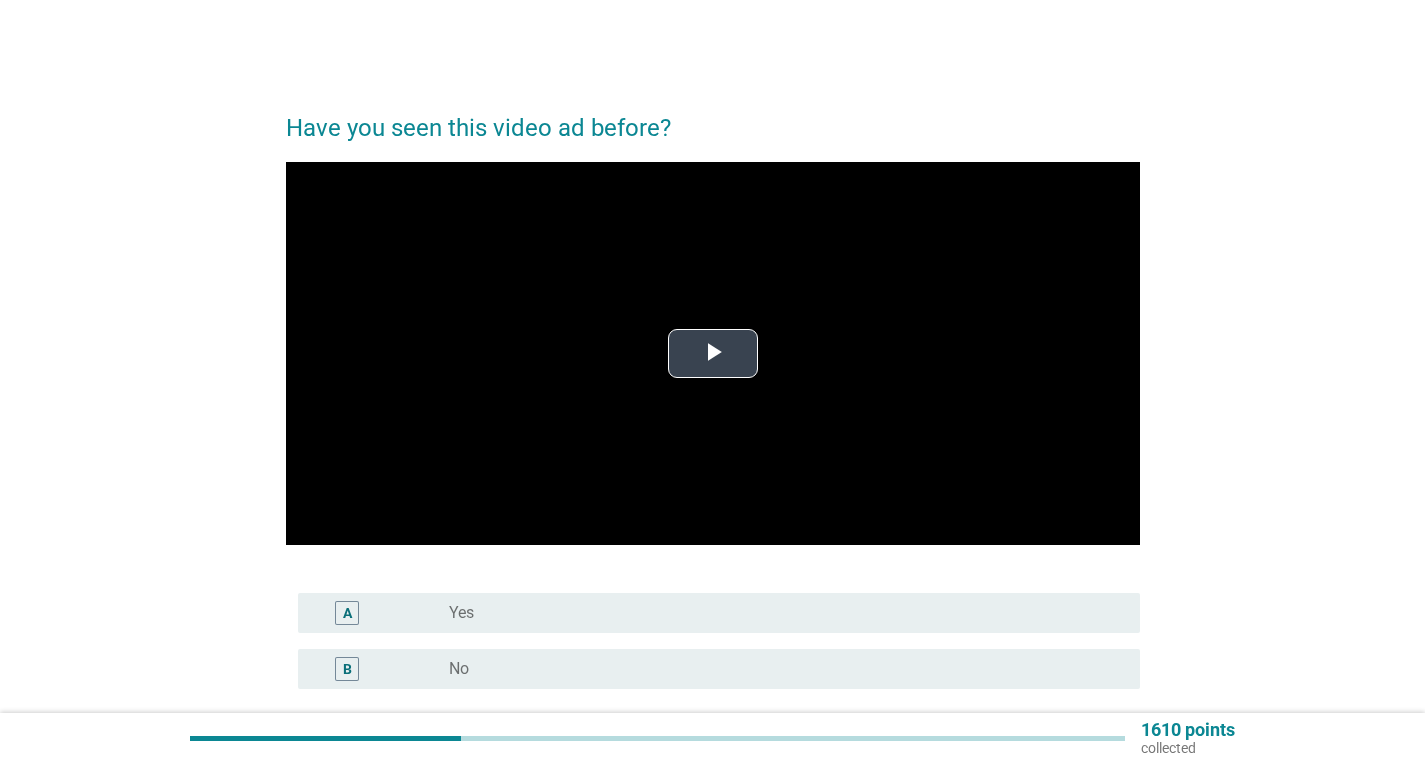 click at bounding box center [713, 353] 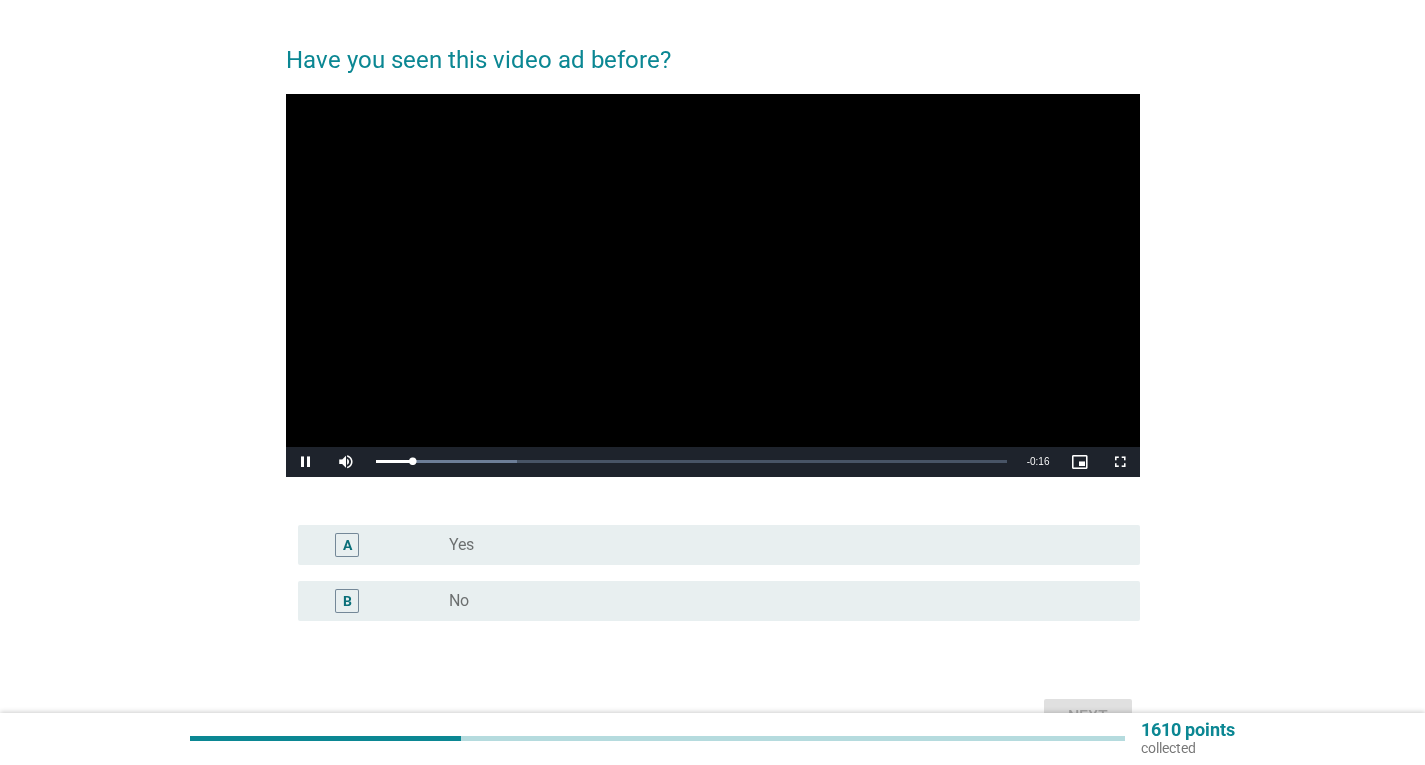 scroll, scrollTop: 185, scrollLeft: 0, axis: vertical 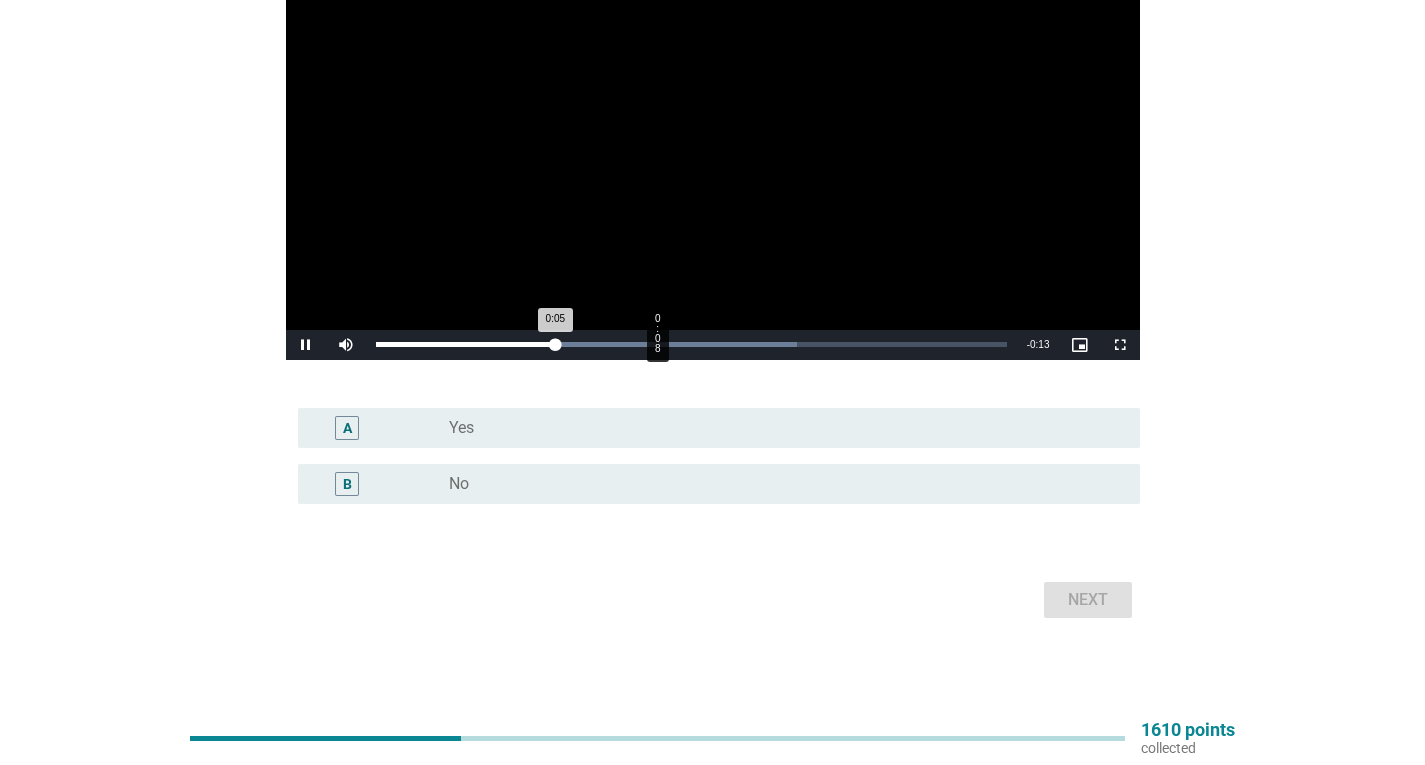 drag, startPoint x: 656, startPoint y: 350, endPoint x: 670, endPoint y: 353, distance: 14.3178215 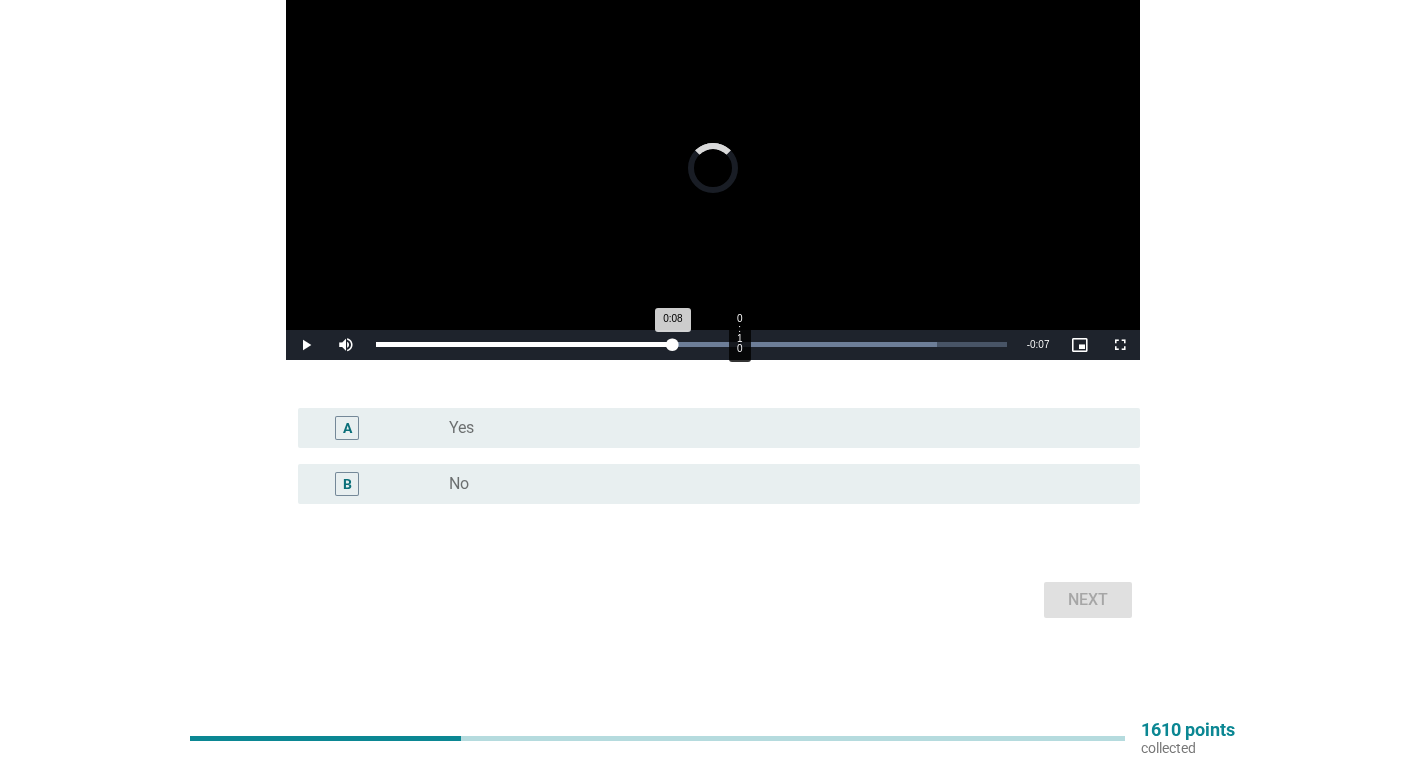 drag, startPoint x: 741, startPoint y: 351, endPoint x: 762, endPoint y: 354, distance: 21.213203 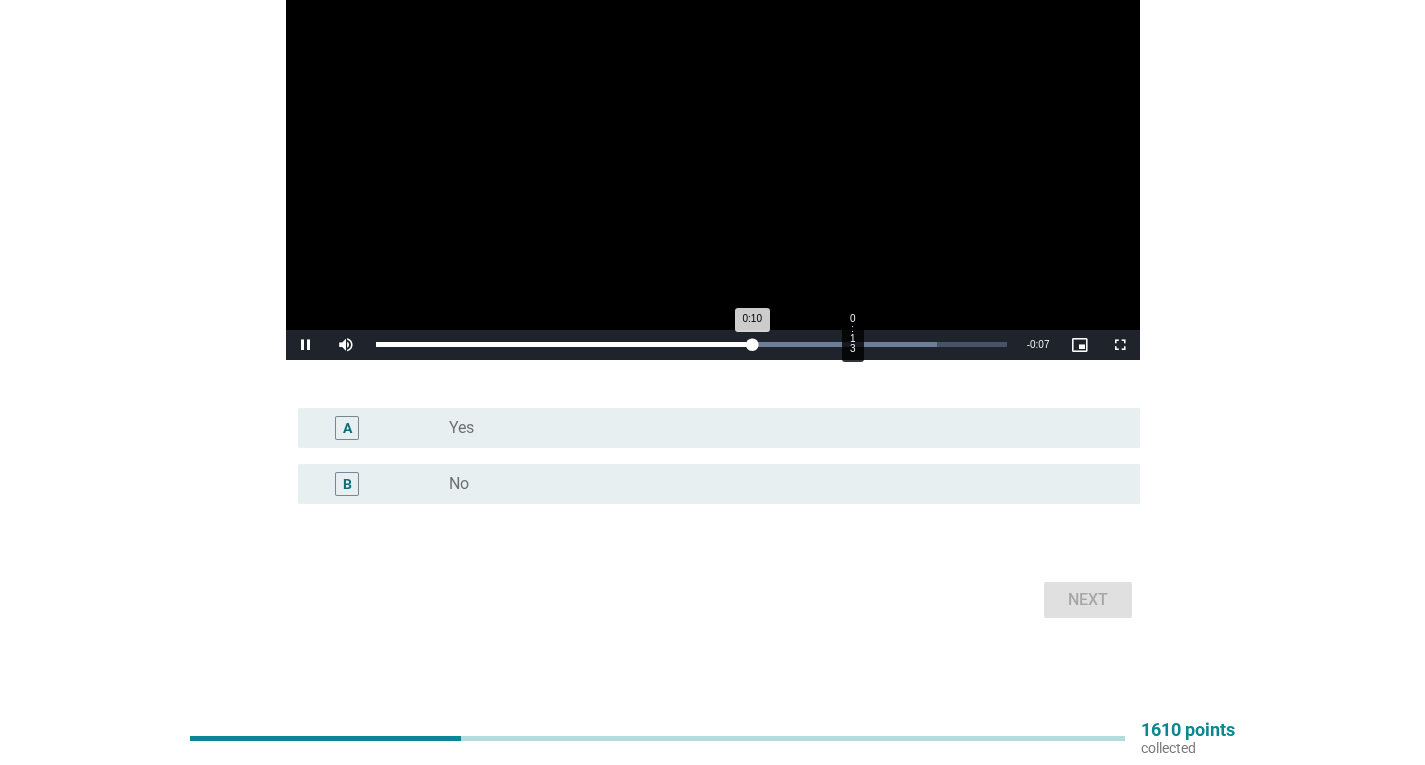 click on "Loaded :  89.03% 0:13 0:10" at bounding box center [691, 345] 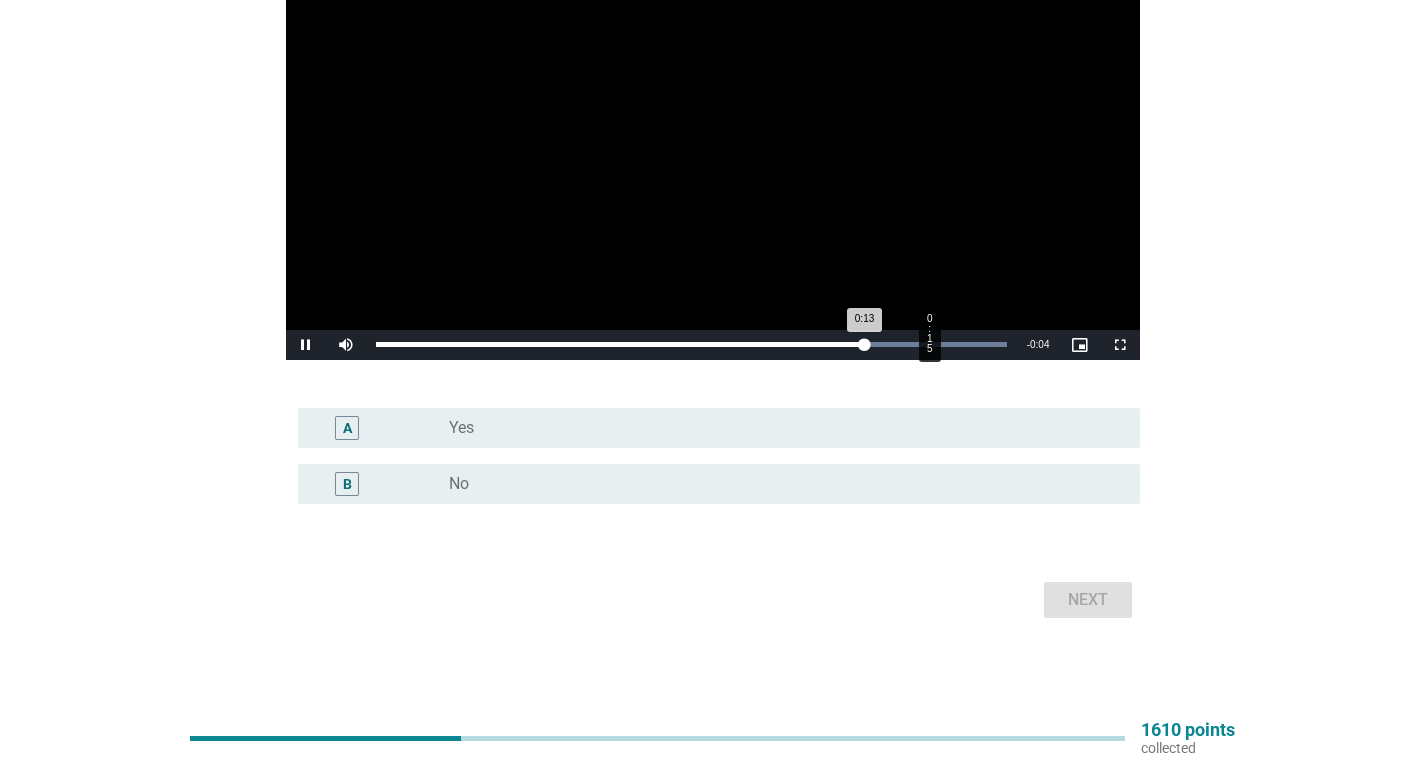 click on "Loaded :  100.00% 0:15 0:13" at bounding box center (691, 345) 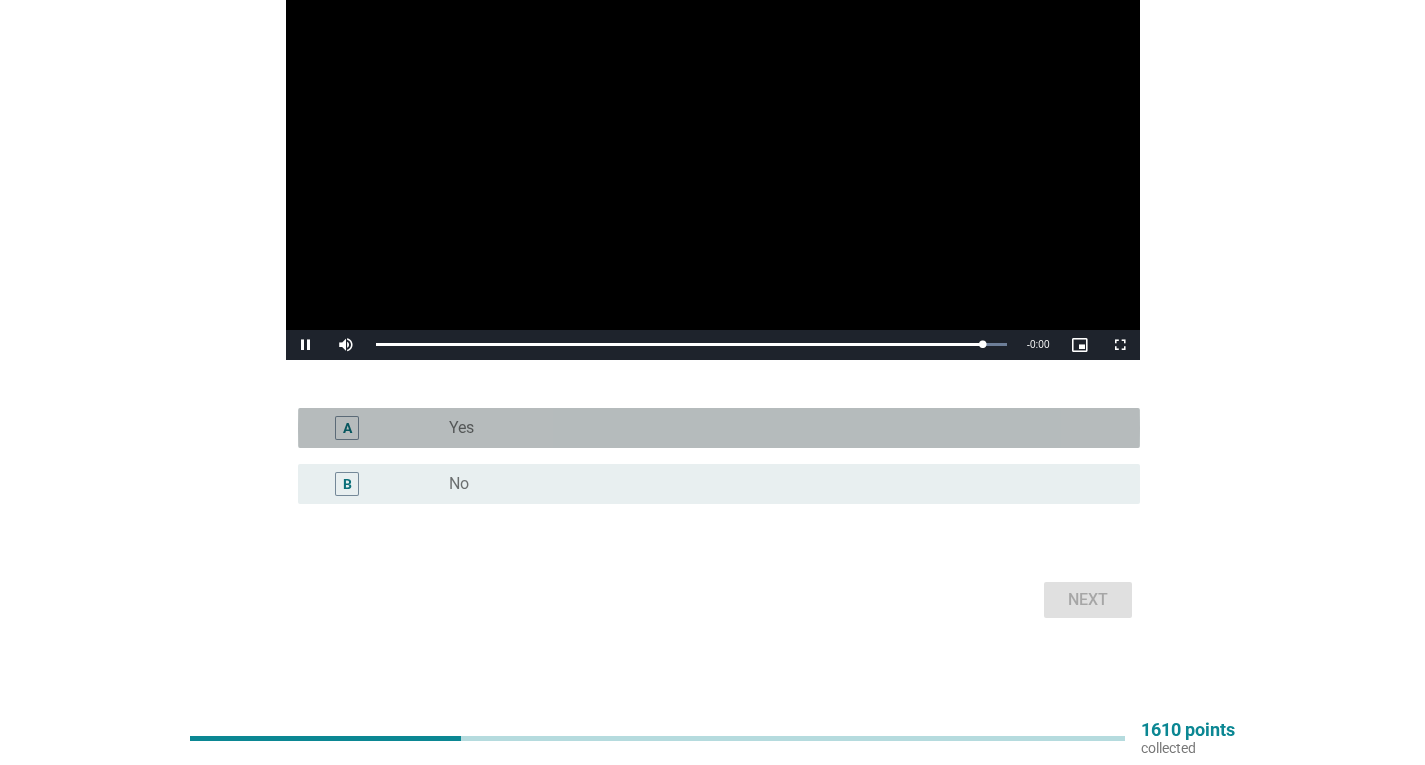 click on "radio_button_unchecked Yes" at bounding box center [778, 428] 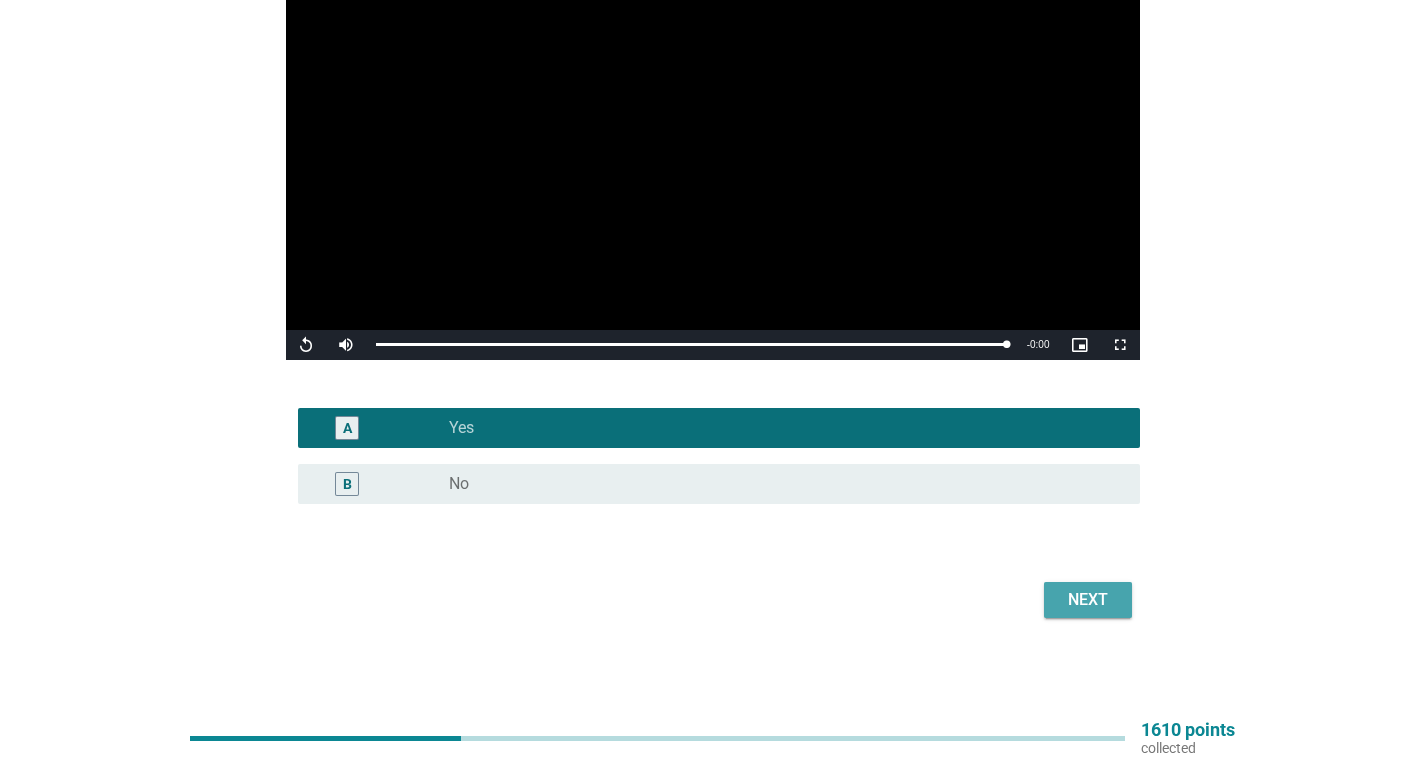 click on "Next" at bounding box center [1088, 600] 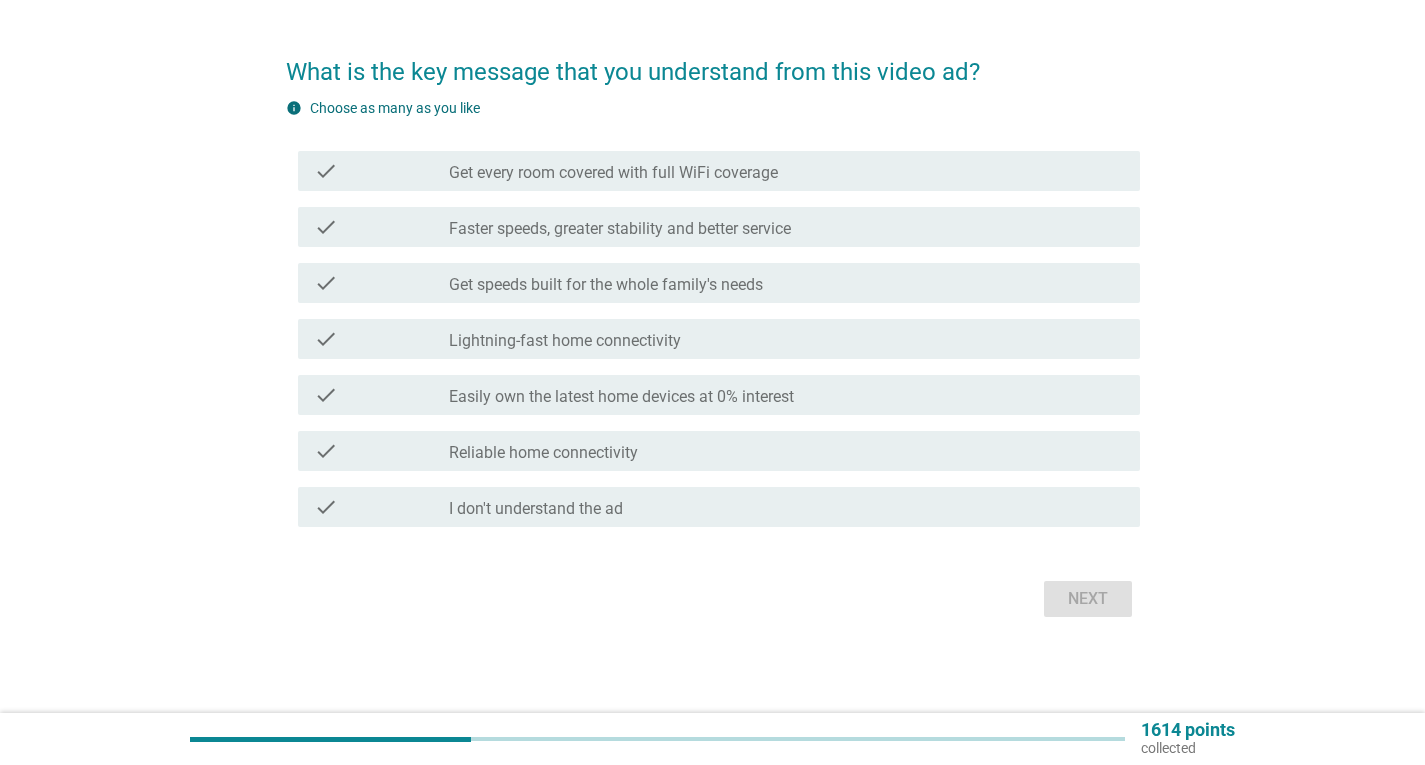 scroll, scrollTop: 0, scrollLeft: 0, axis: both 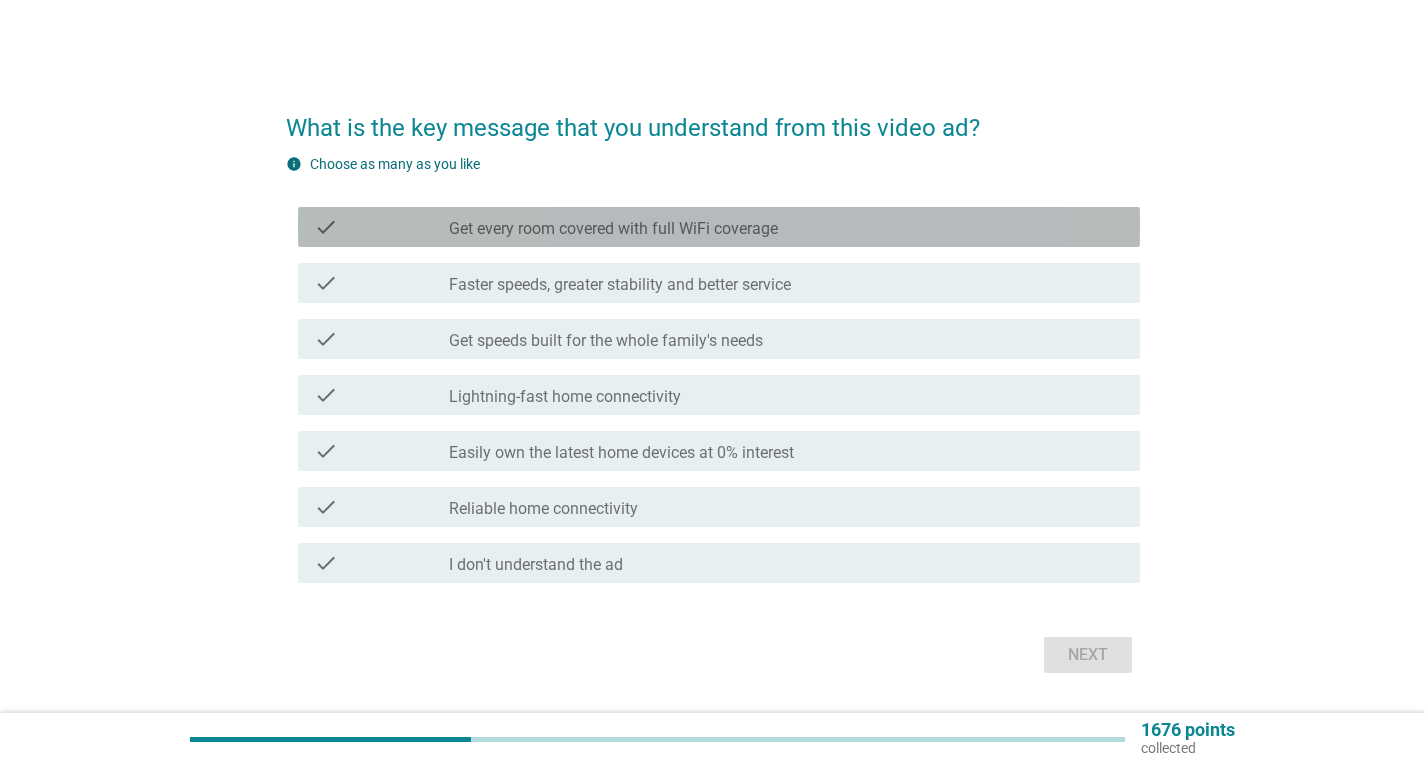 click on "check_box_outline_blank Get every room covered with full WiFi coverage" at bounding box center (786, 227) 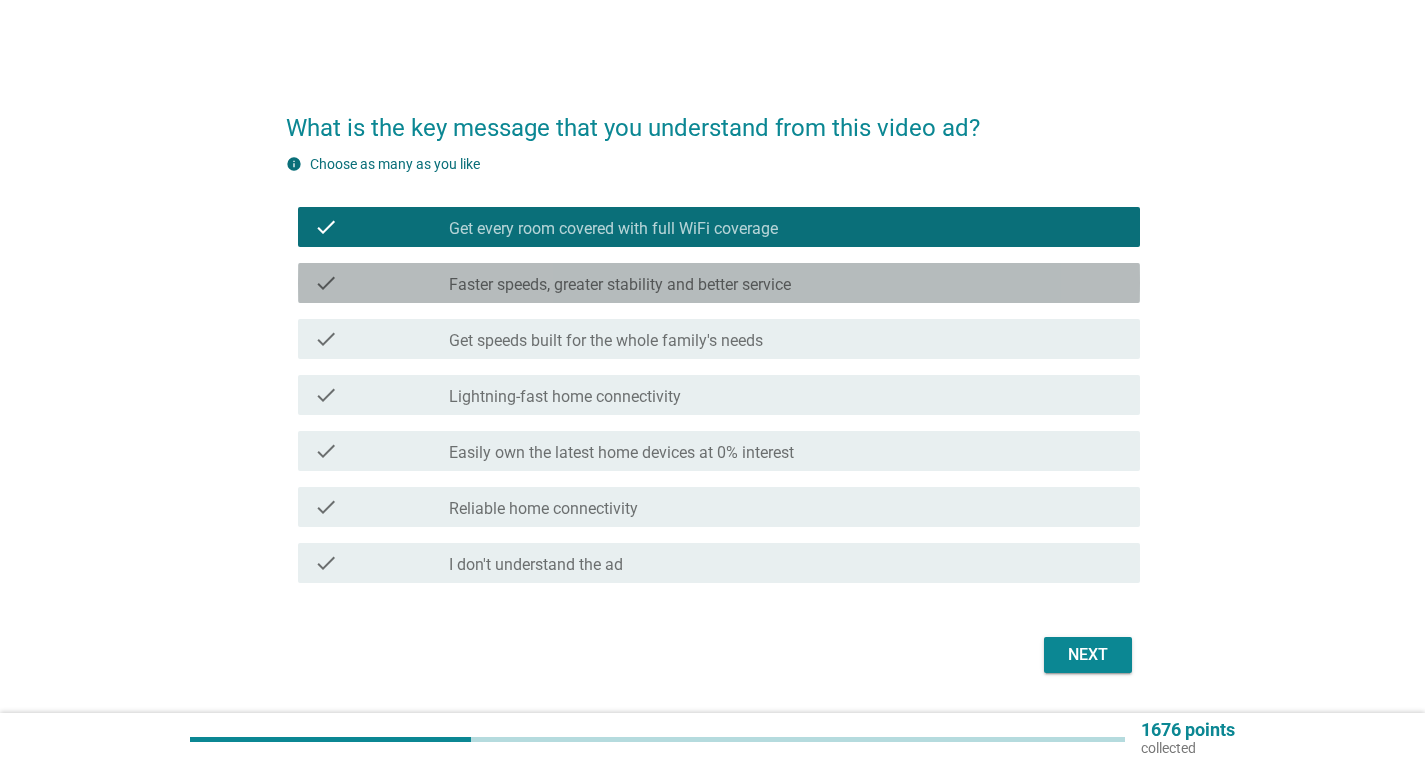 click on "check_box_outline_blank Faster speeds, greater stability and better service" at bounding box center (786, 283) 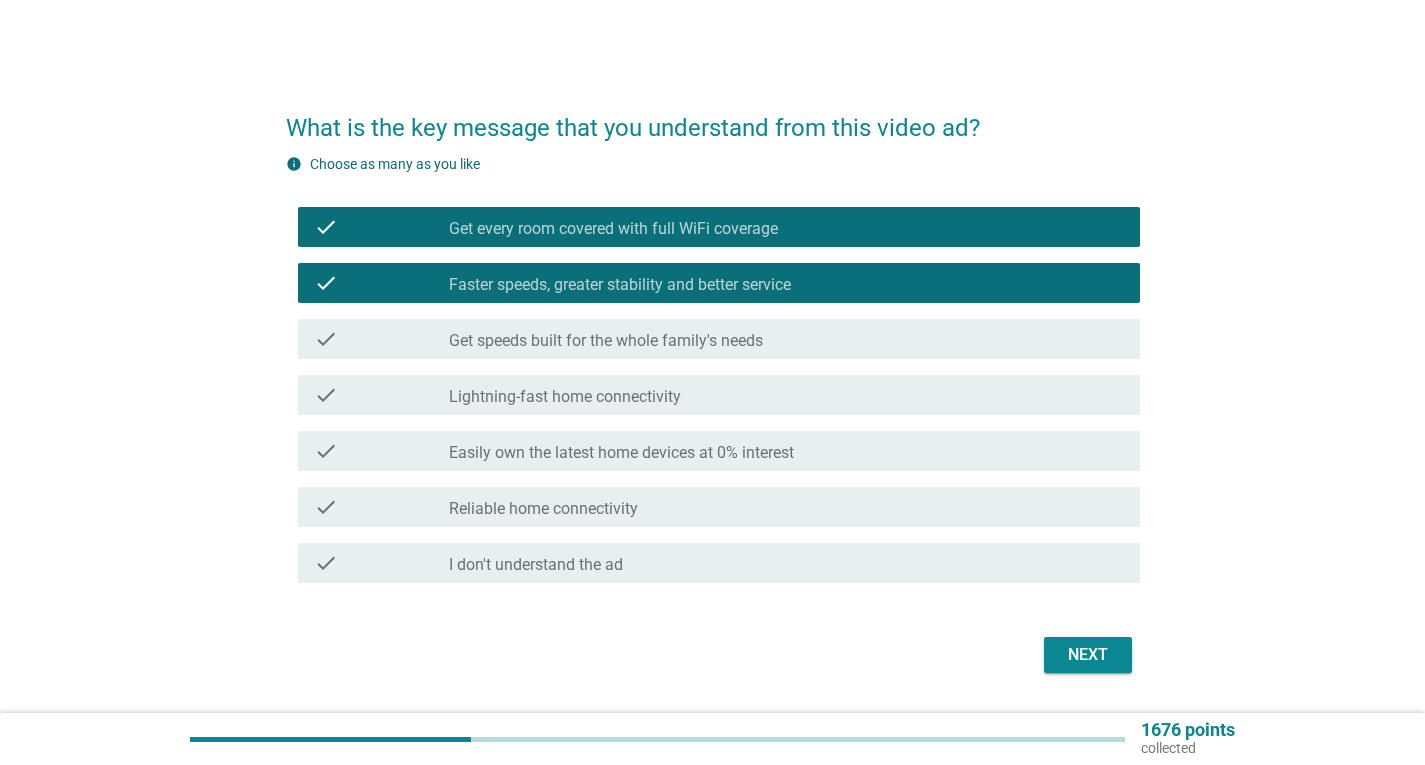click on "check_box_outline_blank Get speeds built for the whole family's needs" at bounding box center (786, 339) 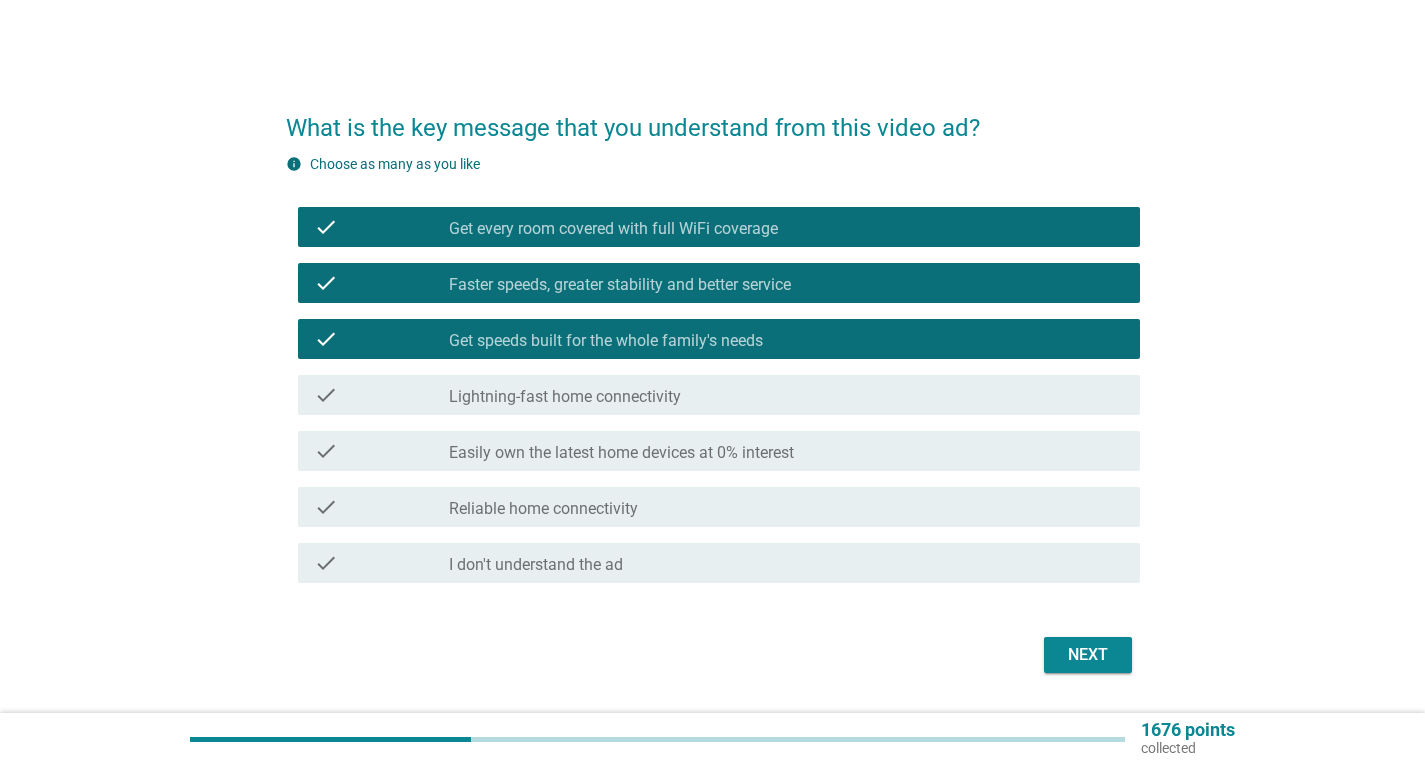 click on "check     check_box_outline_blank Easily own the latest home devices at 0% interest" at bounding box center (719, 451) 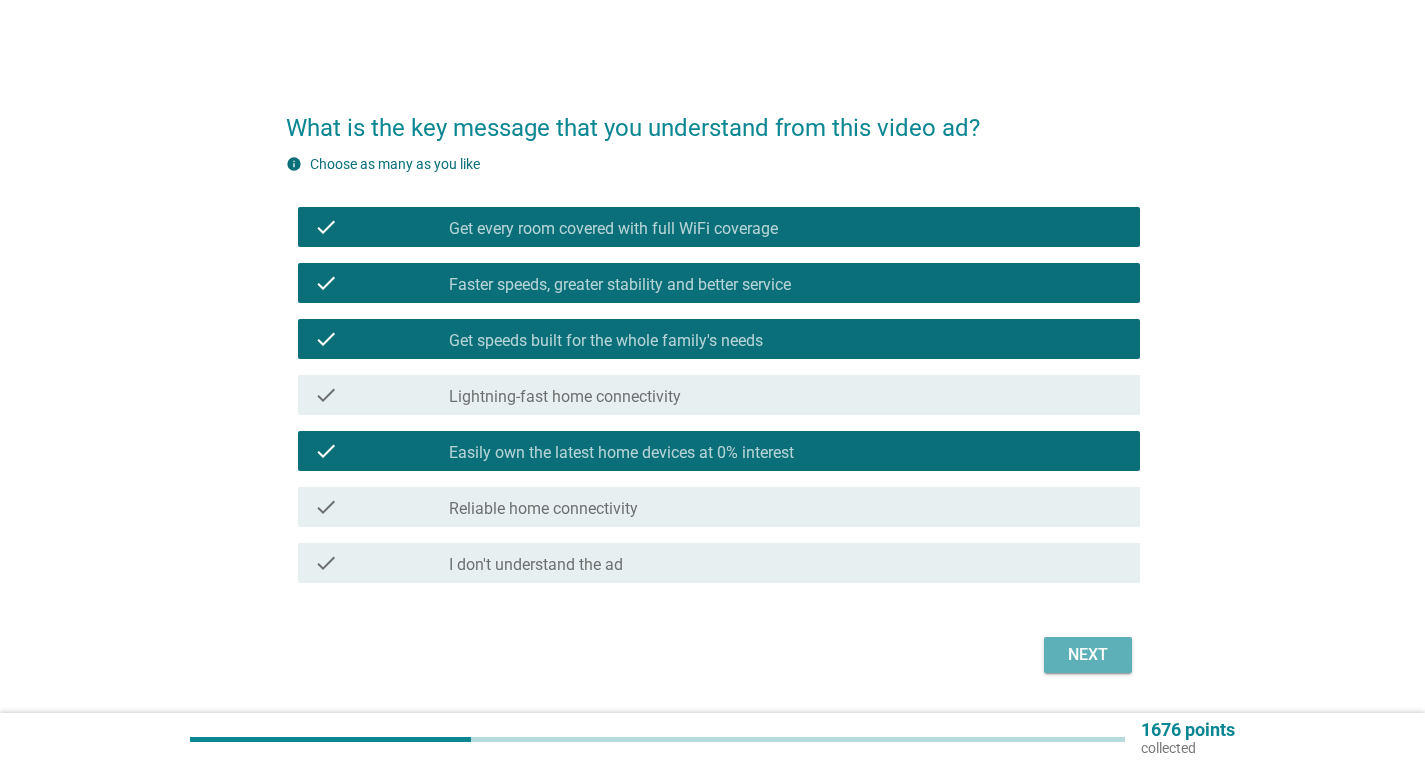 click on "Next" at bounding box center [1088, 655] 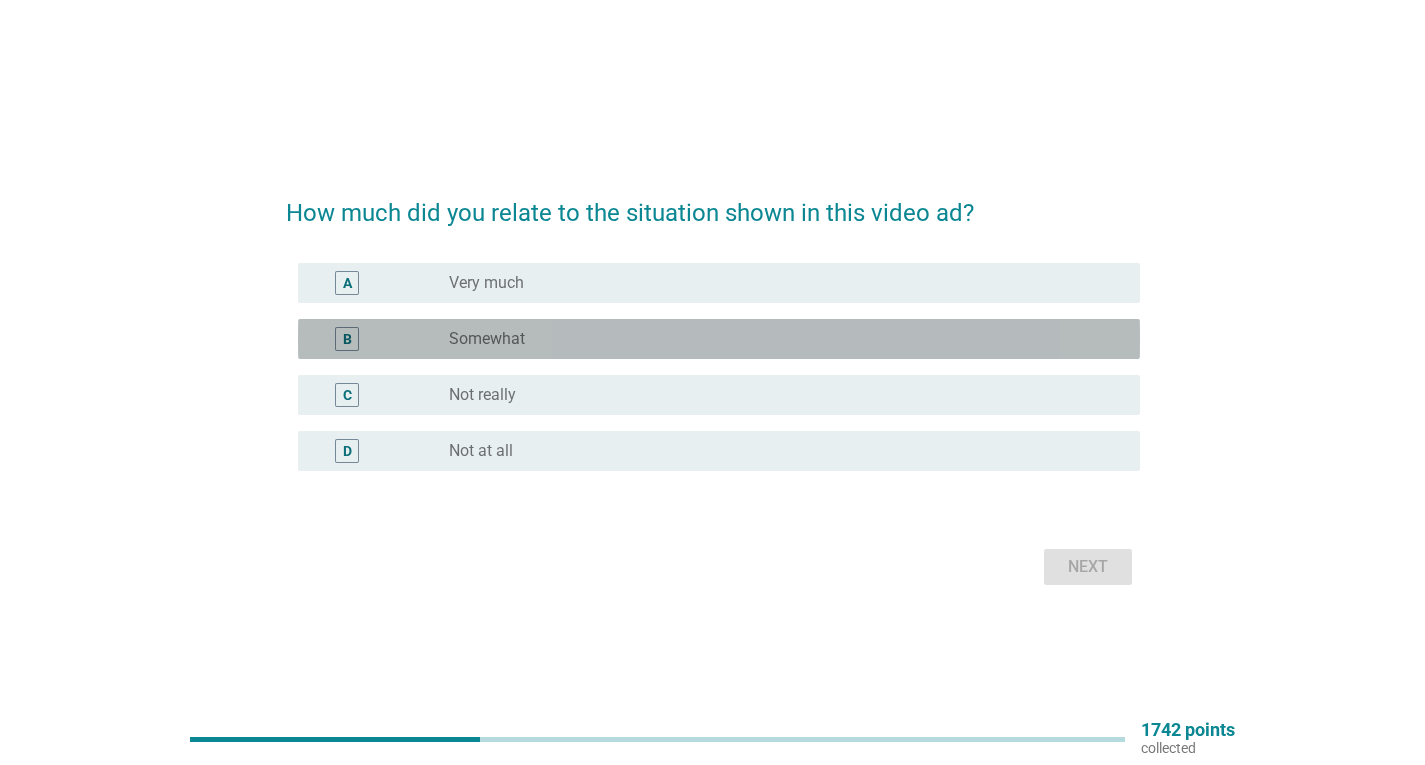 click on "radio_button_unchecked Somewhat" at bounding box center (778, 339) 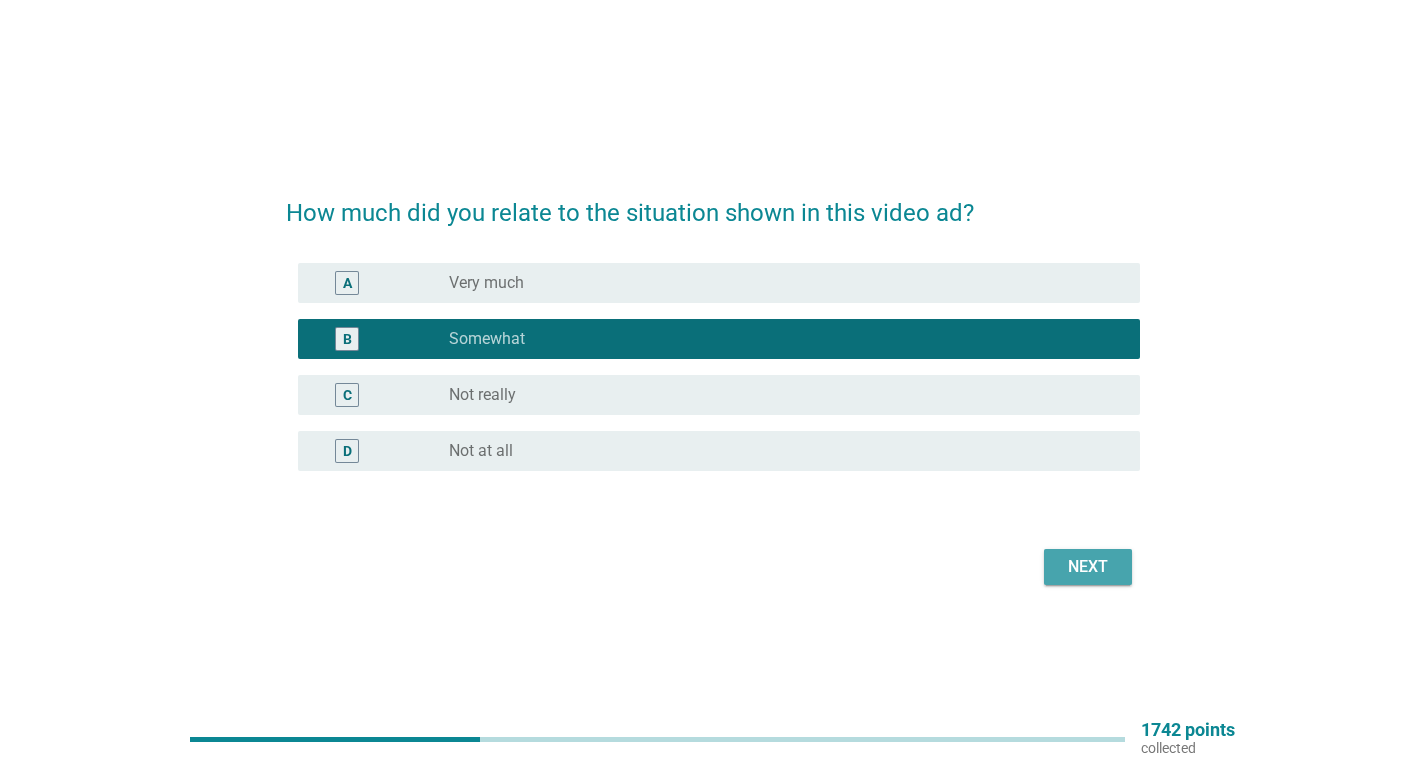 click on "Next" at bounding box center (1088, 567) 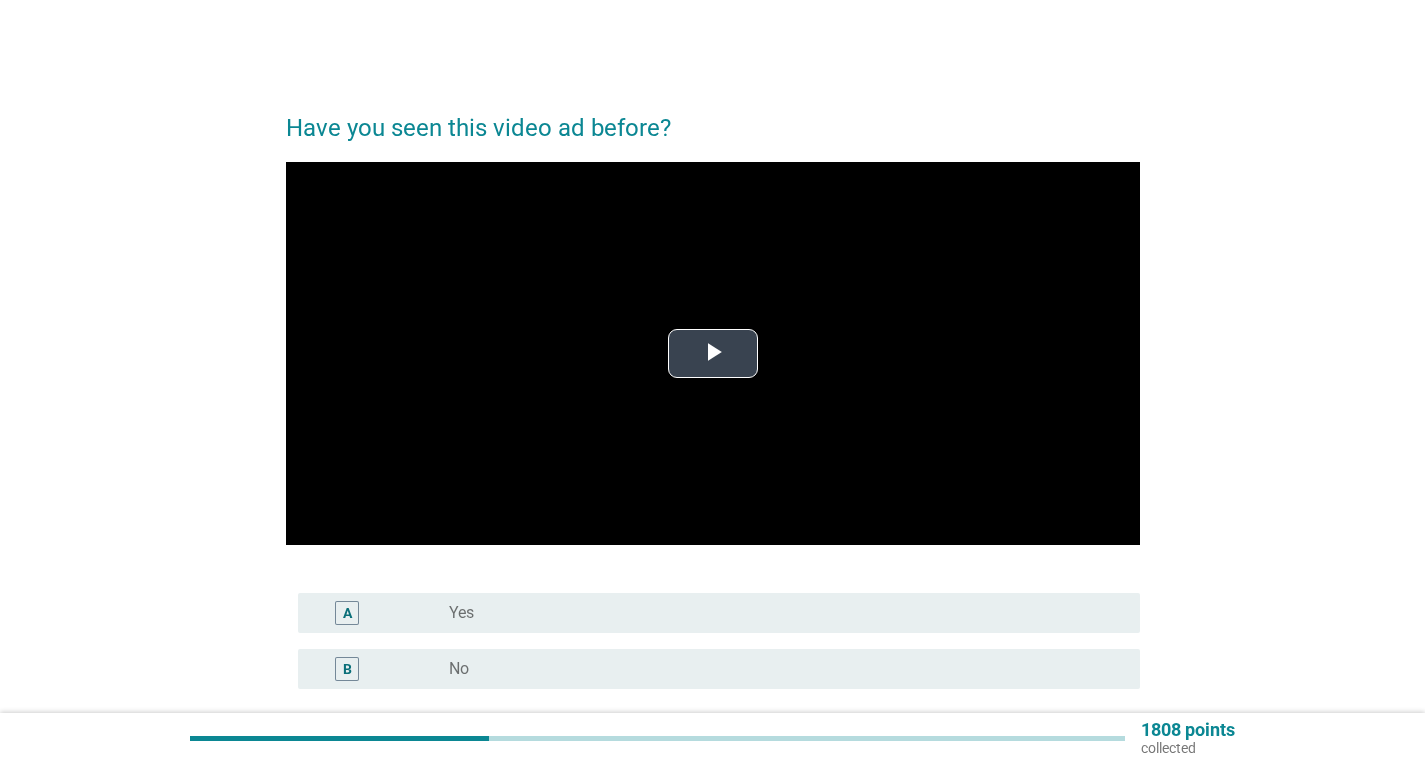 click at bounding box center [713, 353] 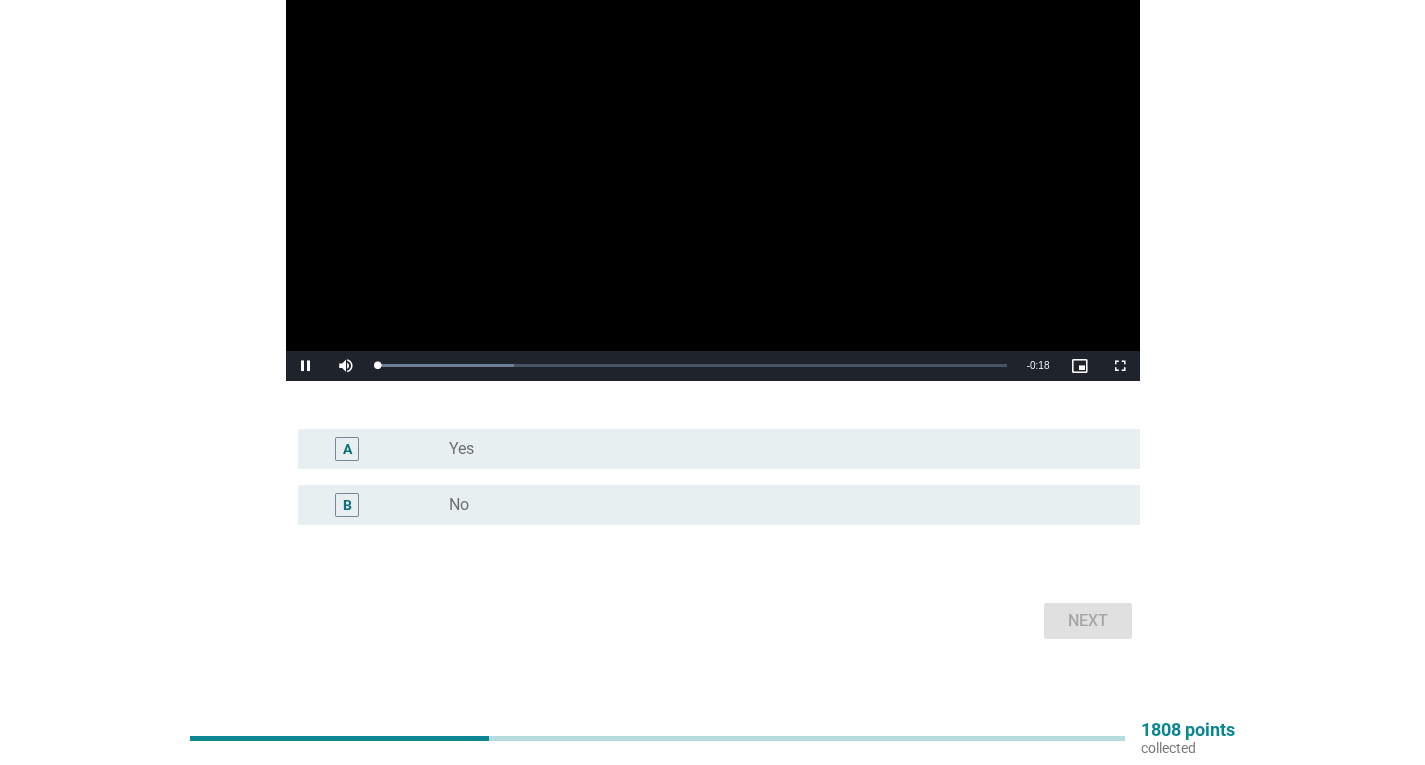 scroll, scrollTop: 0, scrollLeft: 0, axis: both 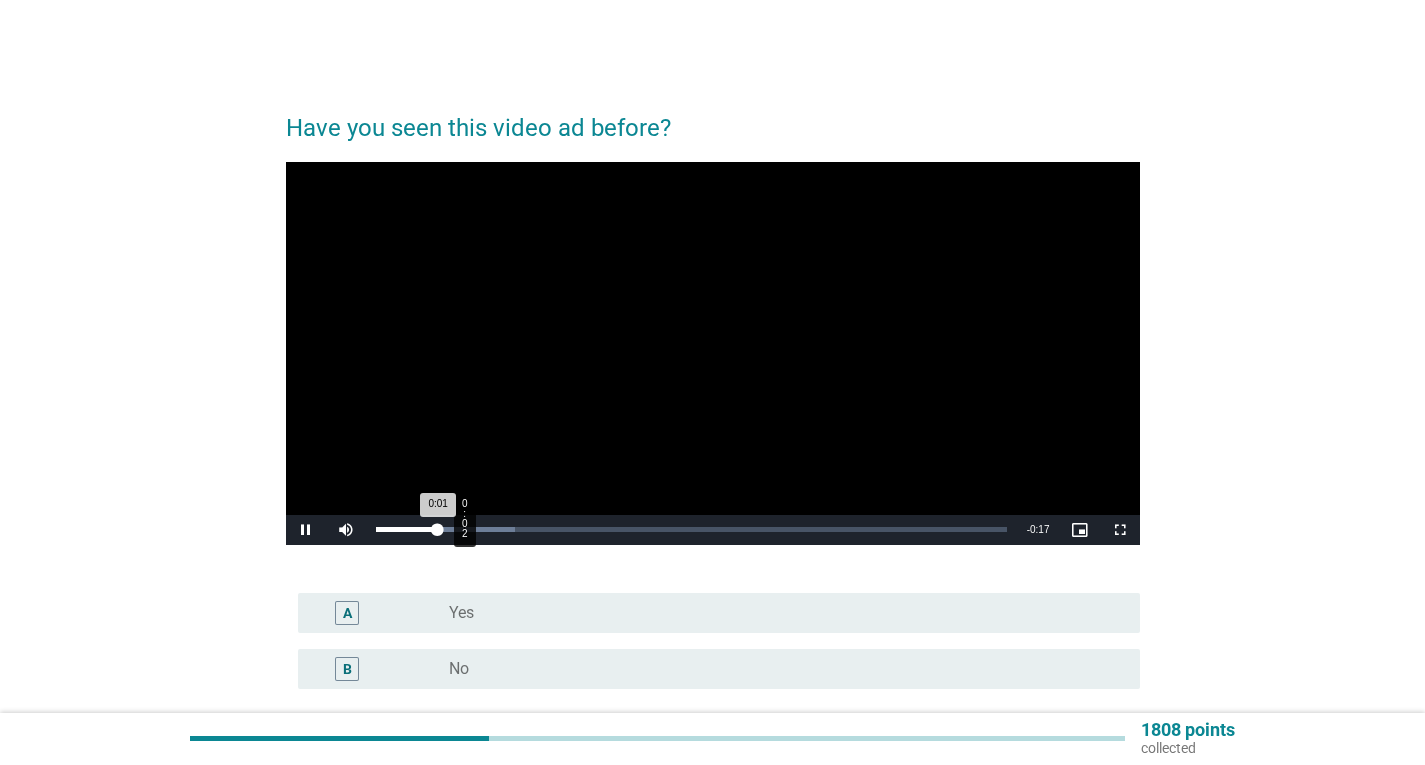 click on "Loaded :  22.10% 0:02 0:01" at bounding box center (691, 529) 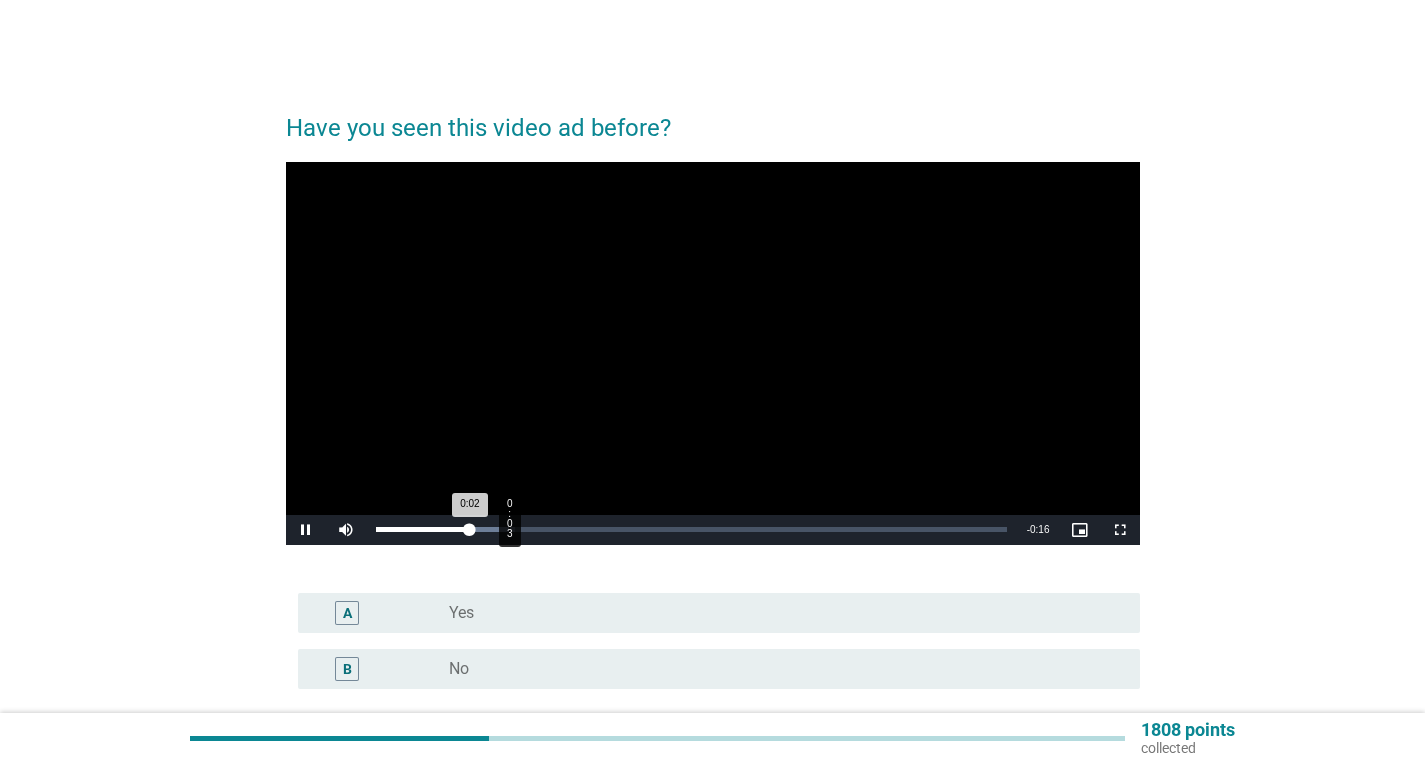 click on "Loaded :  22.10% 0:03 0:02" at bounding box center (691, 529) 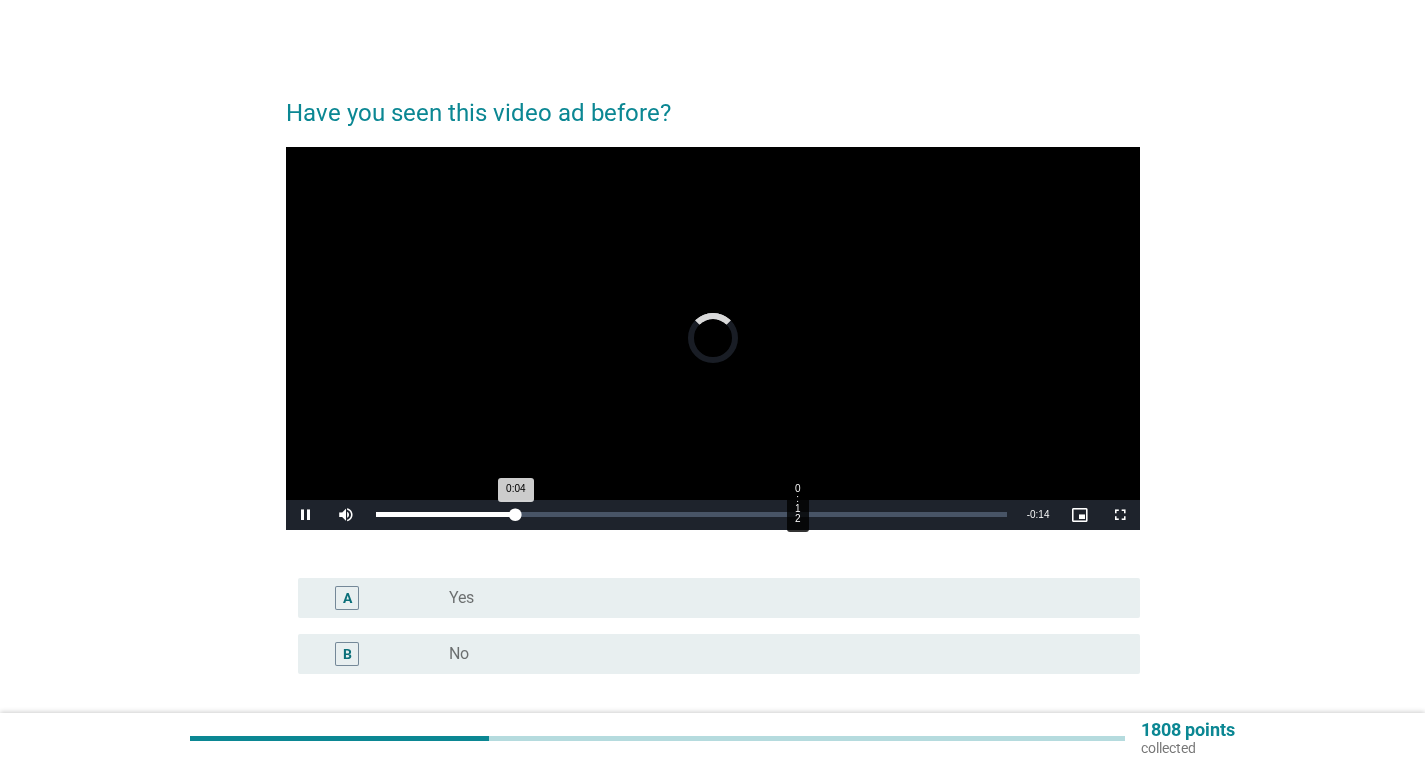 scroll, scrollTop: 185, scrollLeft: 0, axis: vertical 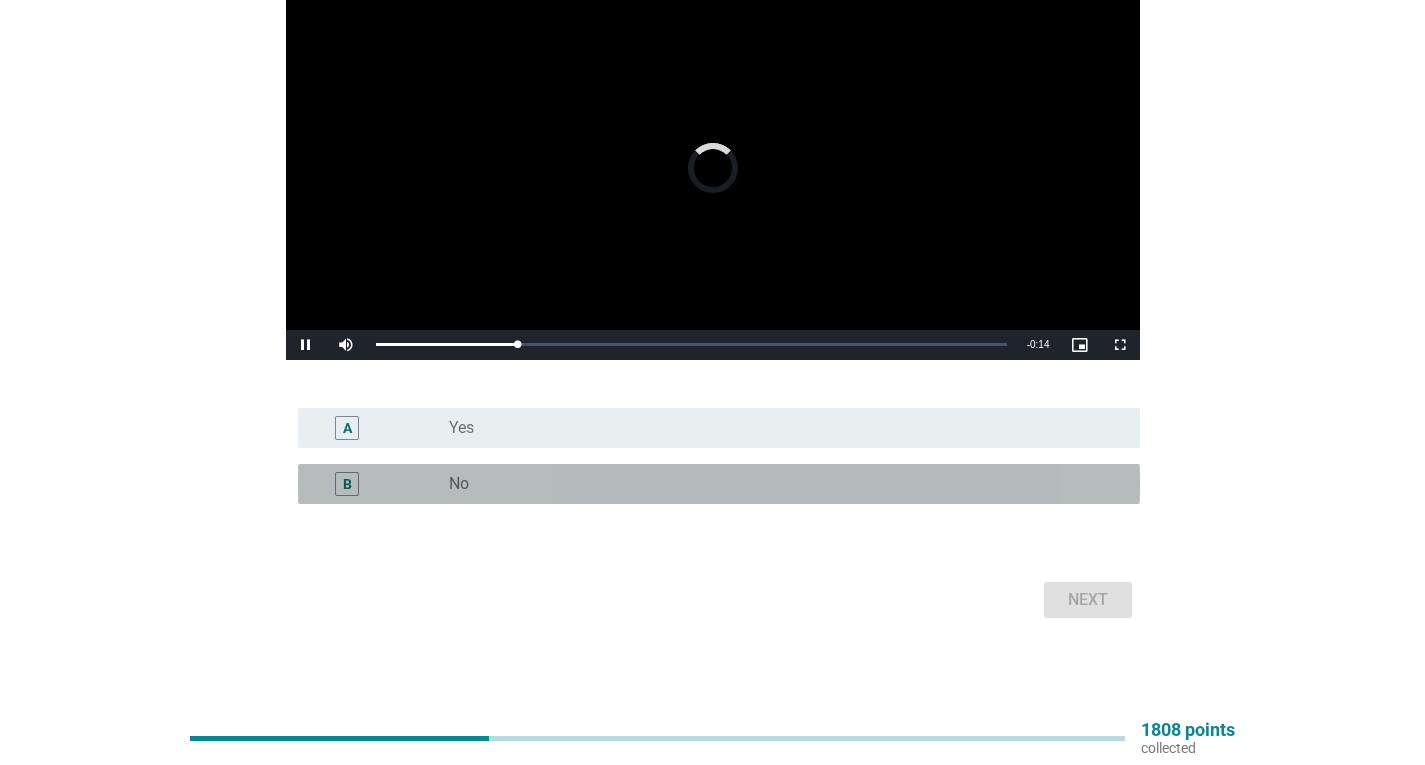 click on "radio_button_unchecked No" at bounding box center (778, 484) 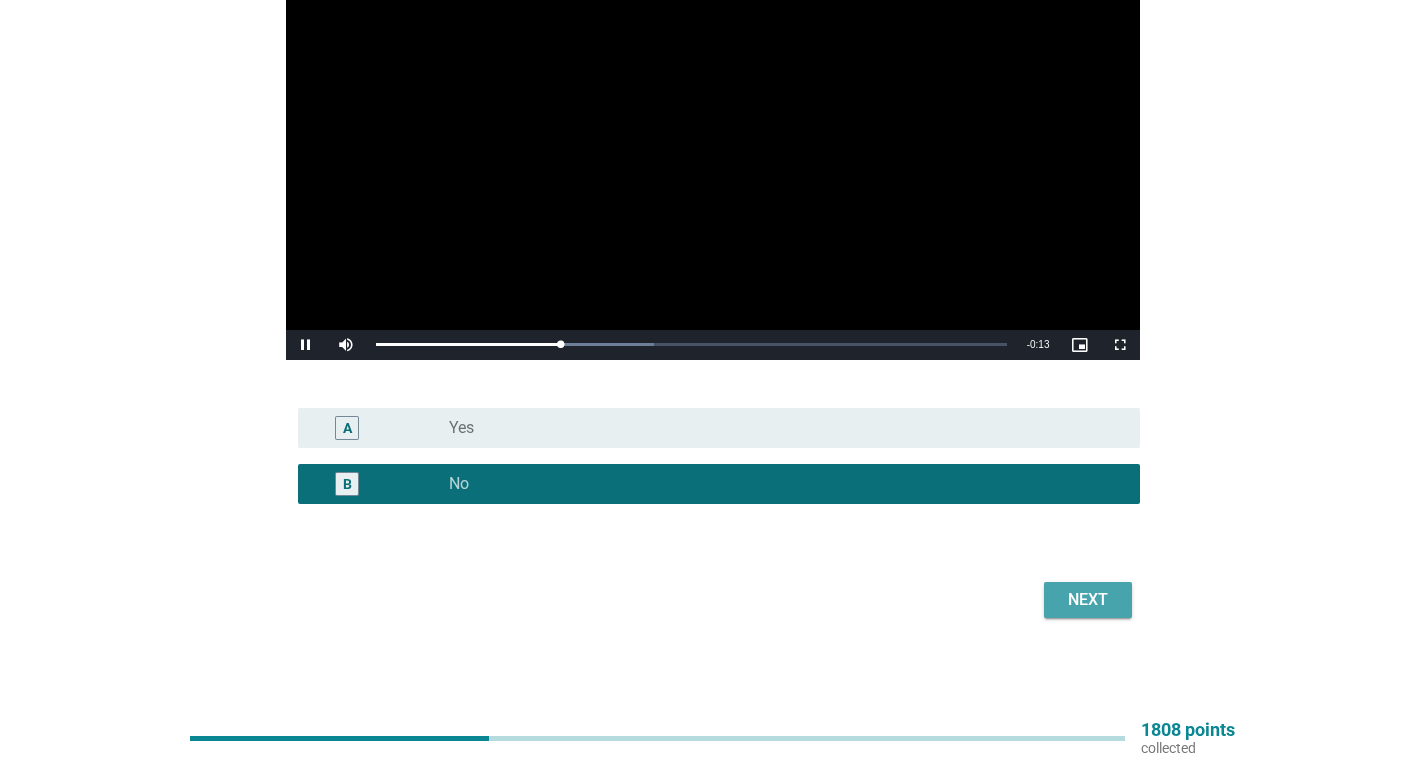 click on "Next" at bounding box center [1088, 600] 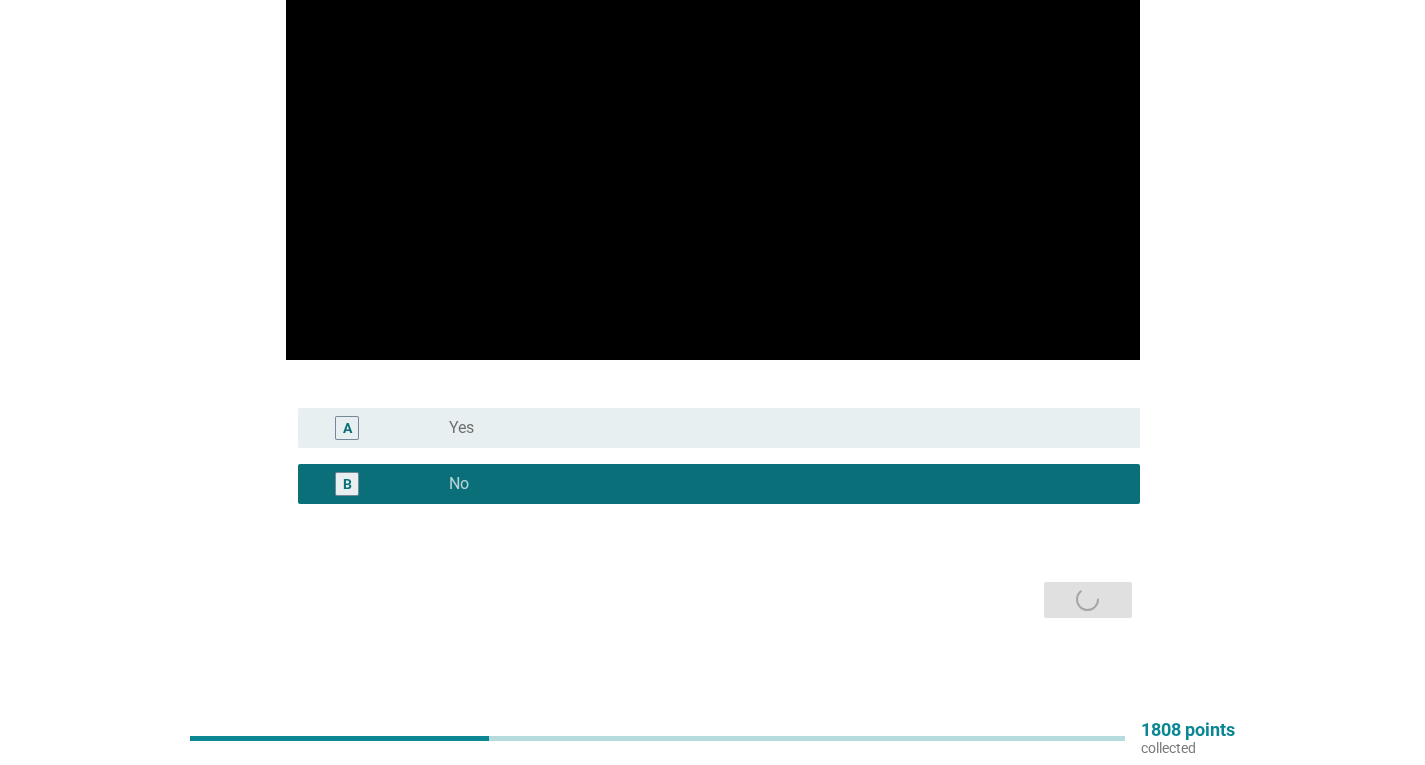scroll, scrollTop: 0, scrollLeft: 0, axis: both 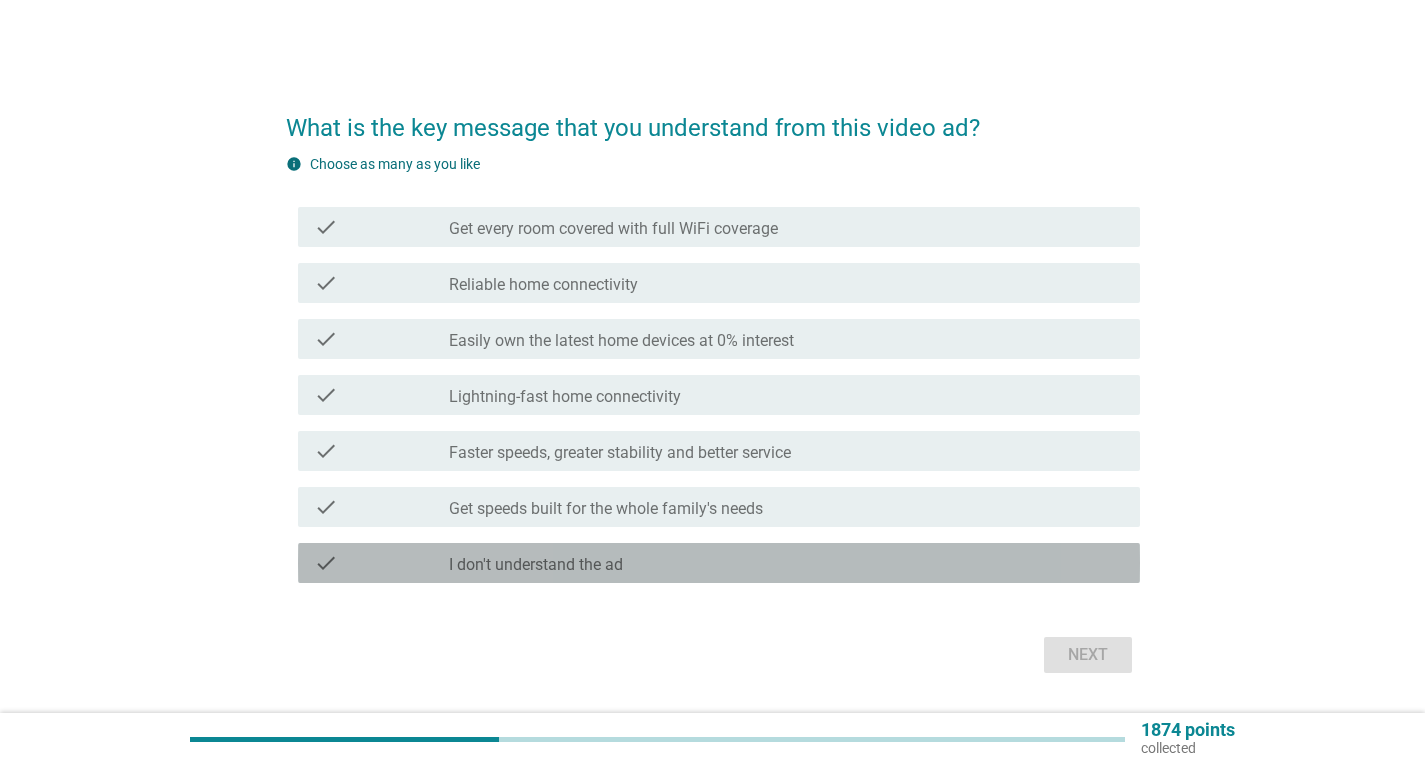 click on "check_box_outline_blank I don't understand the ad" at bounding box center (786, 563) 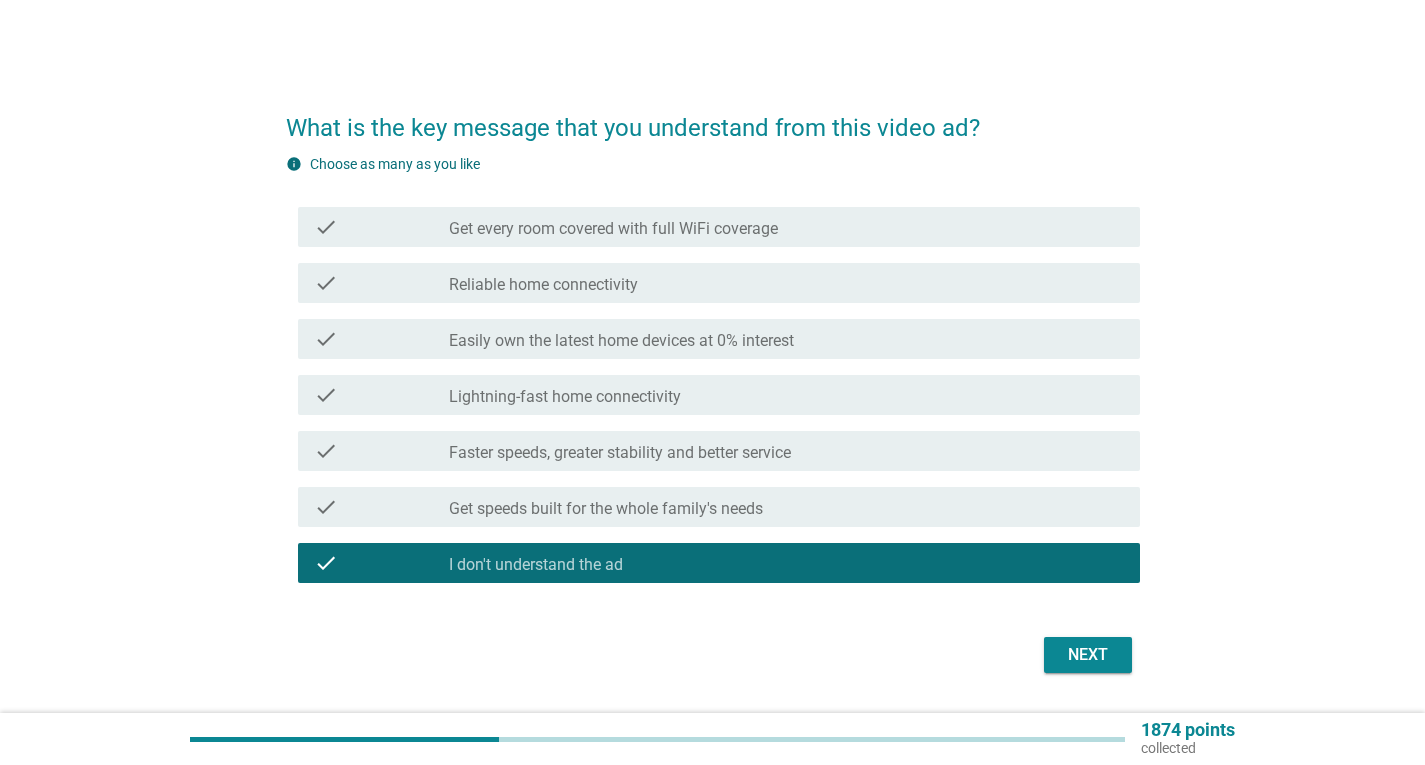 click on "Next" at bounding box center (1088, 655) 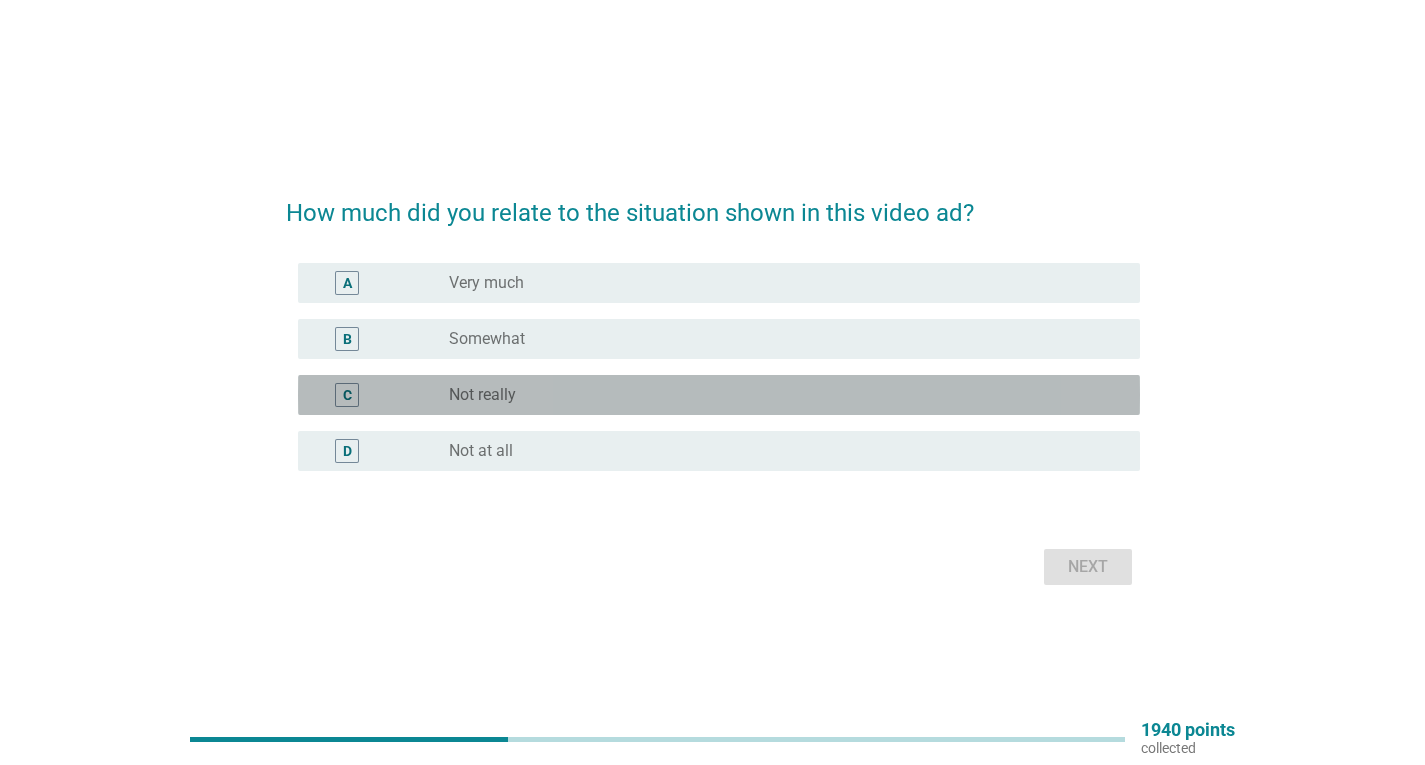 click on "radio_button_unchecked Not really" at bounding box center [778, 395] 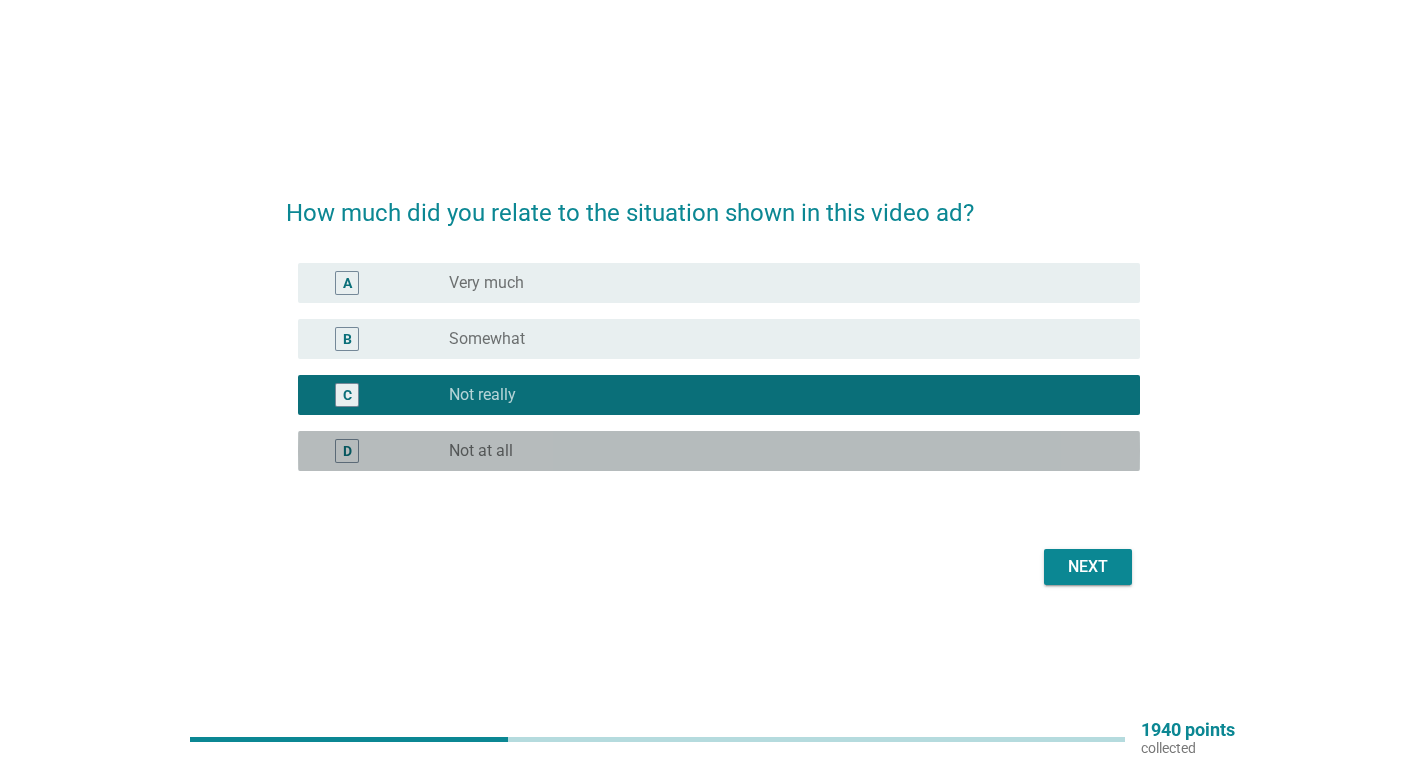 click on "radio_button_unchecked Not at all" at bounding box center [778, 451] 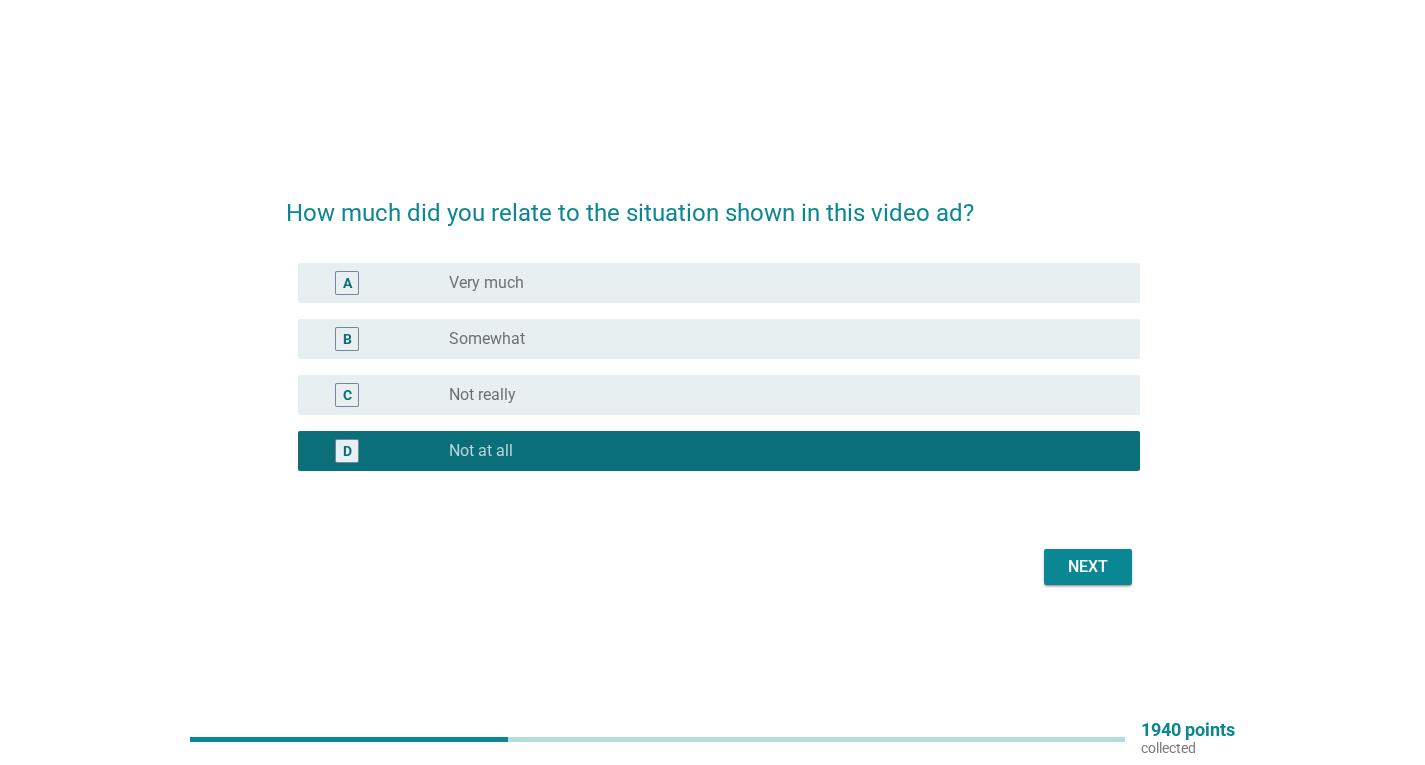 click on "Next" at bounding box center [1088, 567] 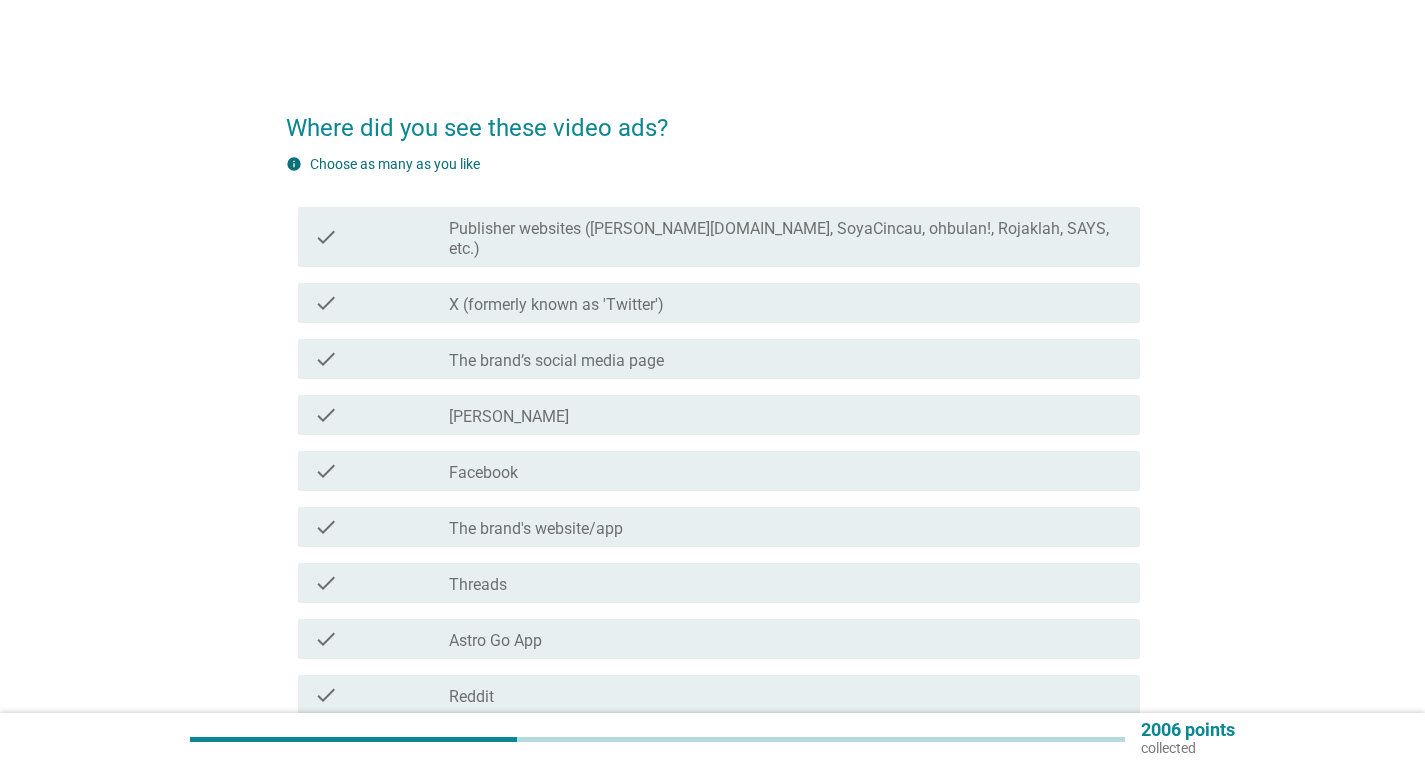 click on "check     check_box_outline_blank [PERSON_NAME]" at bounding box center (713, 415) 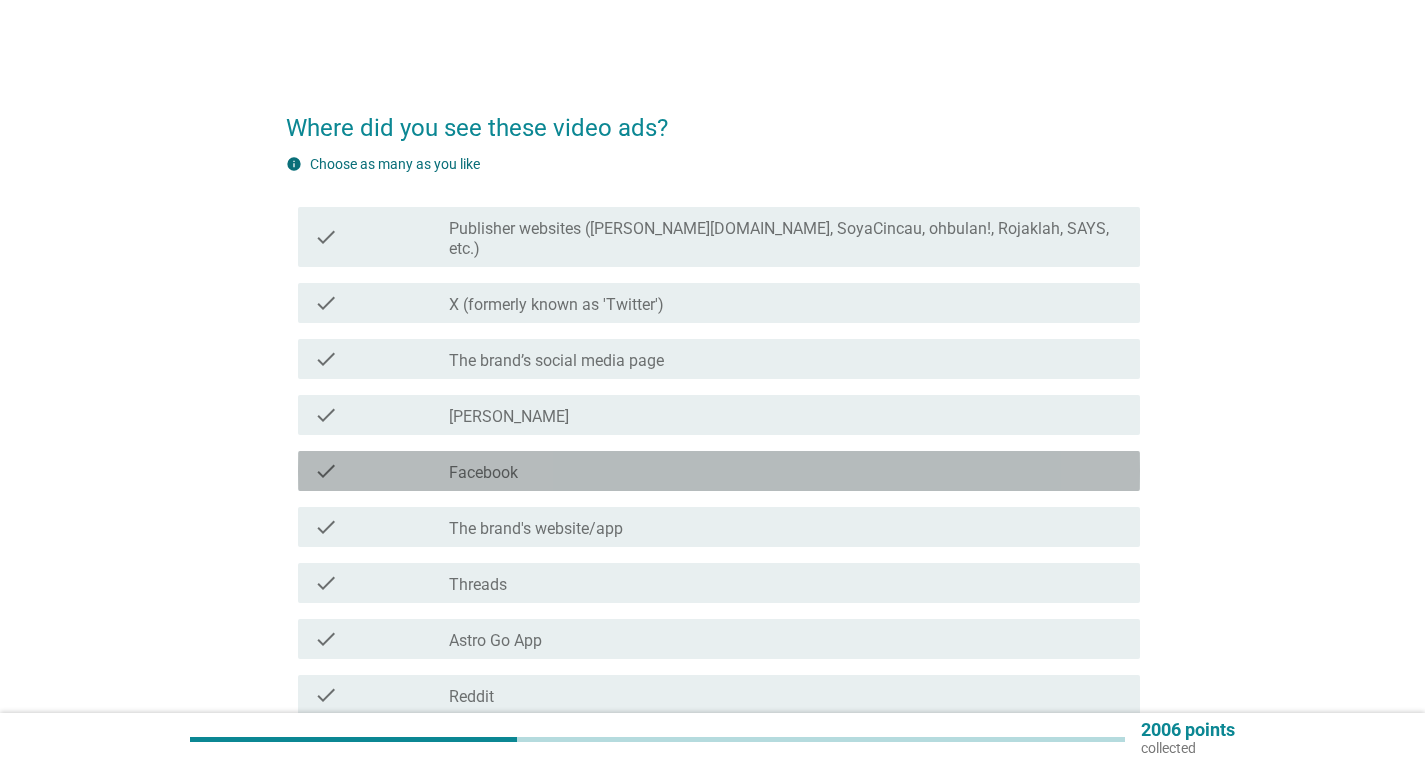 click on "check_box_outline_blank Facebook" at bounding box center [786, 471] 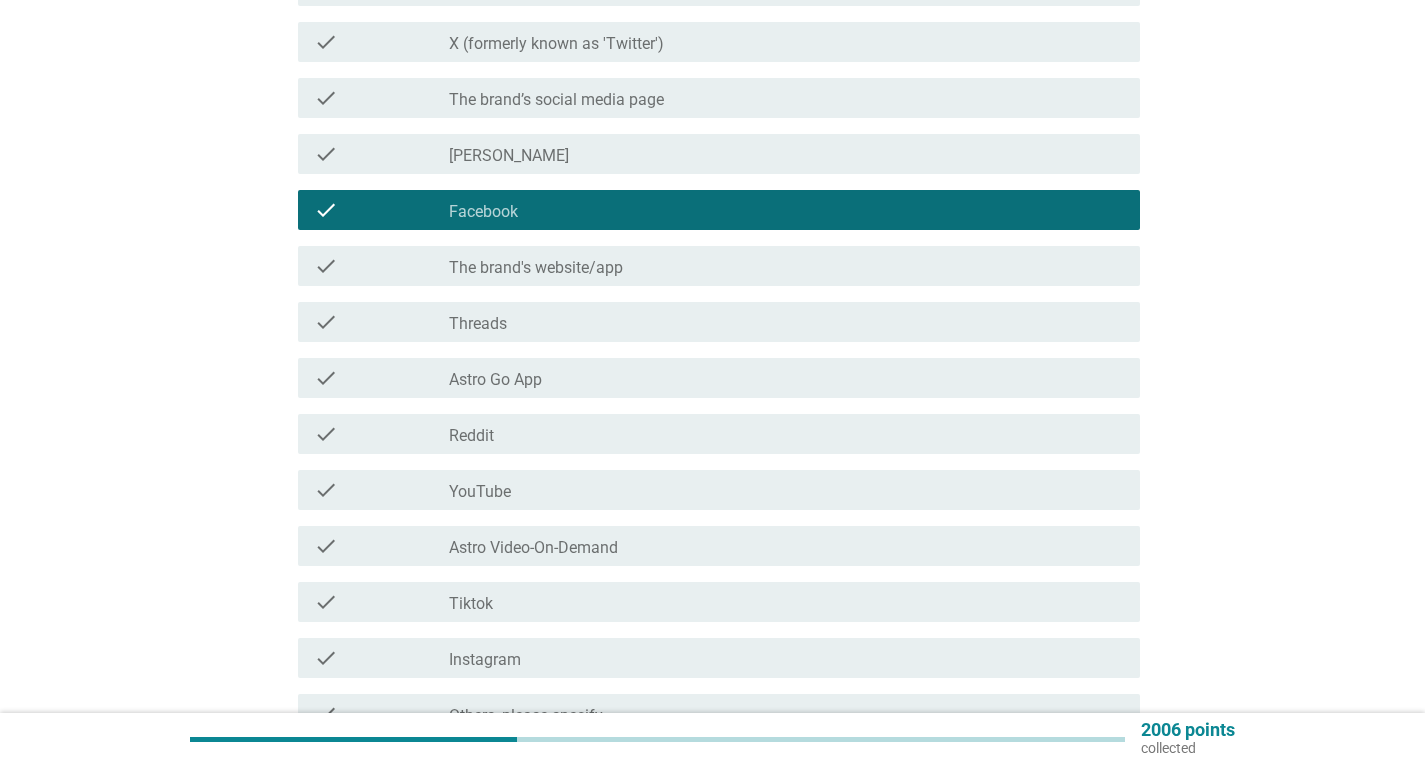 scroll, scrollTop: 300, scrollLeft: 0, axis: vertical 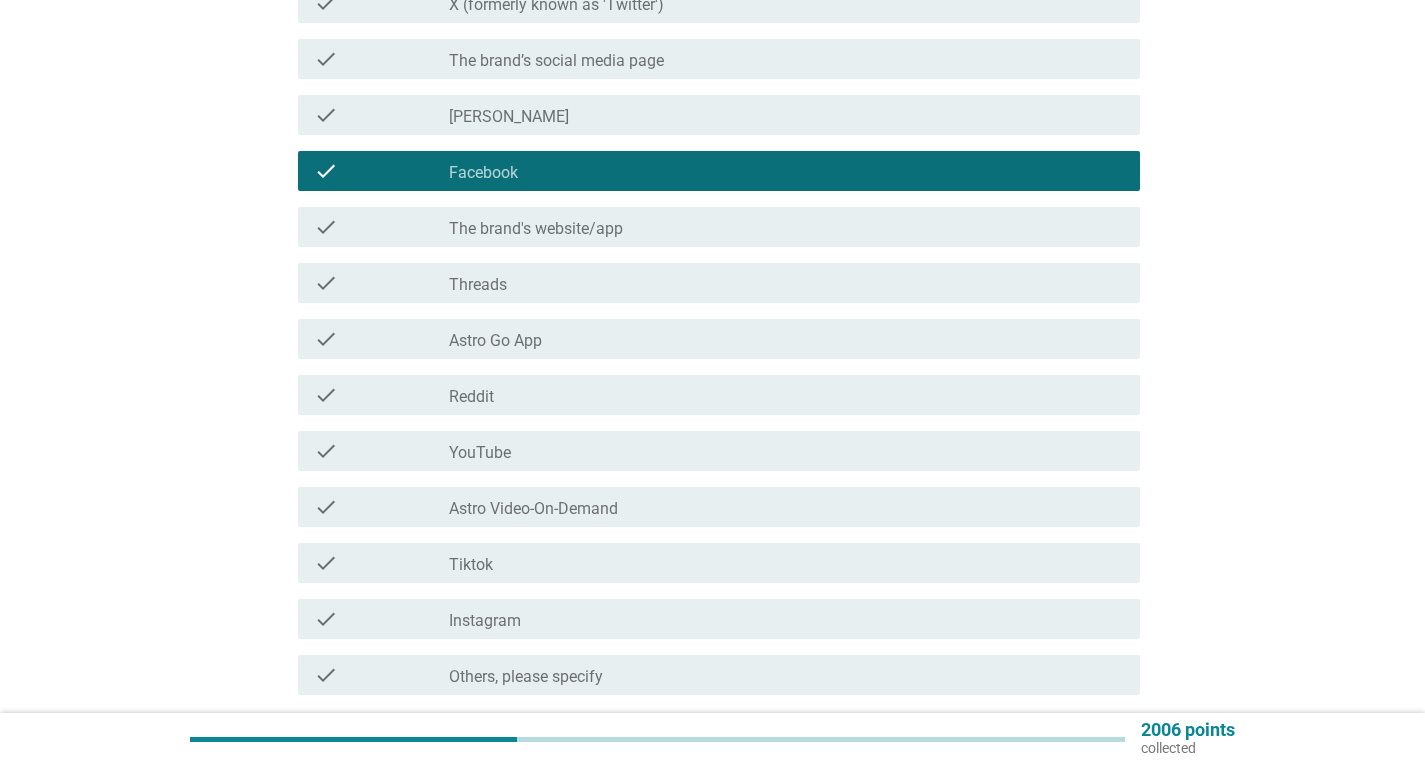 click on "check     check_box_outline_blank YouTube" at bounding box center (719, 451) 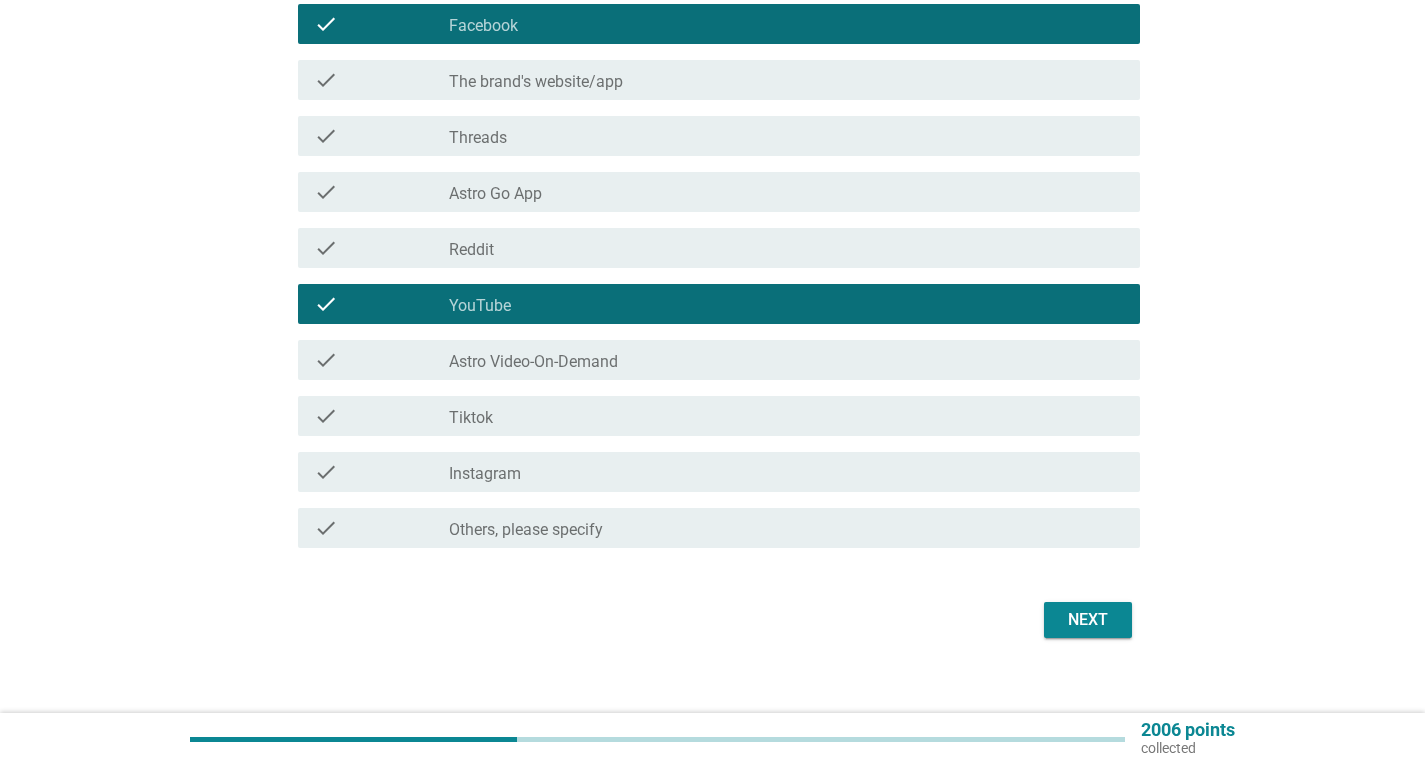 scroll, scrollTop: 448, scrollLeft: 0, axis: vertical 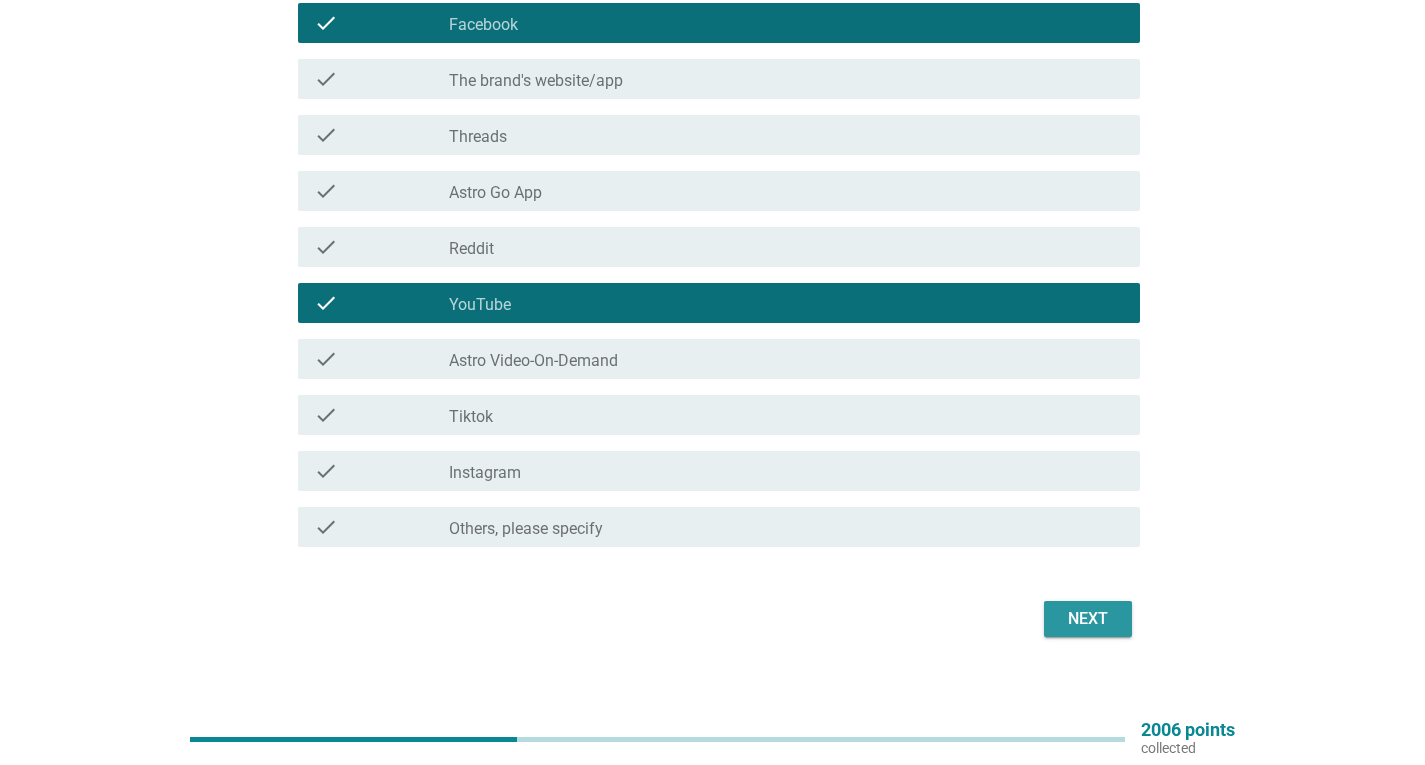 click on "Next" at bounding box center (1088, 619) 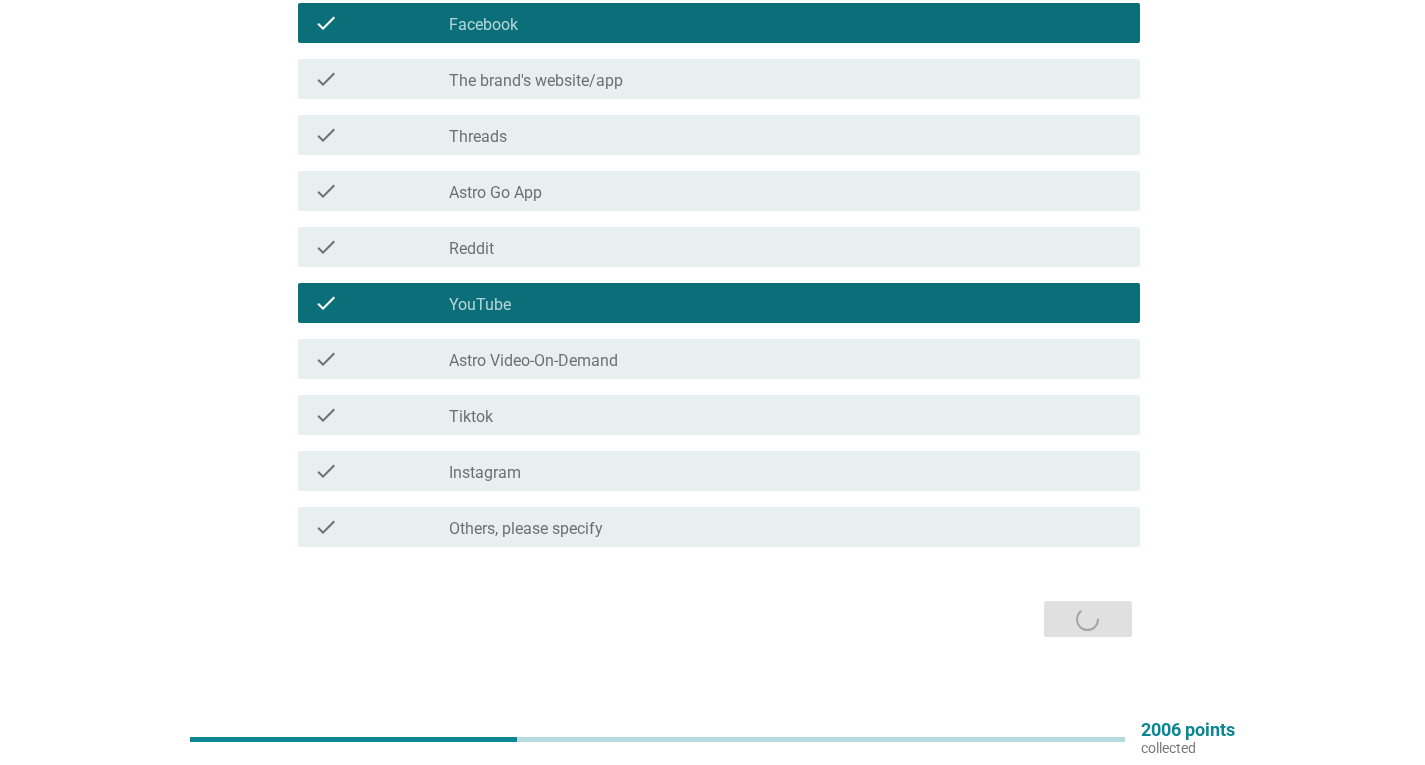 scroll, scrollTop: 0, scrollLeft: 0, axis: both 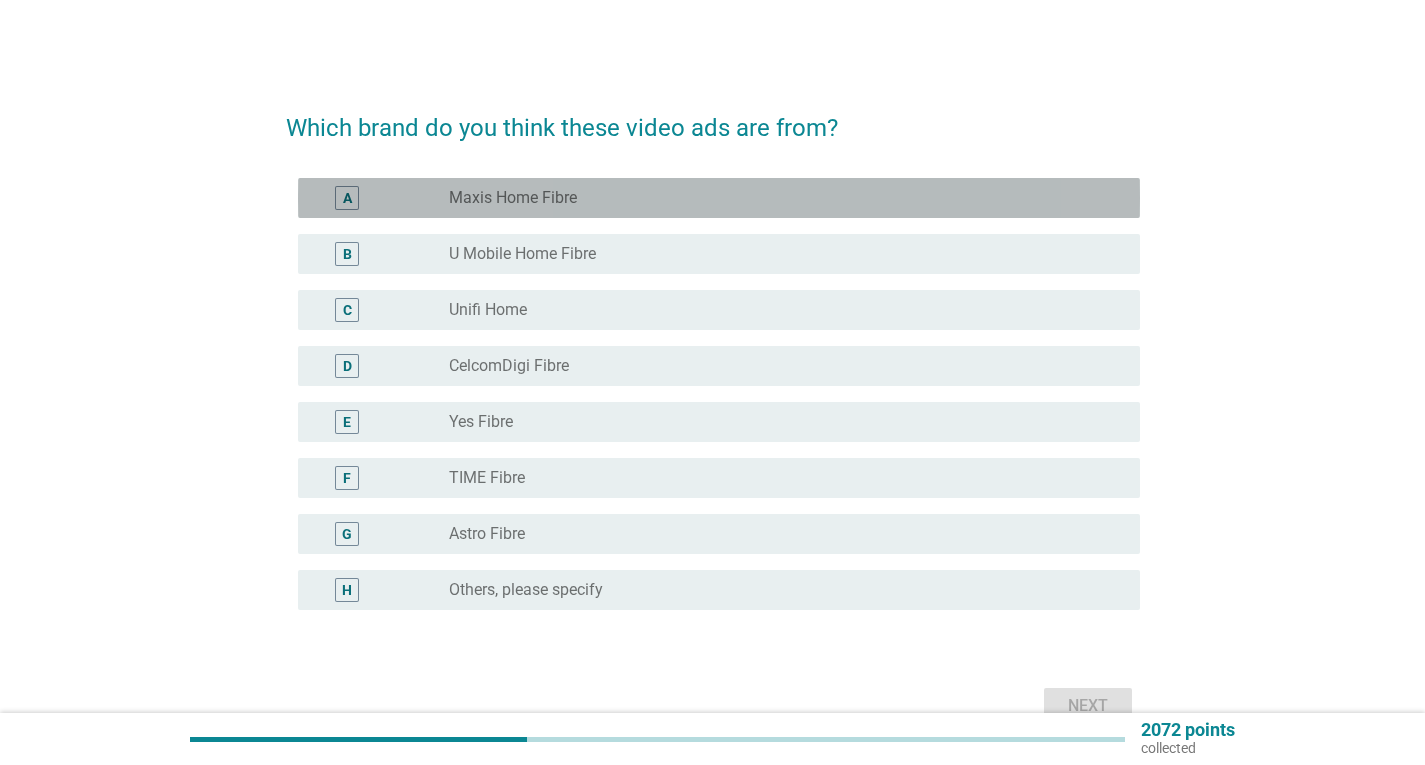 click on "Maxis Home Fibre" at bounding box center [513, 198] 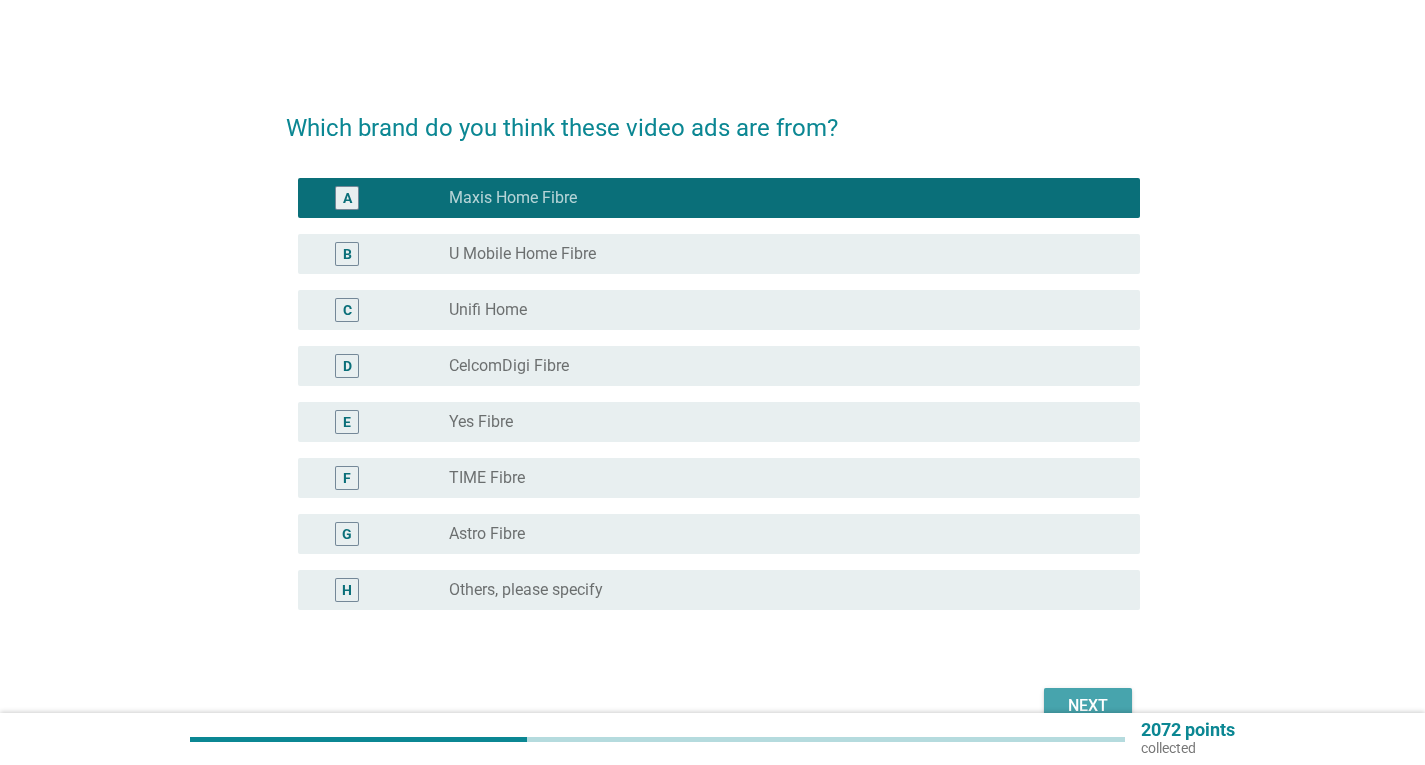 click on "Next" at bounding box center [1088, 706] 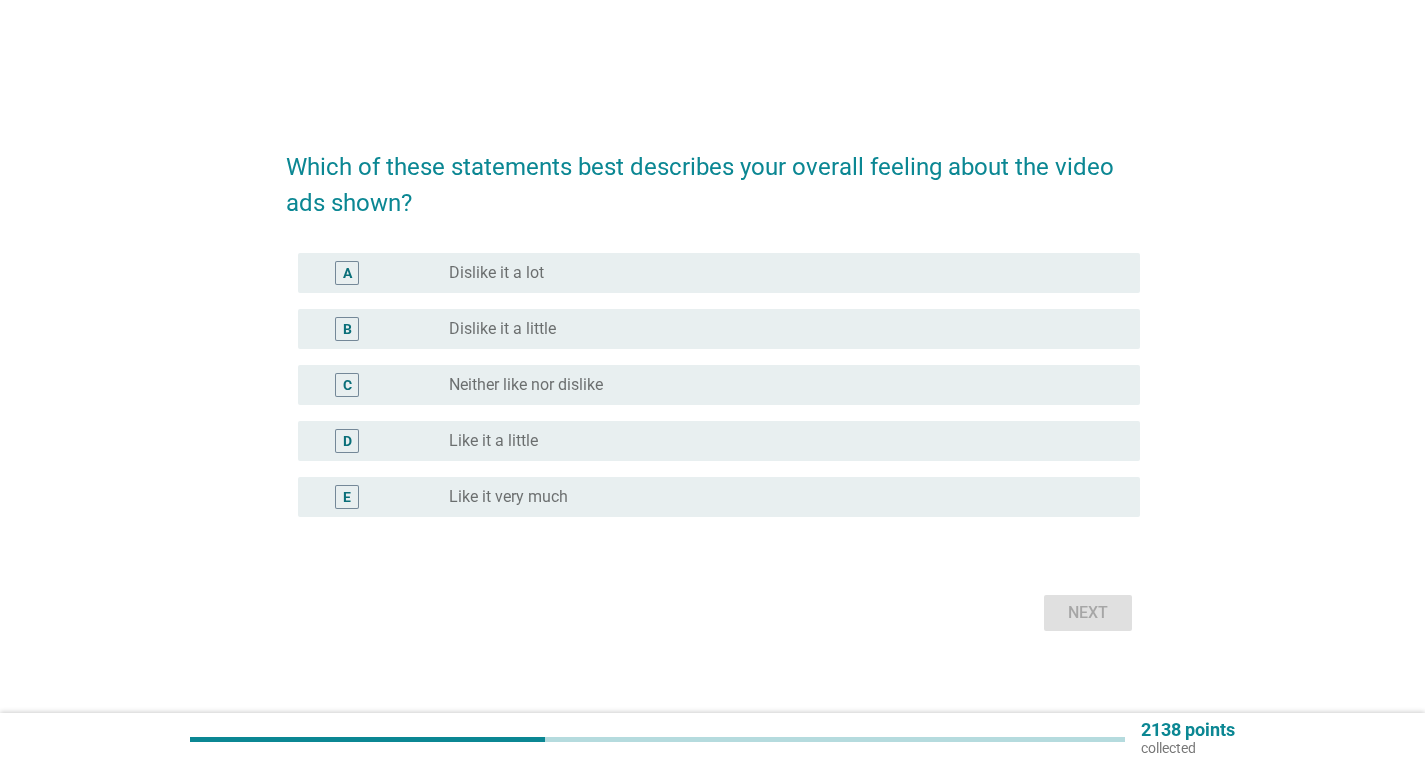 click on "radio_button_unchecked Neither like nor dislike" at bounding box center (778, 385) 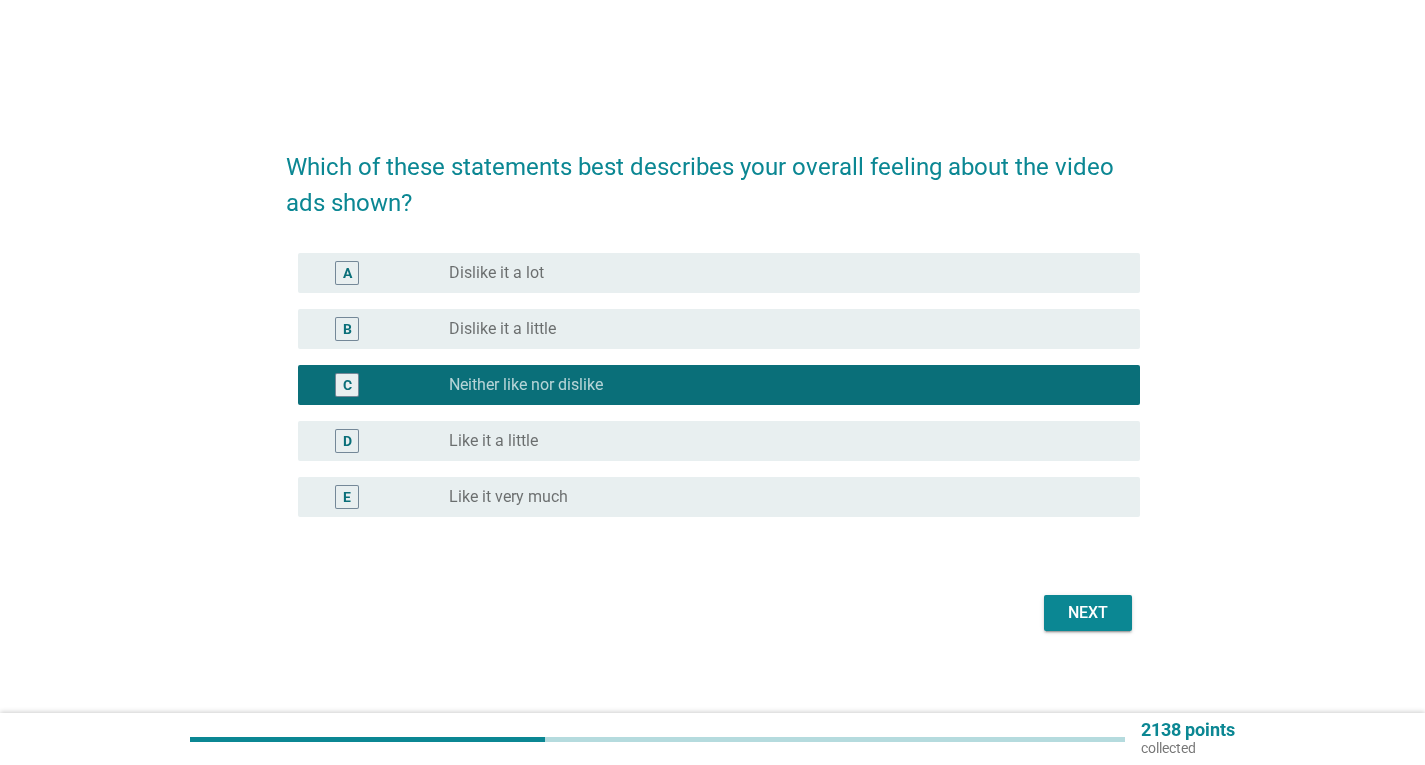 click on "Next" at bounding box center (713, 613) 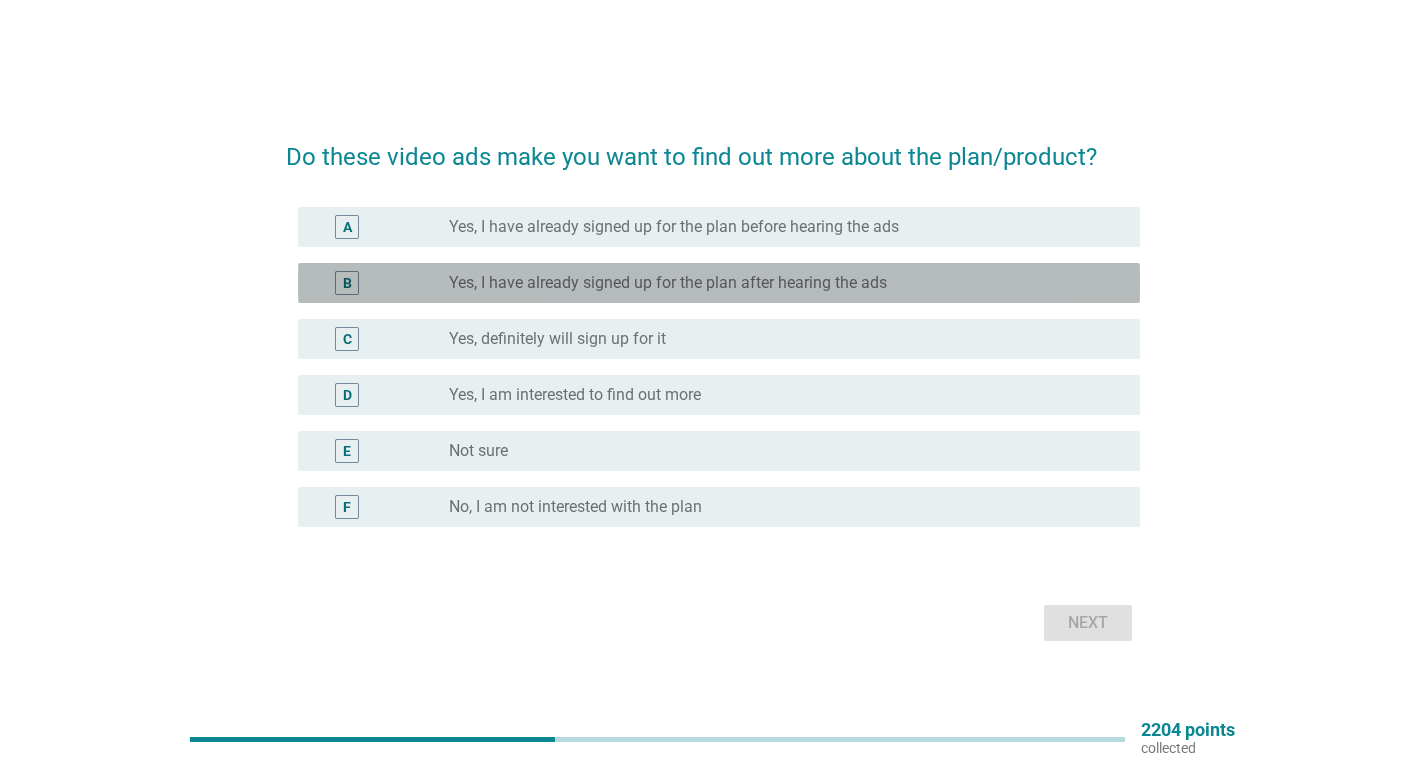 click on "B     radio_button_unchecked Yes, I have already signed up for the plan after hearing the ads" at bounding box center (719, 283) 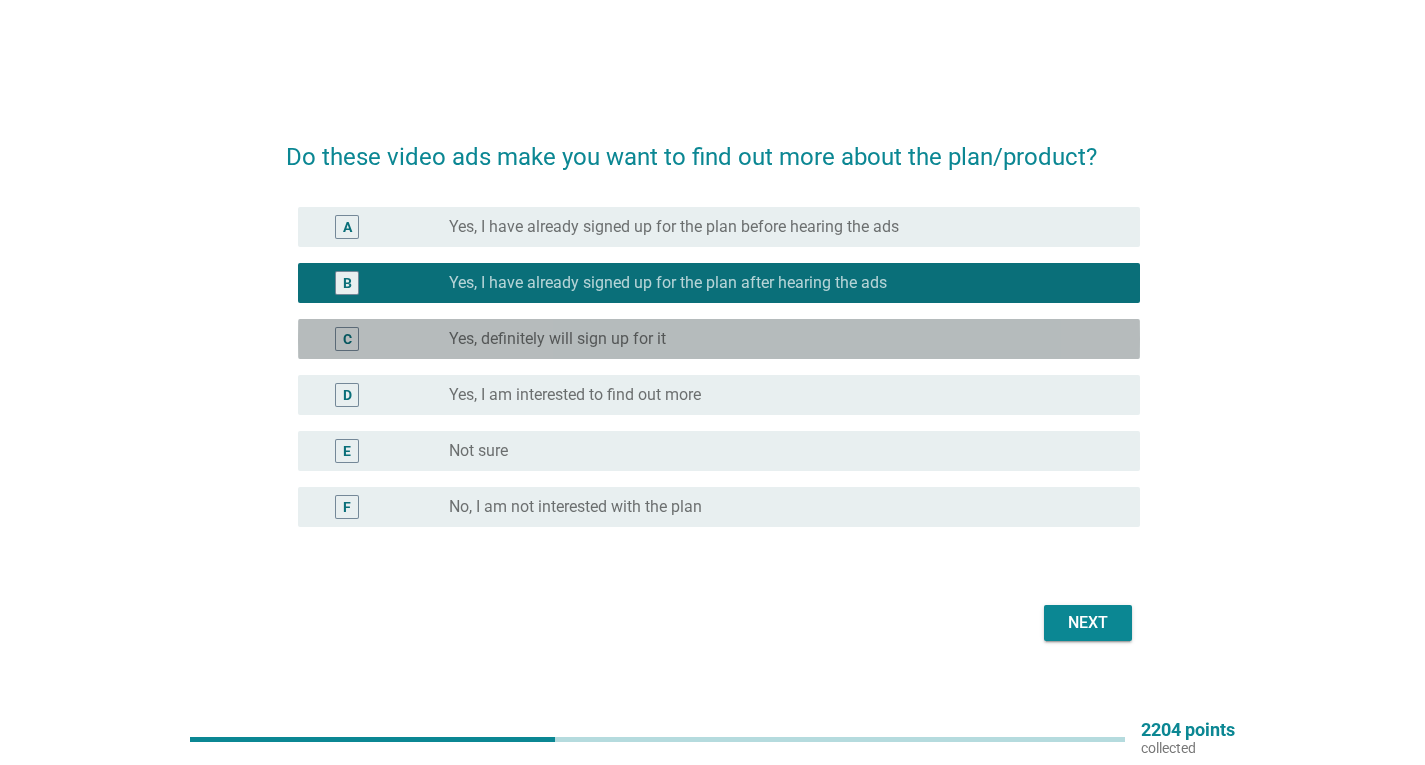 click on "radio_button_unchecked Yes, definitely will sign up for it" at bounding box center [786, 339] 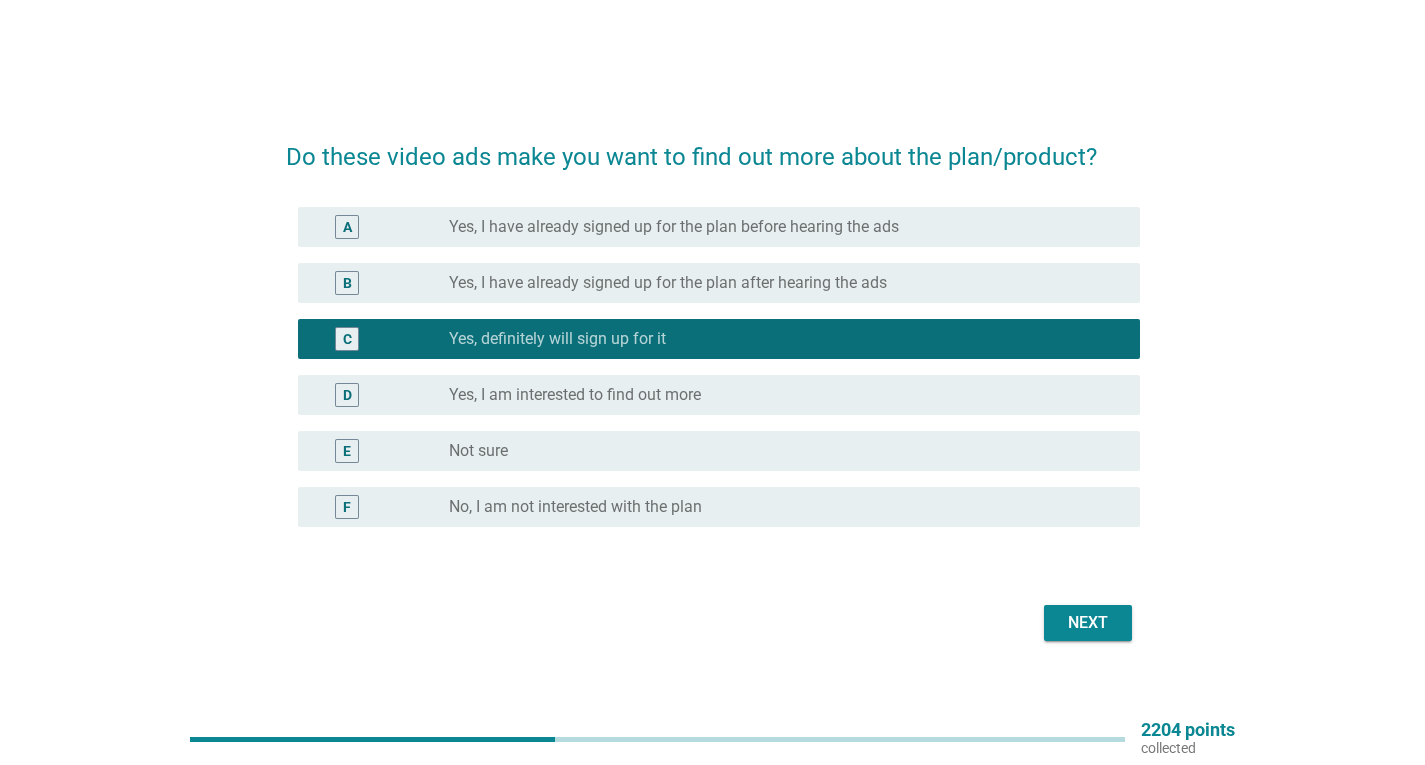 click on "radio_button_unchecked Not sure" at bounding box center [778, 451] 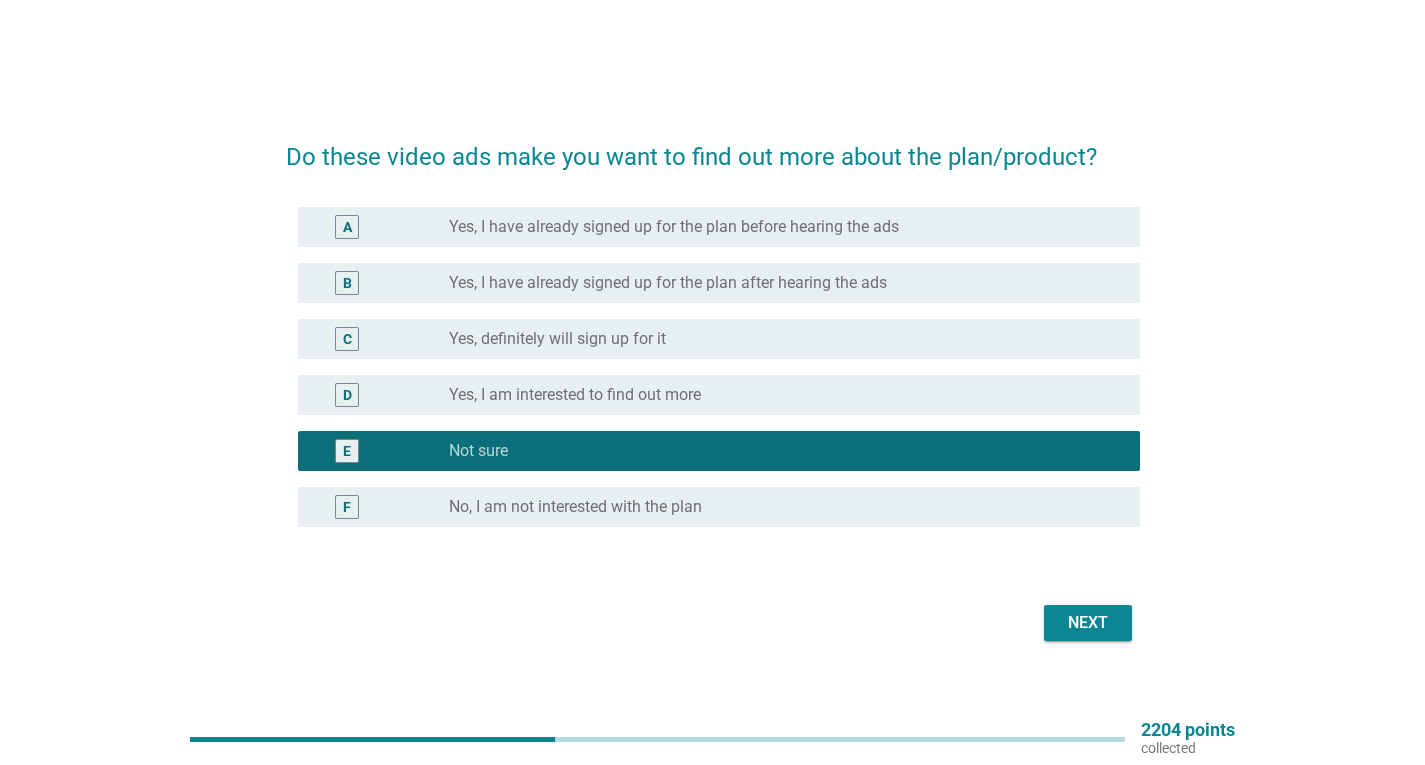 click on "Next" at bounding box center [1088, 623] 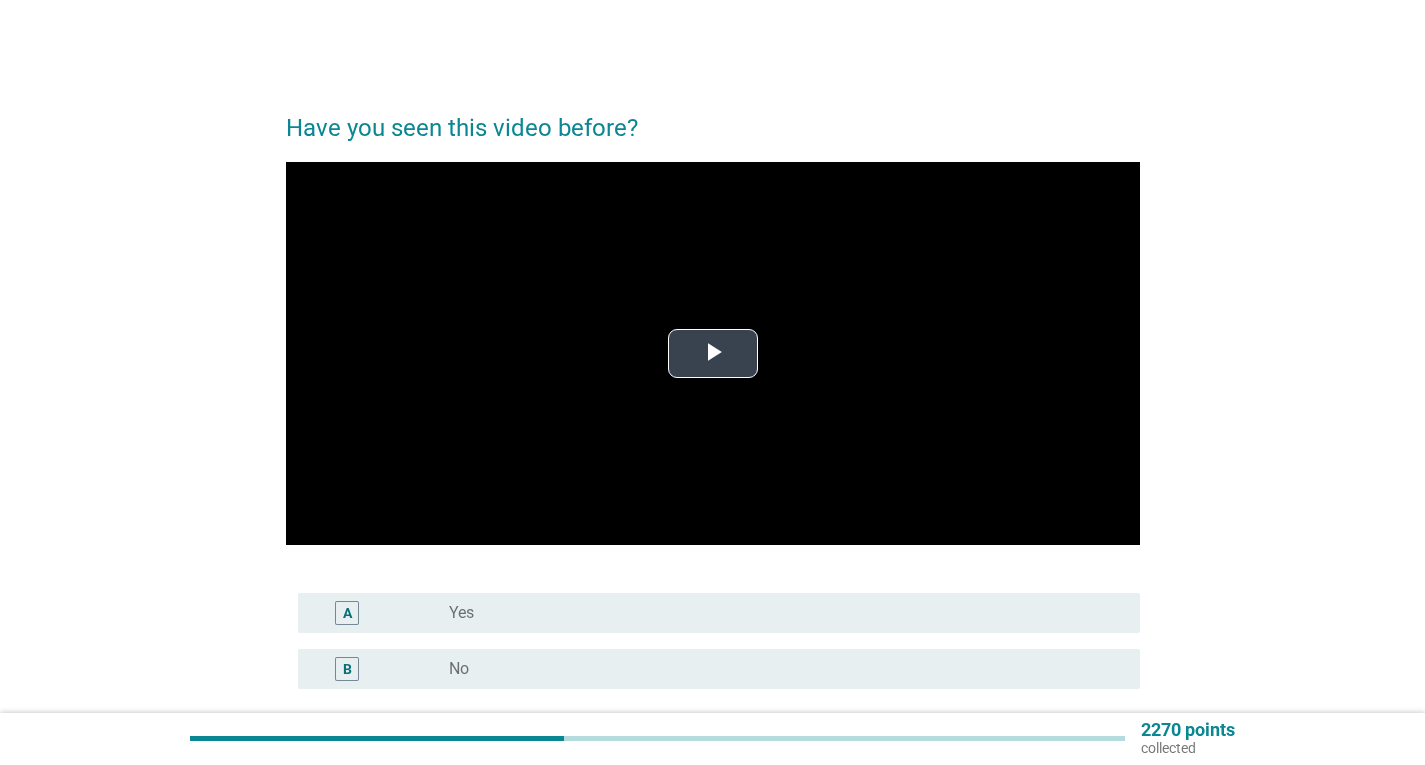 click at bounding box center (713, 353) 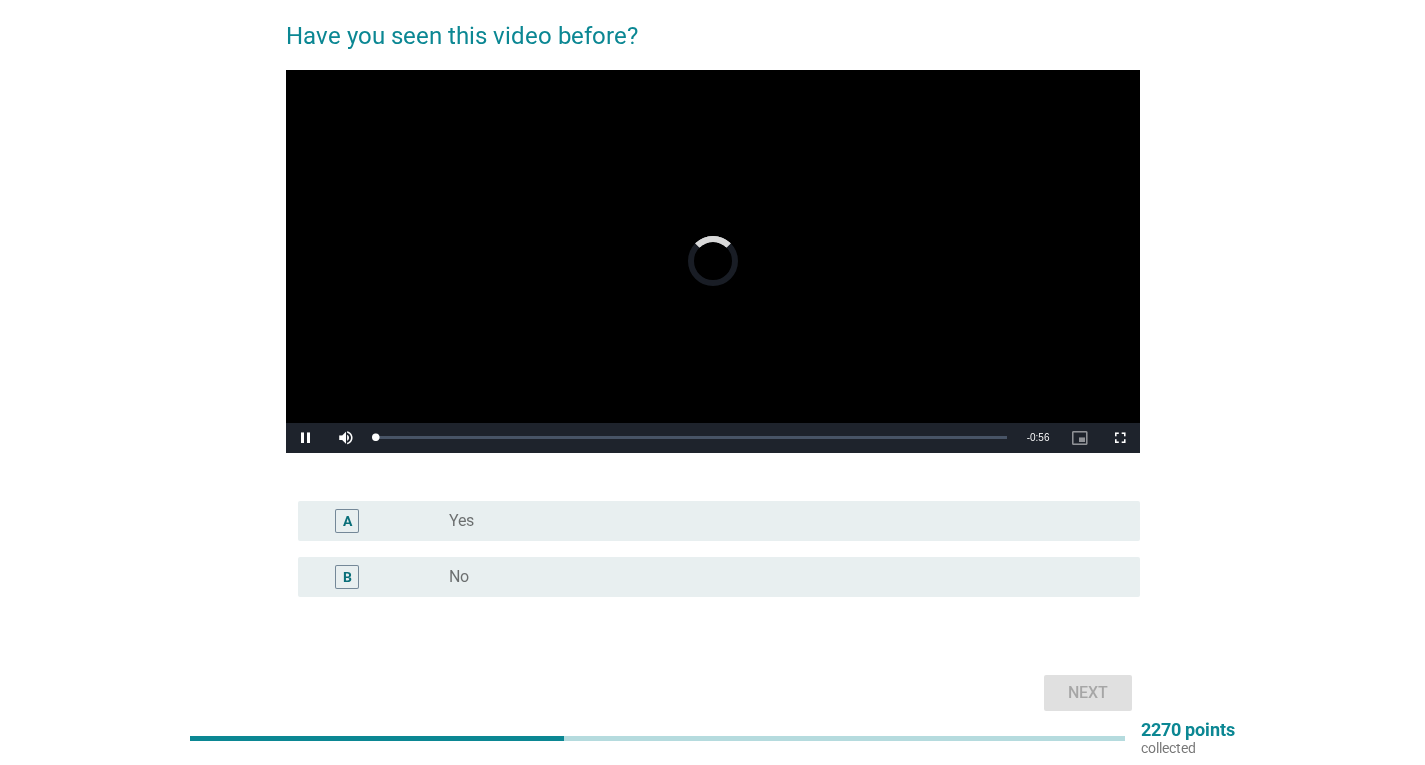 scroll, scrollTop: 0, scrollLeft: 0, axis: both 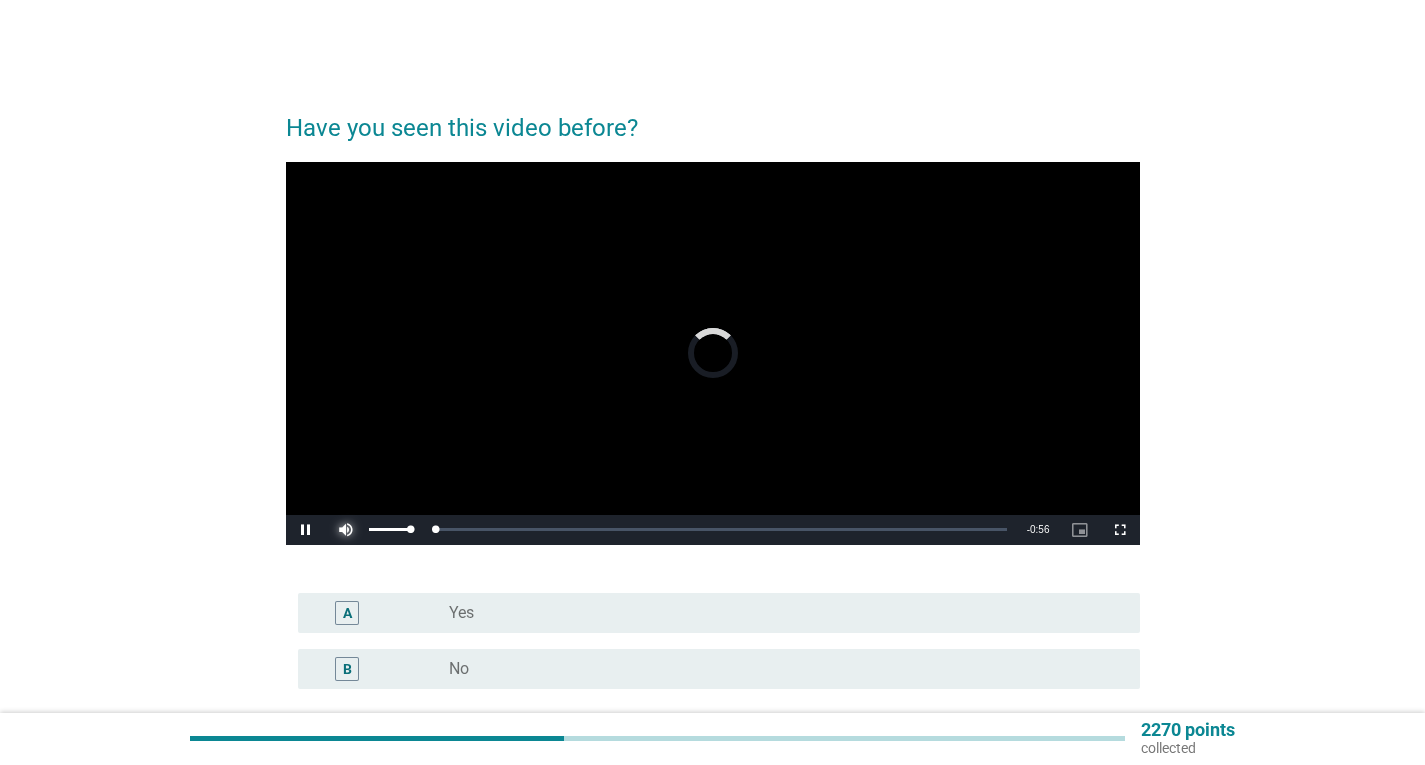 click at bounding box center (346, 530) 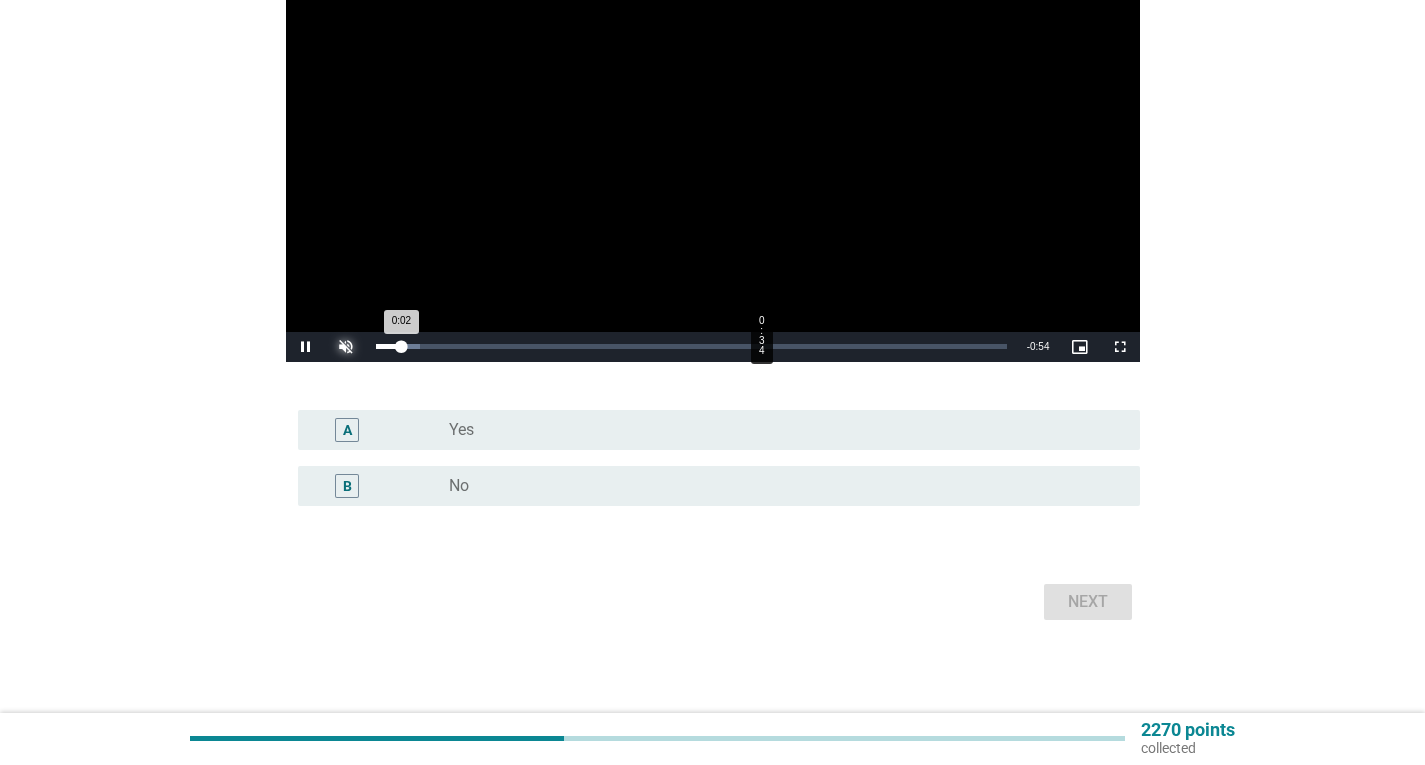 scroll, scrollTop: 185, scrollLeft: 0, axis: vertical 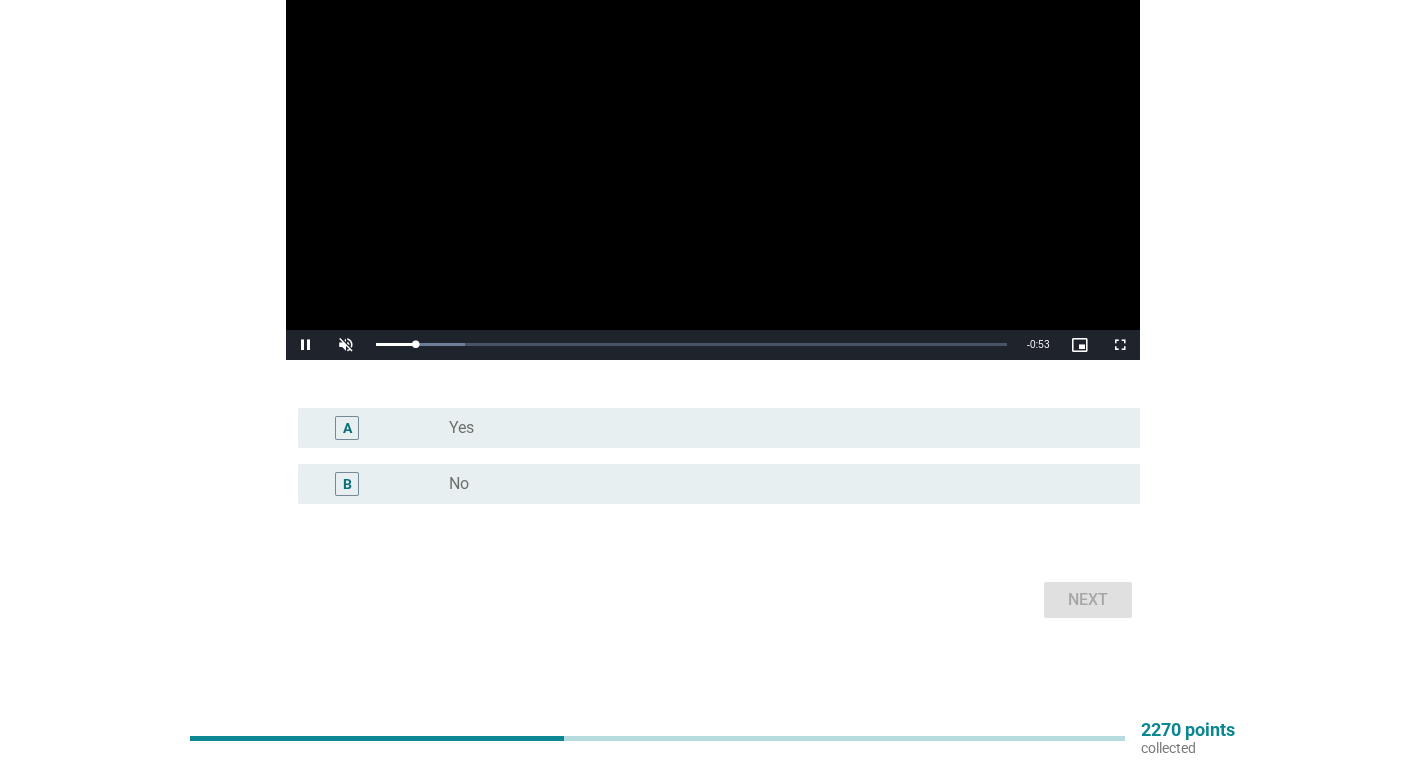 click on "radio_button_unchecked No" at bounding box center (778, 484) 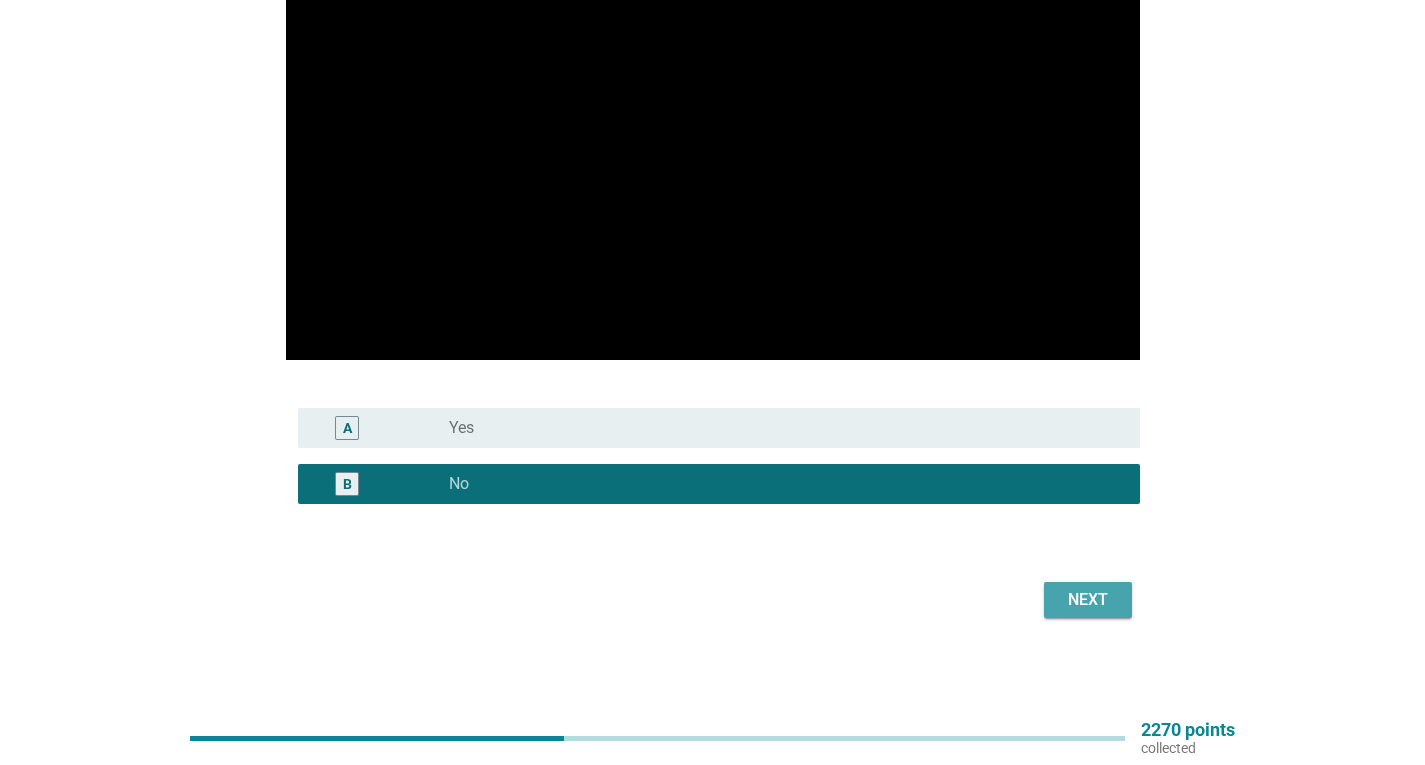 click on "Next" at bounding box center (1088, 600) 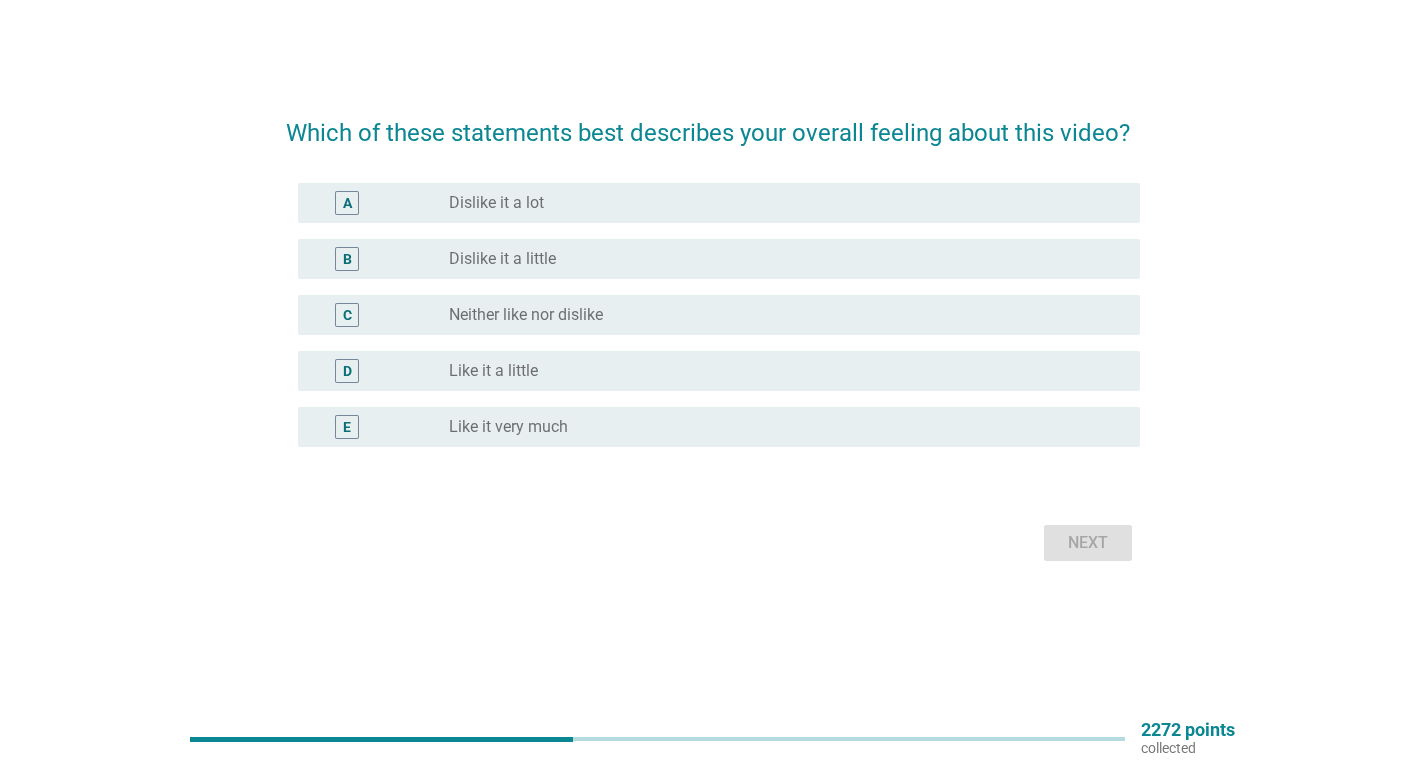 scroll, scrollTop: 0, scrollLeft: 0, axis: both 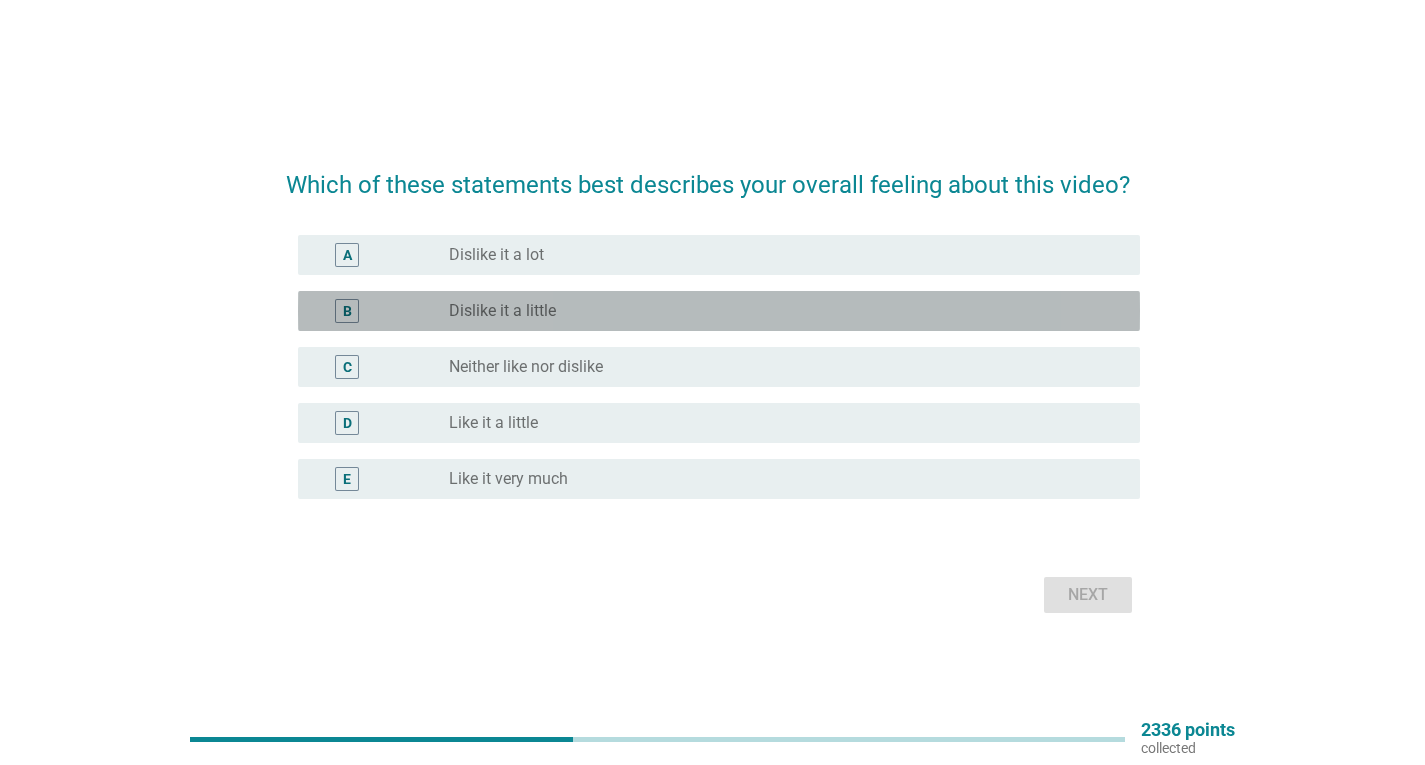 drag, startPoint x: 601, startPoint y: 313, endPoint x: 707, endPoint y: 396, distance: 134.62912 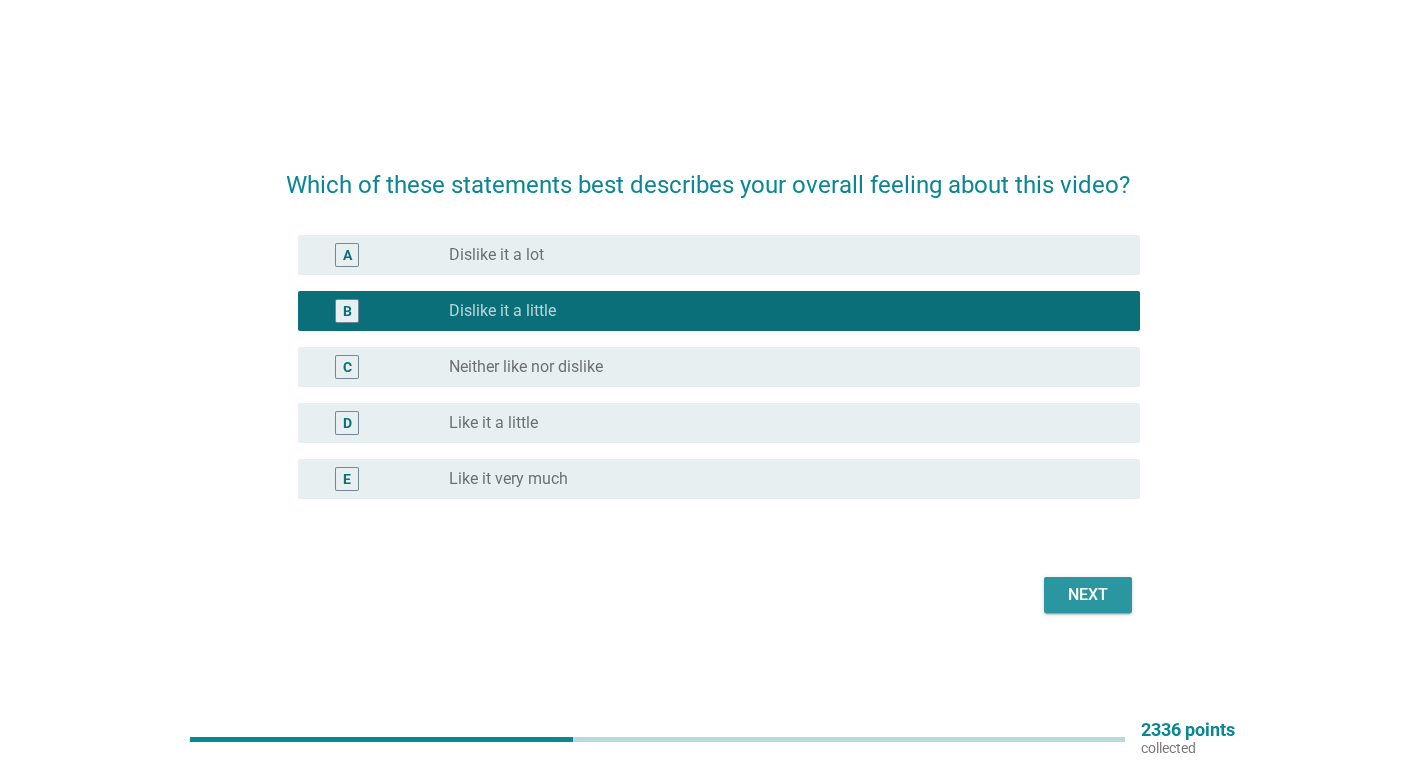 click on "Next" at bounding box center (1088, 595) 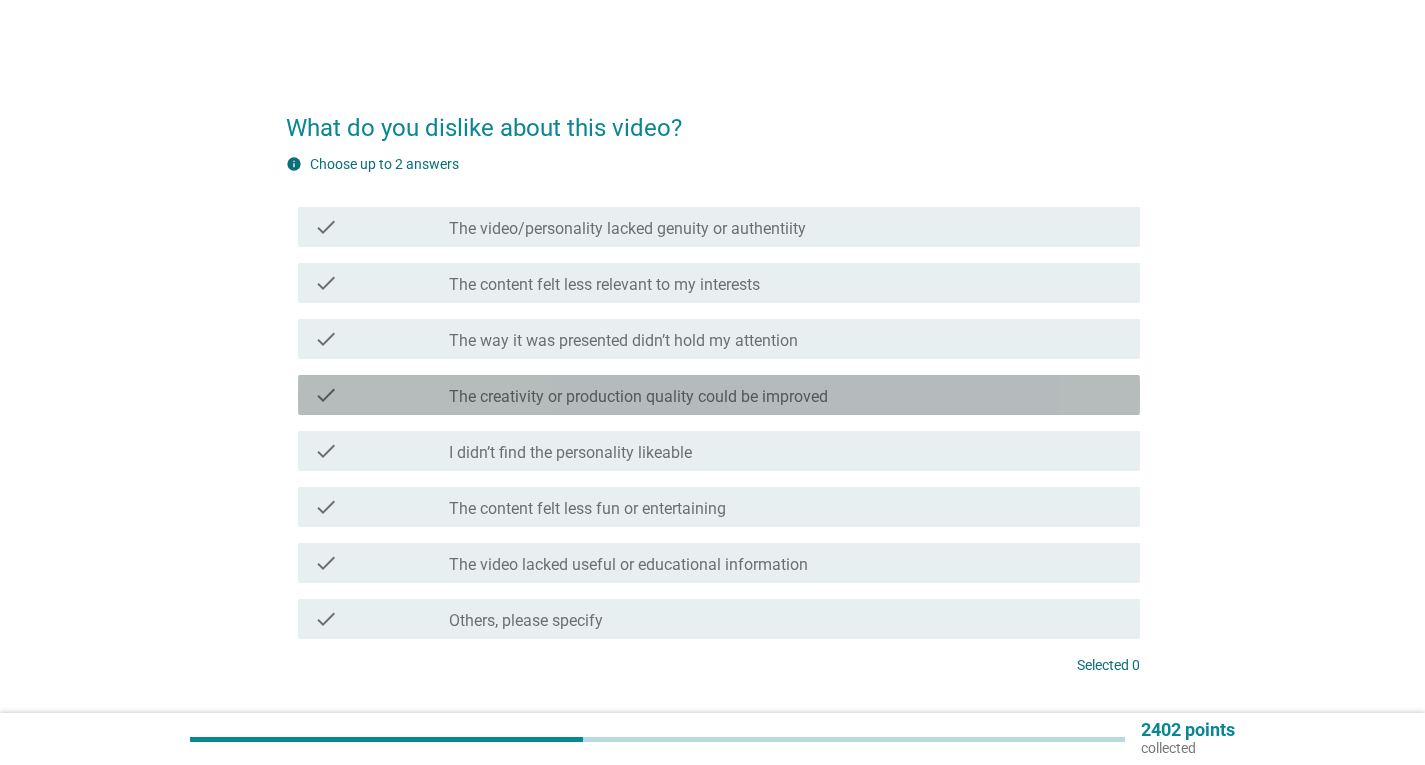click on "The creativity or production quality could be improved" at bounding box center (638, 397) 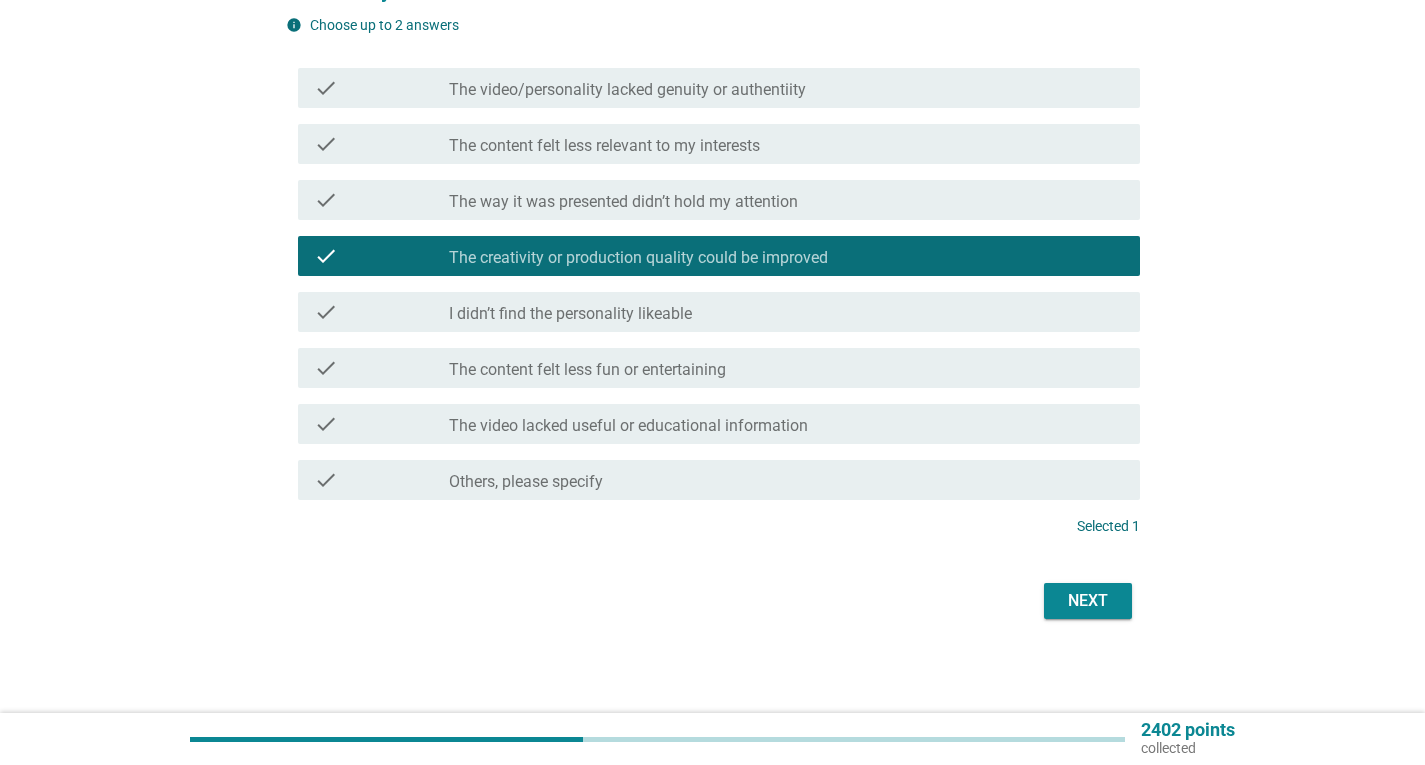 scroll, scrollTop: 141, scrollLeft: 0, axis: vertical 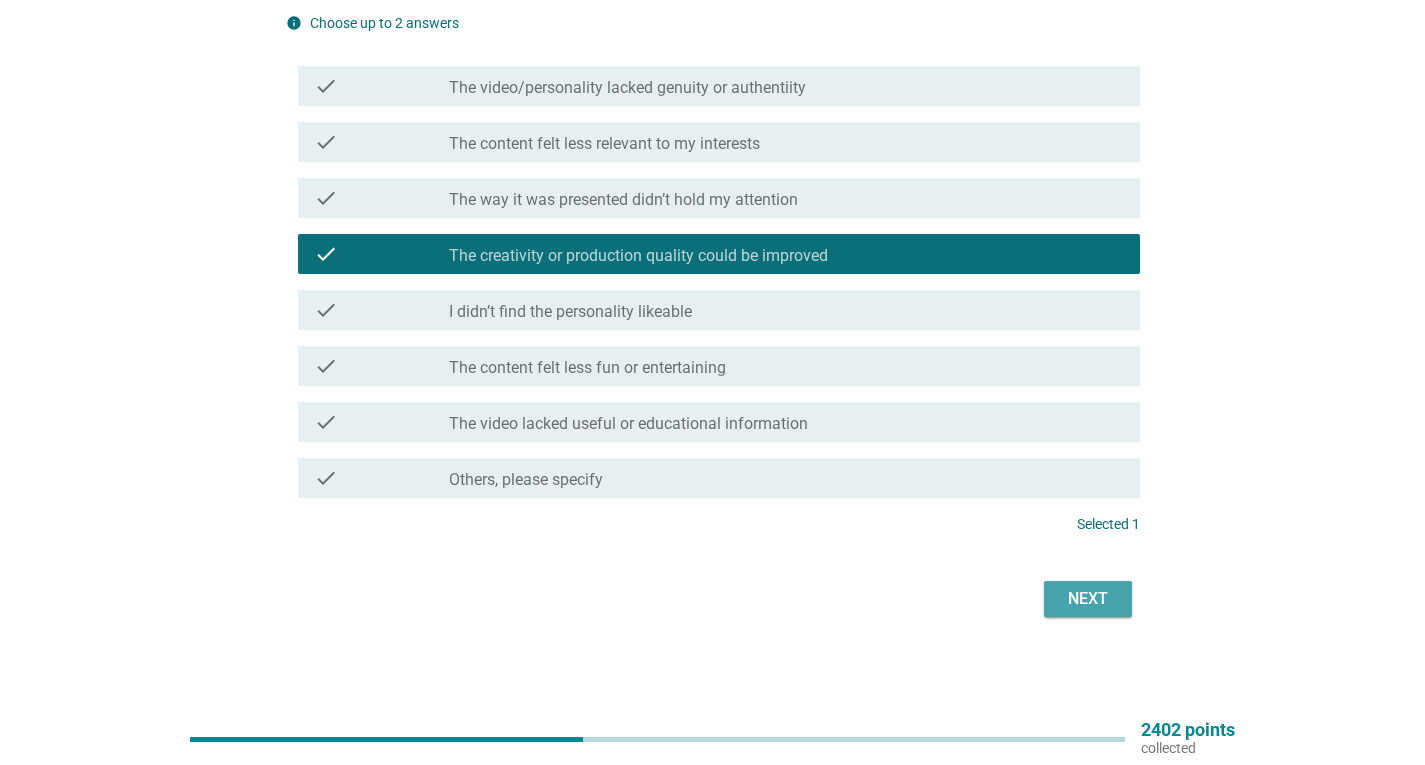 click on "Next" at bounding box center (1088, 599) 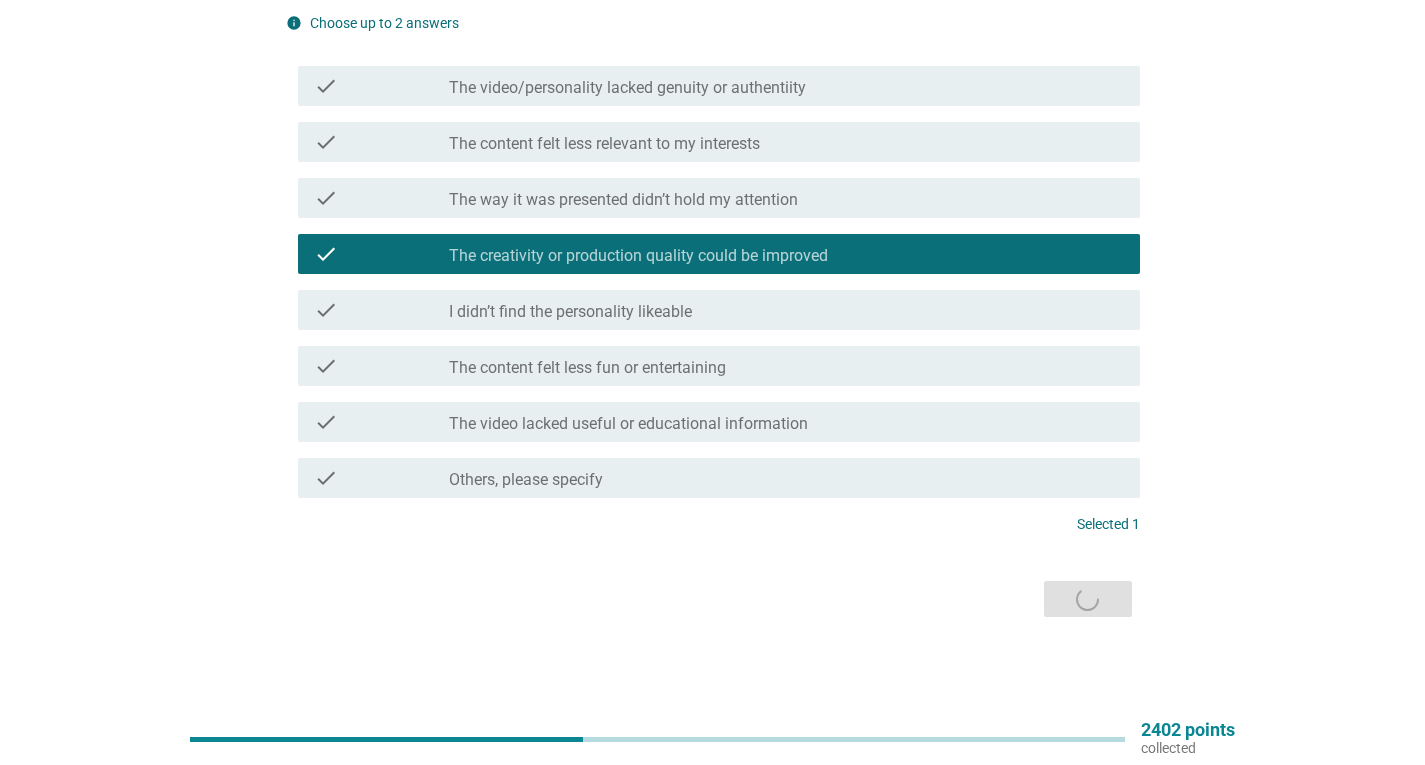 scroll, scrollTop: 0, scrollLeft: 0, axis: both 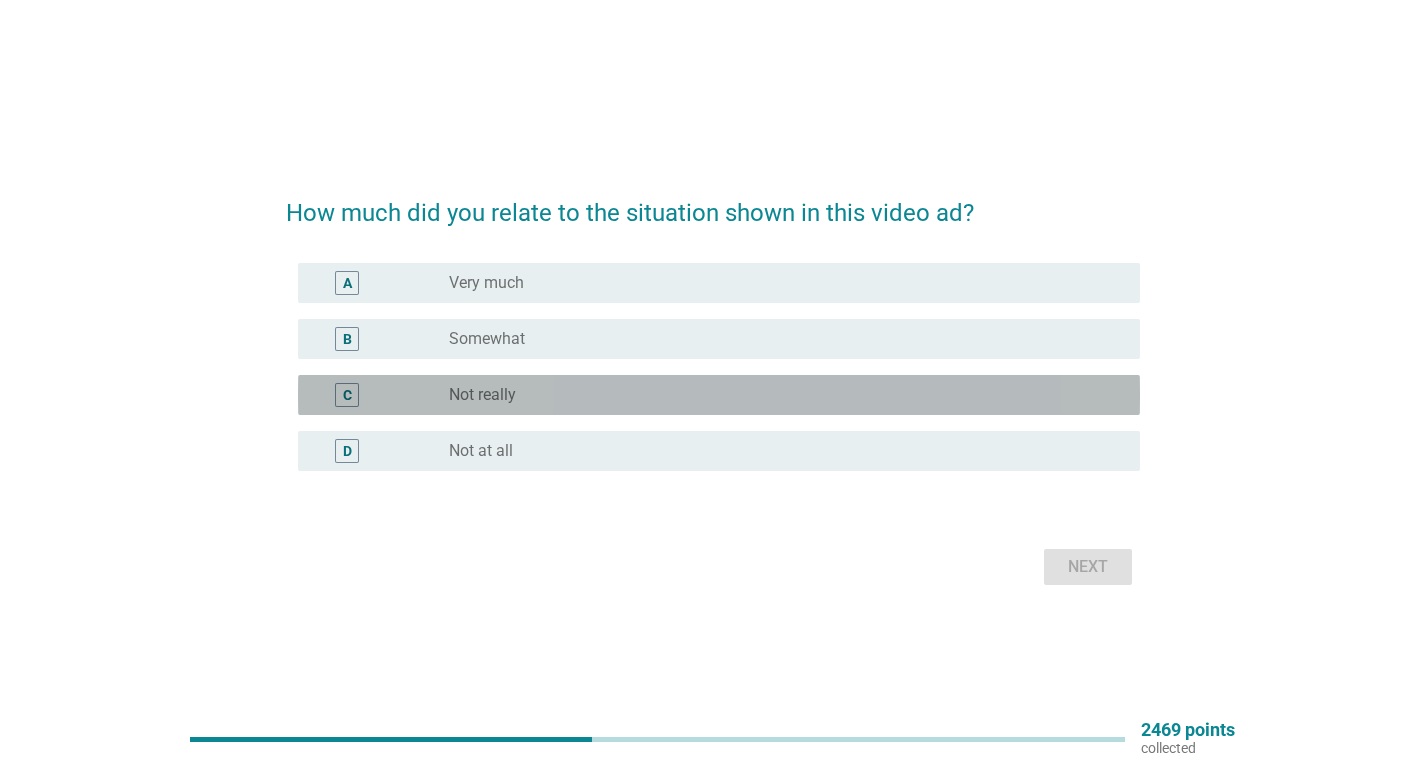 click on "C     radio_button_unchecked Not really" at bounding box center (719, 395) 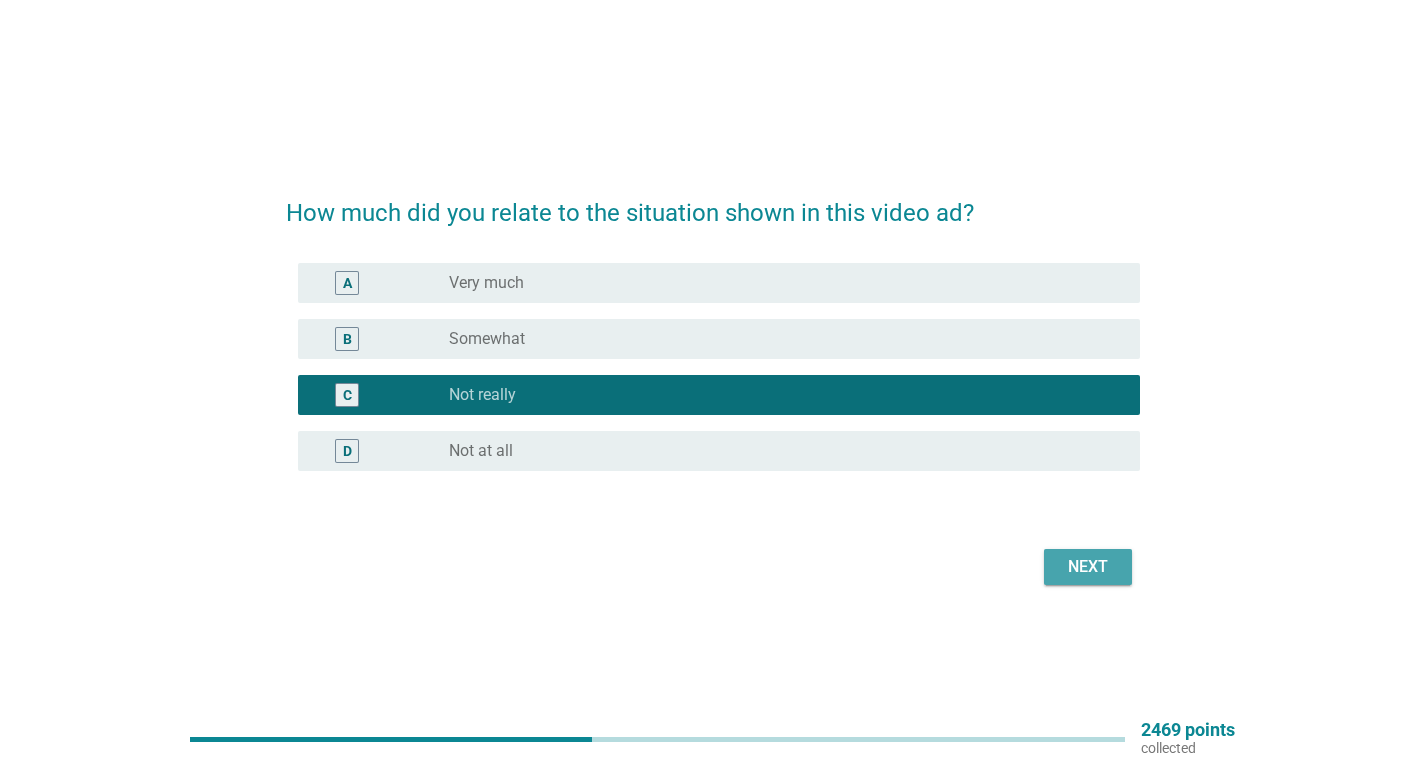 click on "Next" at bounding box center (1088, 567) 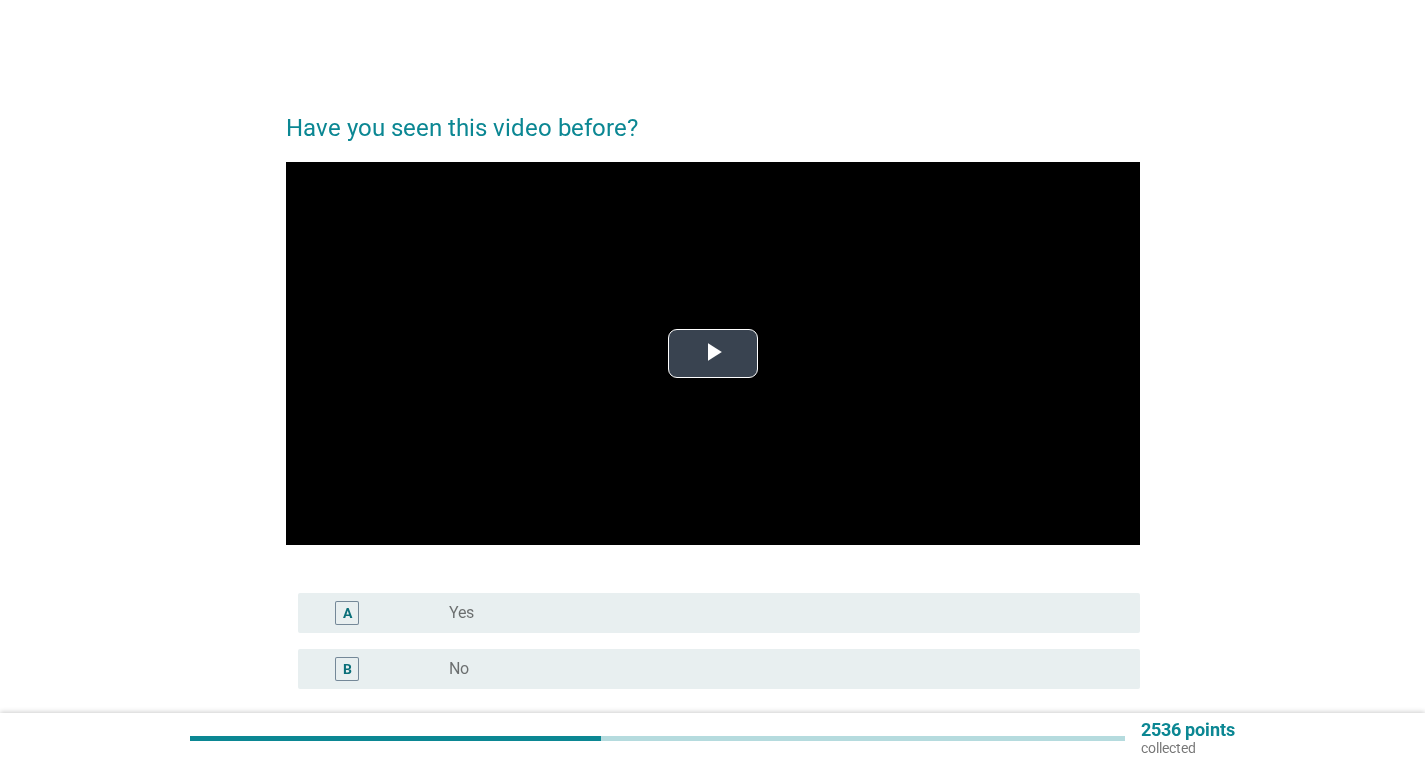 click at bounding box center [713, 353] 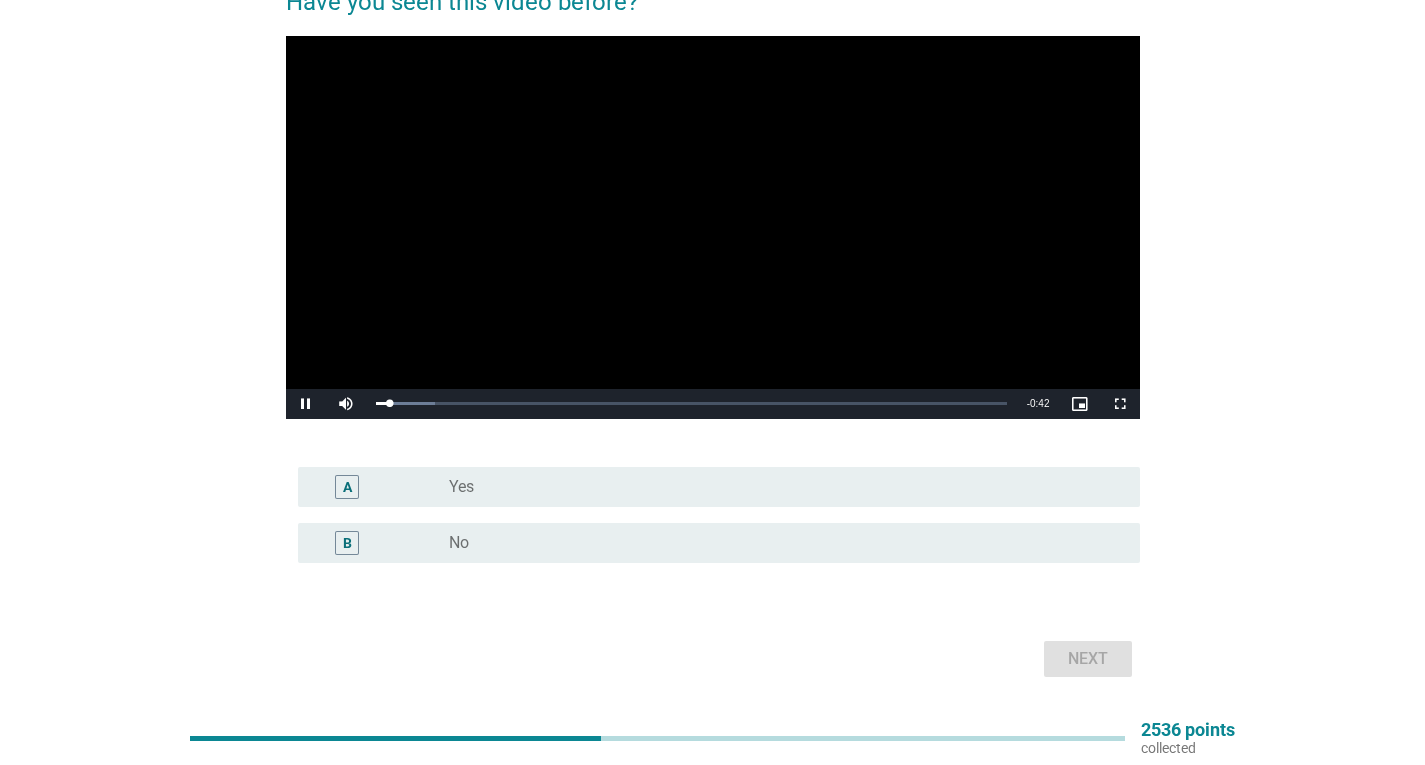 scroll, scrollTop: 0, scrollLeft: 0, axis: both 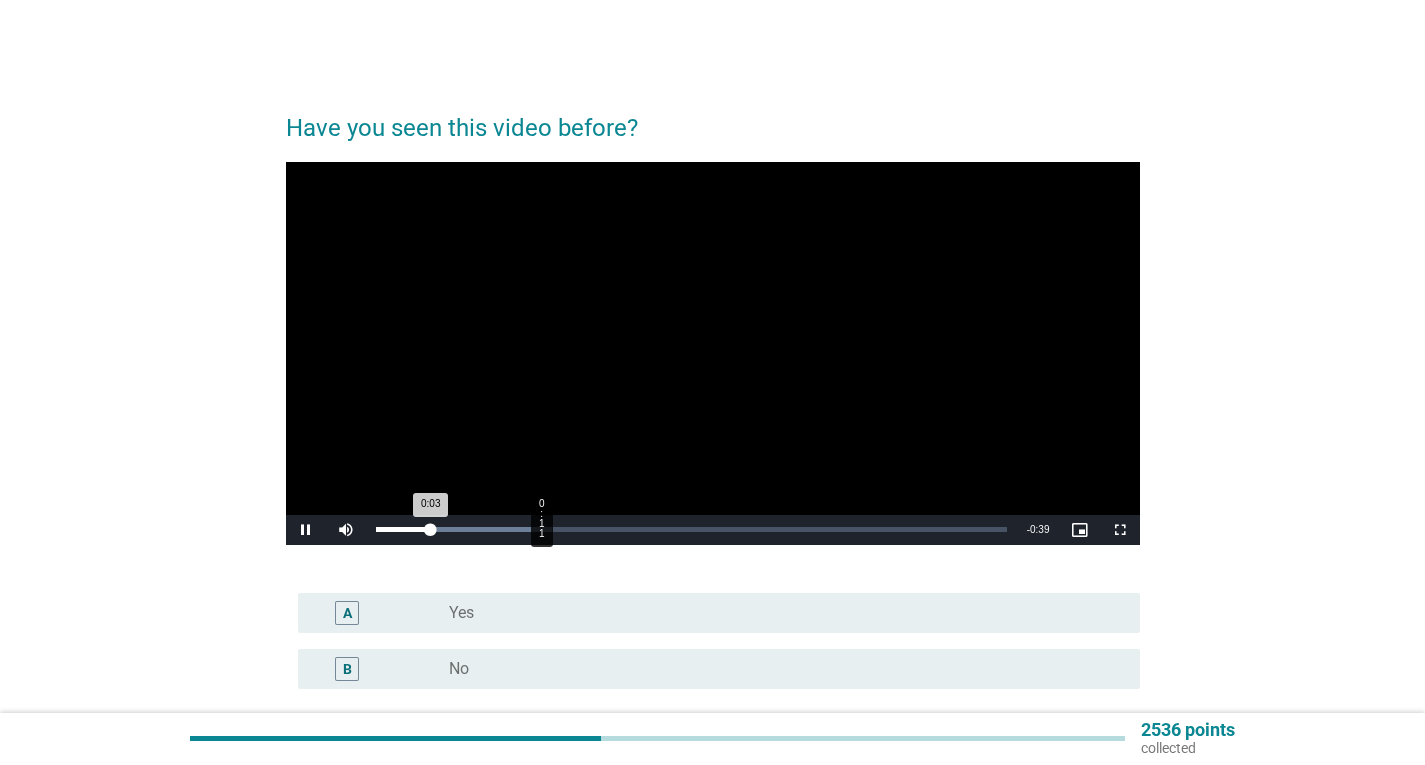 click on "Loaded :  28.04% 0:11 0:03" at bounding box center [691, 529] 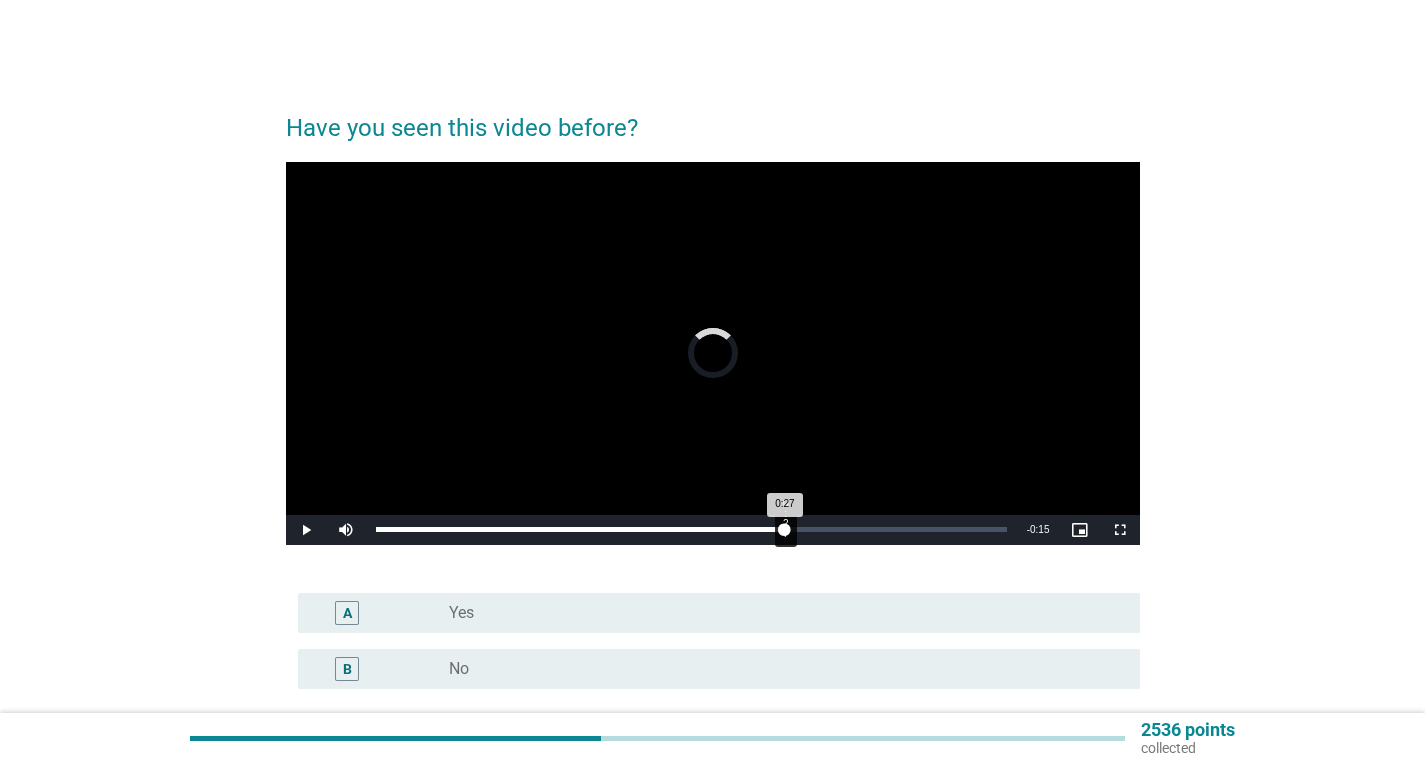 click on "Loaded :  0.00% 0:27 0:27" at bounding box center [691, 530] 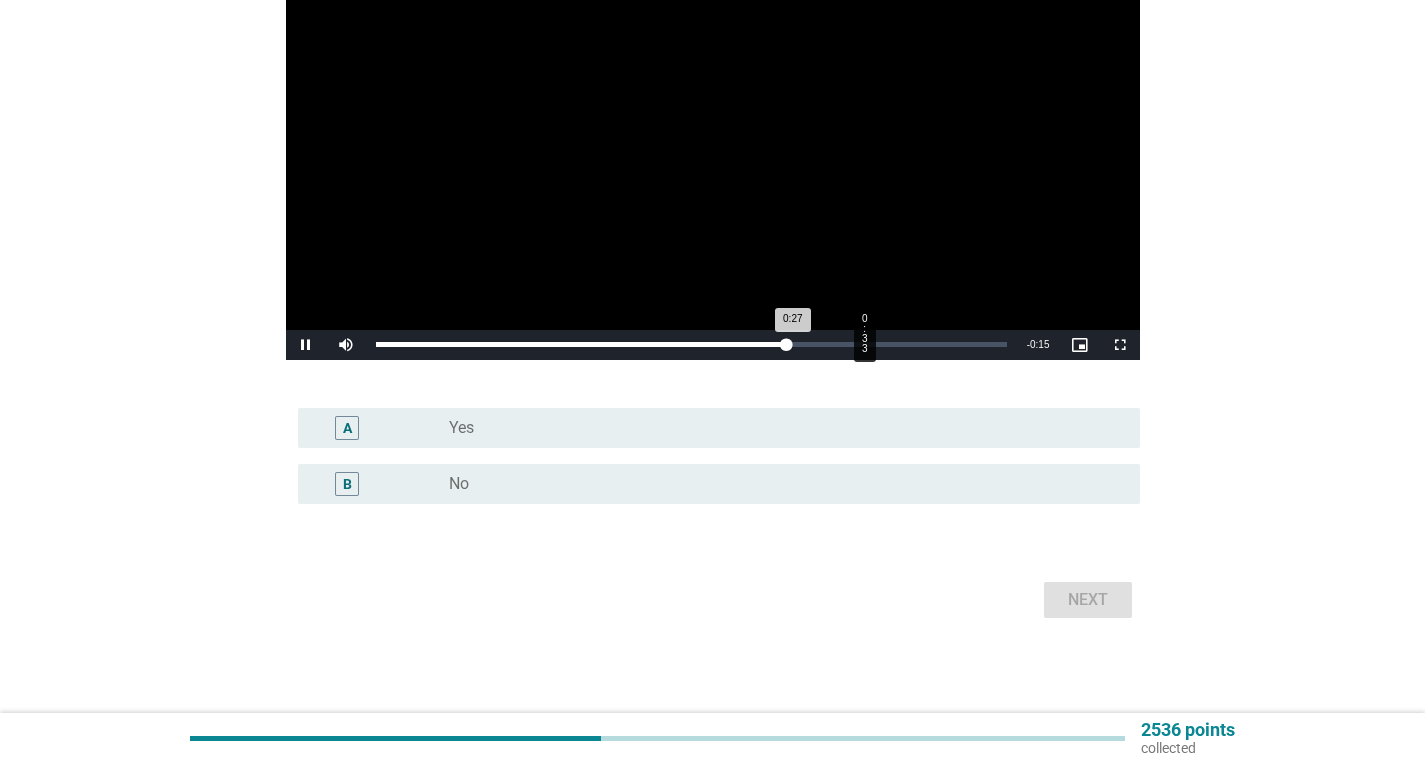 scroll, scrollTop: 185, scrollLeft: 0, axis: vertical 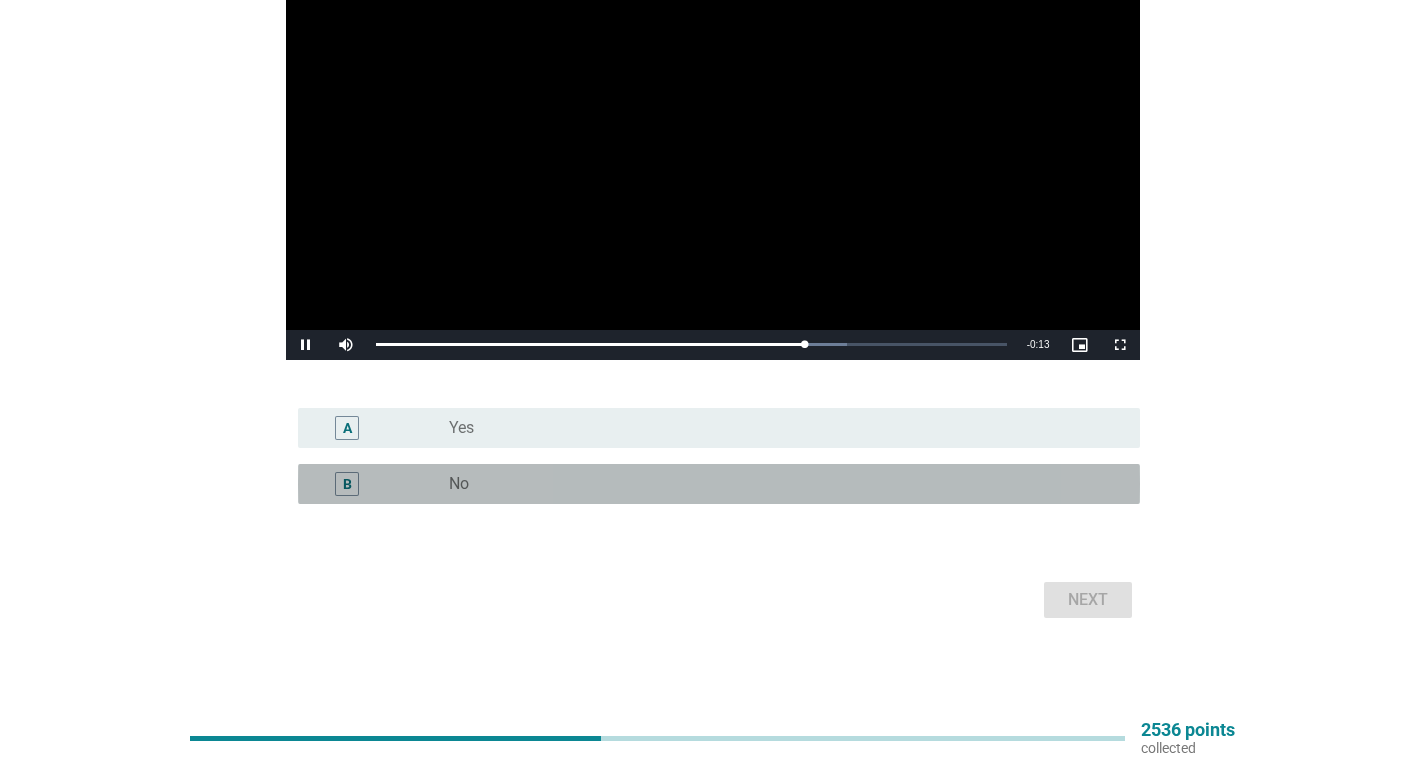 click on "B     radio_button_unchecked No" at bounding box center (719, 484) 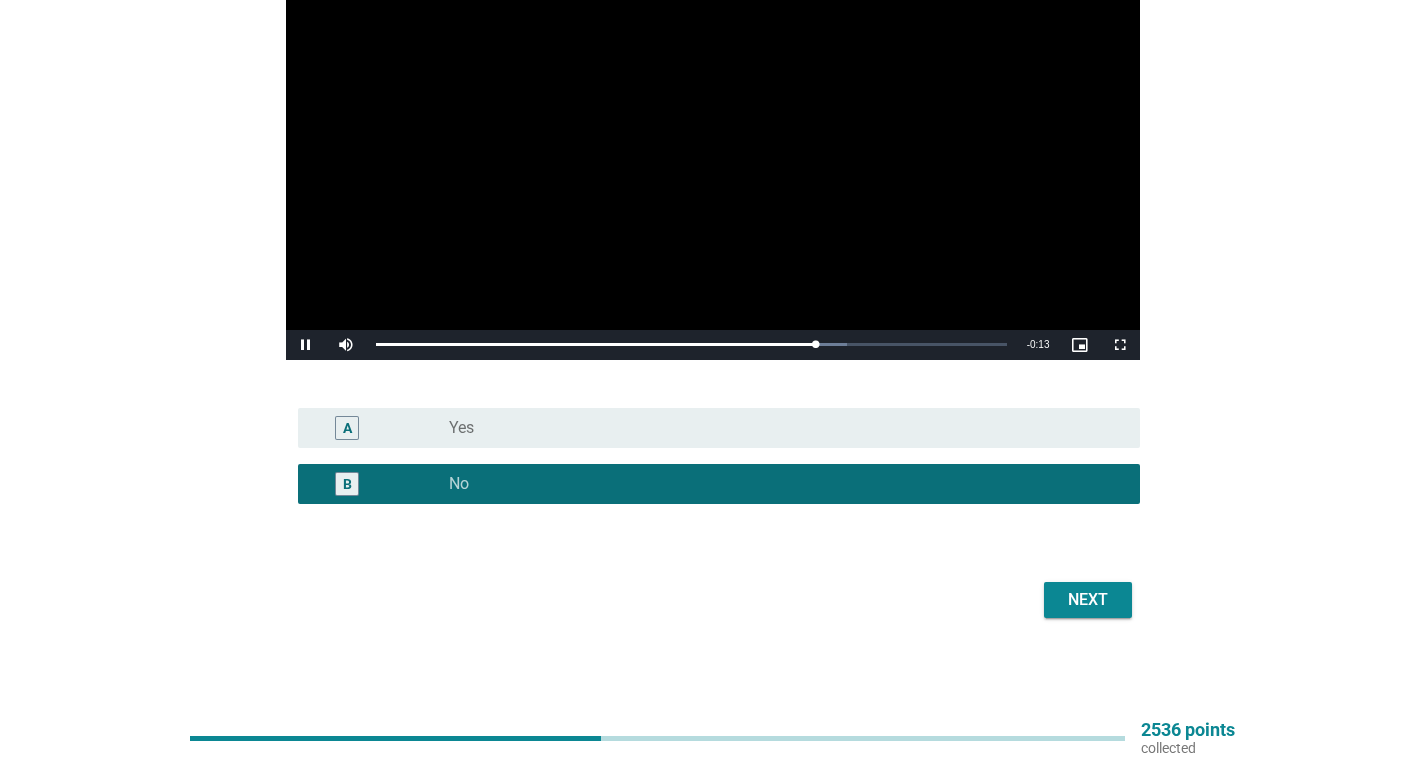 click on "Next" at bounding box center (1088, 600) 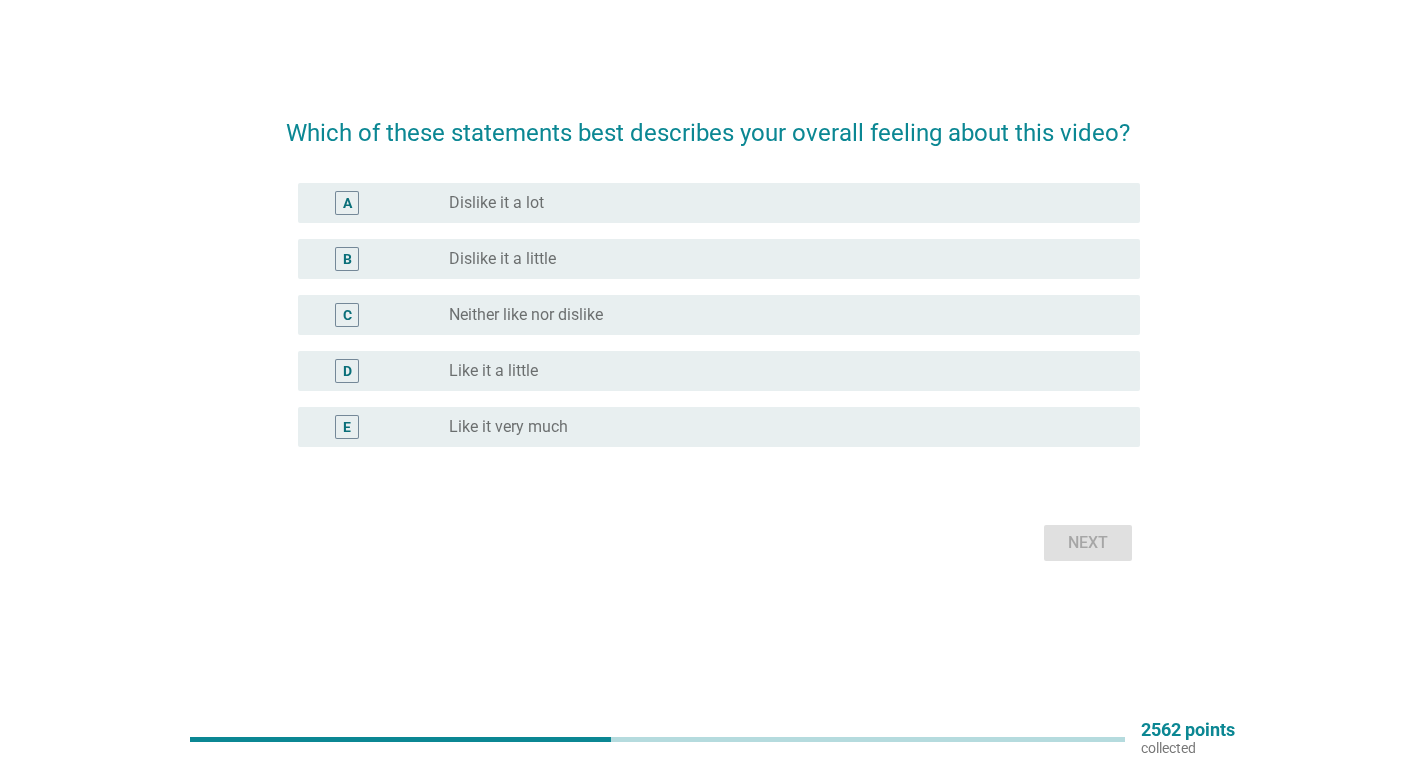 scroll, scrollTop: 0, scrollLeft: 0, axis: both 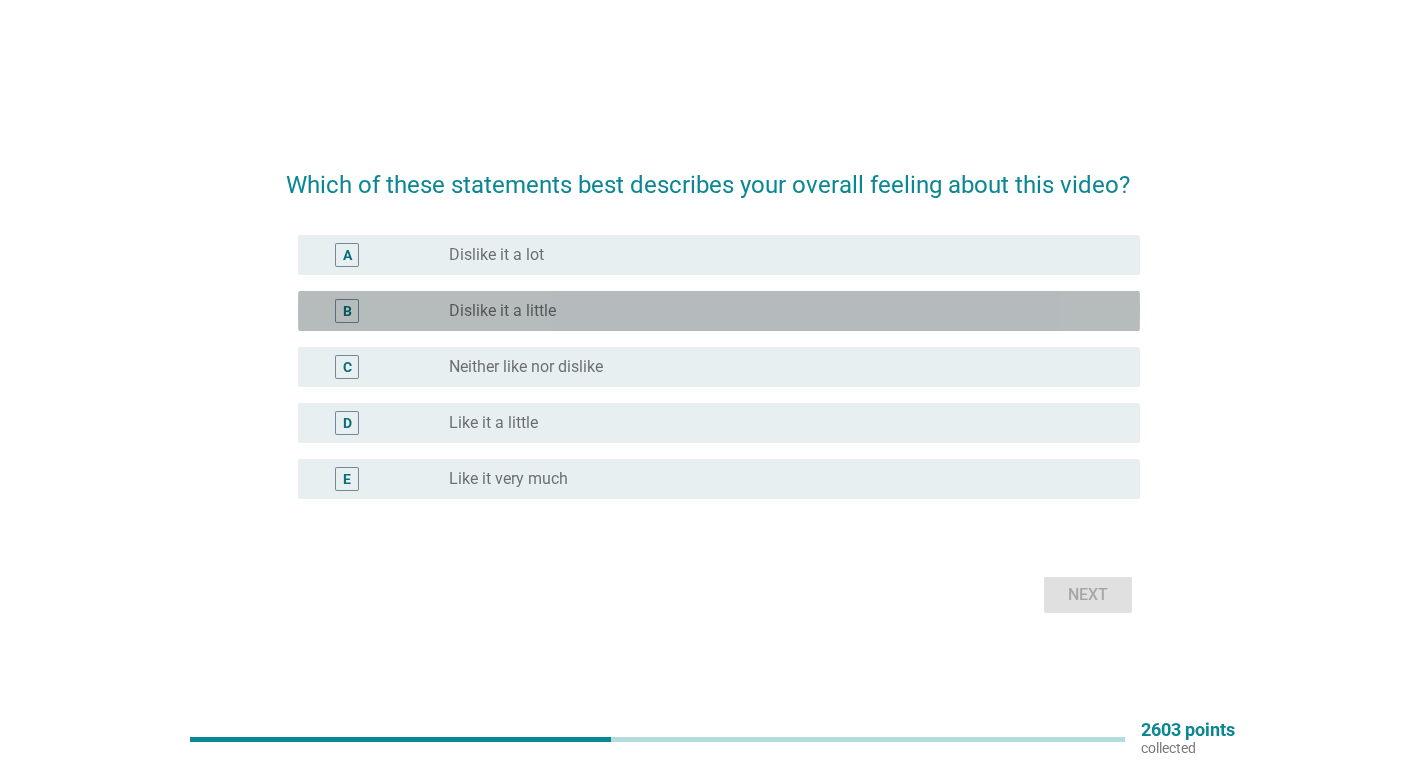 click on "radio_button_unchecked Dislike it a little" at bounding box center (778, 311) 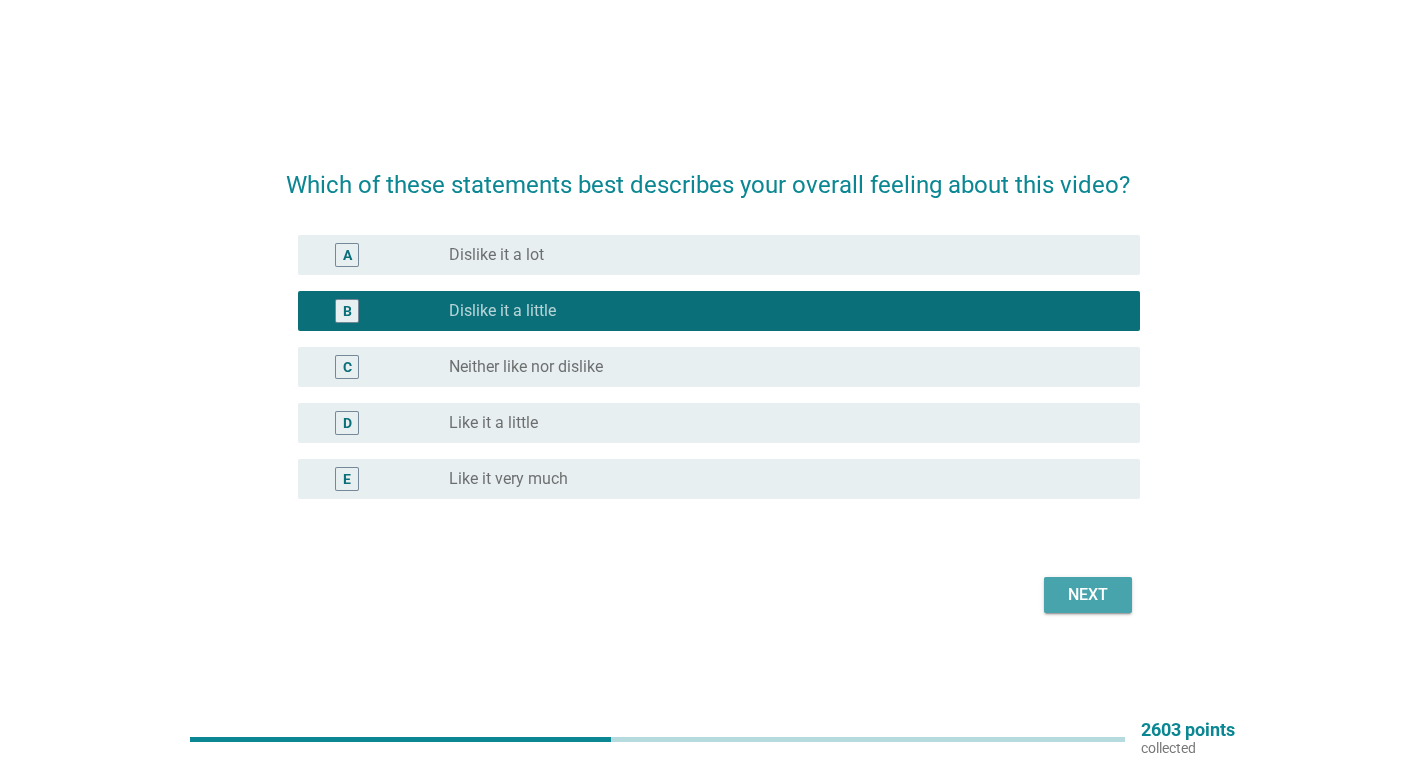 click on "Next" at bounding box center (1088, 595) 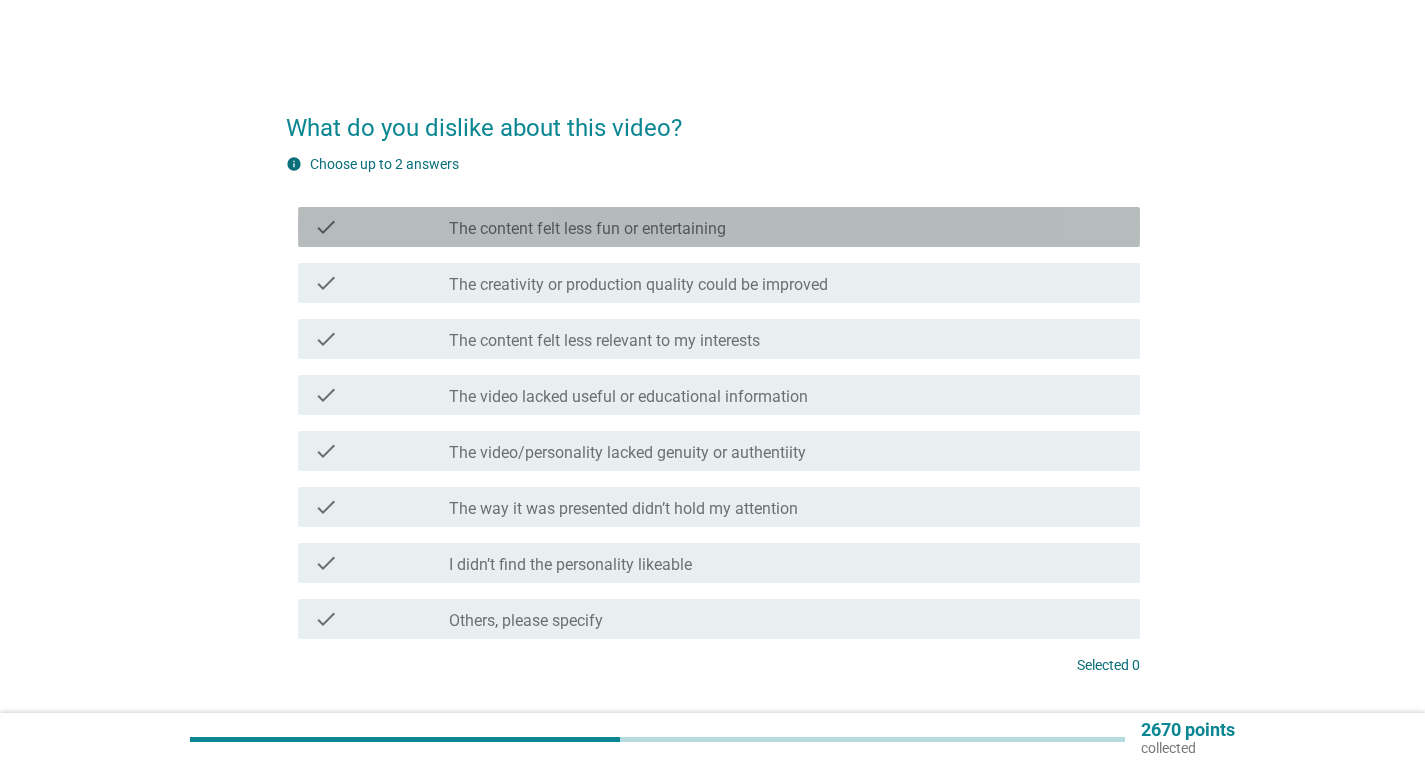 click on "The content felt less fun or entertaining" at bounding box center [587, 229] 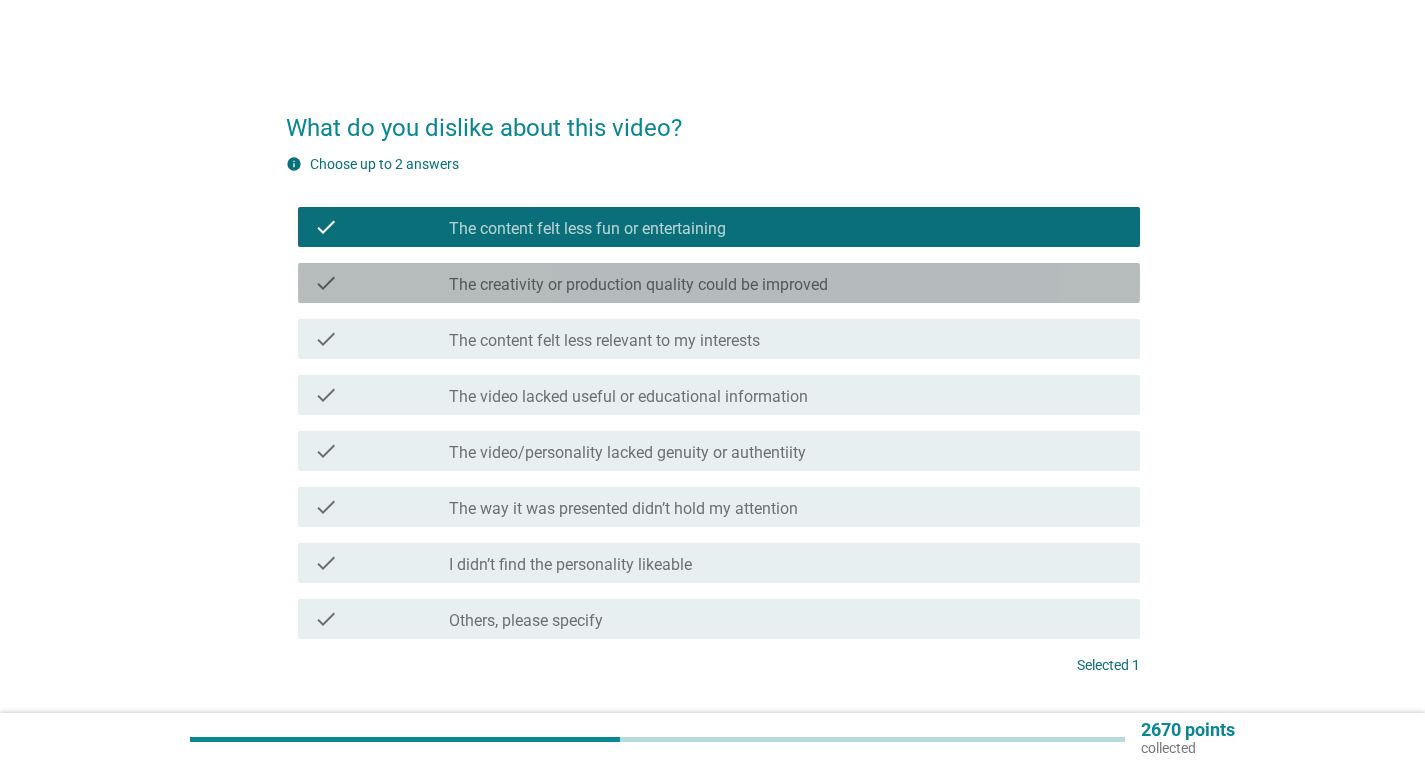 drag, startPoint x: 793, startPoint y: 293, endPoint x: 833, endPoint y: 329, distance: 53.814495 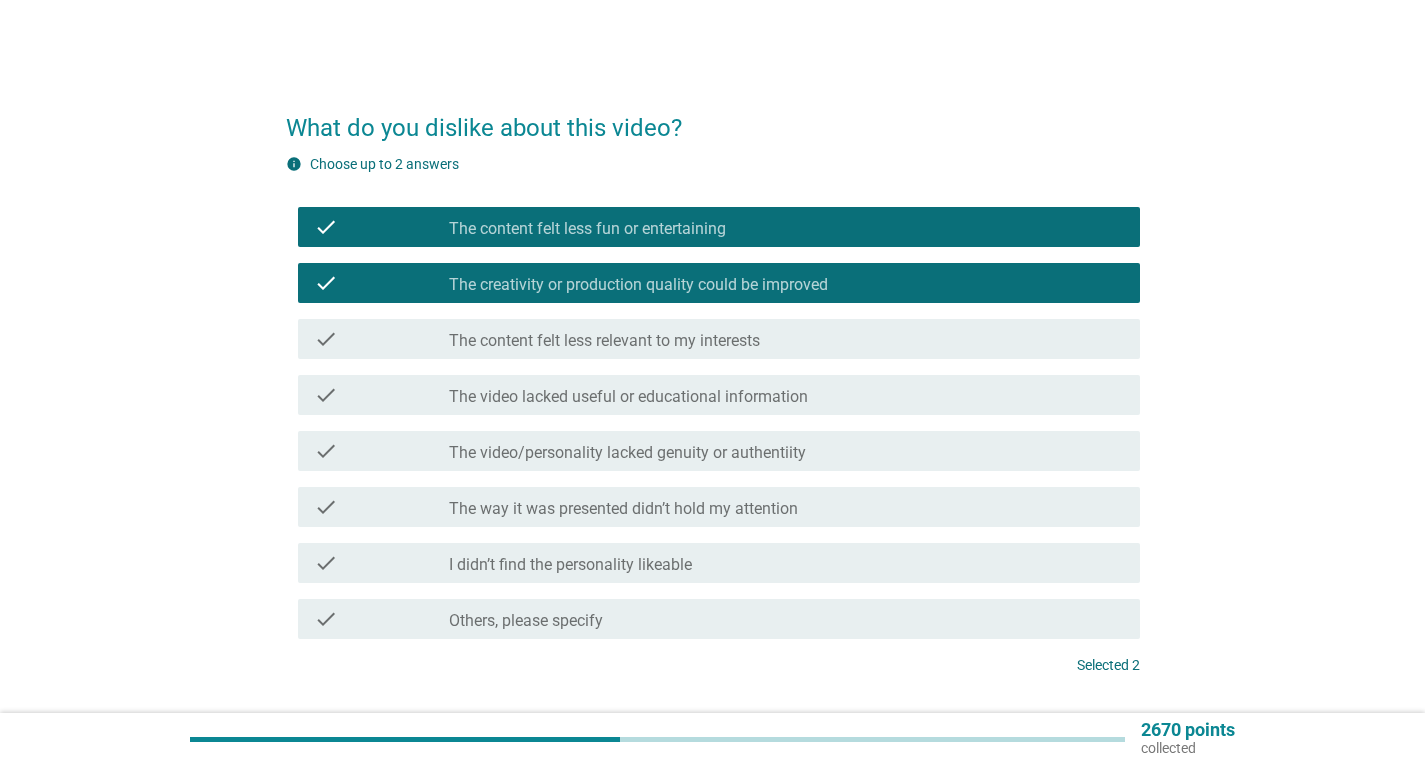 scroll, scrollTop: 100, scrollLeft: 0, axis: vertical 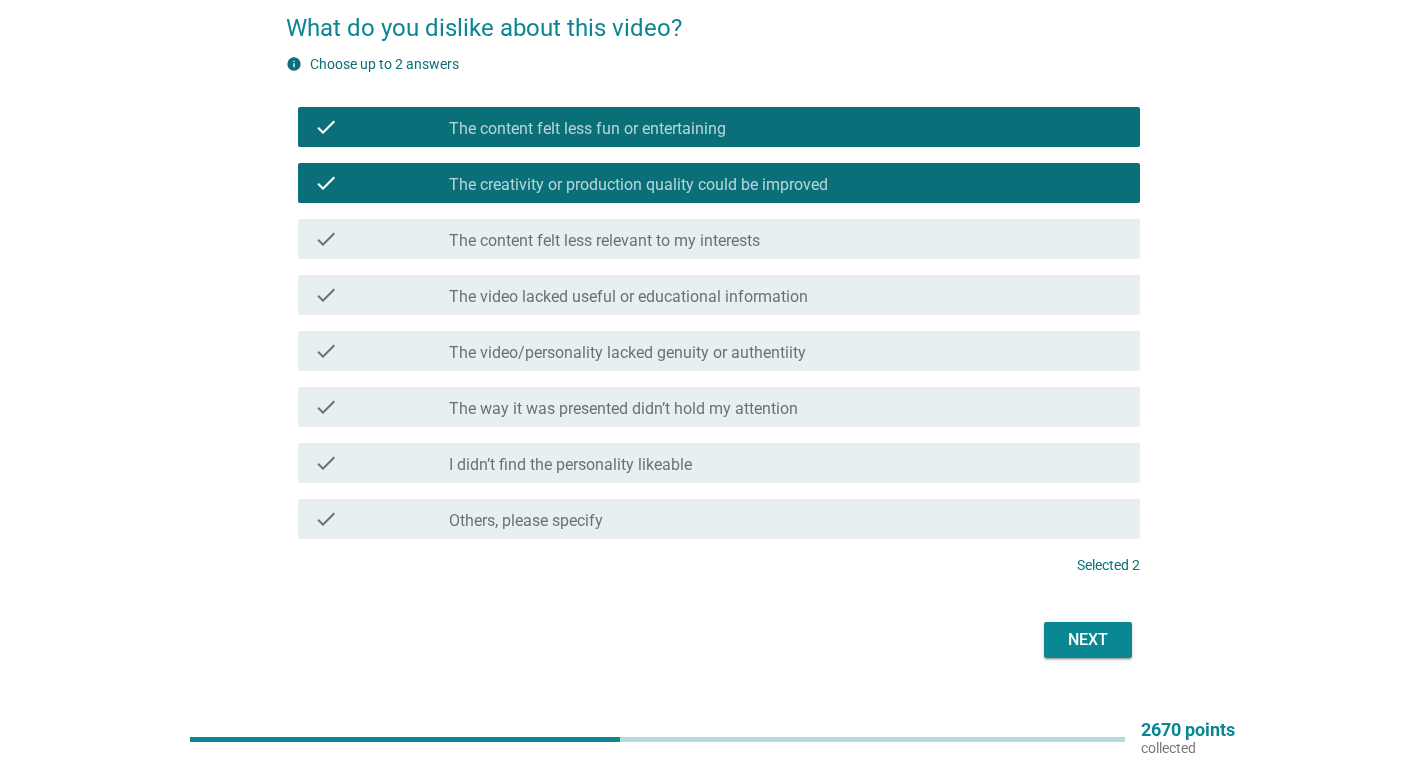 click on "check     check_box_outline_blank The content felt less relevant to my interests" at bounding box center (719, 239) 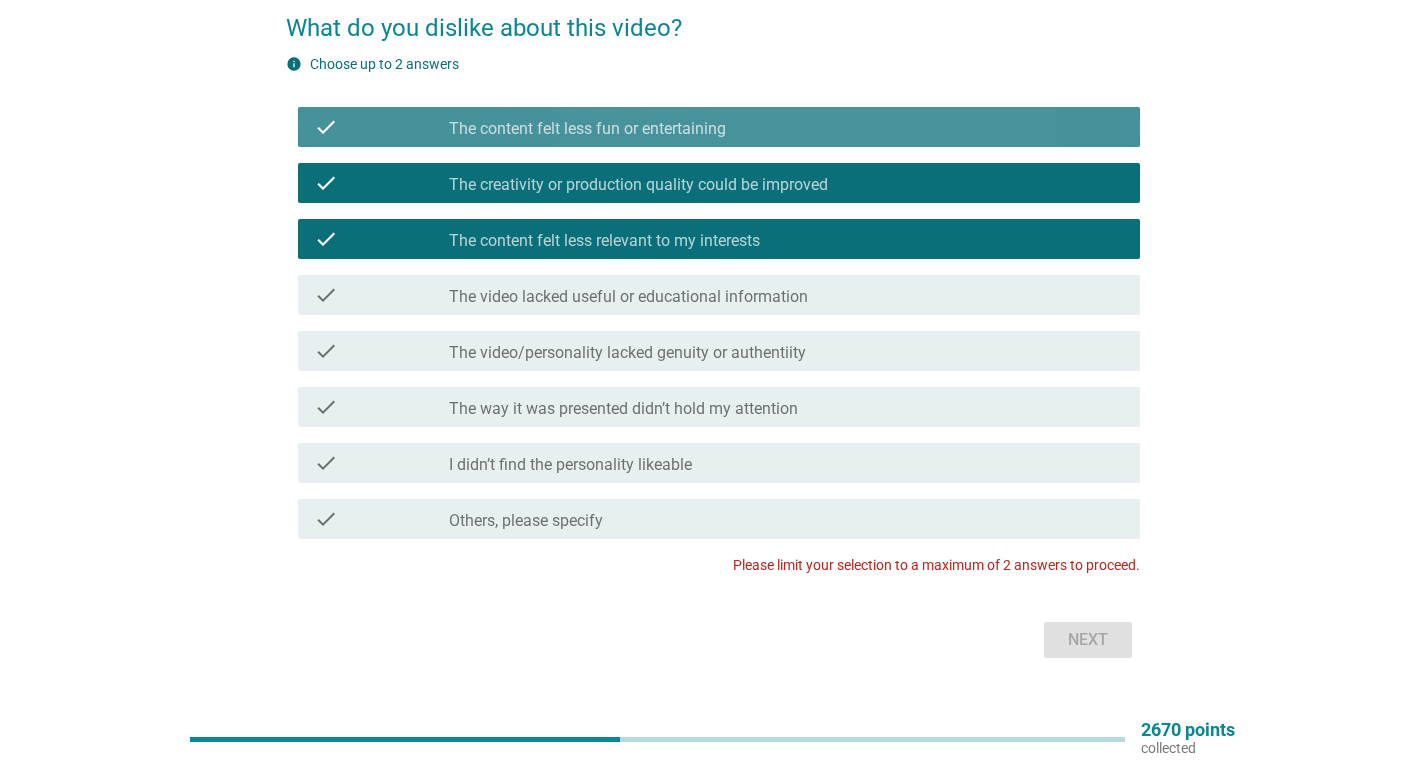 click on "The content felt less fun or entertaining" at bounding box center [587, 129] 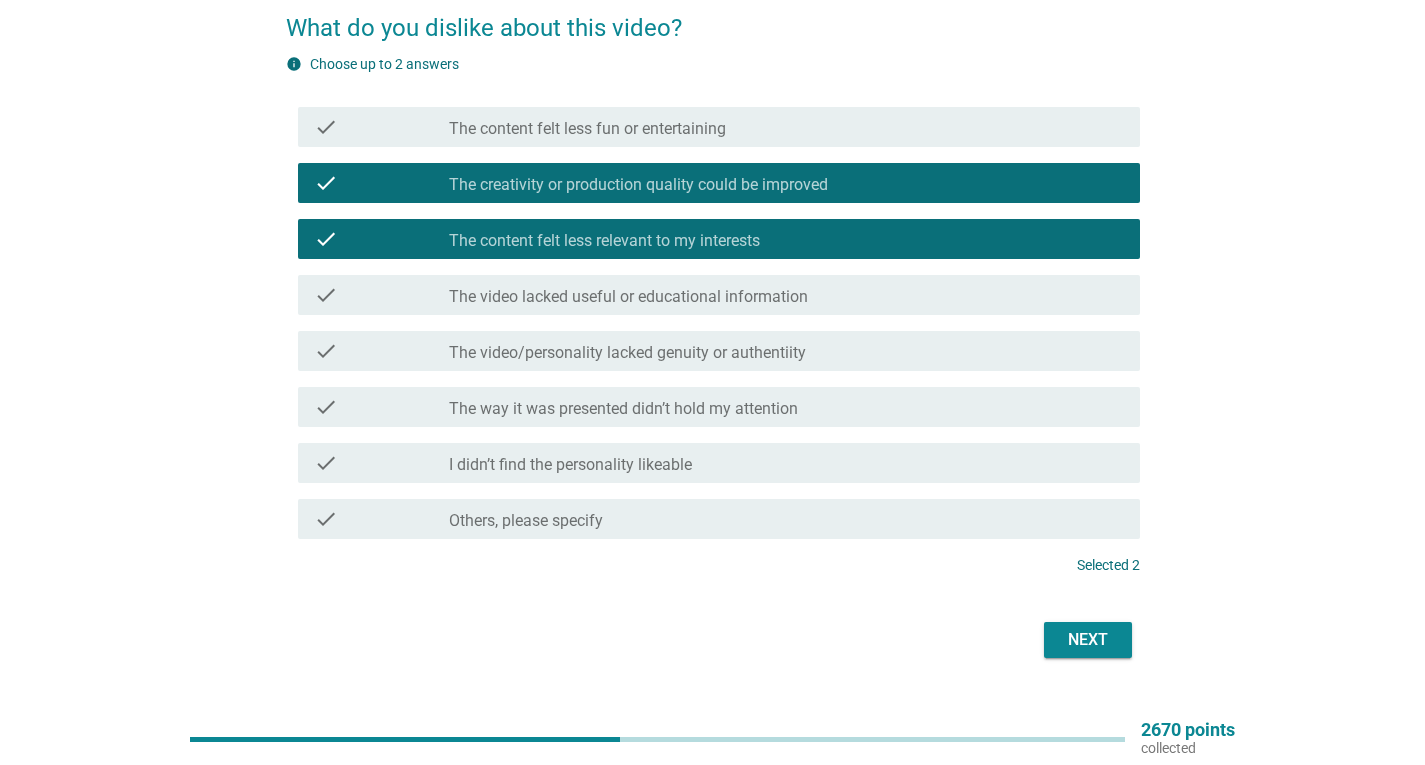 click on "Next" at bounding box center (1088, 640) 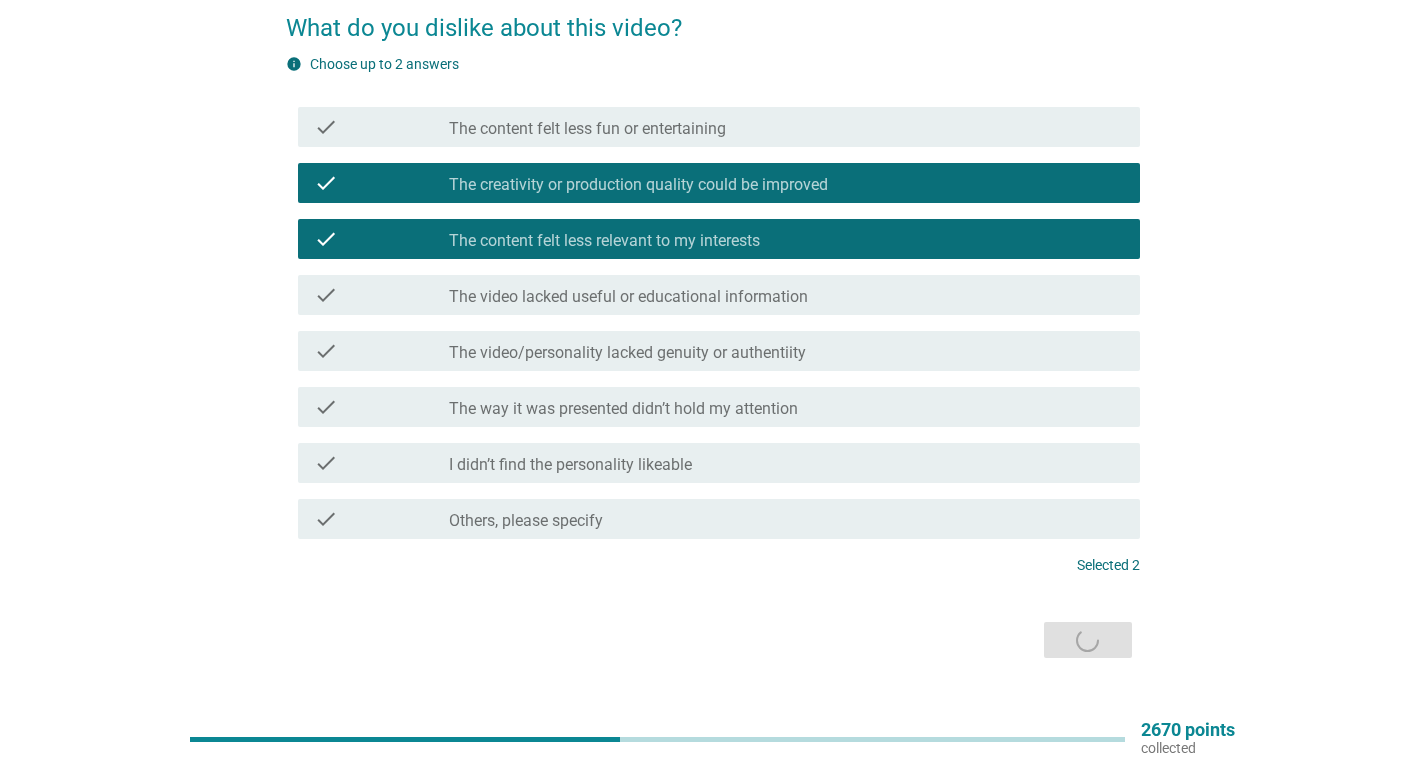 scroll, scrollTop: 0, scrollLeft: 0, axis: both 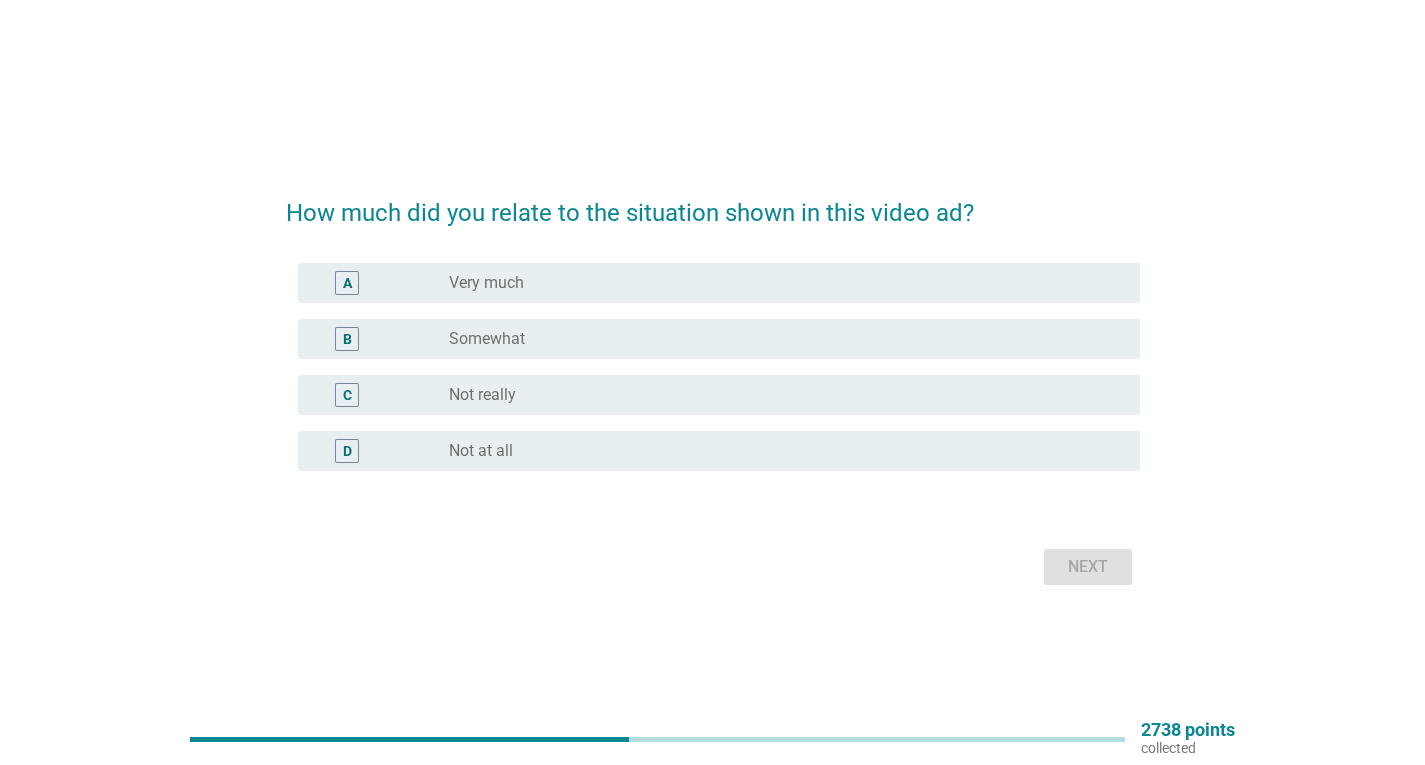 click on "radio_button_unchecked Not really" at bounding box center (778, 395) 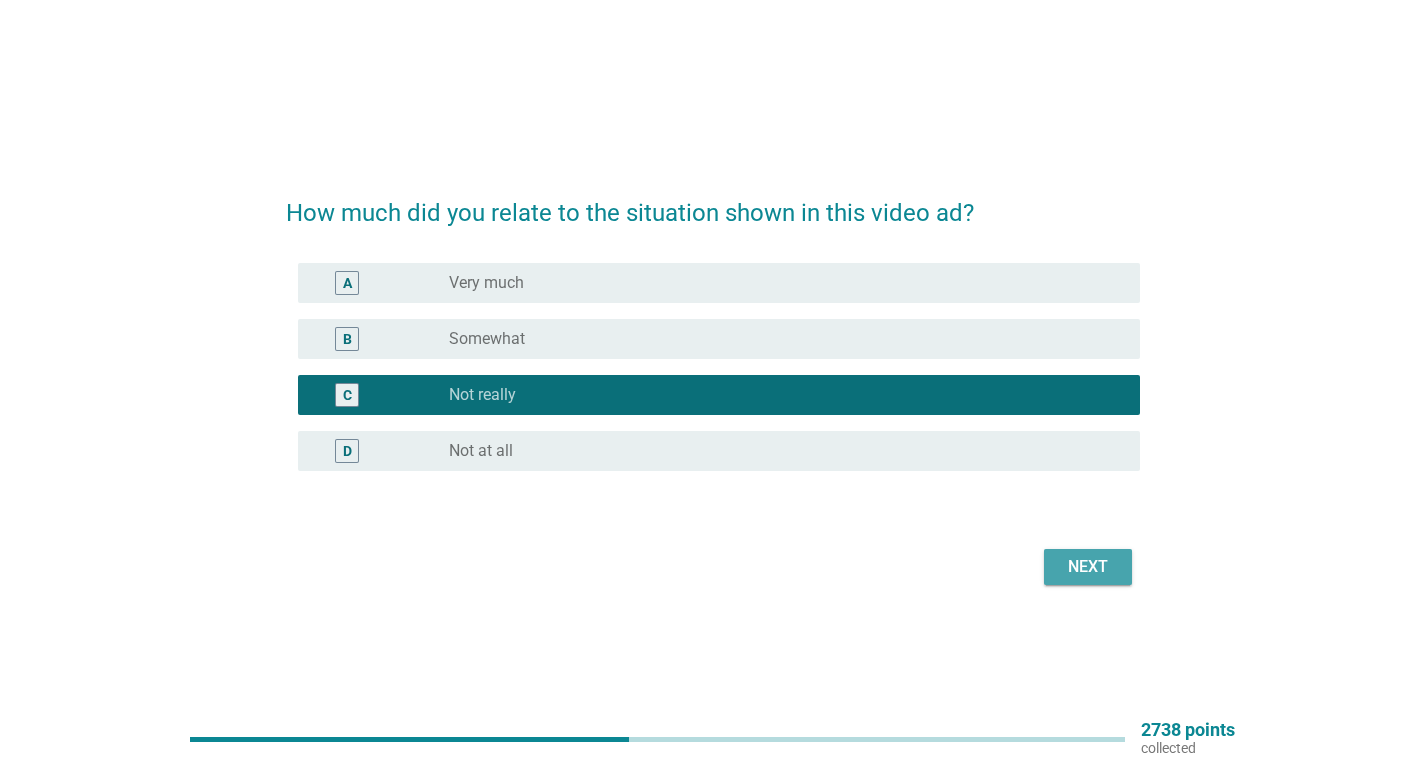click on "Next" at bounding box center (1088, 567) 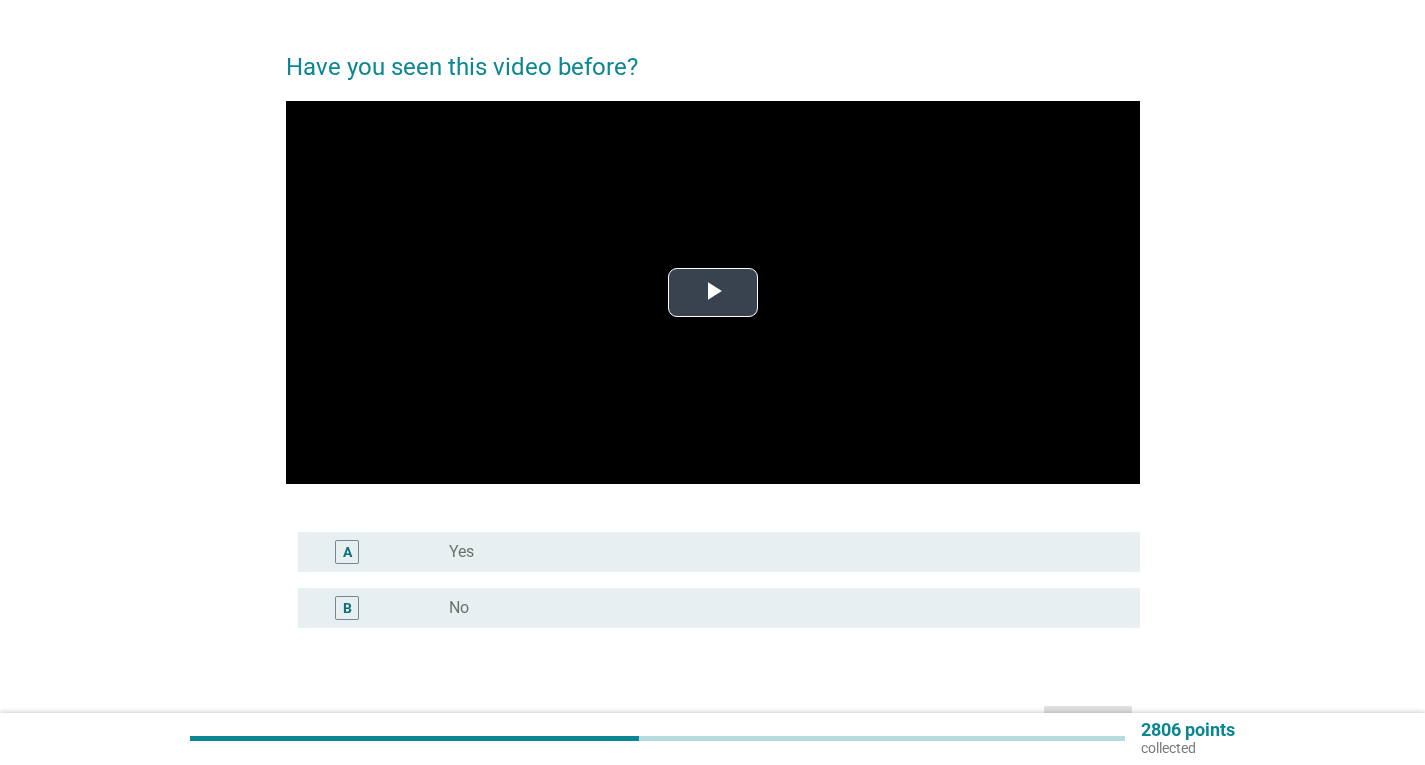 scroll, scrollTop: 100, scrollLeft: 0, axis: vertical 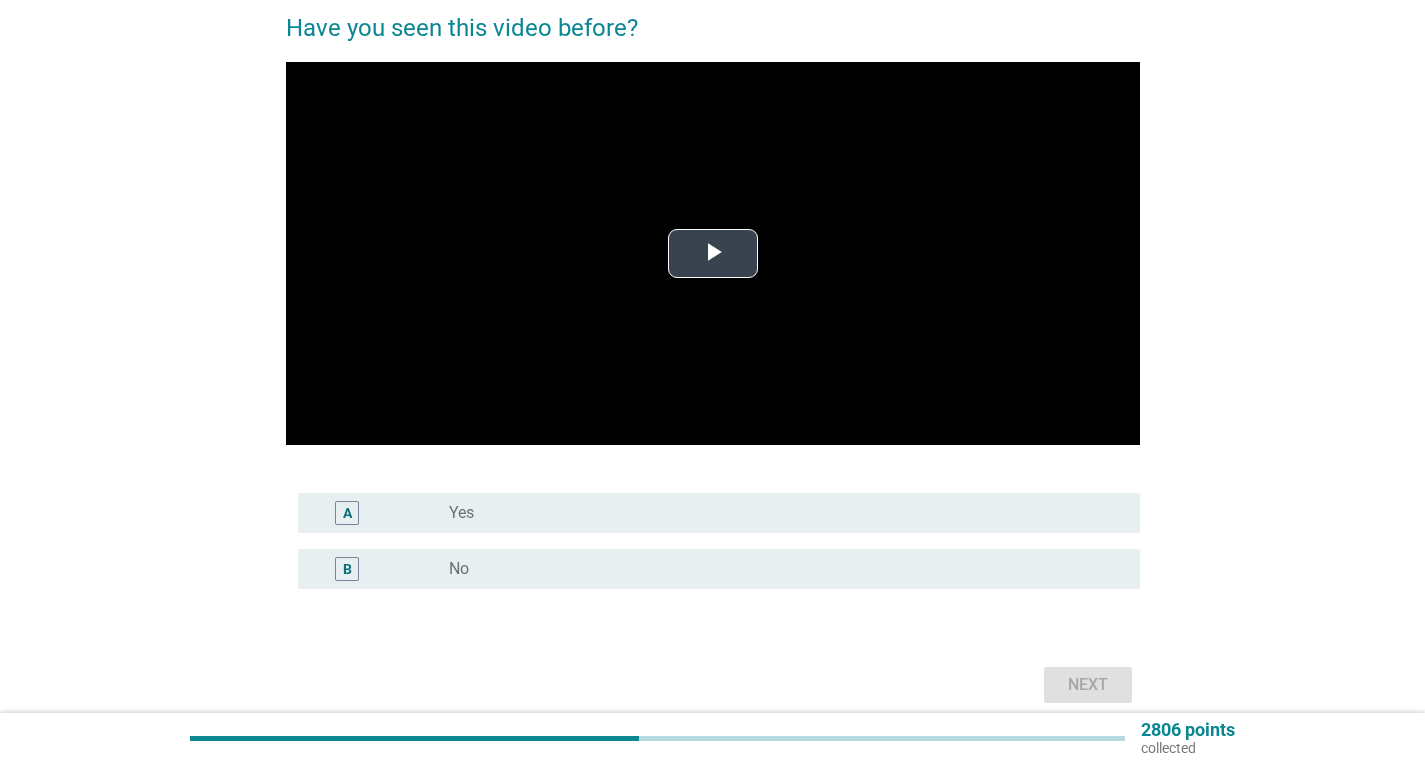 click at bounding box center [713, 253] 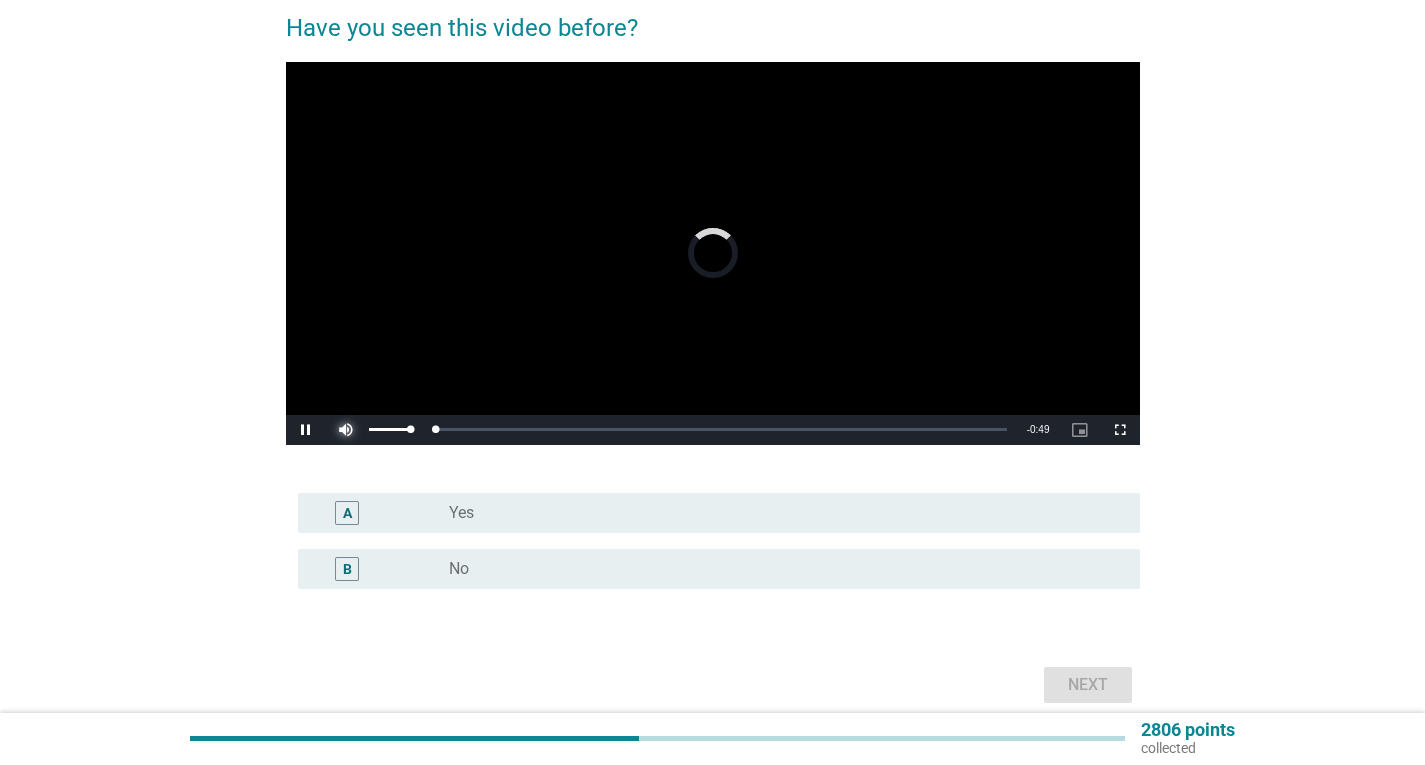 click at bounding box center (346, 430) 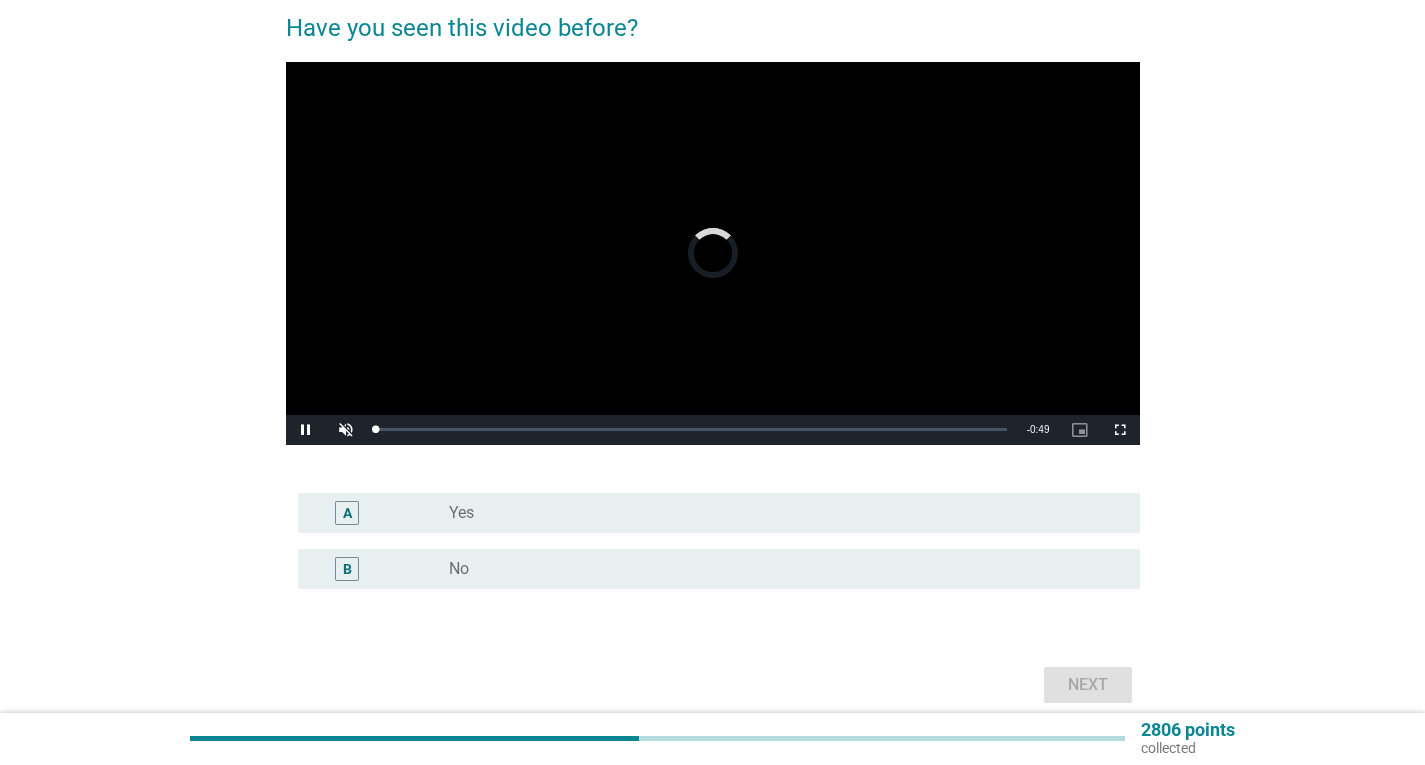 click on "radio_button_unchecked No" at bounding box center [778, 569] 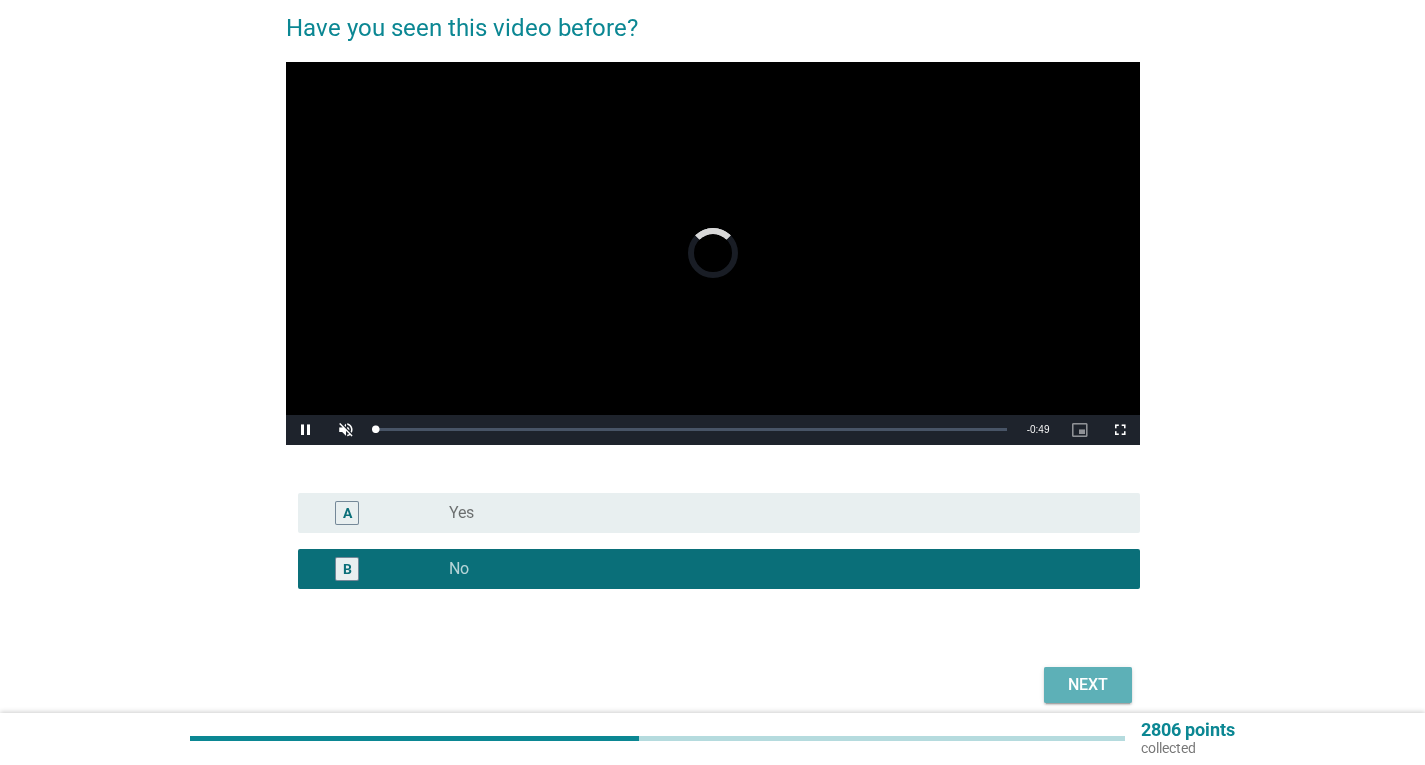 click on "Next" at bounding box center [1088, 685] 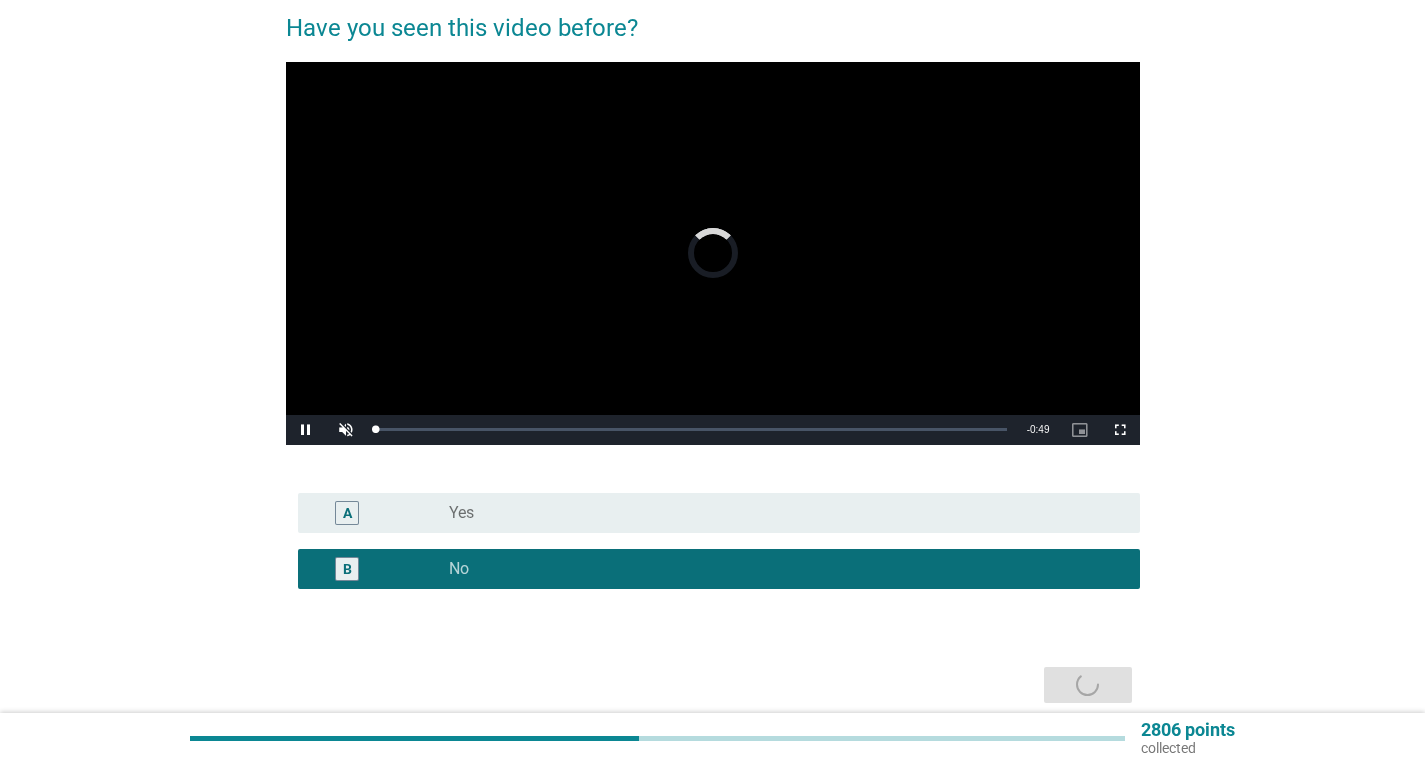 scroll, scrollTop: 0, scrollLeft: 0, axis: both 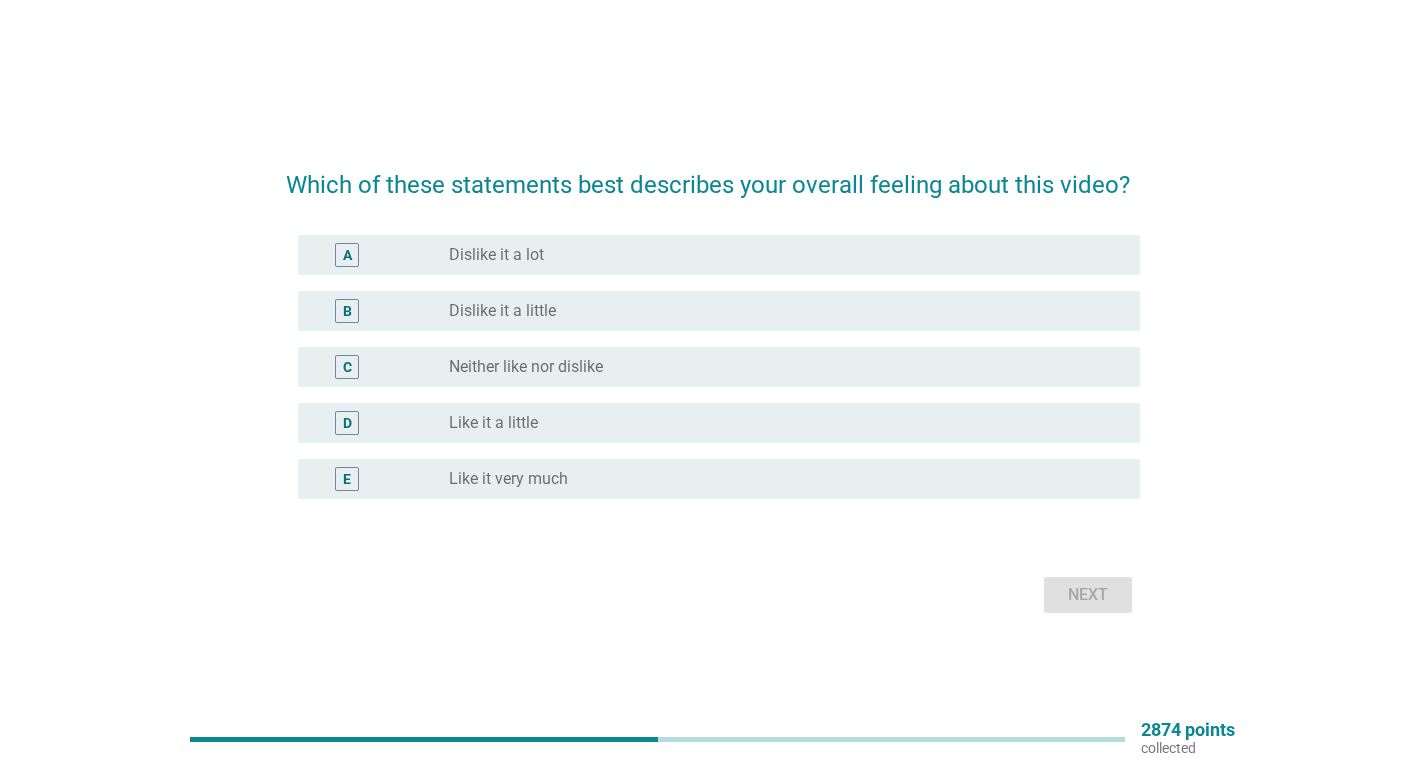 click on "radio_button_unchecked Dislike it a little" at bounding box center (778, 311) 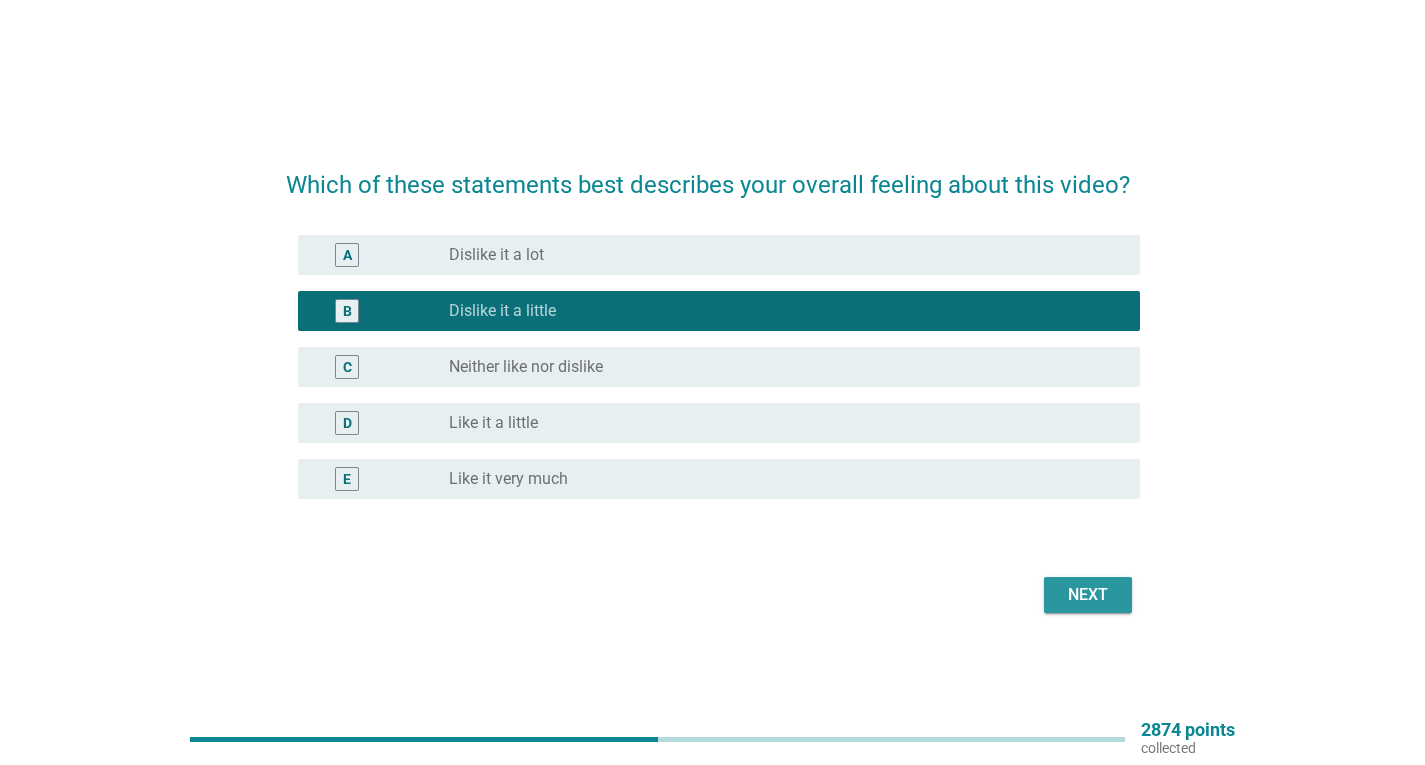 click on "Next" at bounding box center [1088, 595] 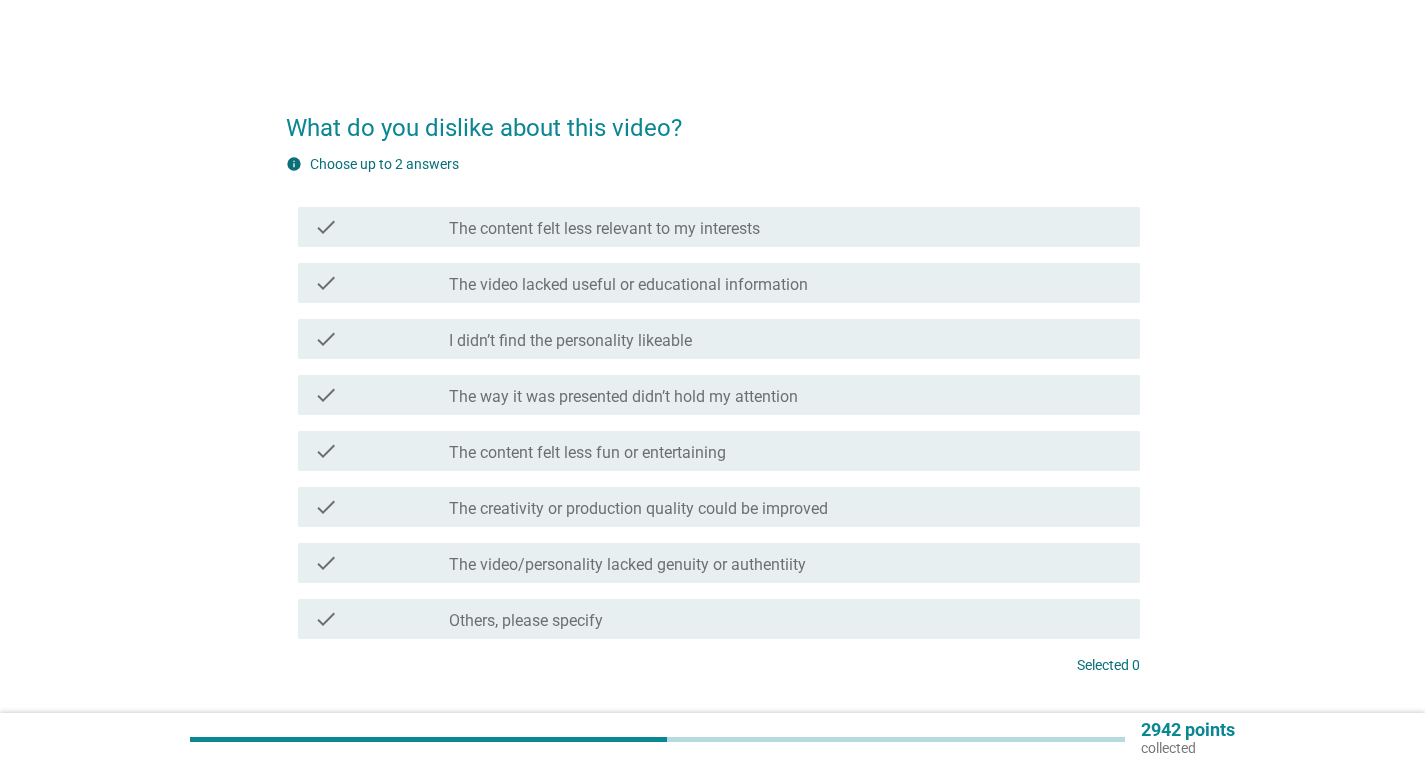 click on "The video lacked useful or educational information" at bounding box center [628, 285] 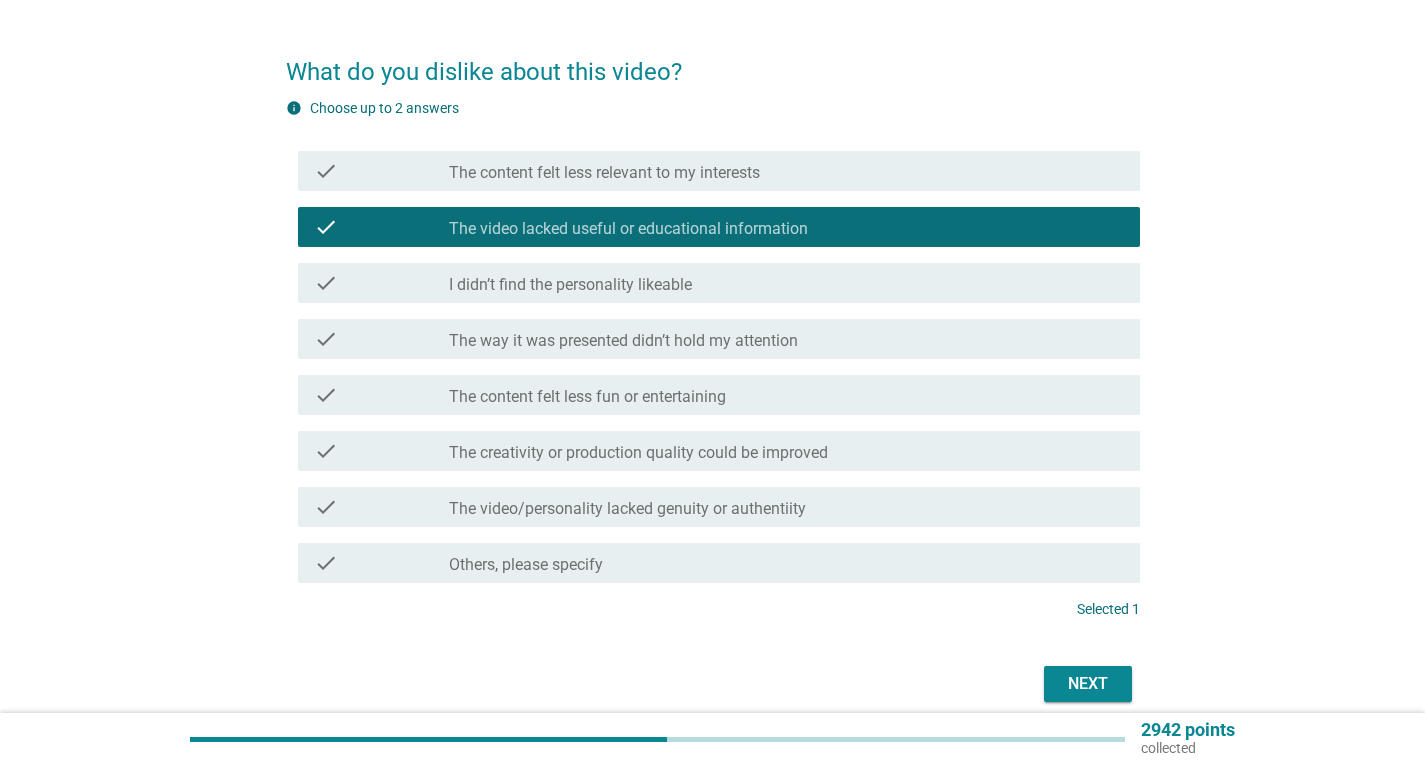 scroll, scrollTop: 141, scrollLeft: 0, axis: vertical 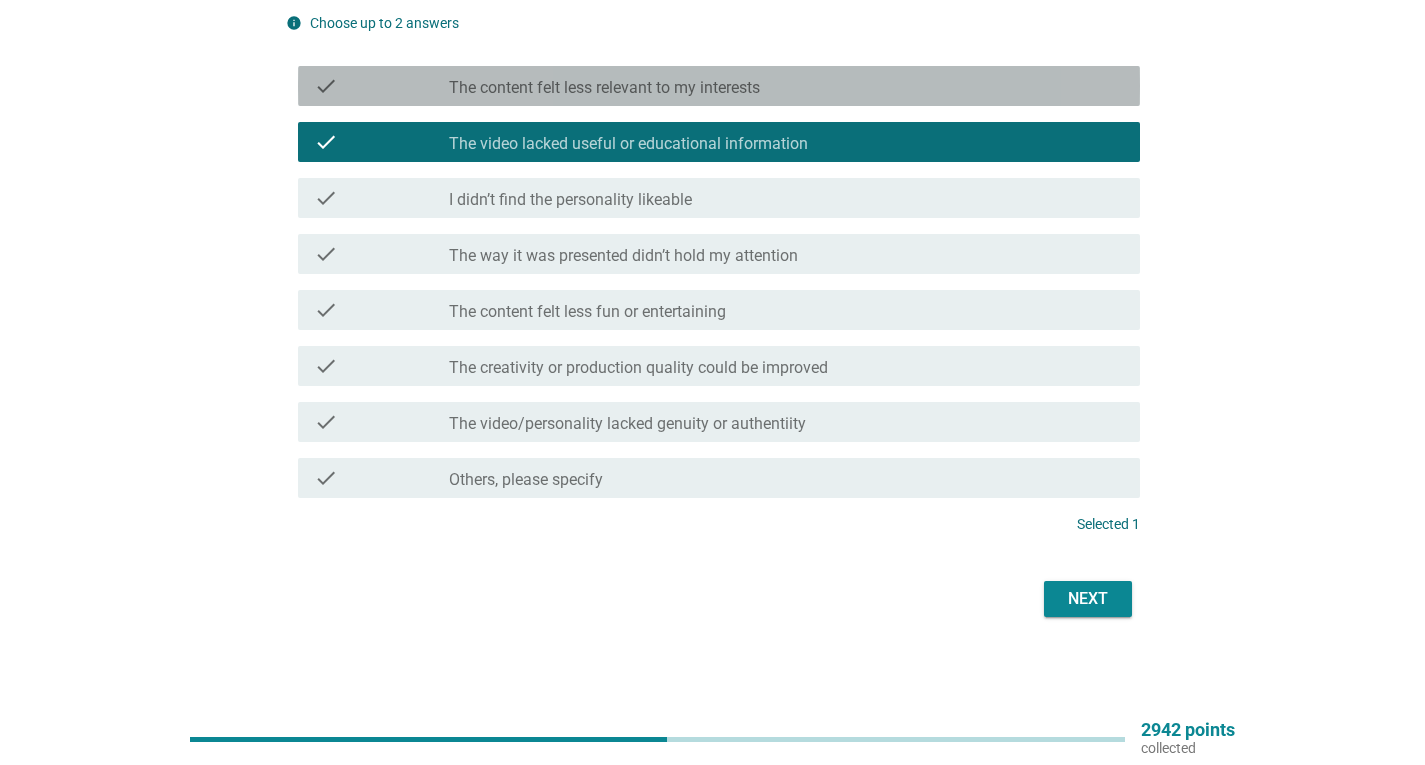 drag, startPoint x: 686, startPoint y: 86, endPoint x: 748, endPoint y: 187, distance: 118.511604 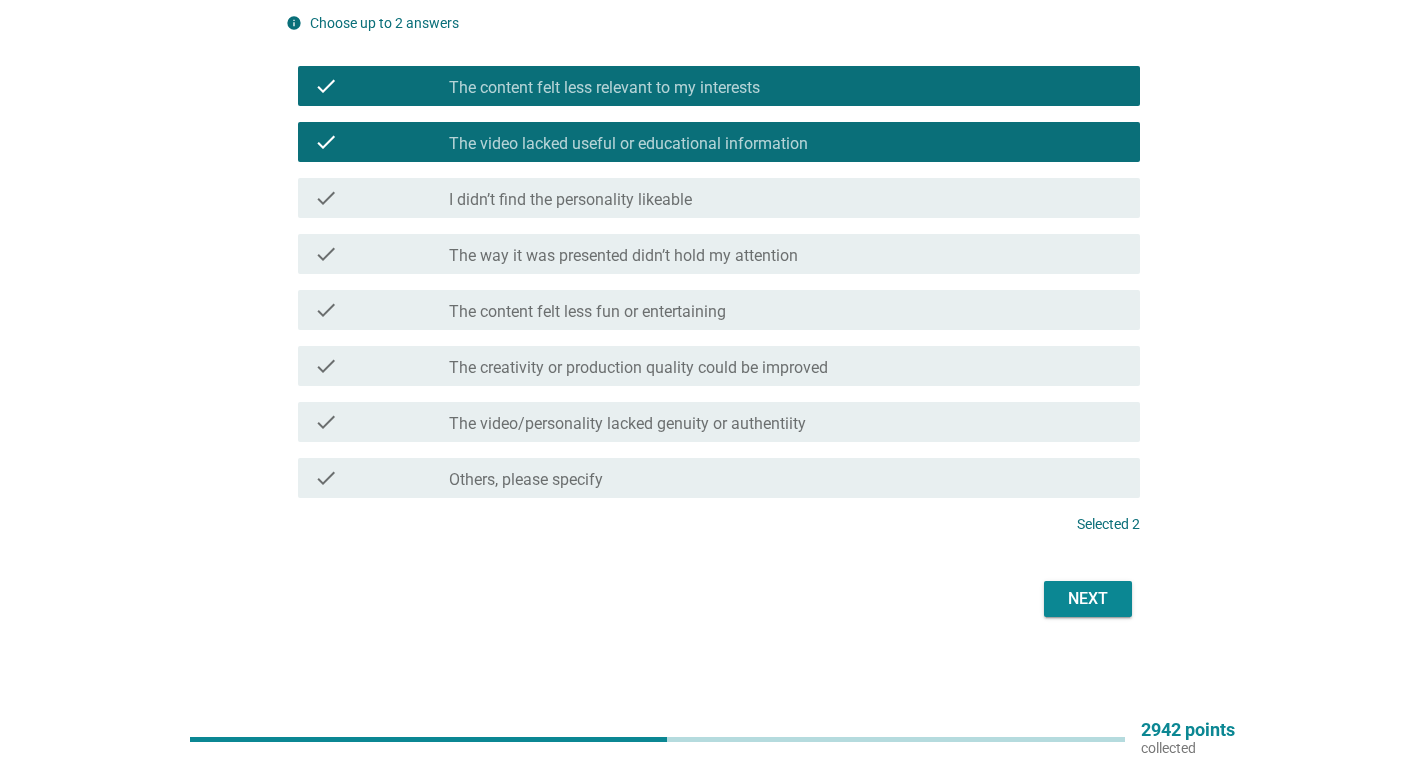 click on "Next" at bounding box center [1088, 599] 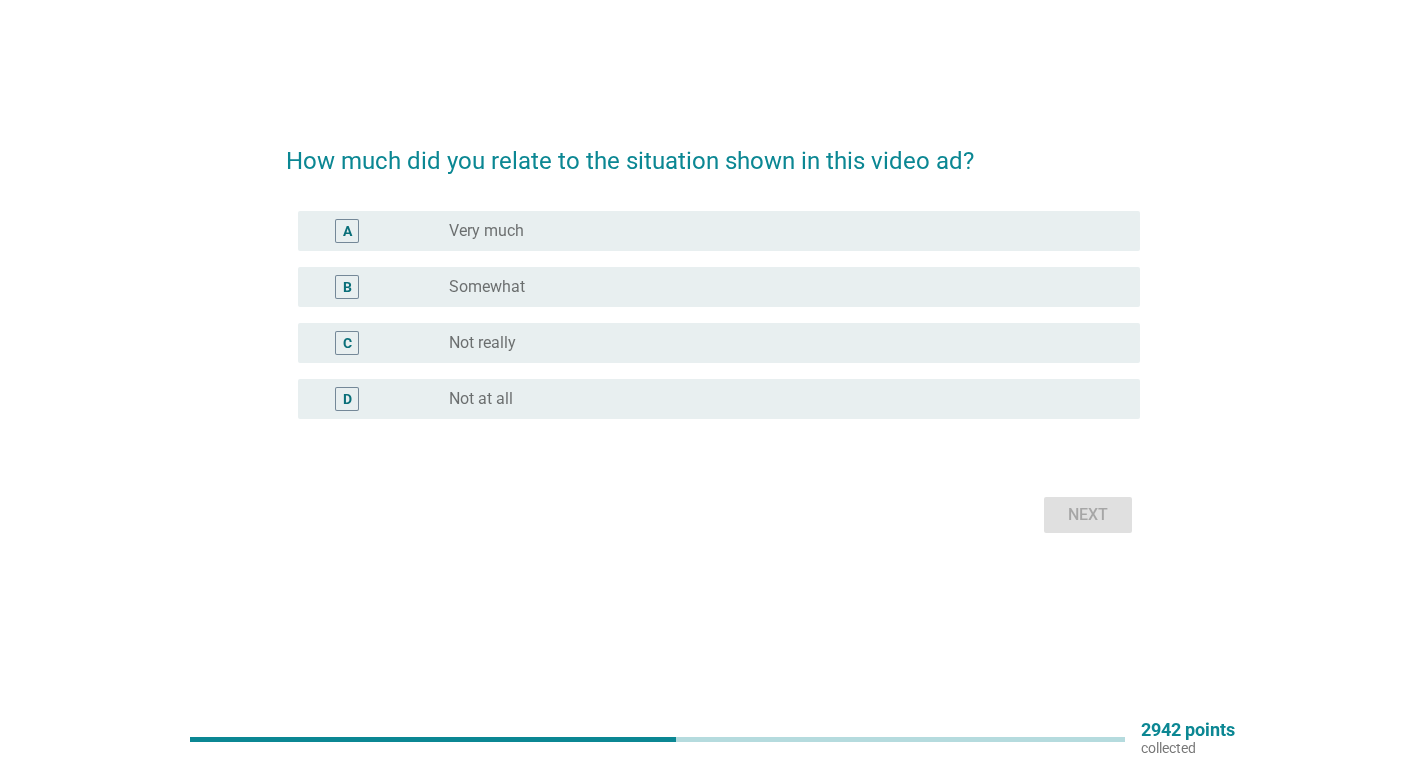 scroll, scrollTop: 0, scrollLeft: 0, axis: both 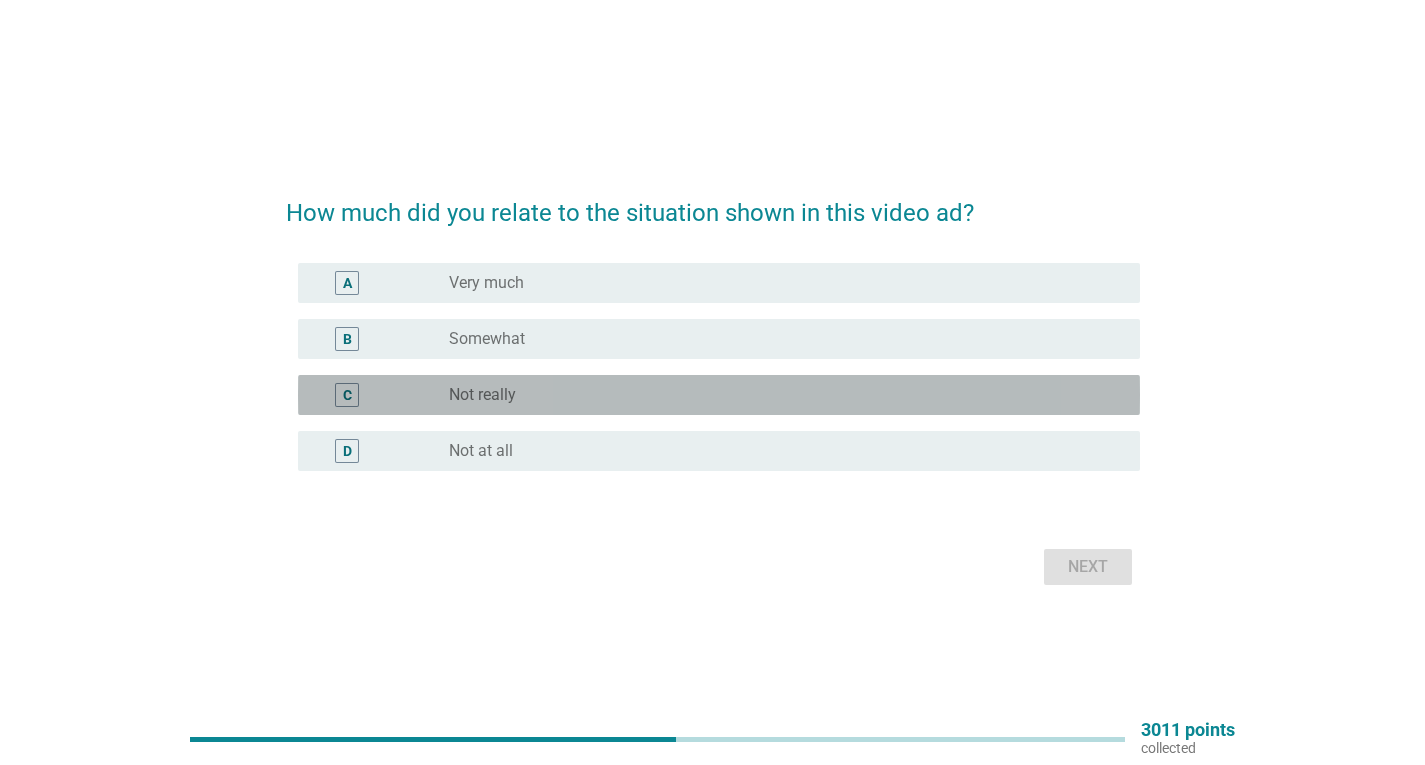 click on "radio_button_unchecked Not really" at bounding box center (786, 395) 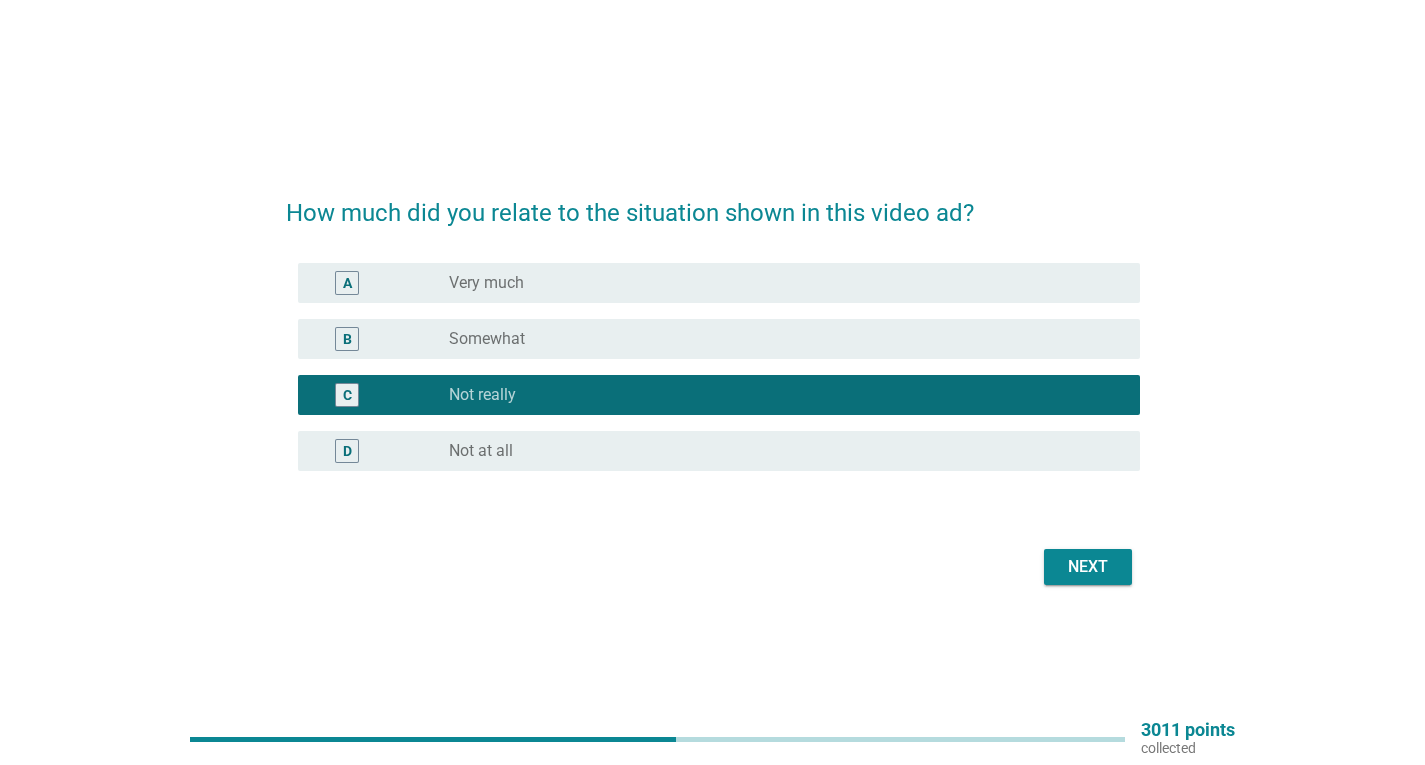 drag, startPoint x: 1043, startPoint y: 543, endPoint x: 1070, endPoint y: 559, distance: 31.38471 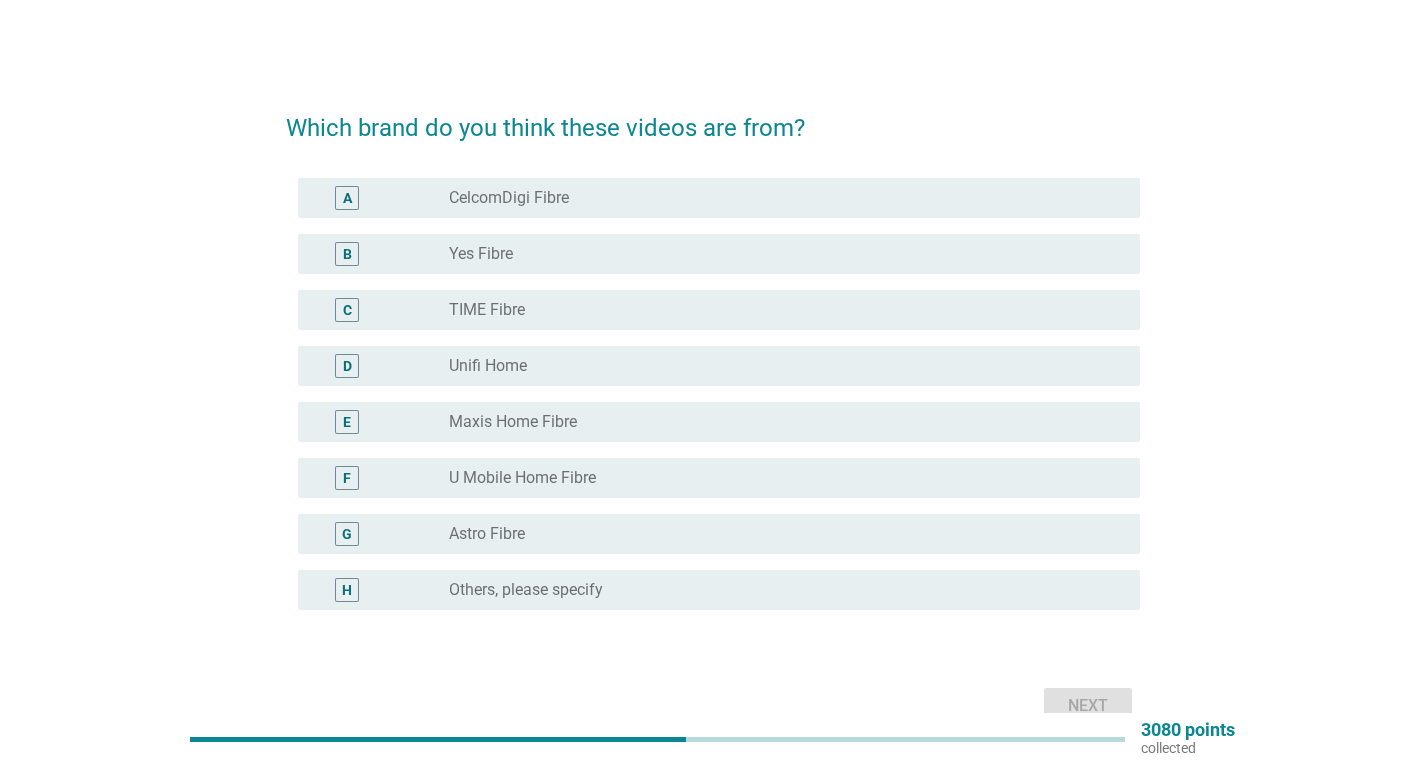 click on "radio_button_unchecked TIME Fibre" at bounding box center [778, 310] 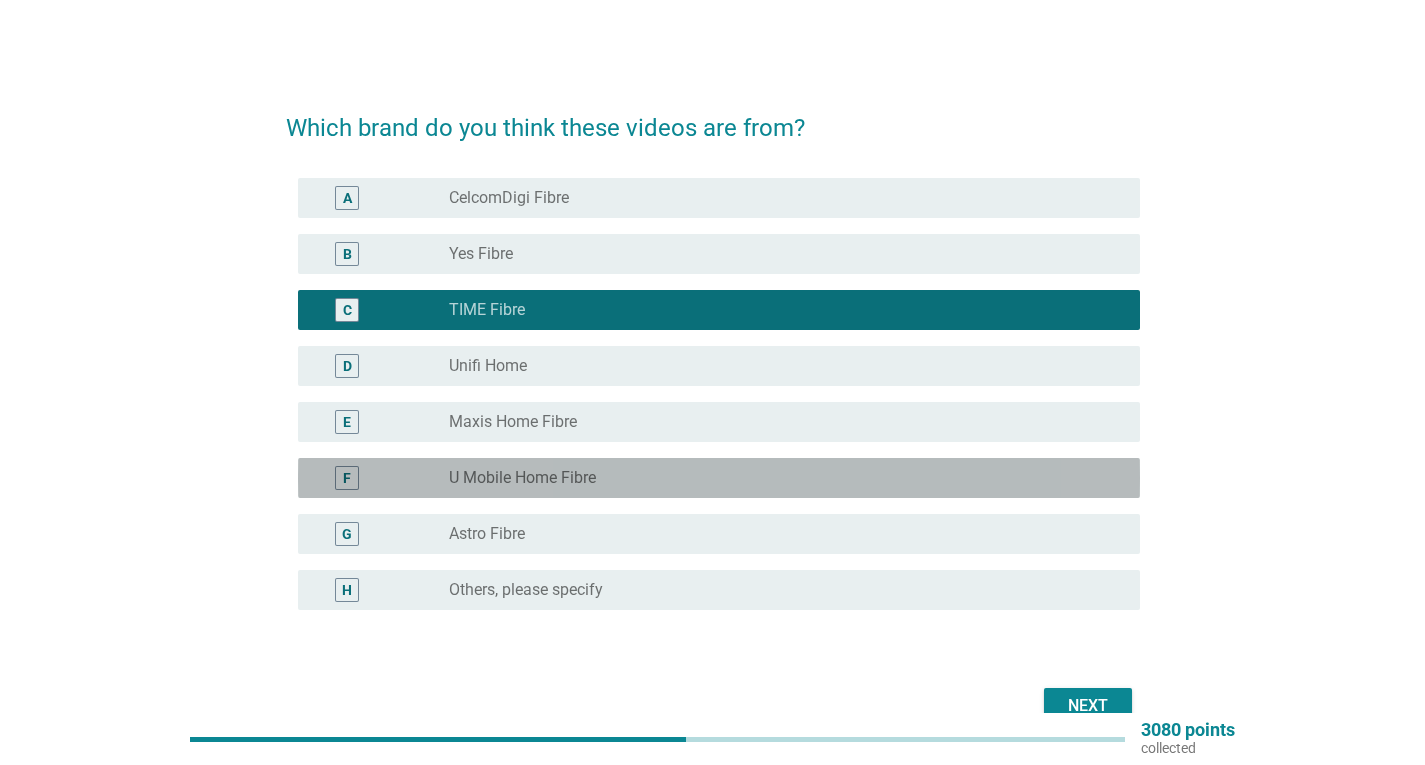 click on "F     radio_button_unchecked U Mobile Home Fibre" at bounding box center (719, 478) 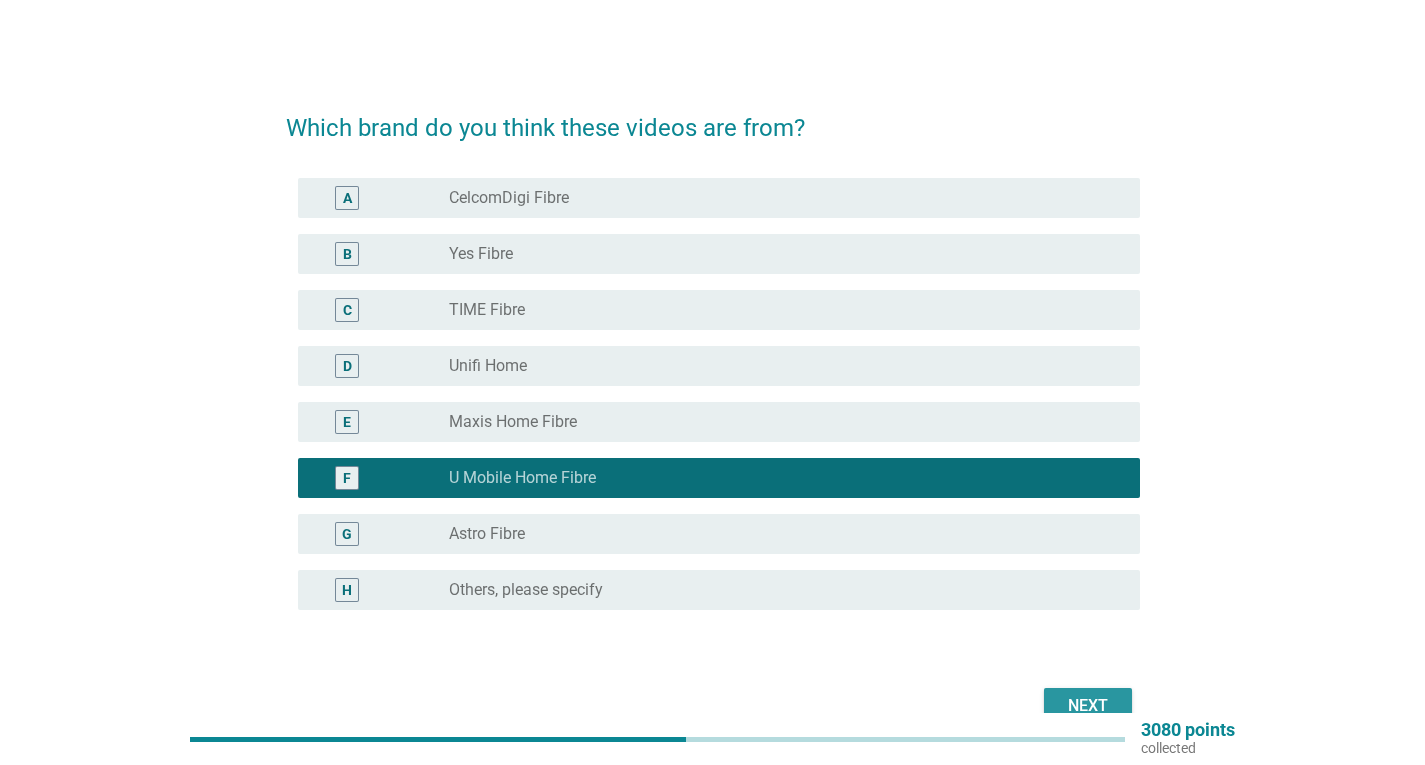 click on "Next" at bounding box center [1088, 706] 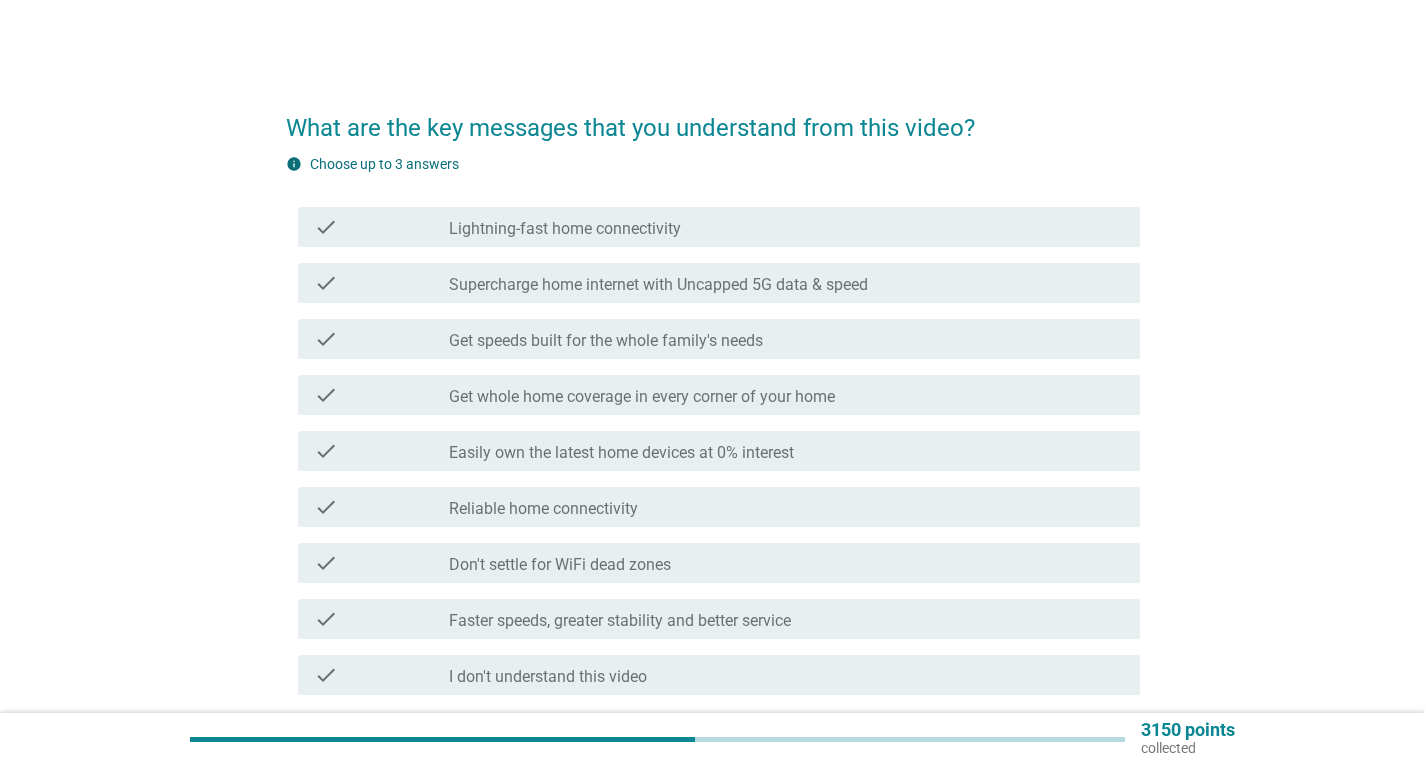 click on "Supercharge home internet with Uncapped 5G data & speed" at bounding box center [658, 285] 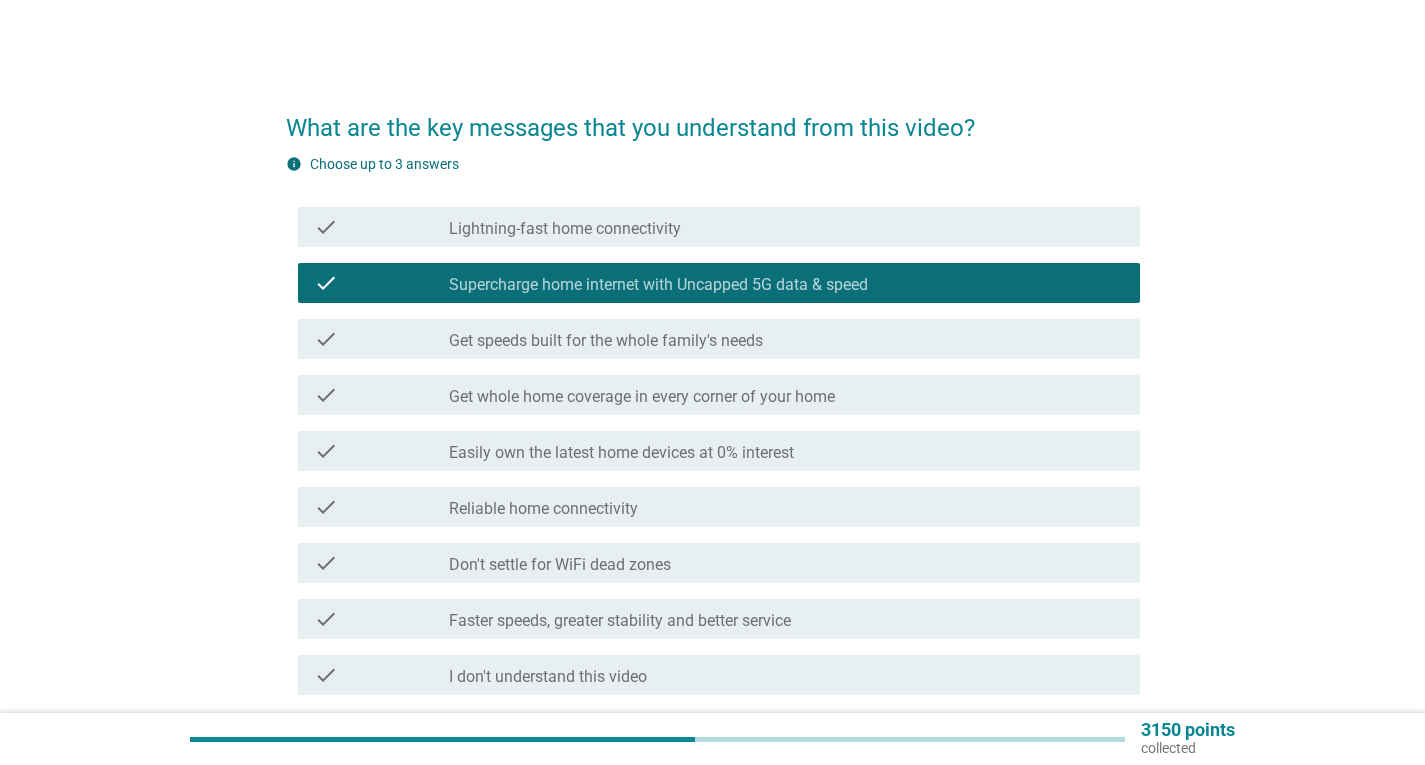 scroll, scrollTop: 197, scrollLeft: 0, axis: vertical 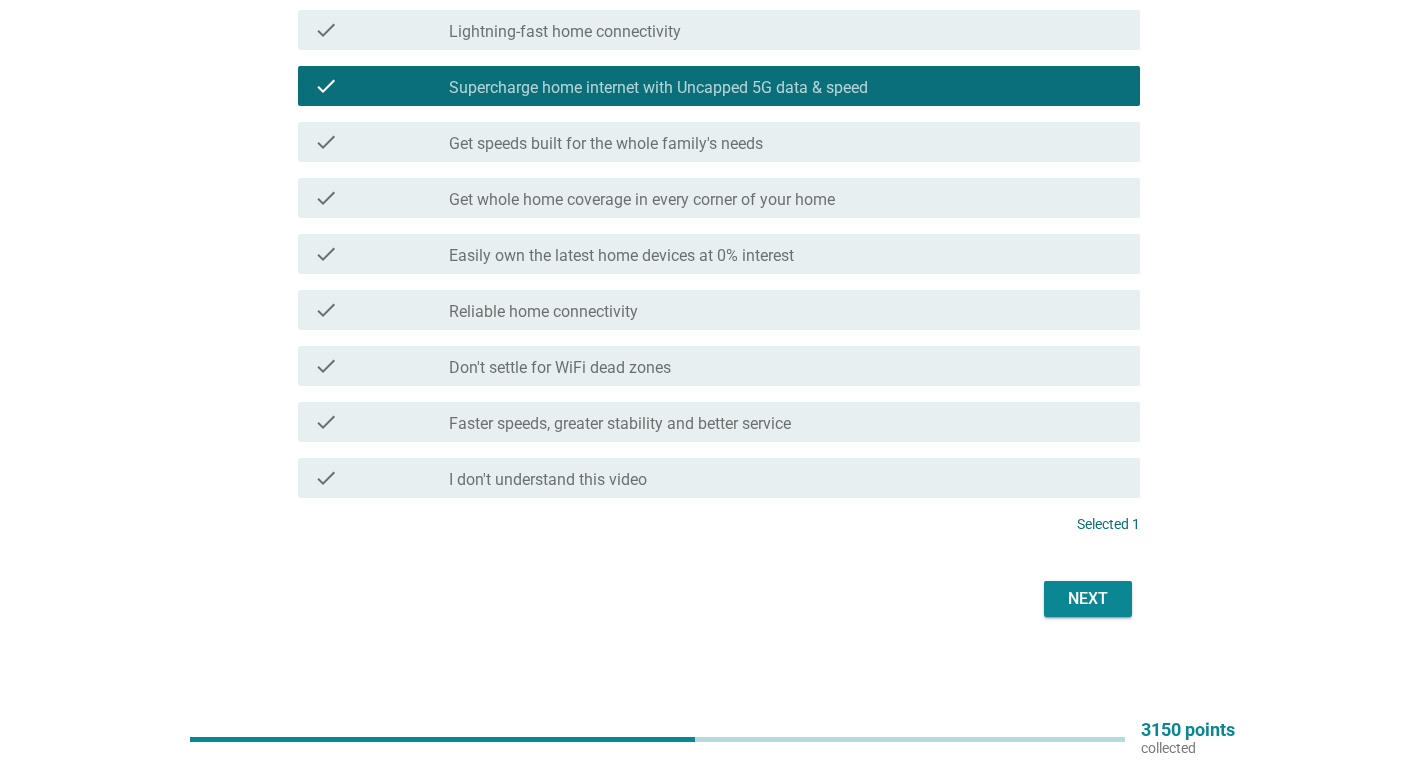 click on "Get speeds built for the whole family's needs" at bounding box center [606, 144] 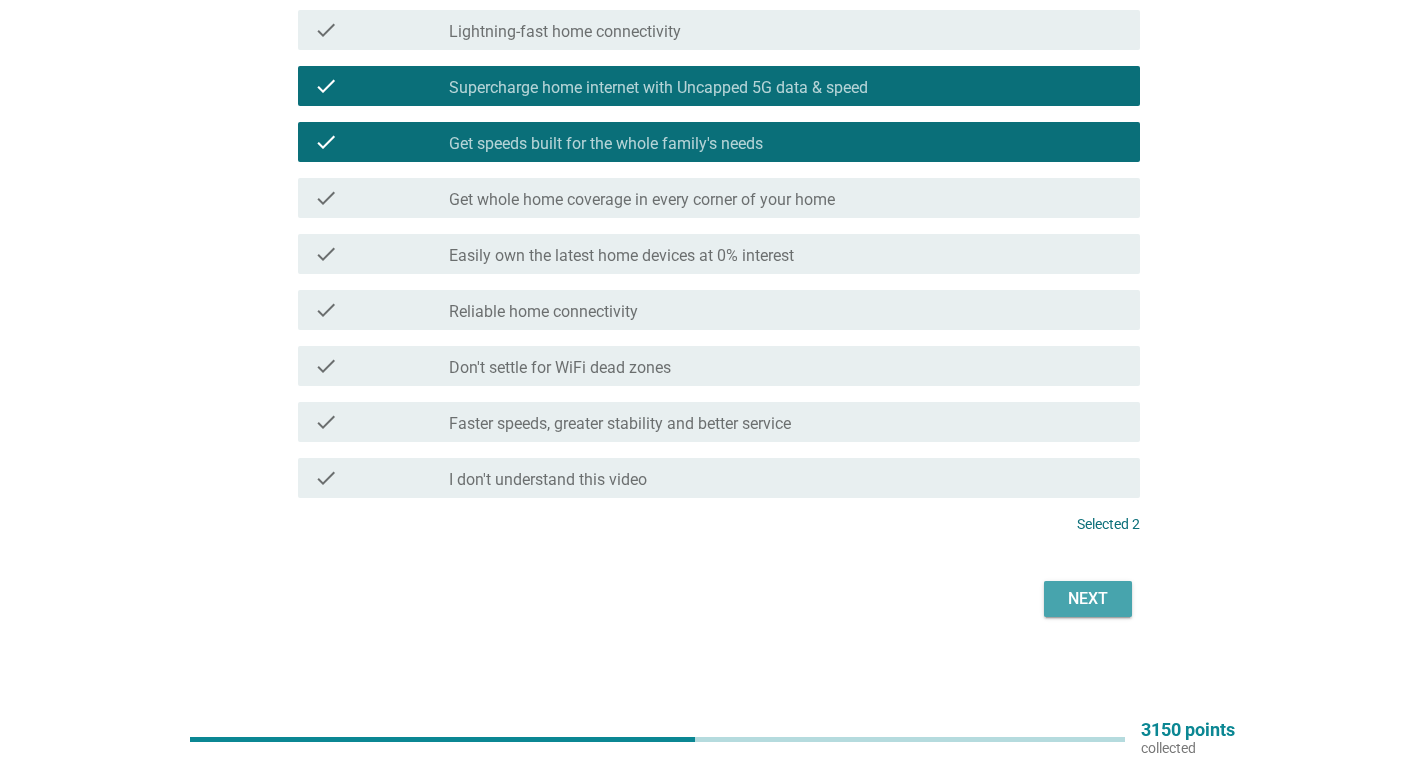 click on "Next" at bounding box center [1088, 599] 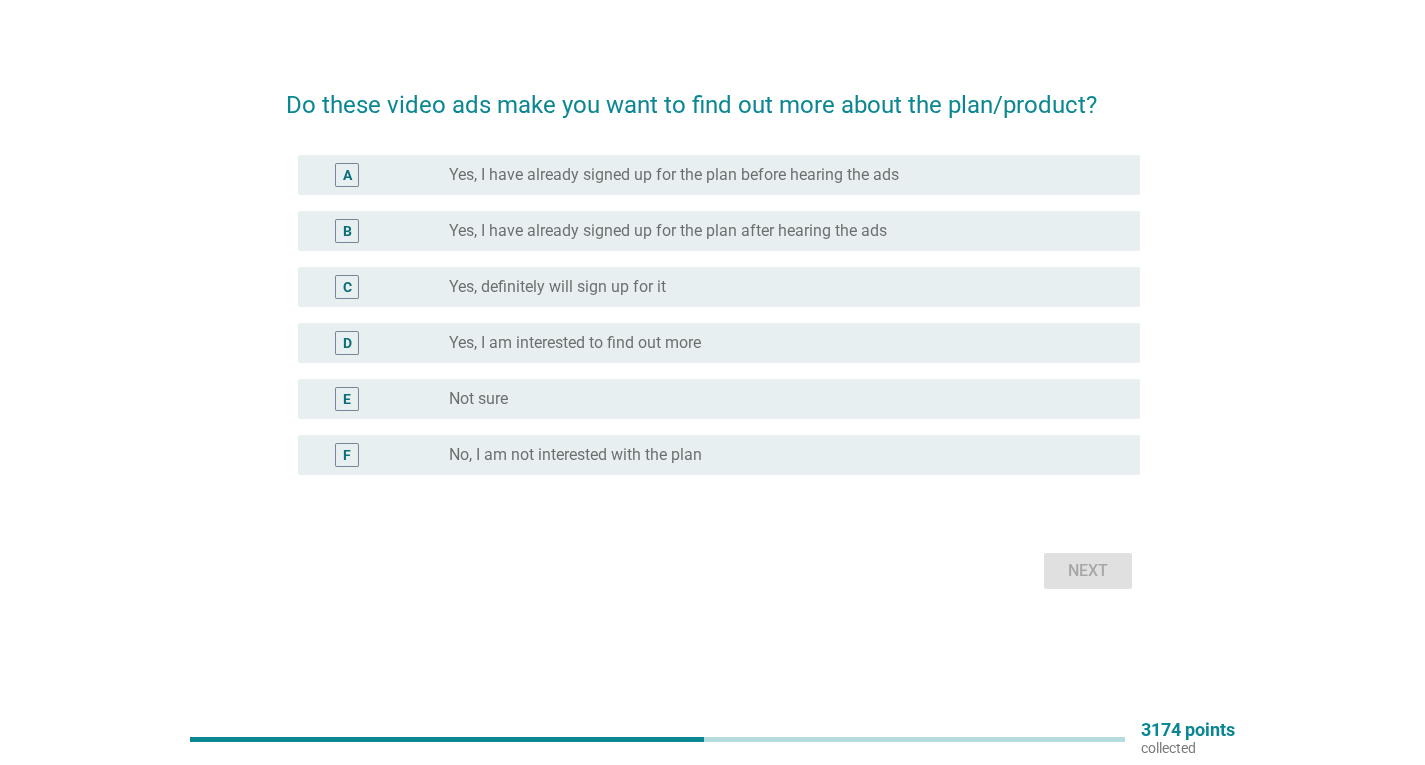scroll, scrollTop: 0, scrollLeft: 0, axis: both 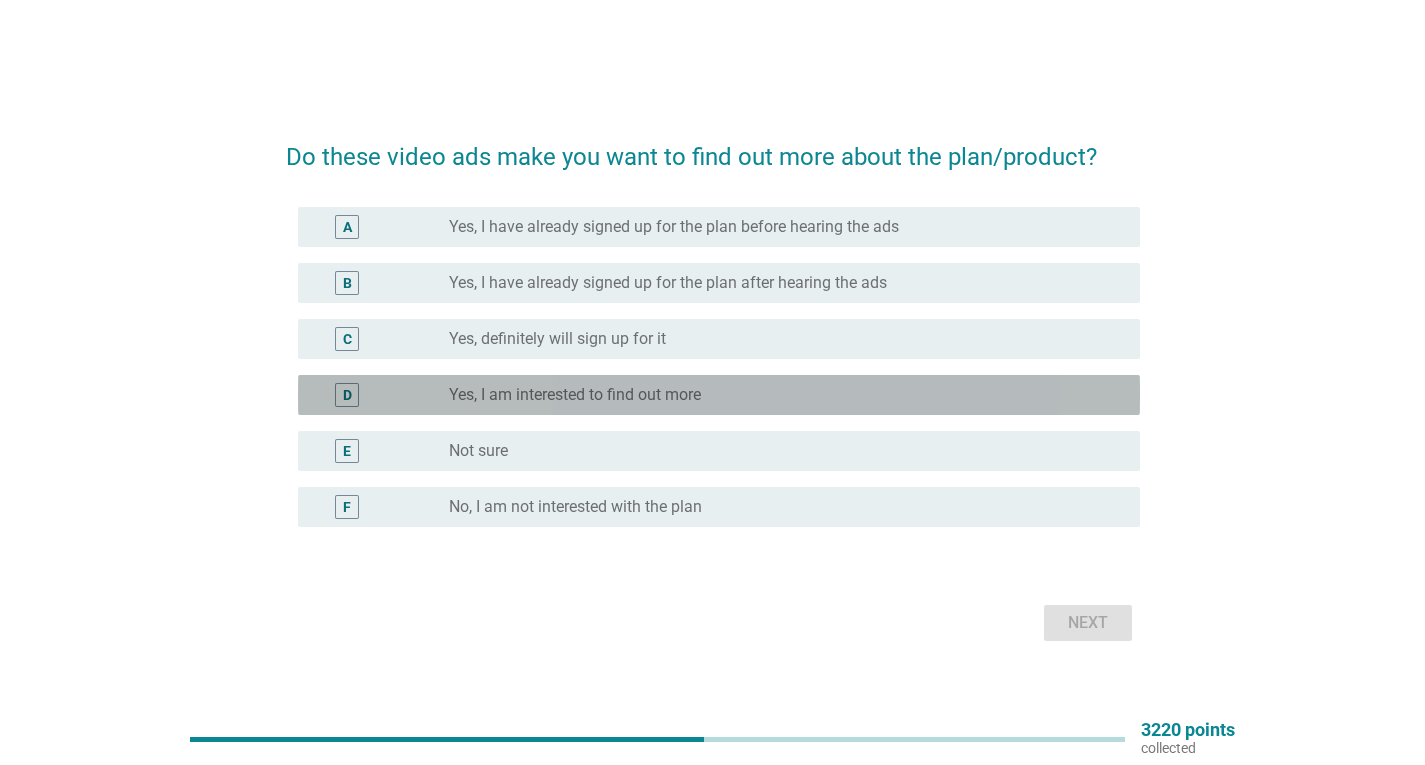 click on "radio_button_unchecked Yes, I am interested to find out more" at bounding box center [786, 395] 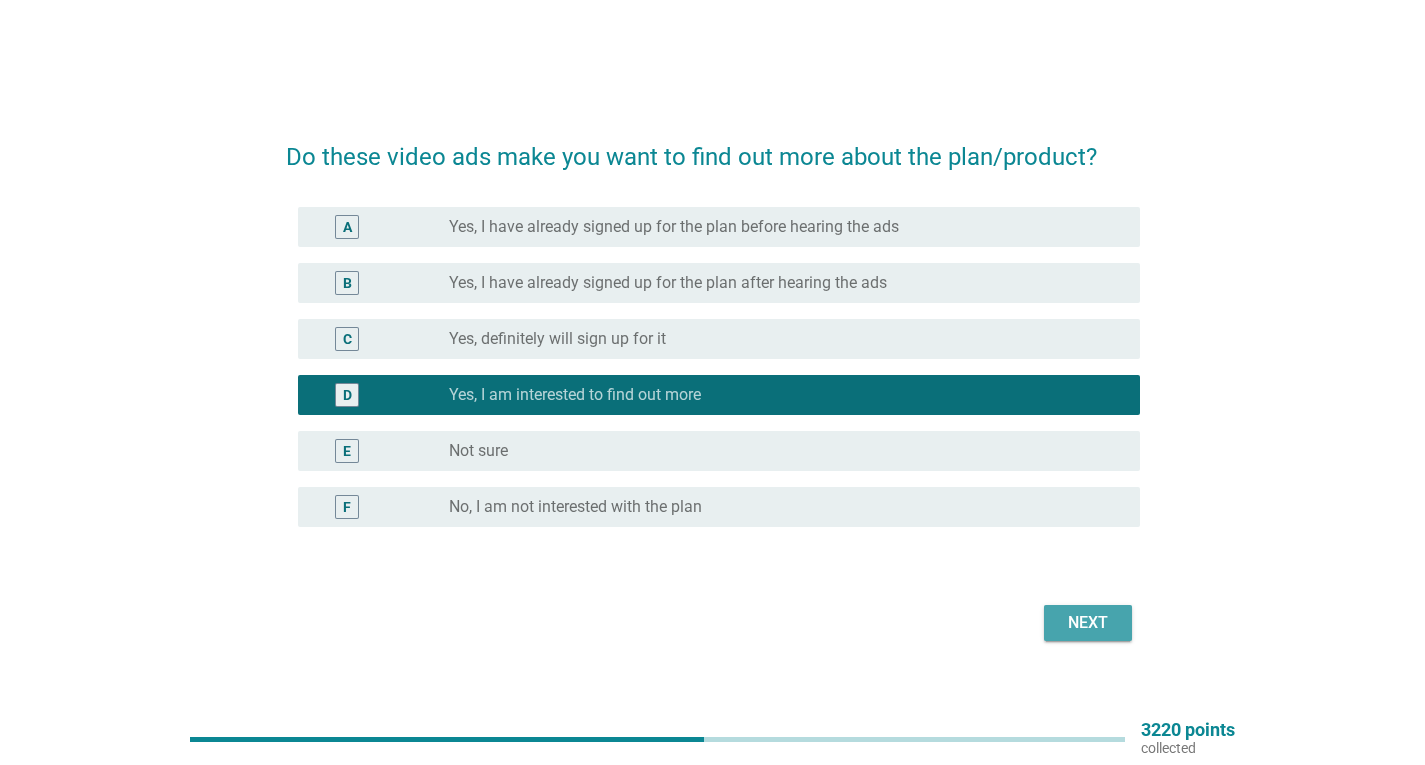 click on "Next" at bounding box center [1088, 623] 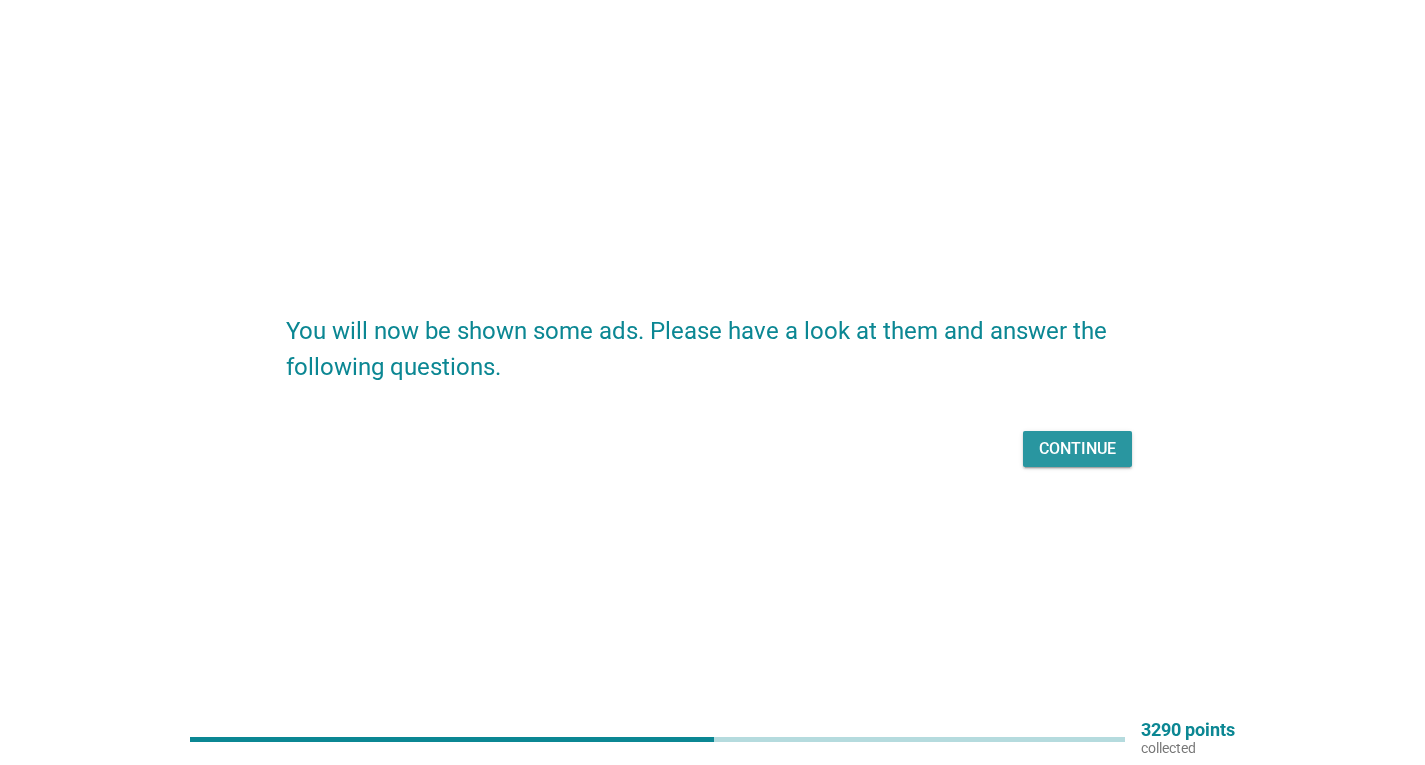 click on "Continue" at bounding box center (1077, 449) 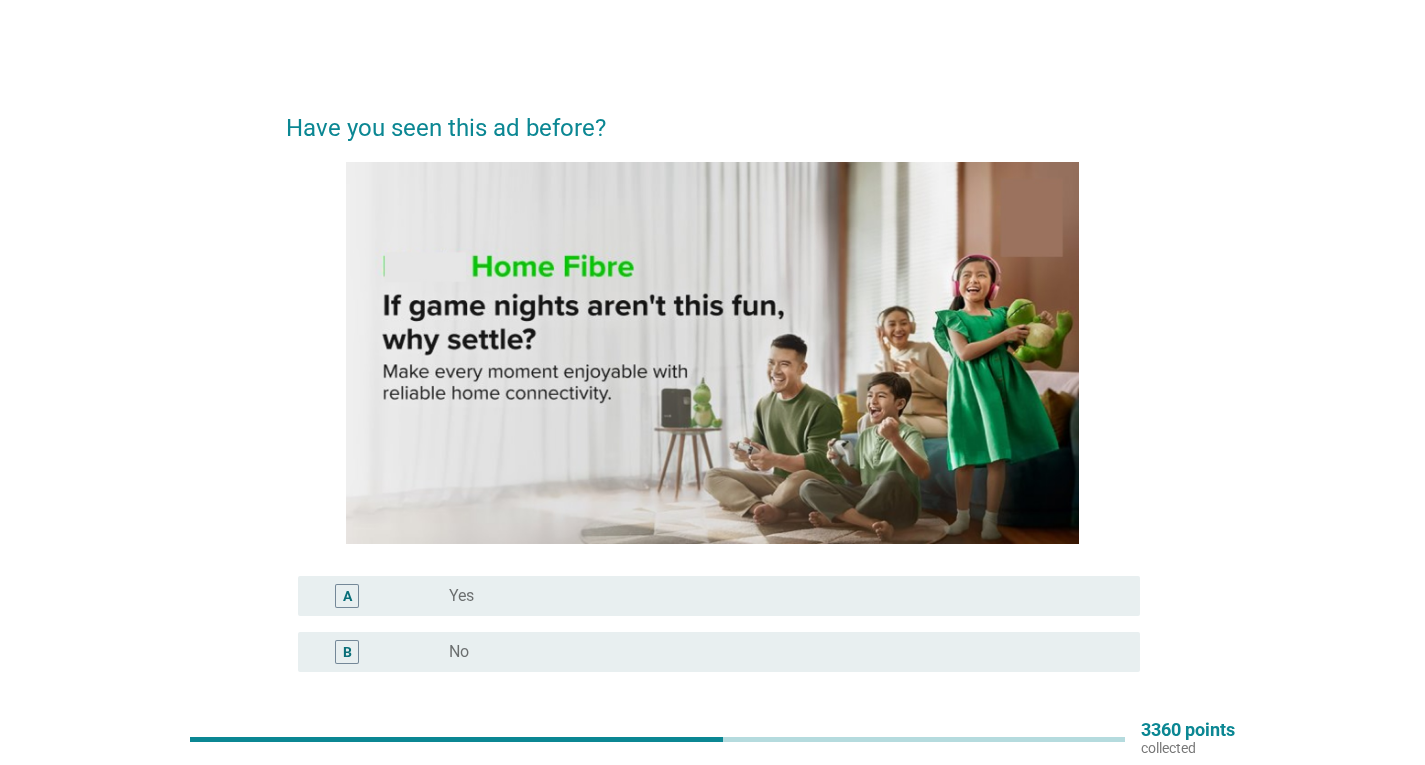 click on "radio_button_unchecked No" at bounding box center (778, 652) 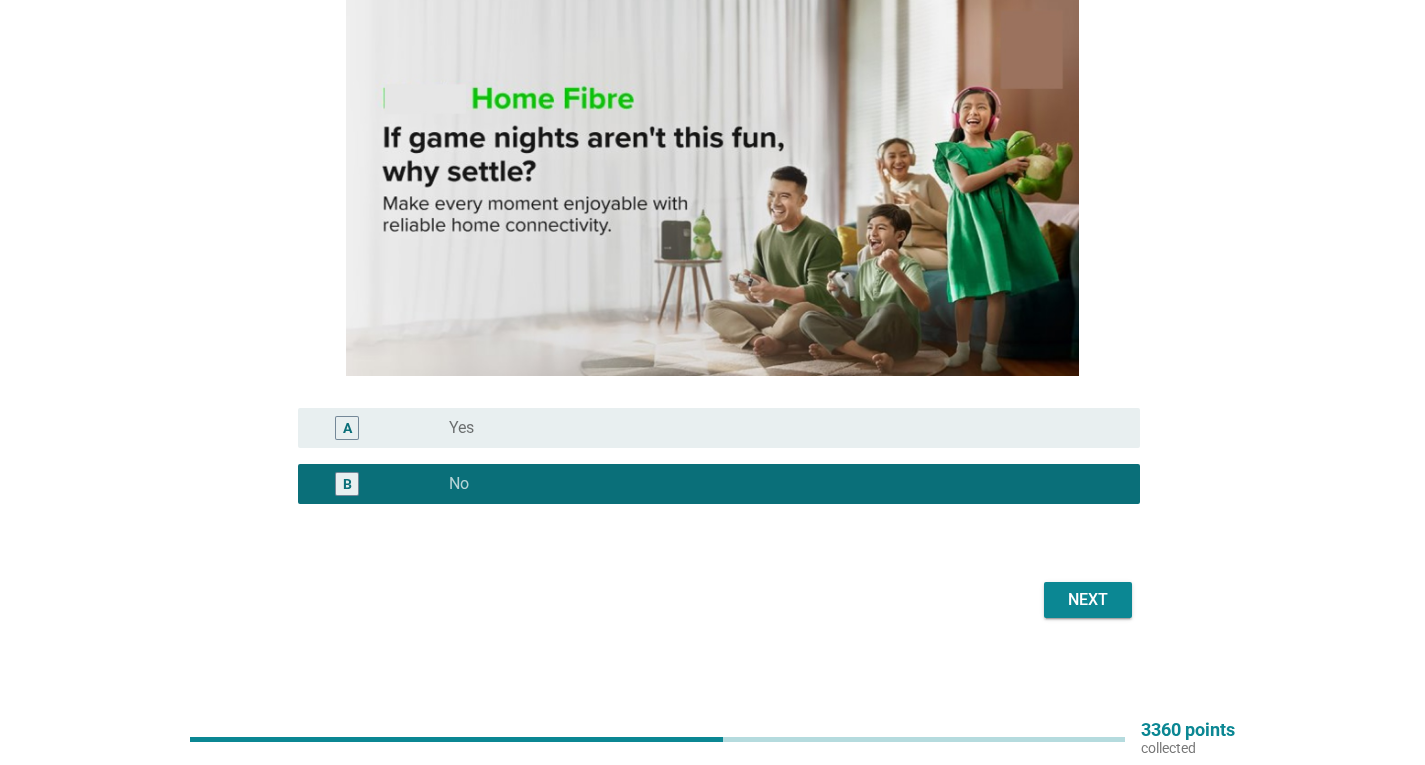scroll, scrollTop: 169, scrollLeft: 0, axis: vertical 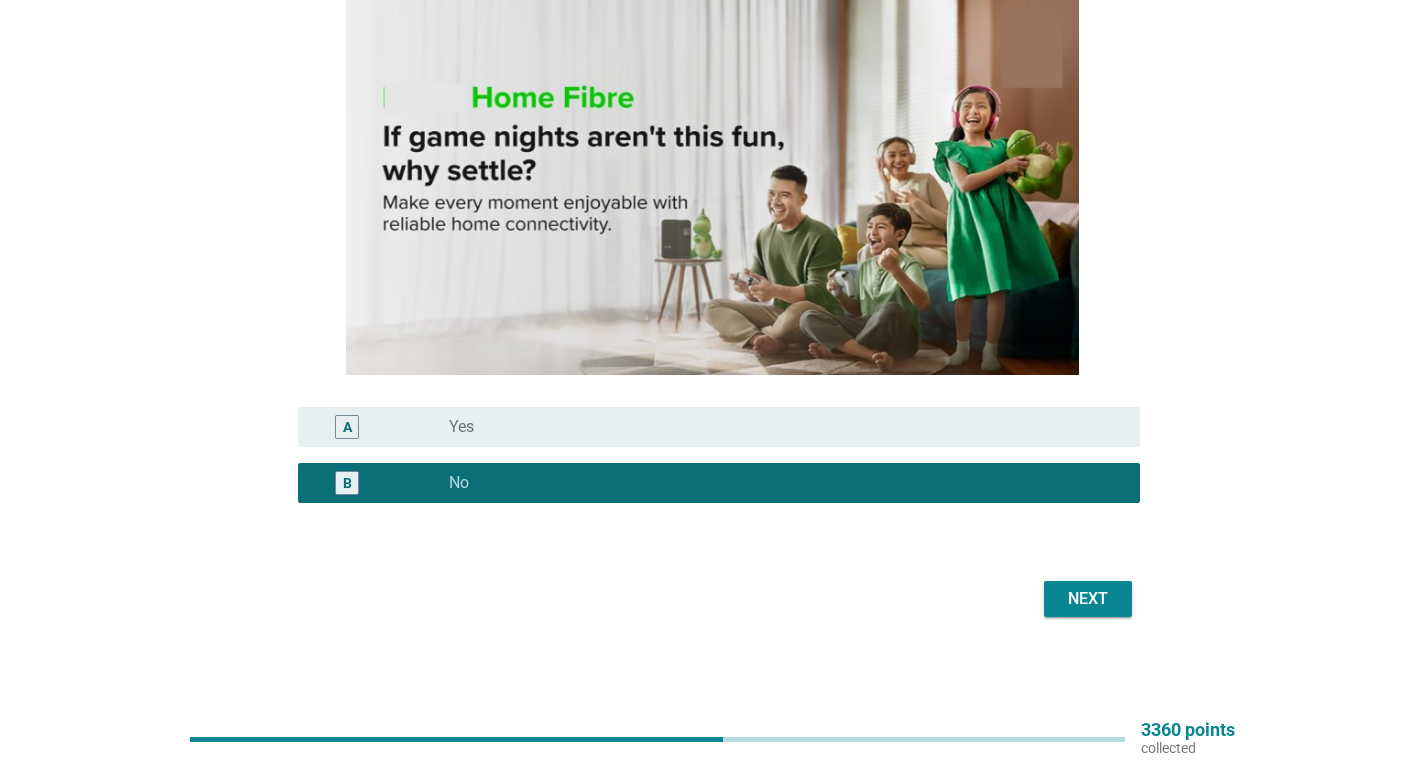 click on "Next" at bounding box center (1088, 599) 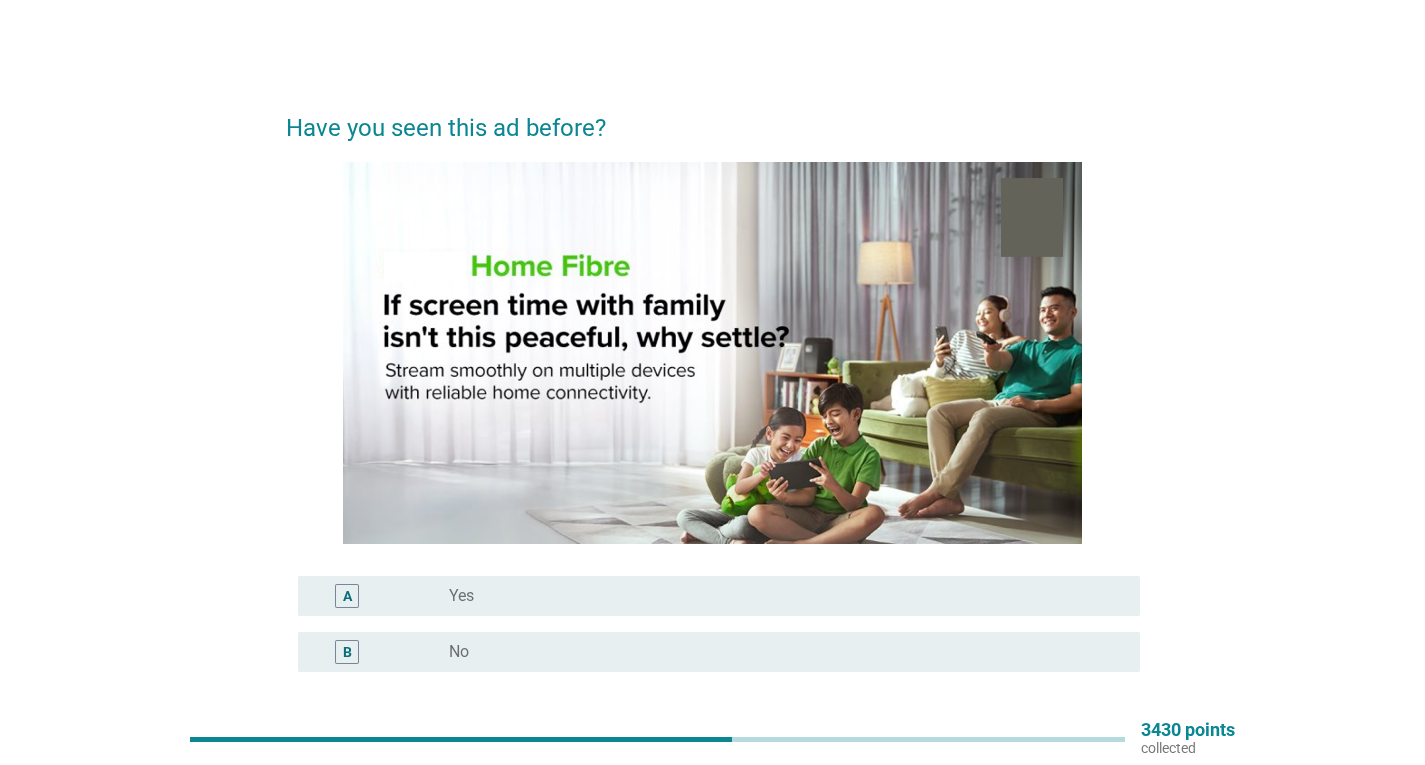 scroll, scrollTop: 169, scrollLeft: 0, axis: vertical 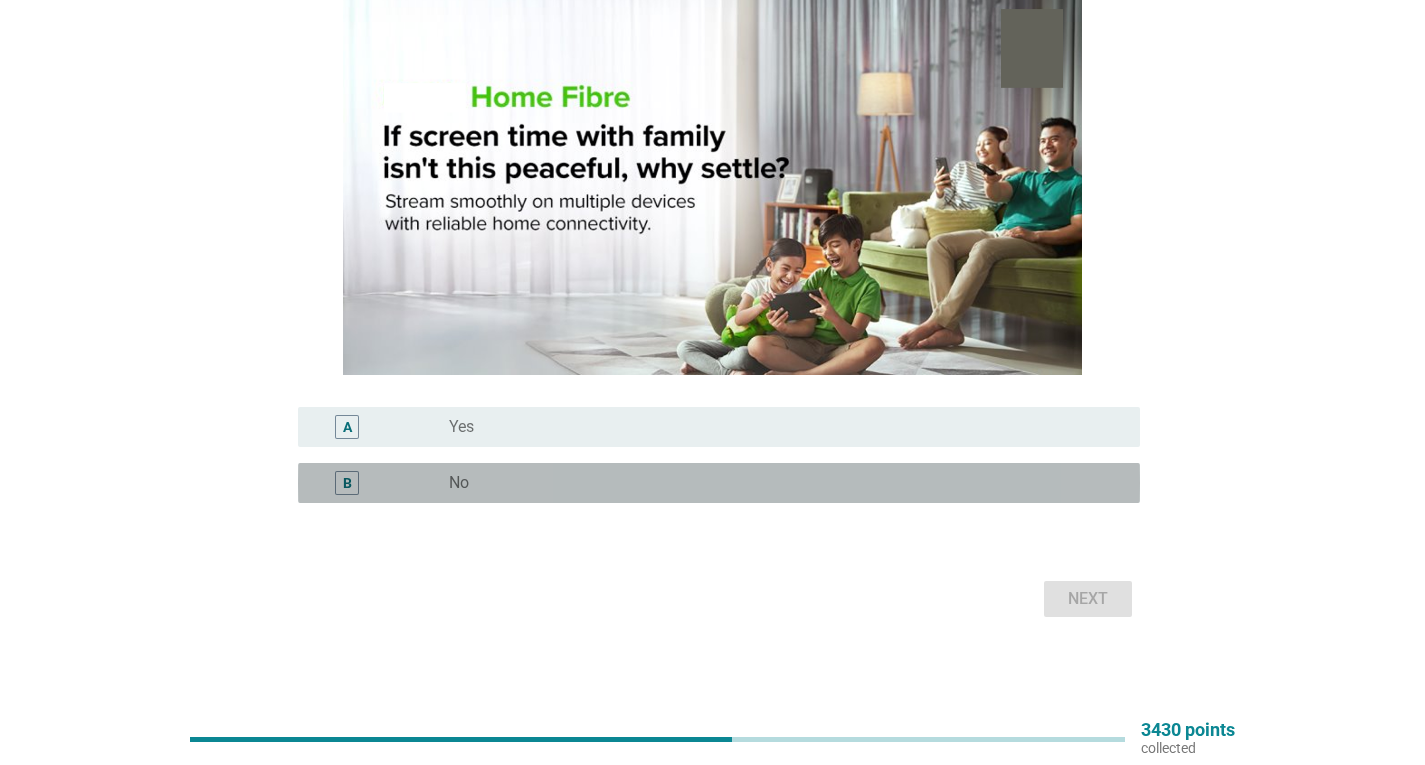 click on "radio_button_unchecked No" at bounding box center (786, 483) 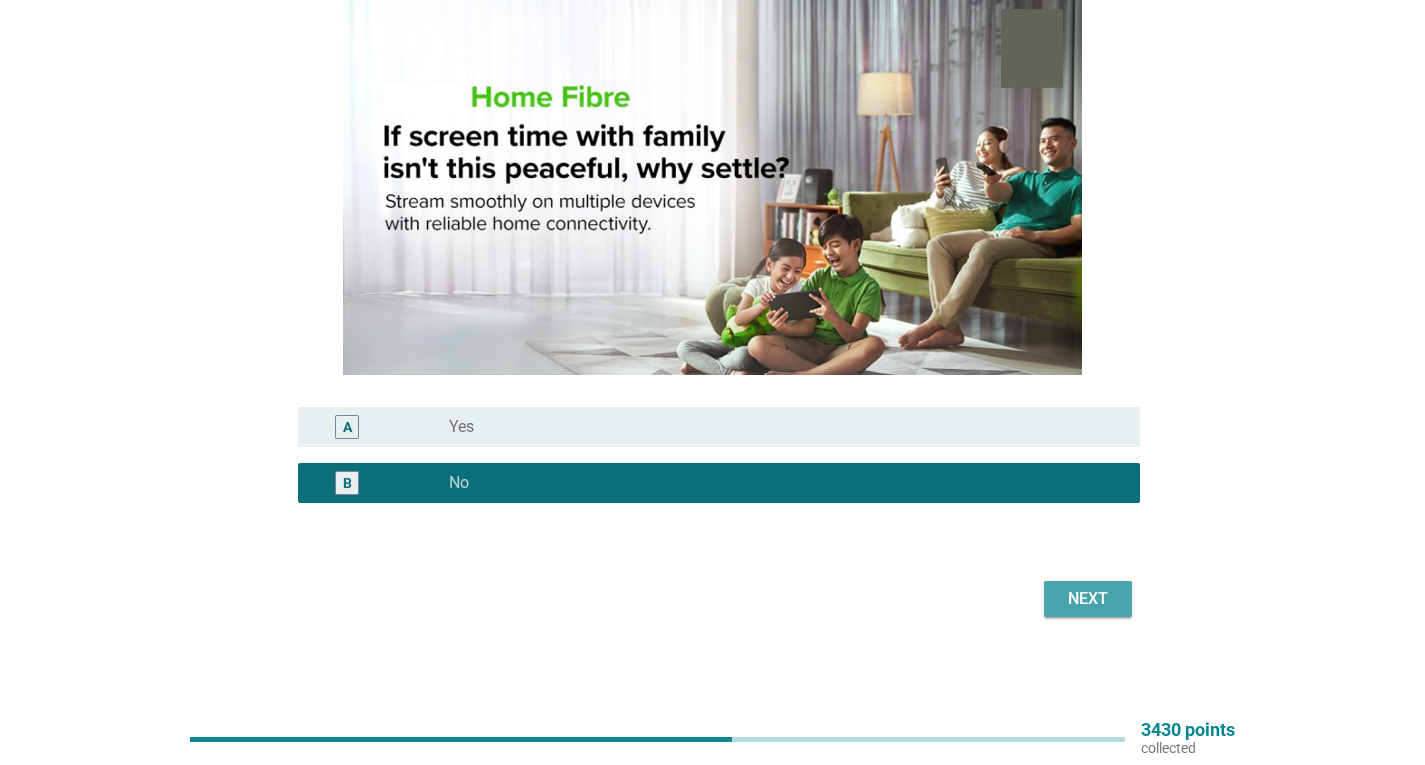 click on "Next" at bounding box center (1088, 599) 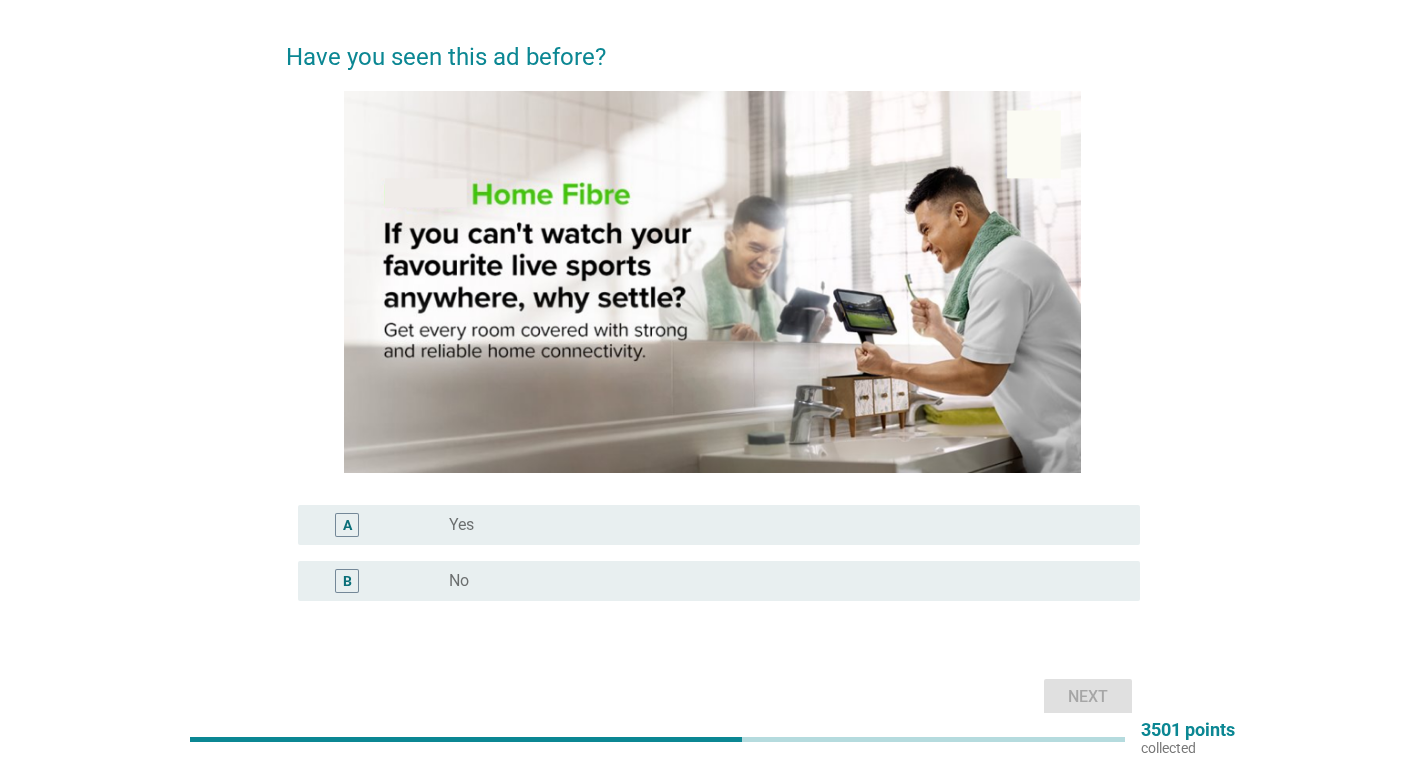scroll, scrollTop: 169, scrollLeft: 0, axis: vertical 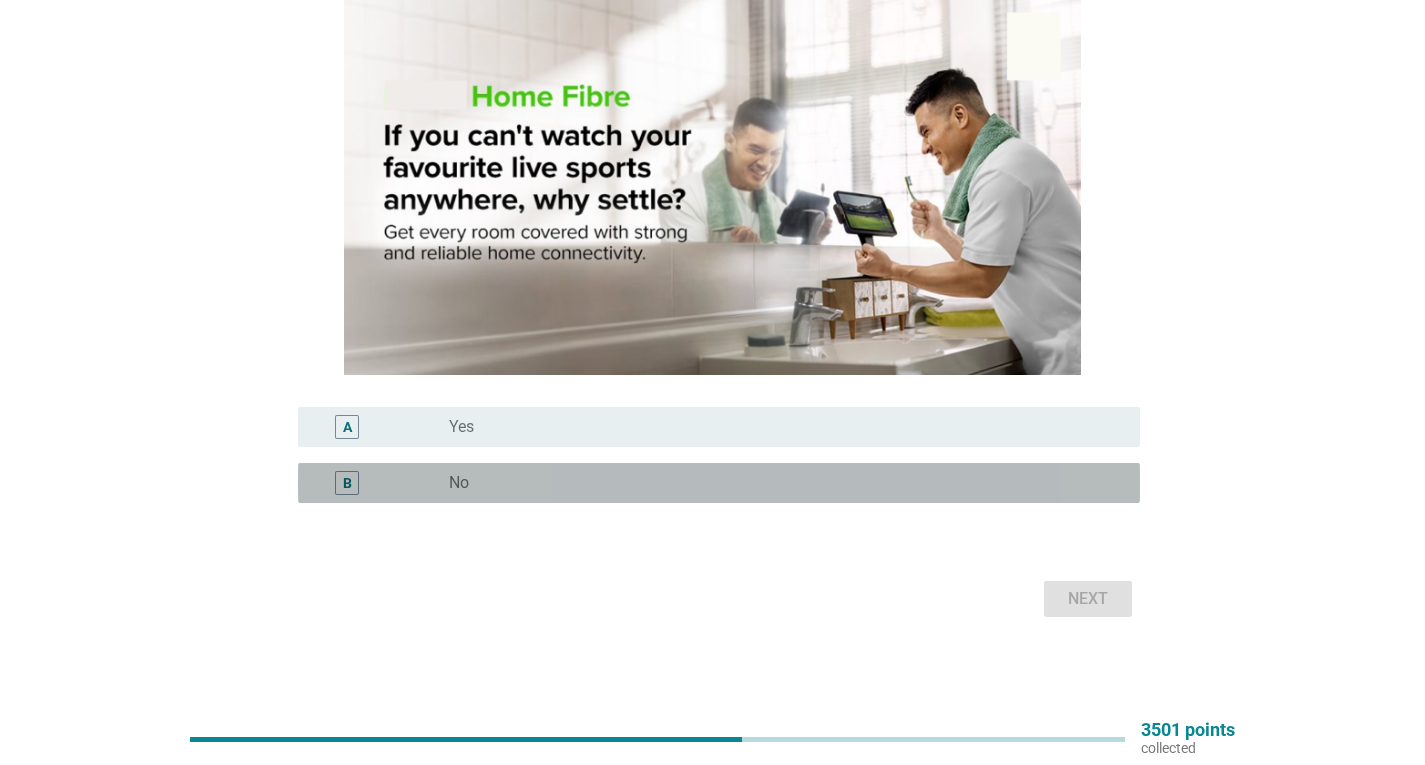 click on "radio_button_unchecked No" at bounding box center [778, 483] 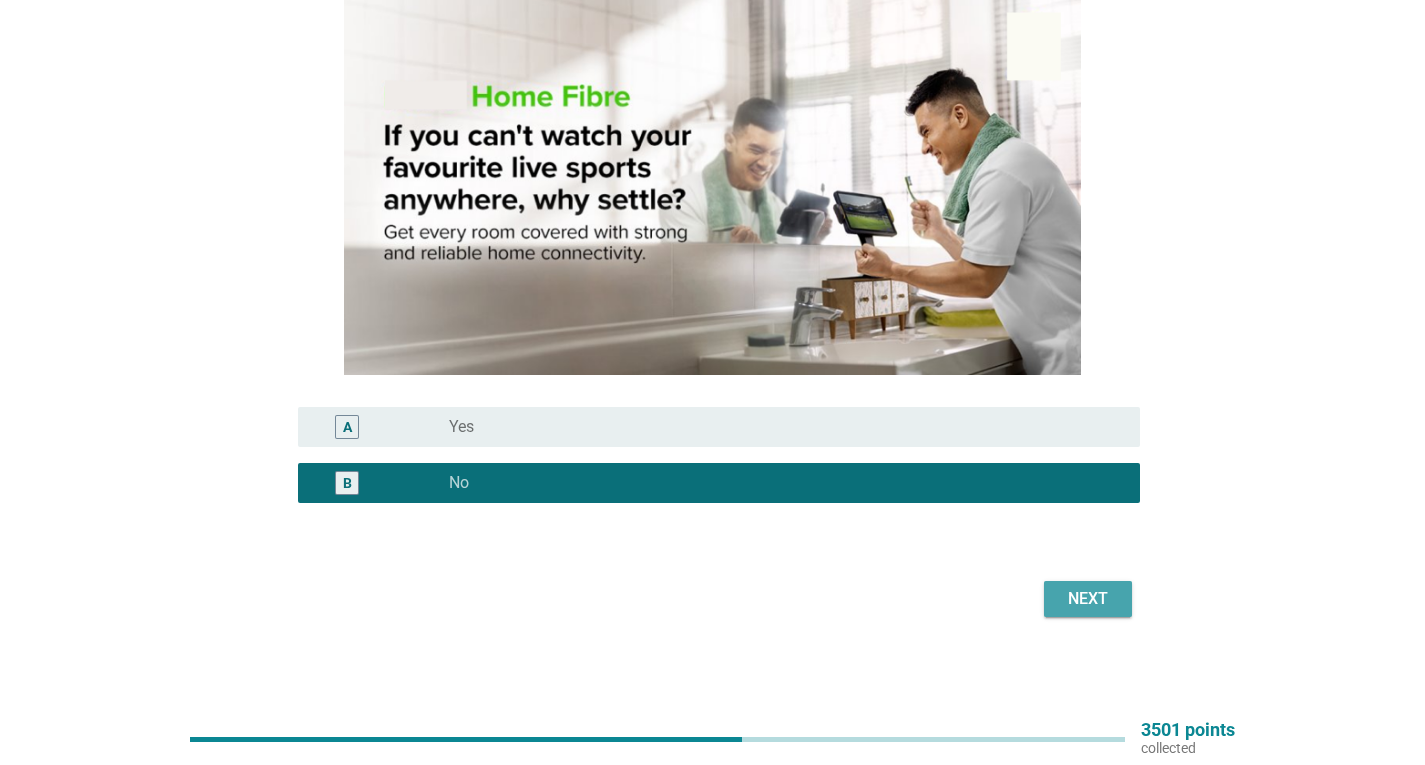click on "Next" at bounding box center [1088, 599] 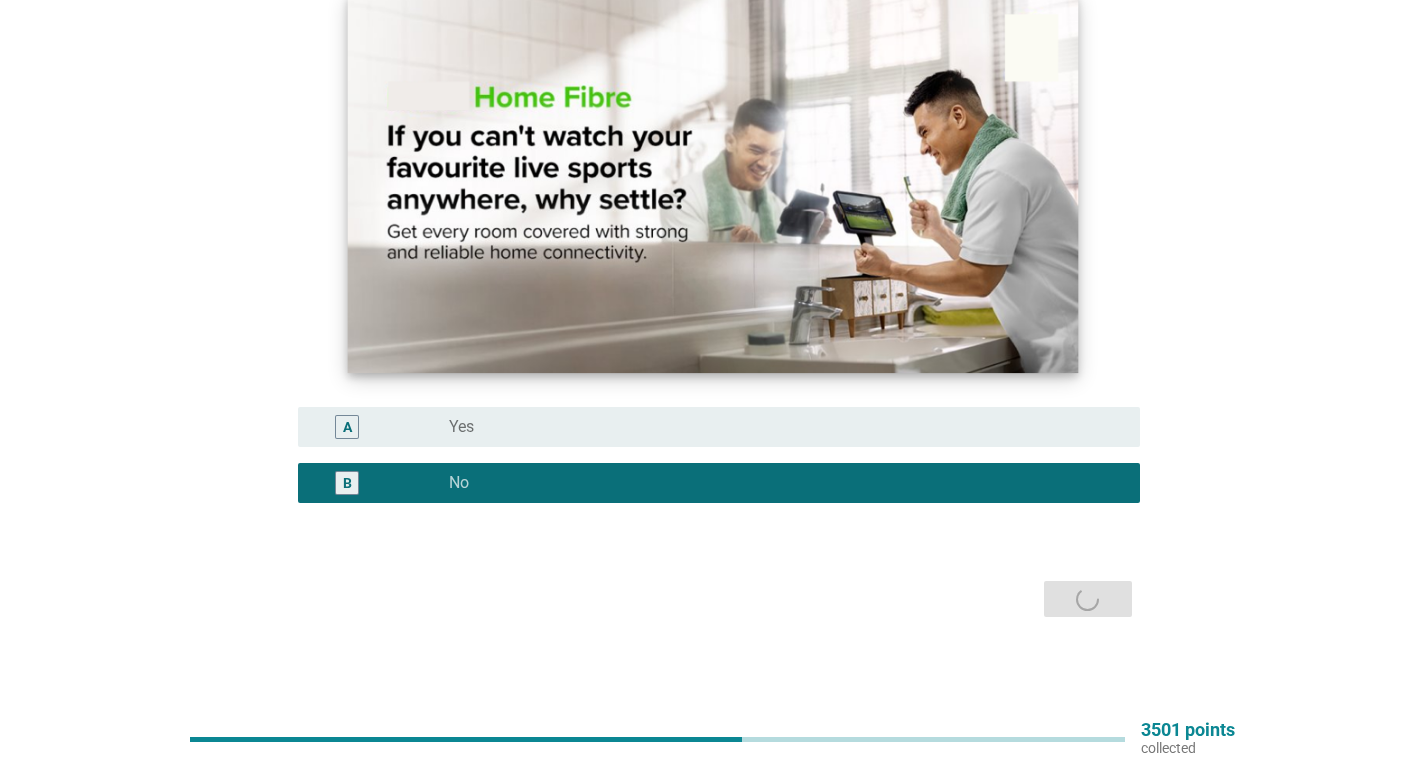 scroll, scrollTop: 0, scrollLeft: 0, axis: both 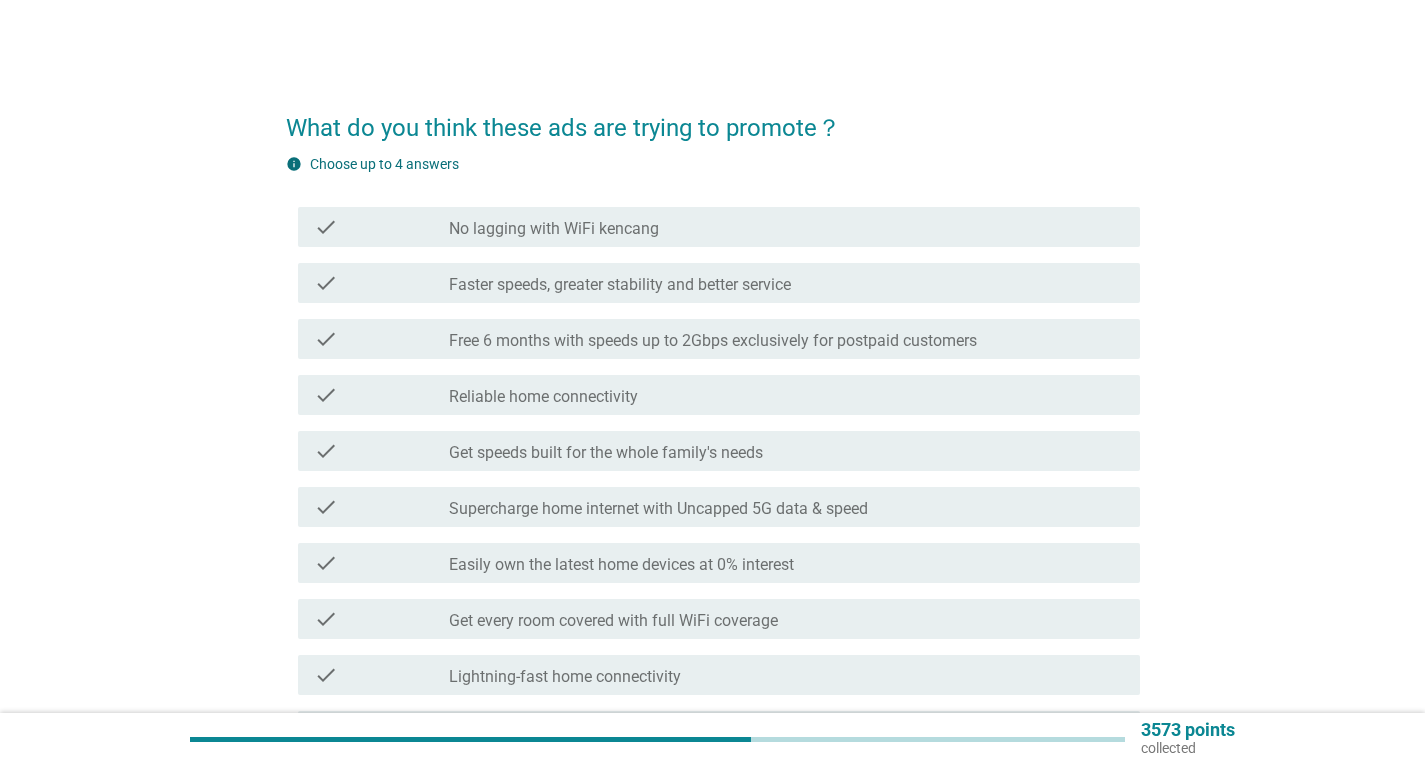 click on "check_box_outline_blank No lagging with WiFi kencang" at bounding box center [786, 227] 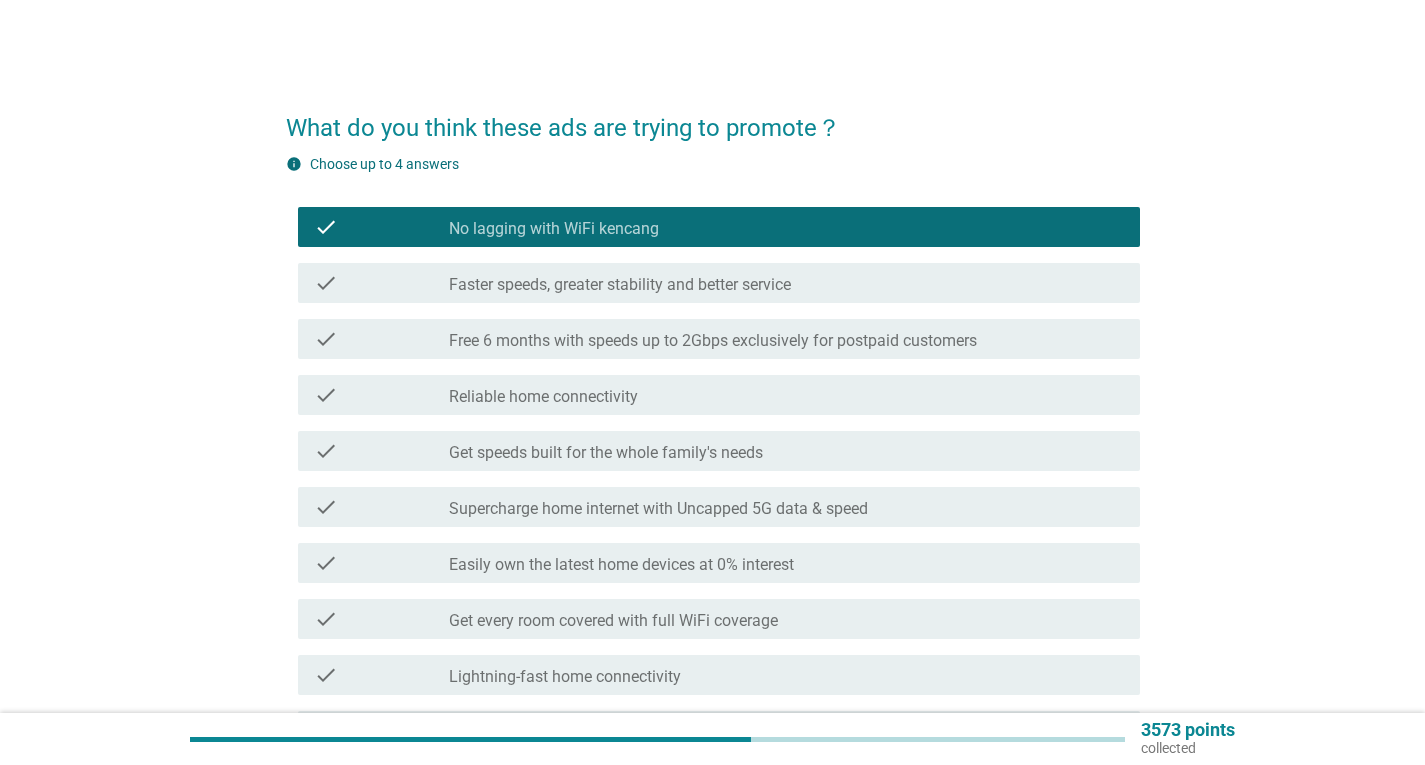 click on "check_box_outline_blank Faster speeds, greater stability and better service" at bounding box center (786, 283) 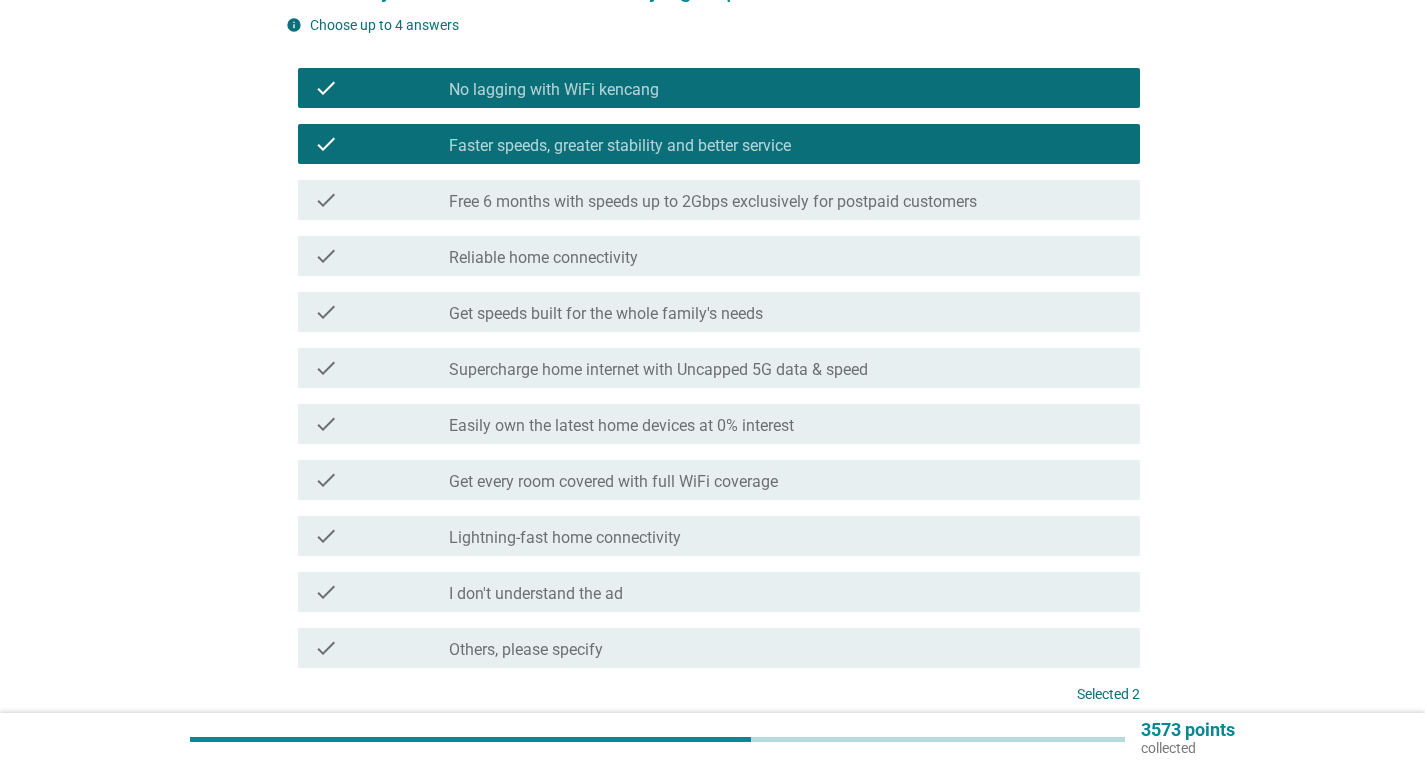 scroll, scrollTop: 300, scrollLeft: 0, axis: vertical 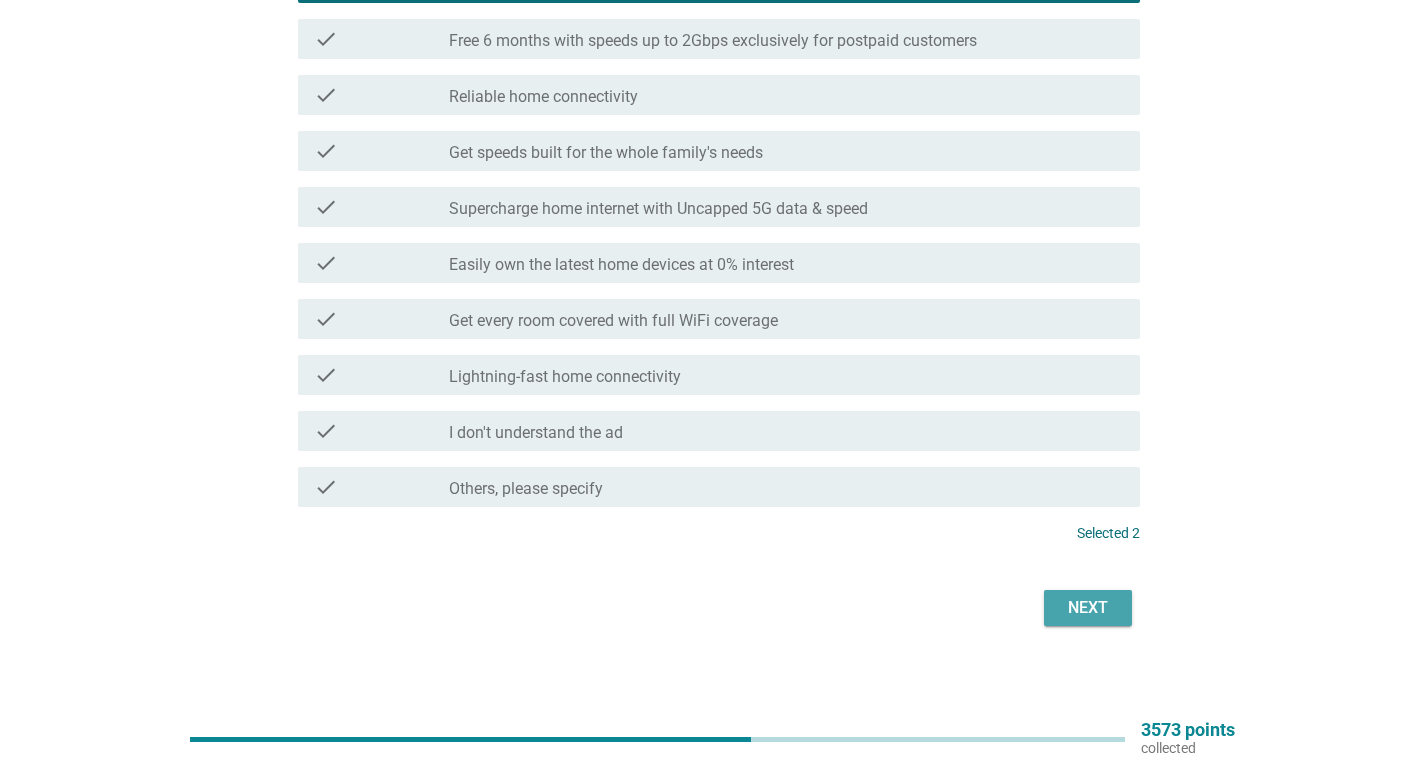 click on "Next" at bounding box center [1088, 608] 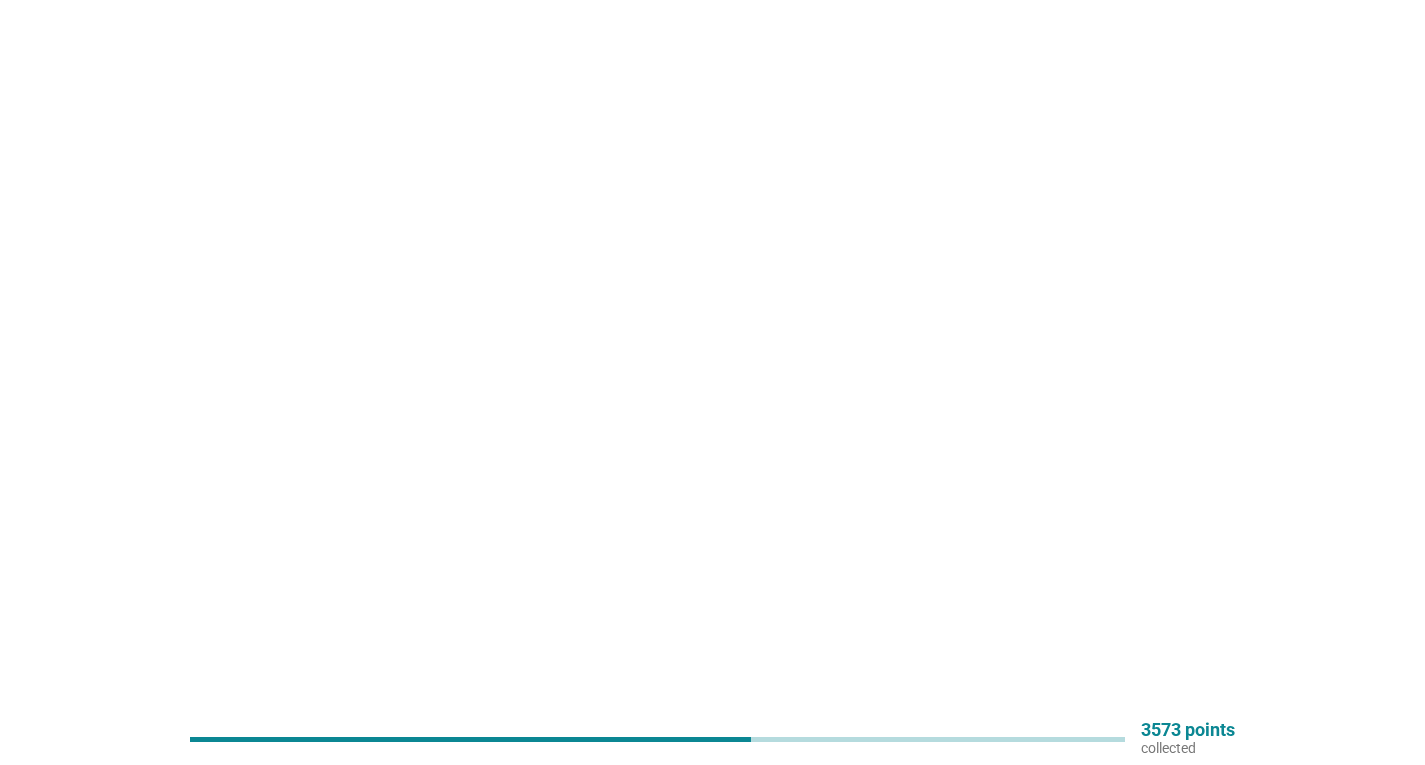 scroll, scrollTop: 0, scrollLeft: 0, axis: both 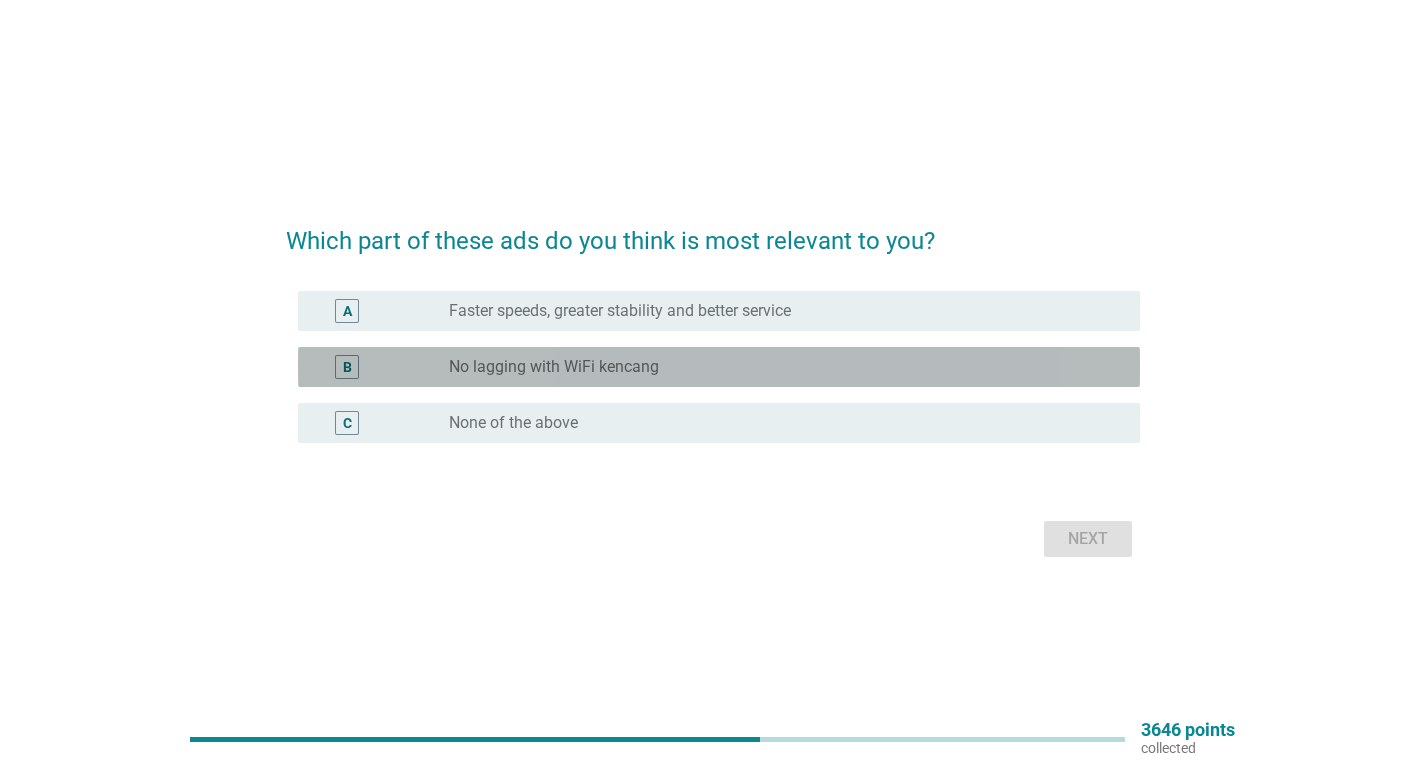 click on "radio_button_unchecked No lagging with WiFi kencang" at bounding box center [778, 367] 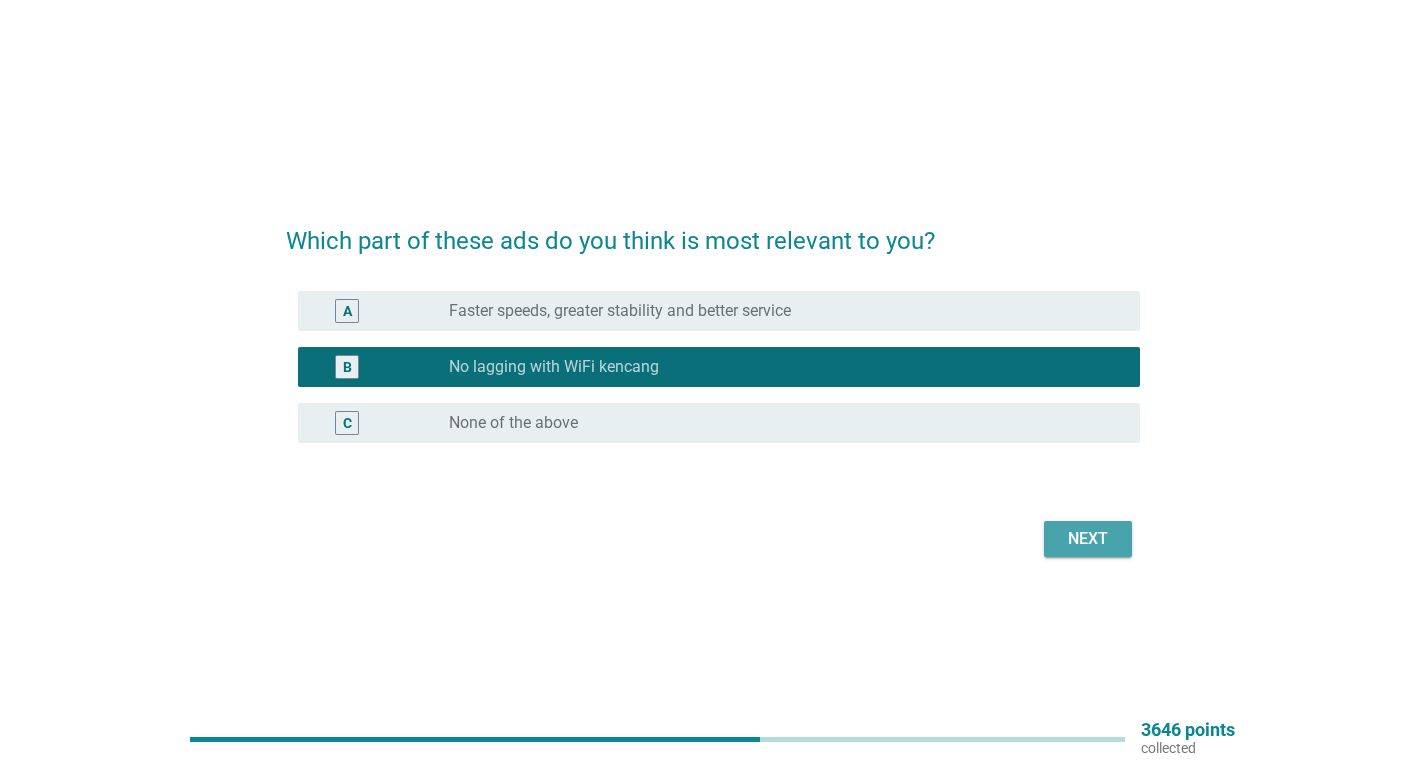 click on "Next" at bounding box center (1088, 539) 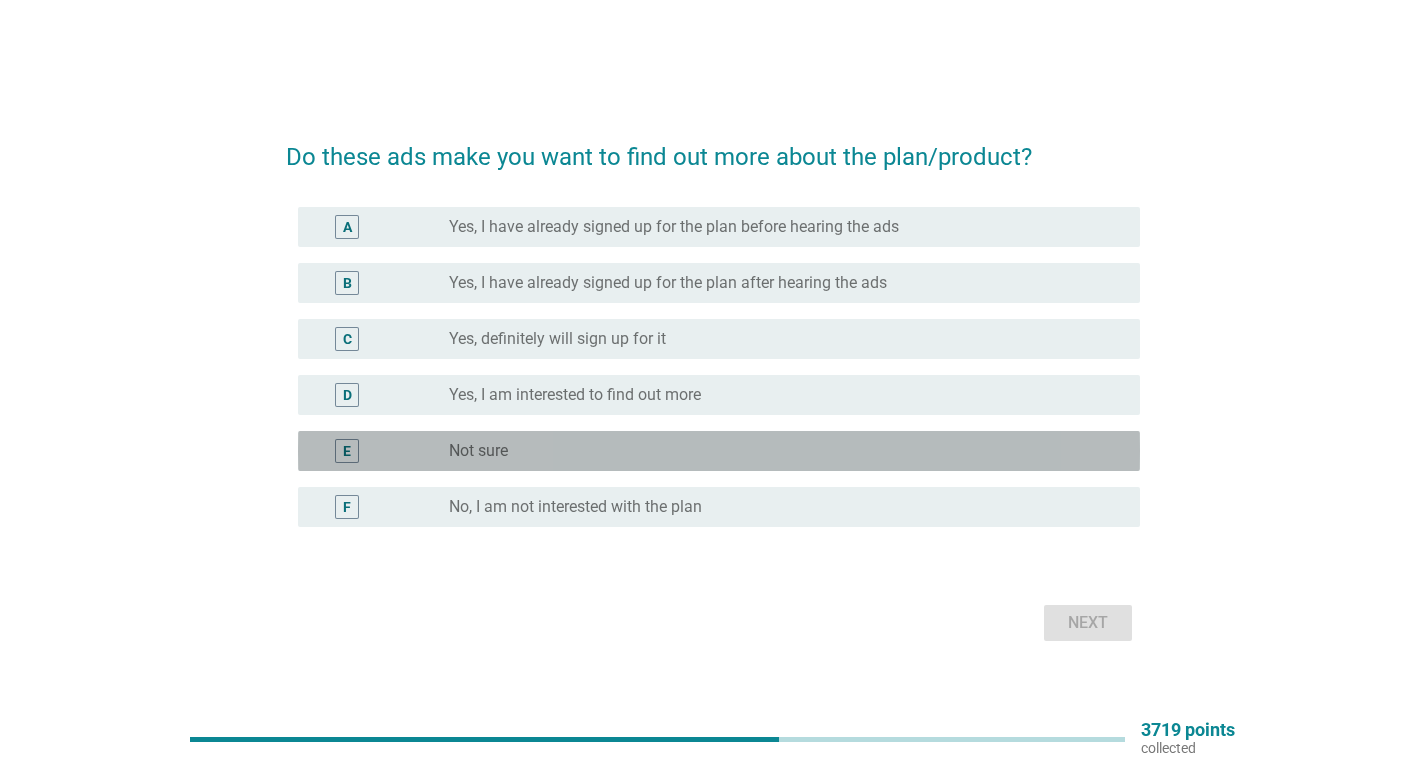 click on "radio_button_unchecked Not sure" at bounding box center (778, 451) 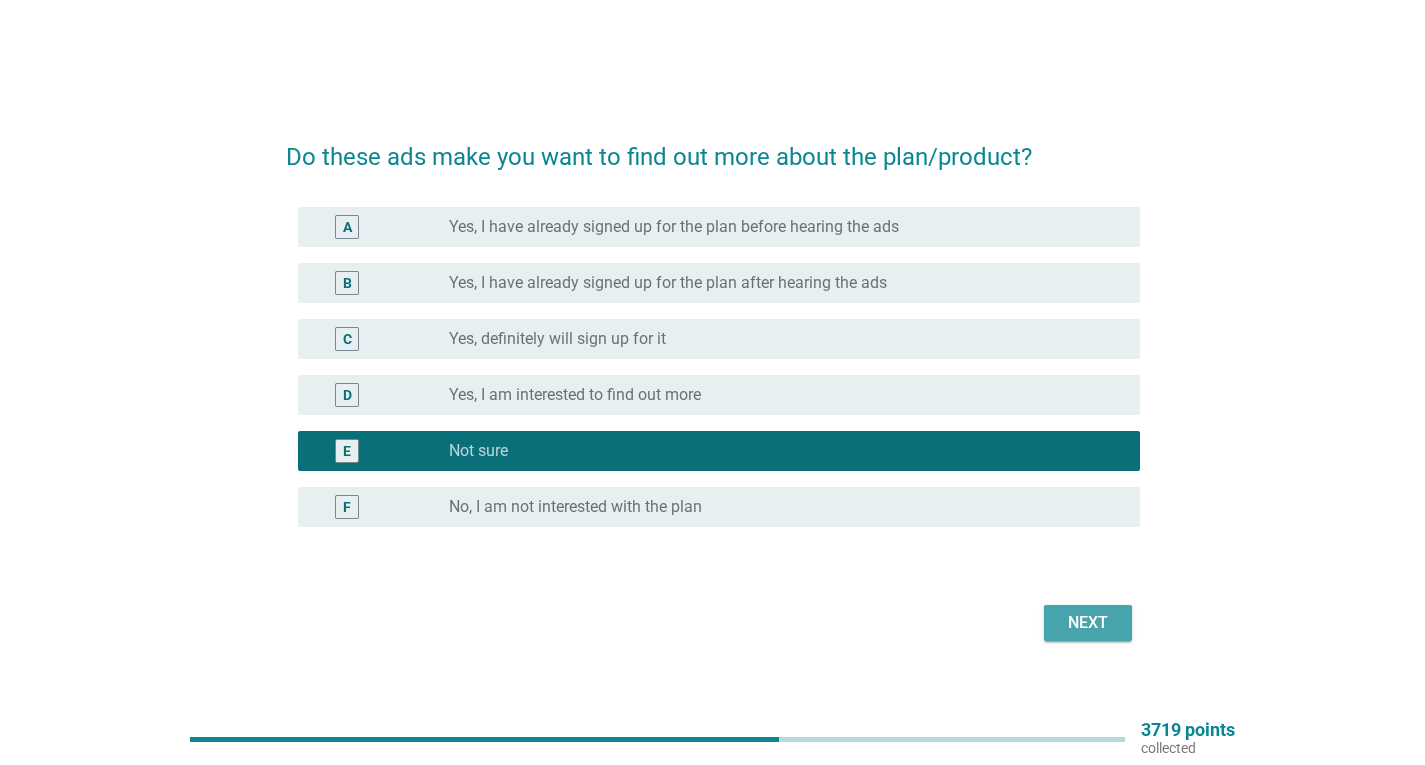 click on "Next" at bounding box center (1088, 623) 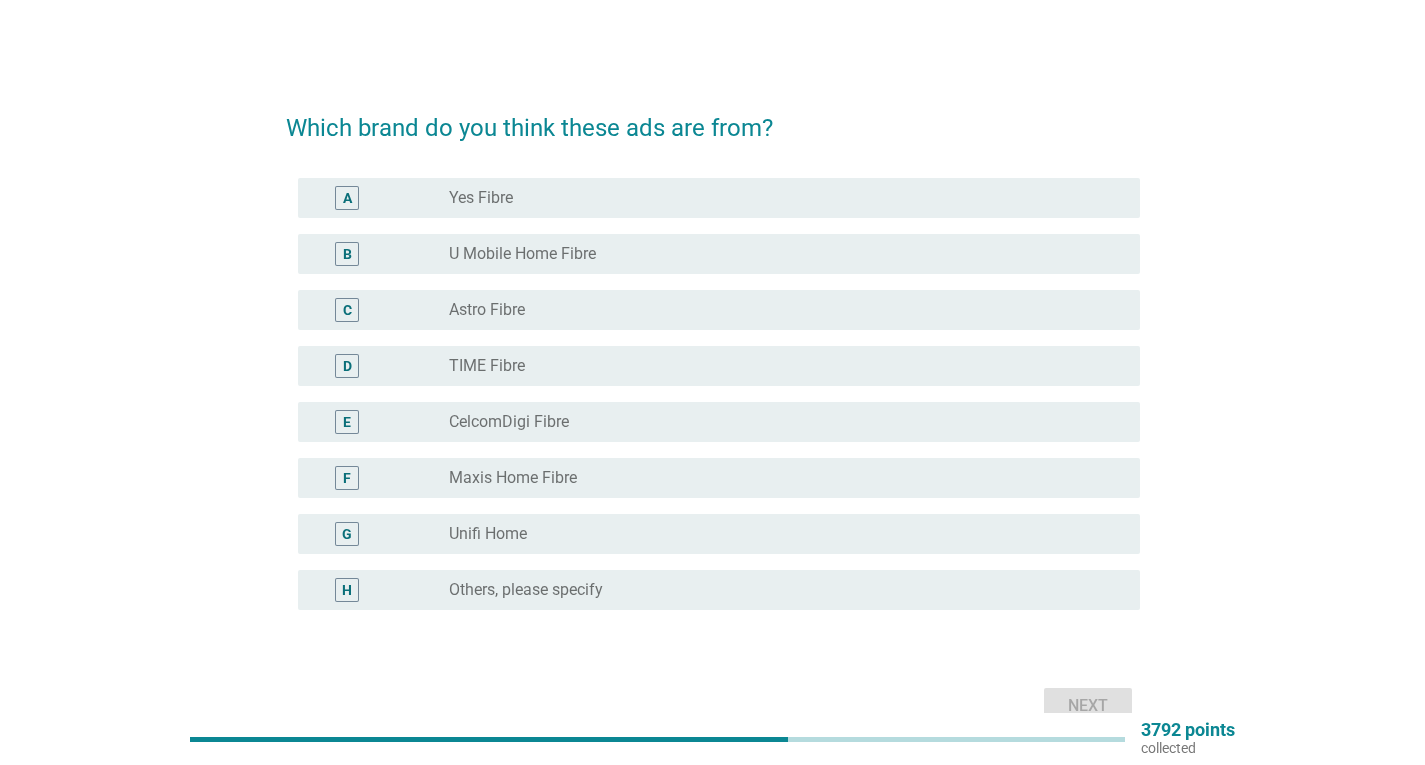 drag, startPoint x: 715, startPoint y: 478, endPoint x: 727, endPoint y: 487, distance: 15 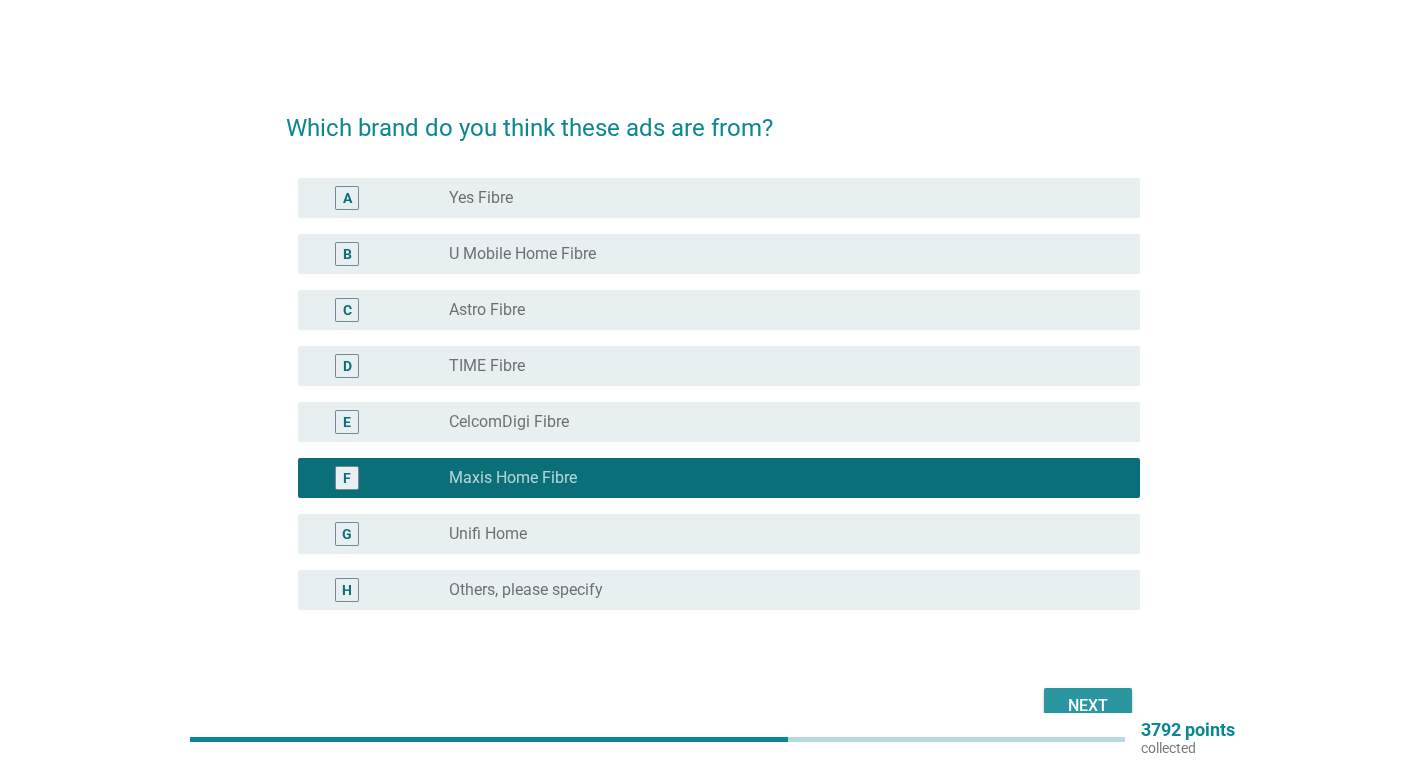 click on "Next" at bounding box center [1088, 706] 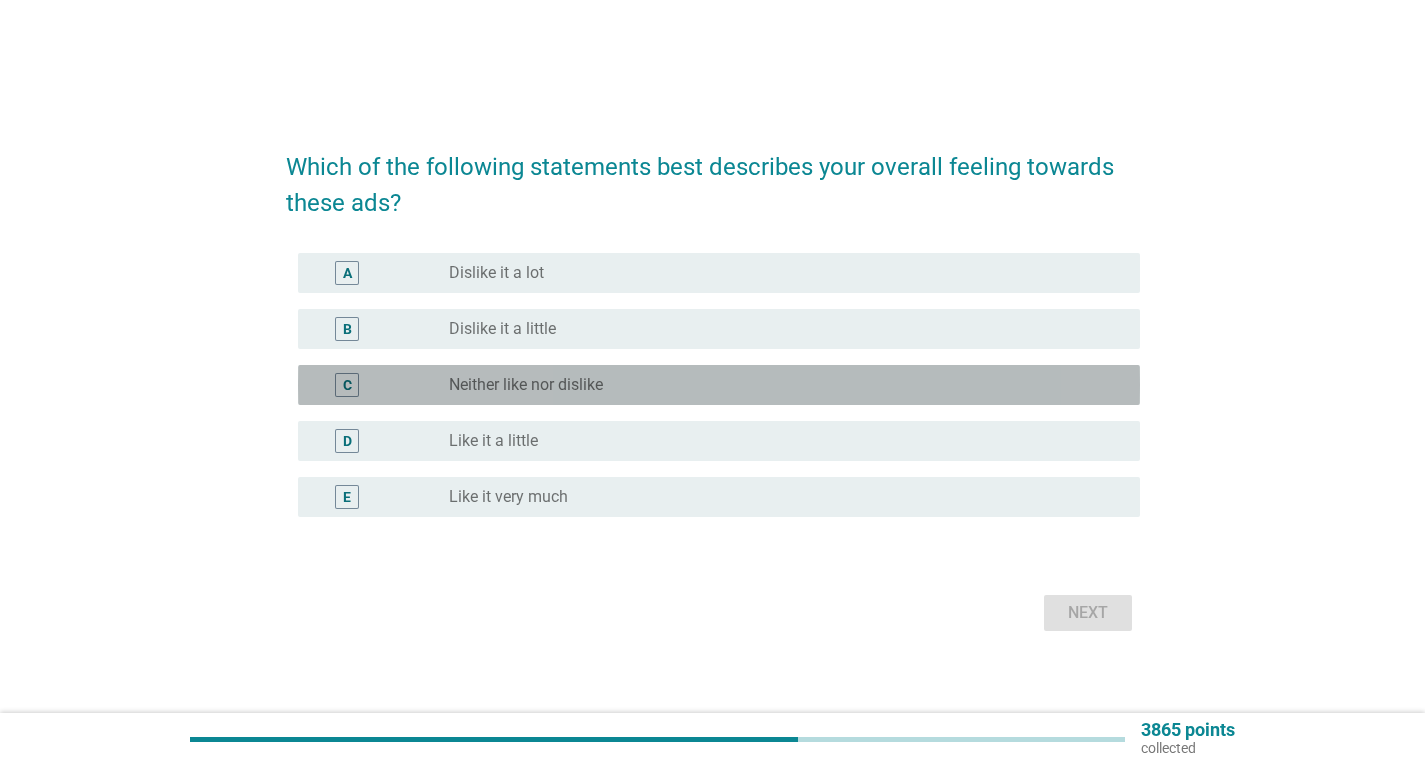 drag, startPoint x: 662, startPoint y: 396, endPoint x: 754, endPoint y: 443, distance: 103.31021 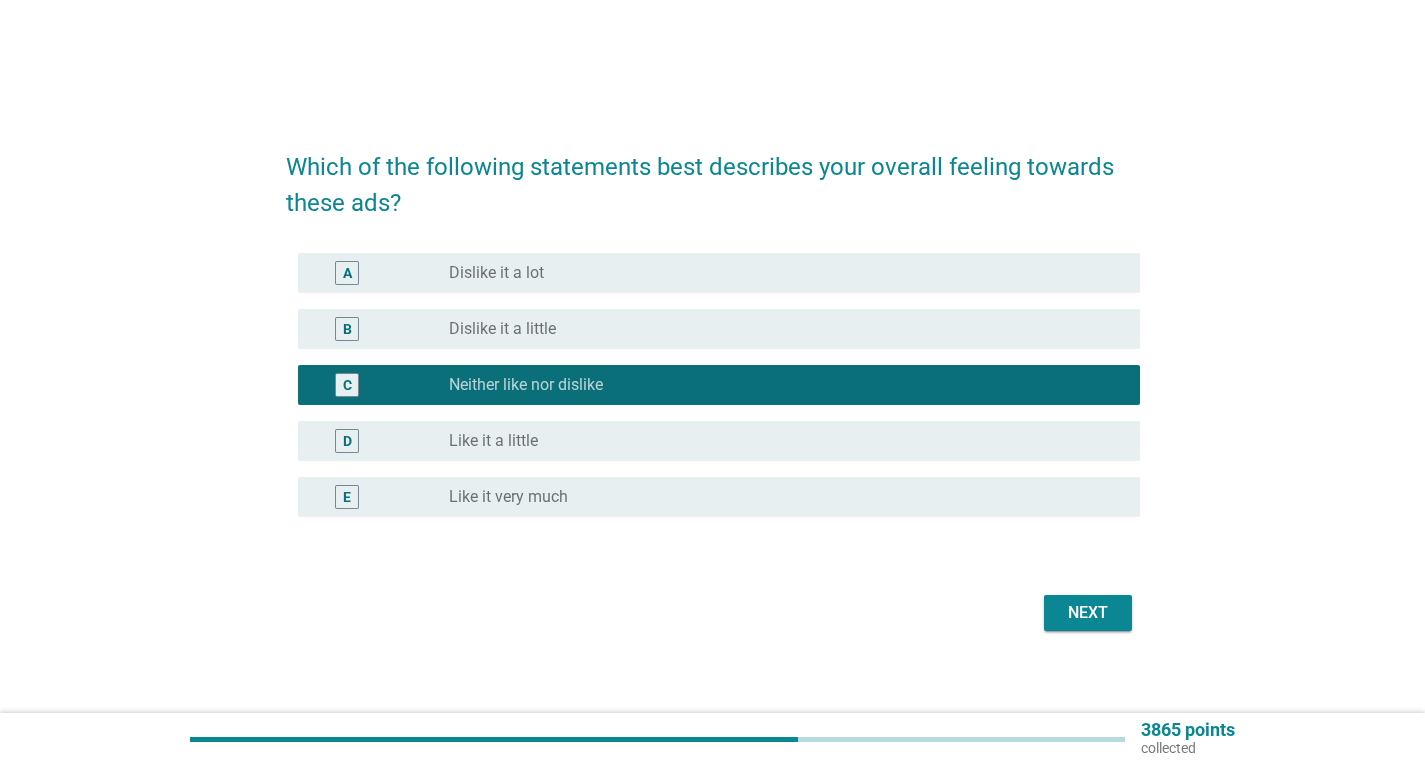 click on "Next" at bounding box center (1088, 613) 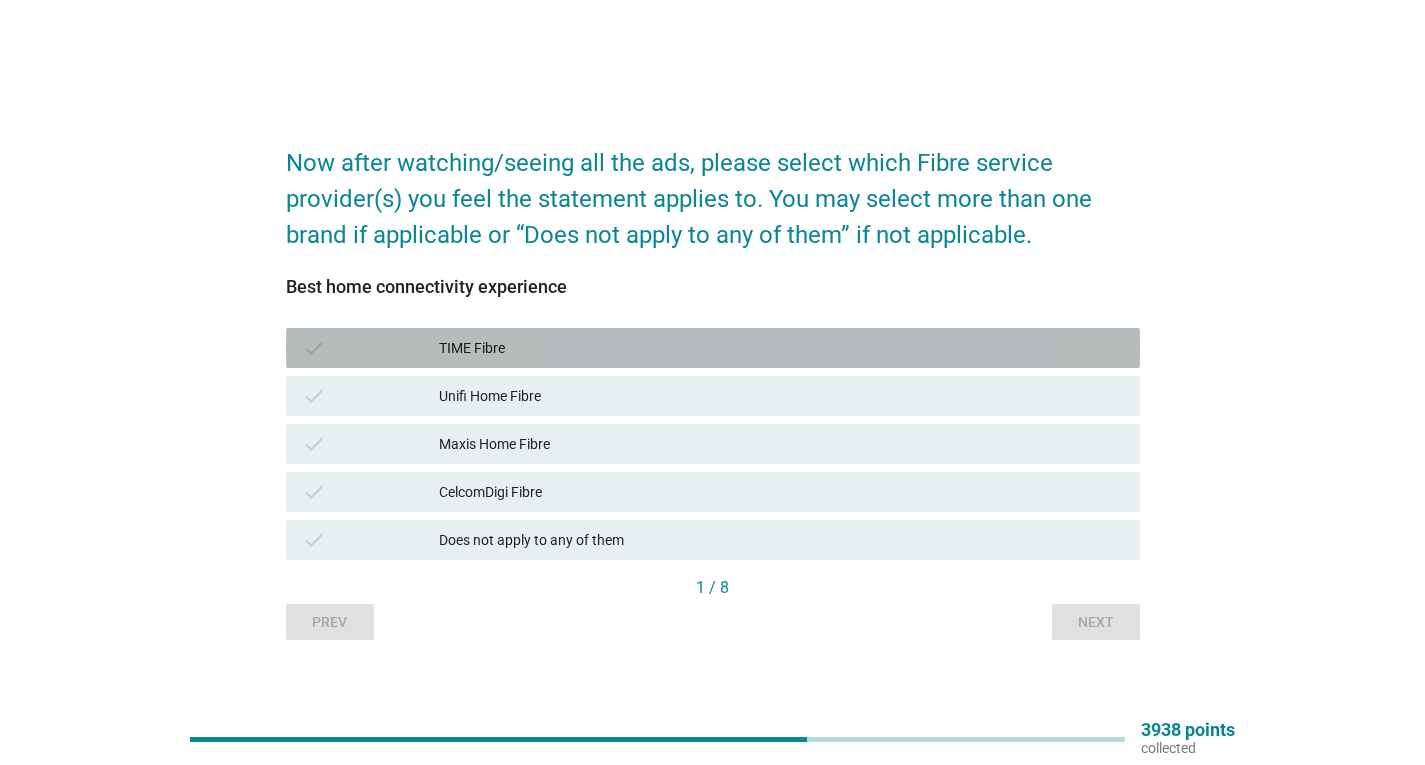 click on "TIME Fibre" at bounding box center [781, 348] 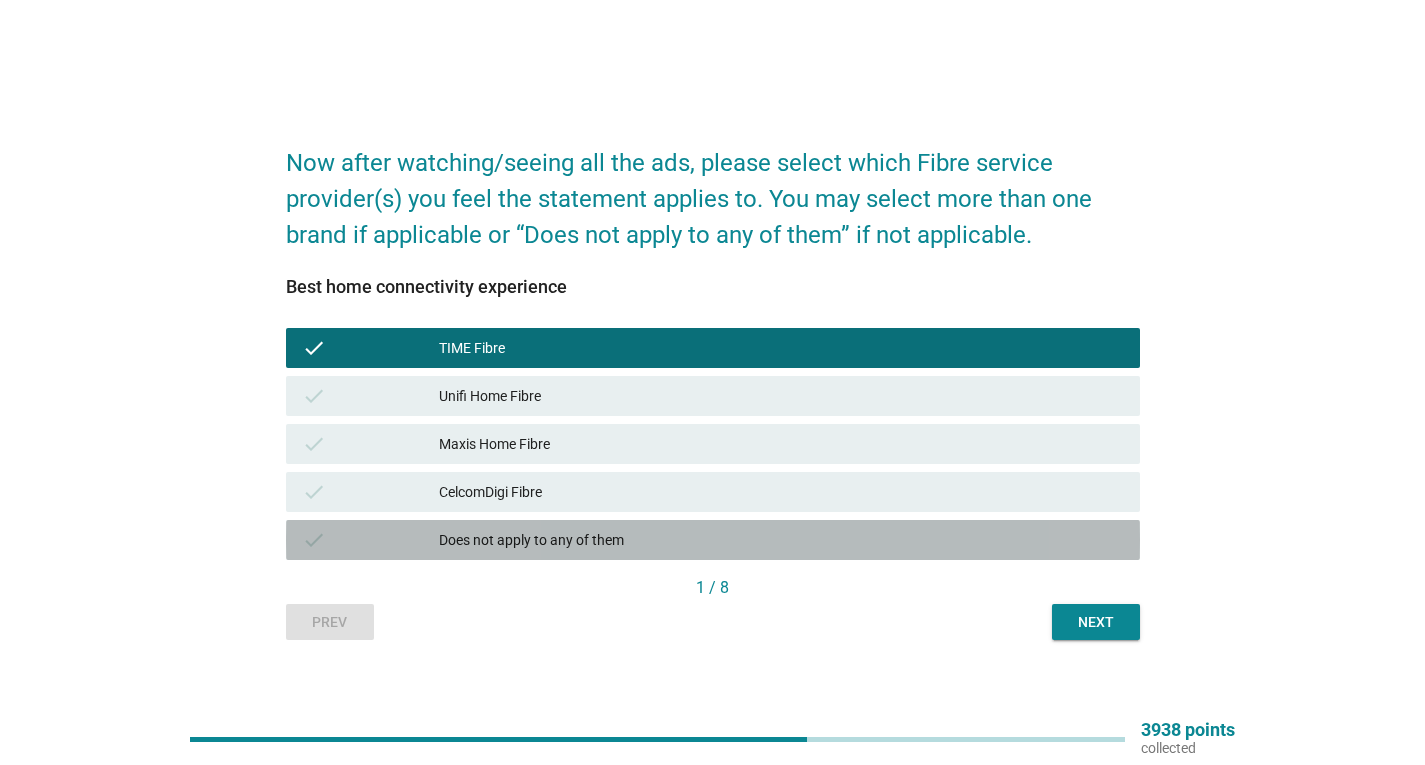 click on "Does not apply to any of them" at bounding box center (781, 540) 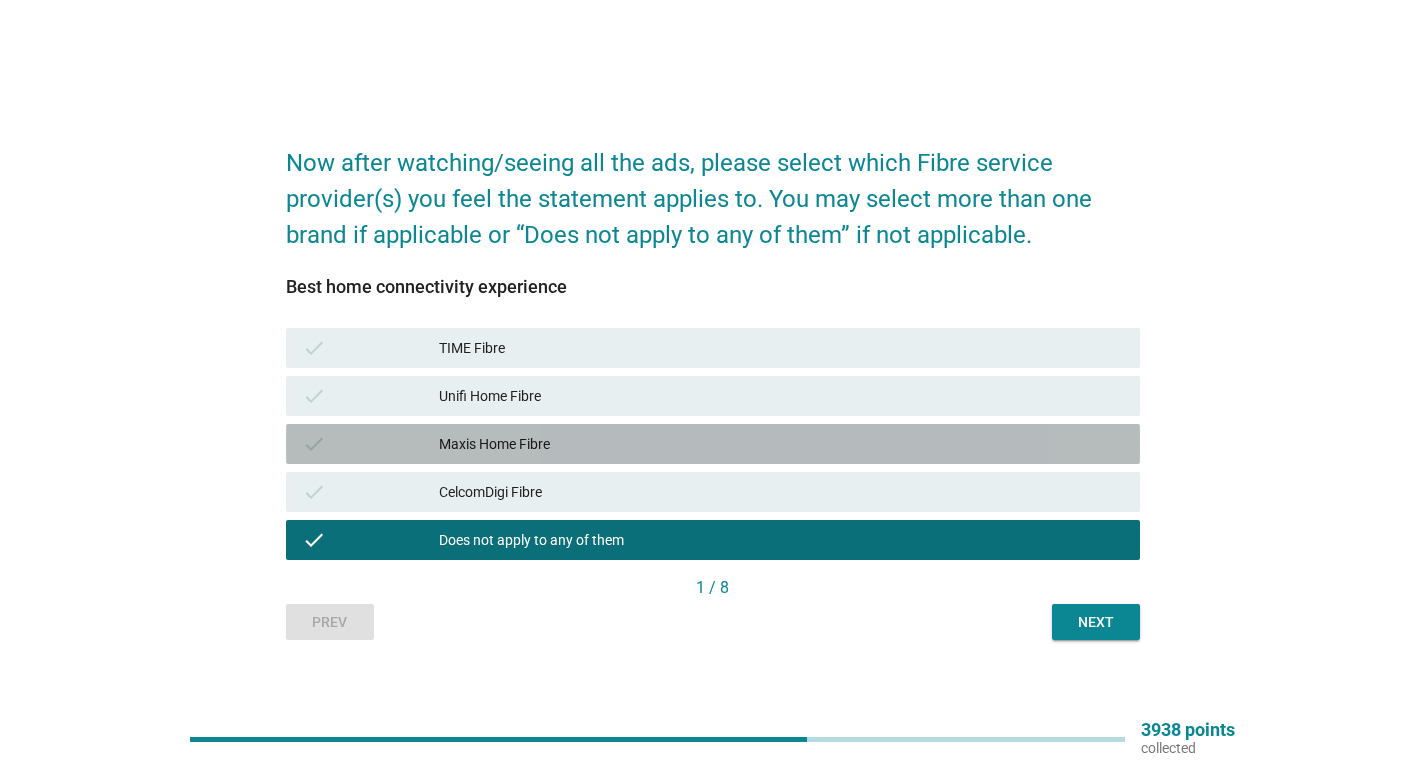 click on "Maxis Home Fibre" at bounding box center [781, 444] 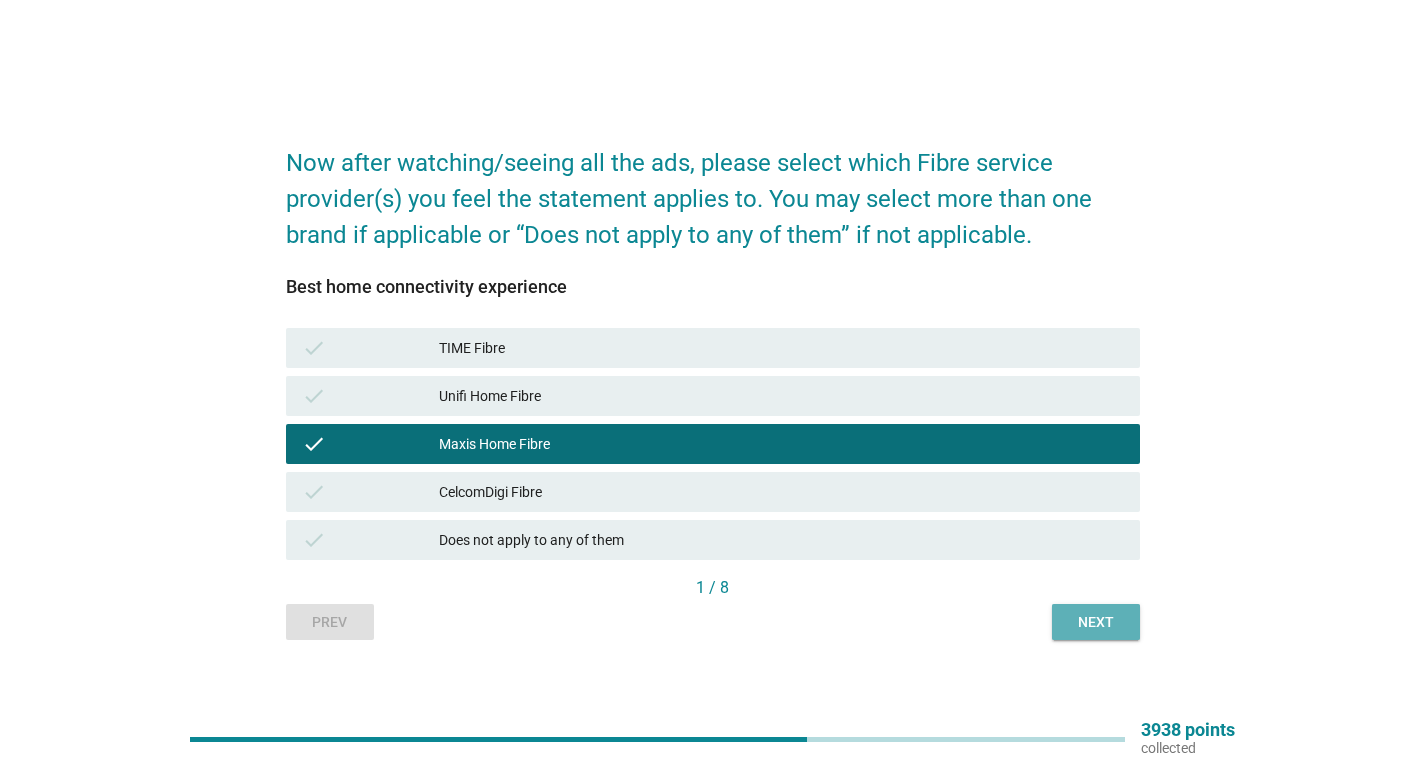 click on "Next" at bounding box center [1096, 622] 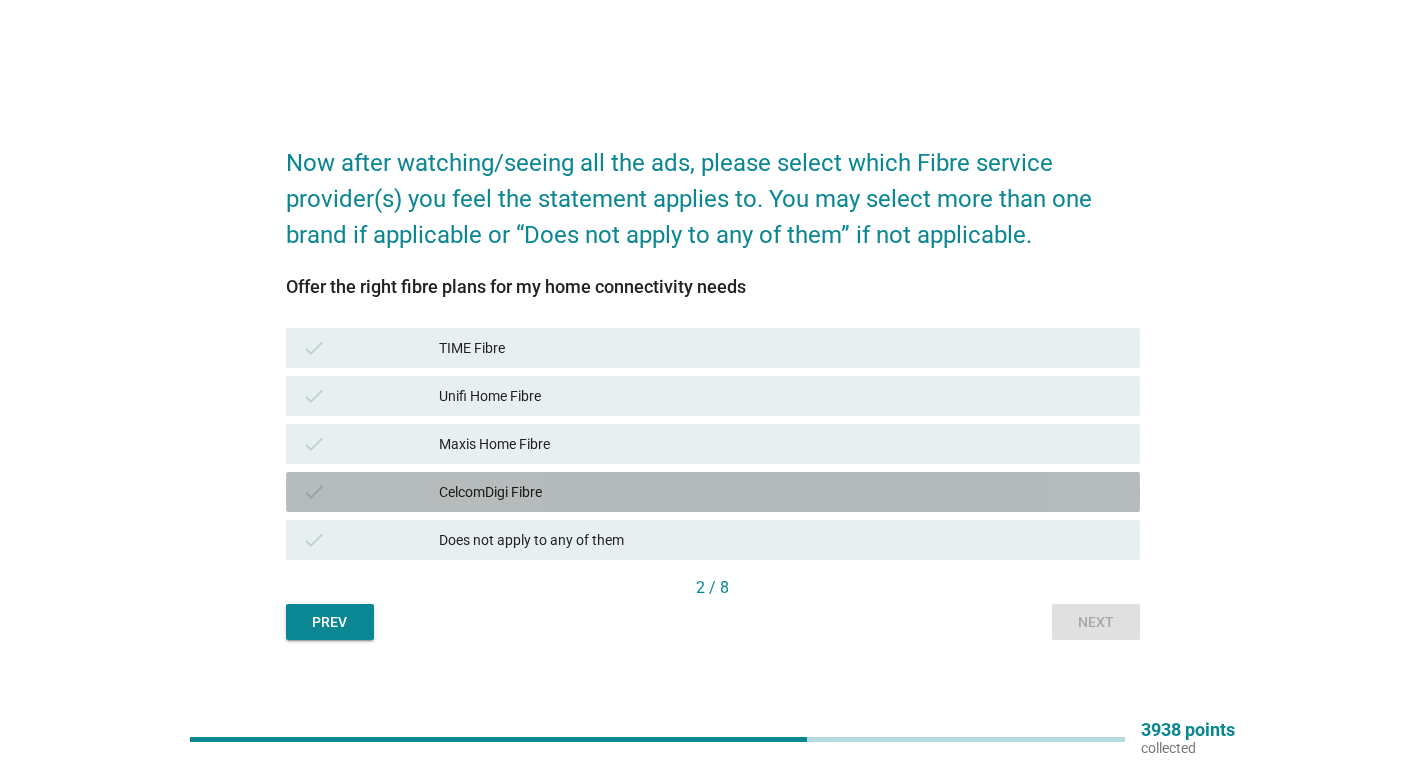 click on "check   CelcomDigi Fibre" at bounding box center [713, 492] 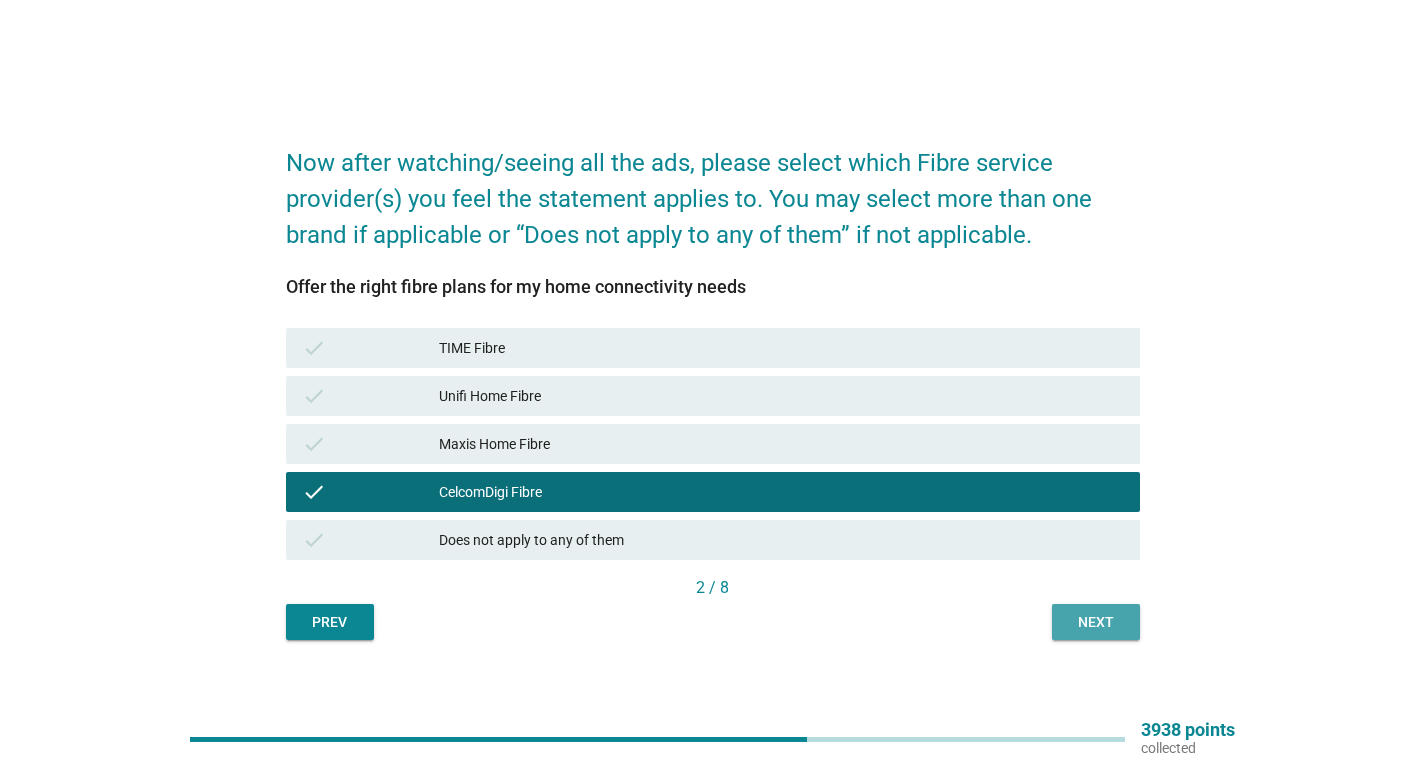 click on "Next" at bounding box center (1096, 622) 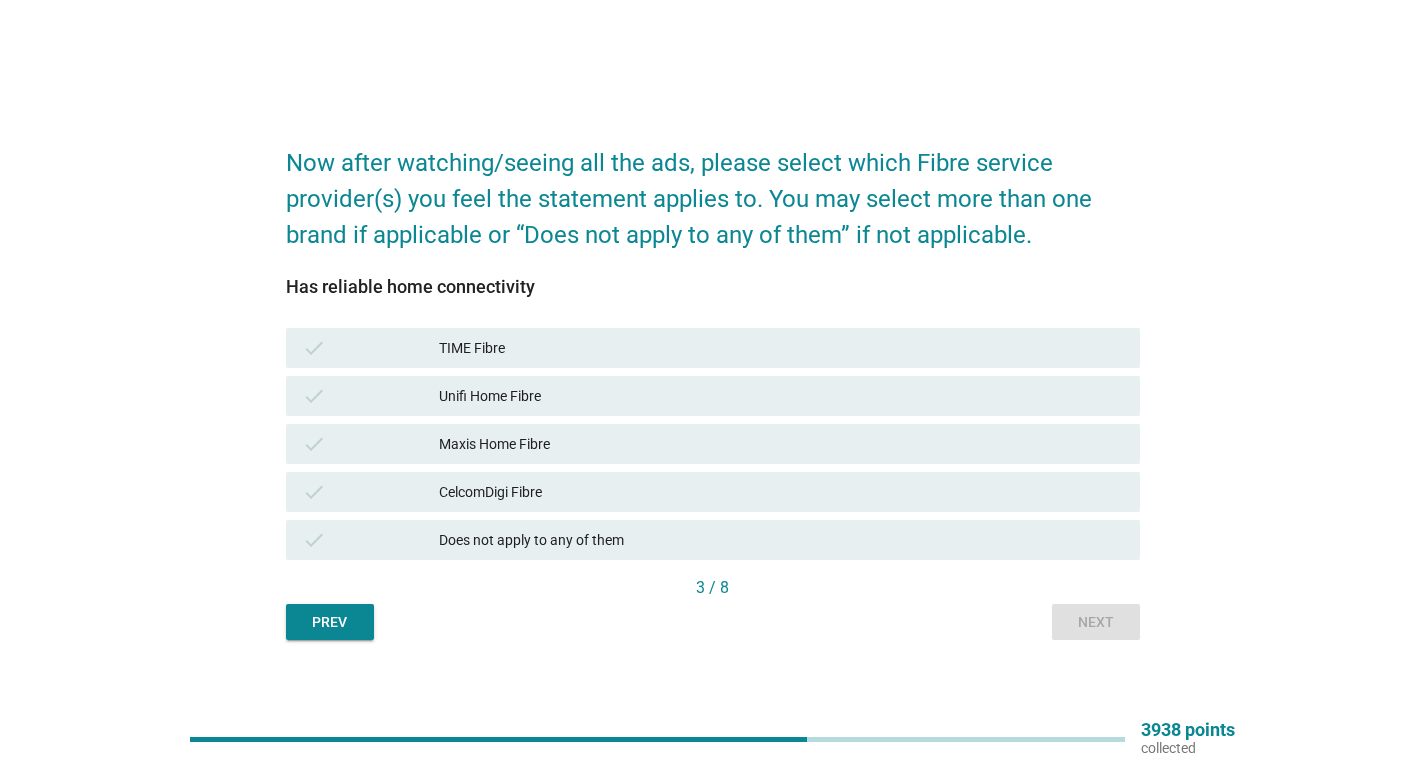 click on "Unifi Home Fibre" at bounding box center (781, 396) 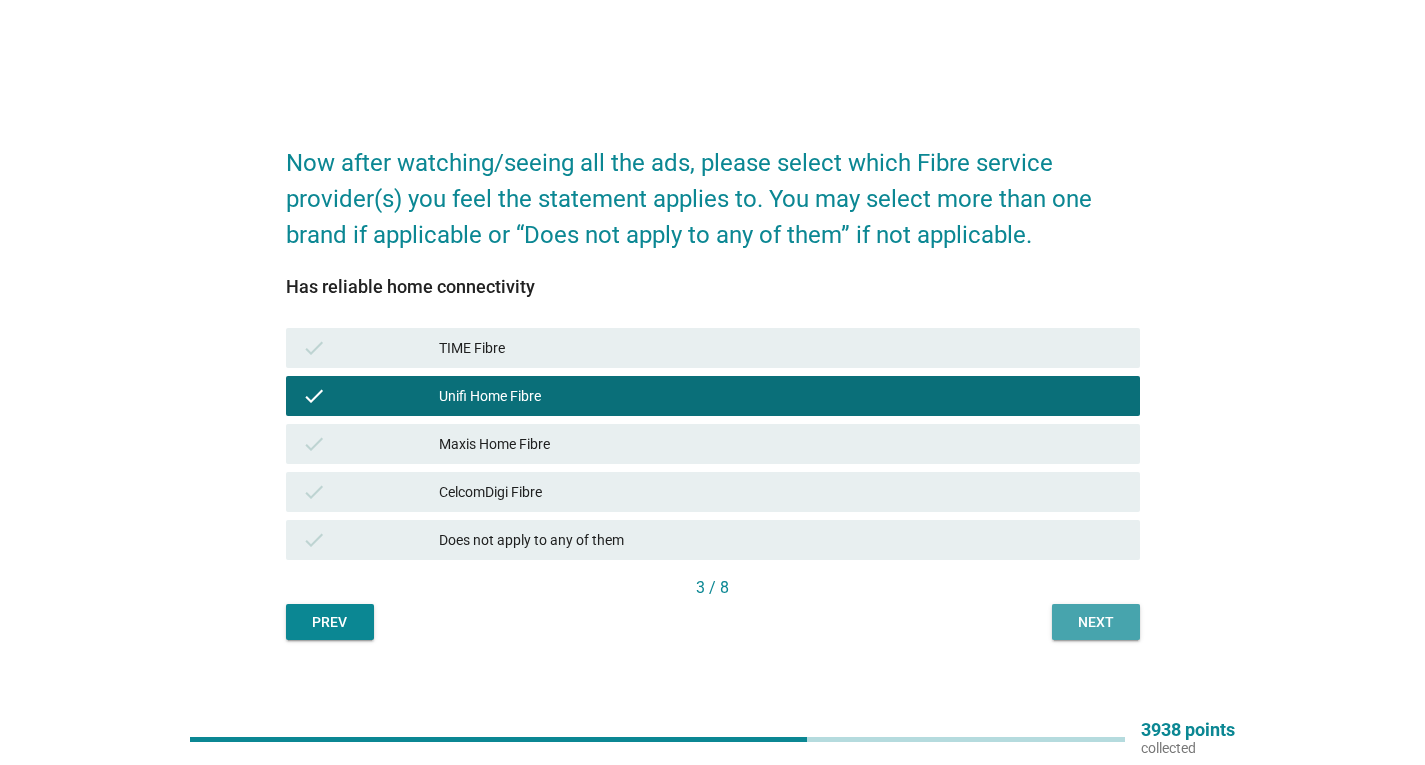click on "Next" at bounding box center [1096, 622] 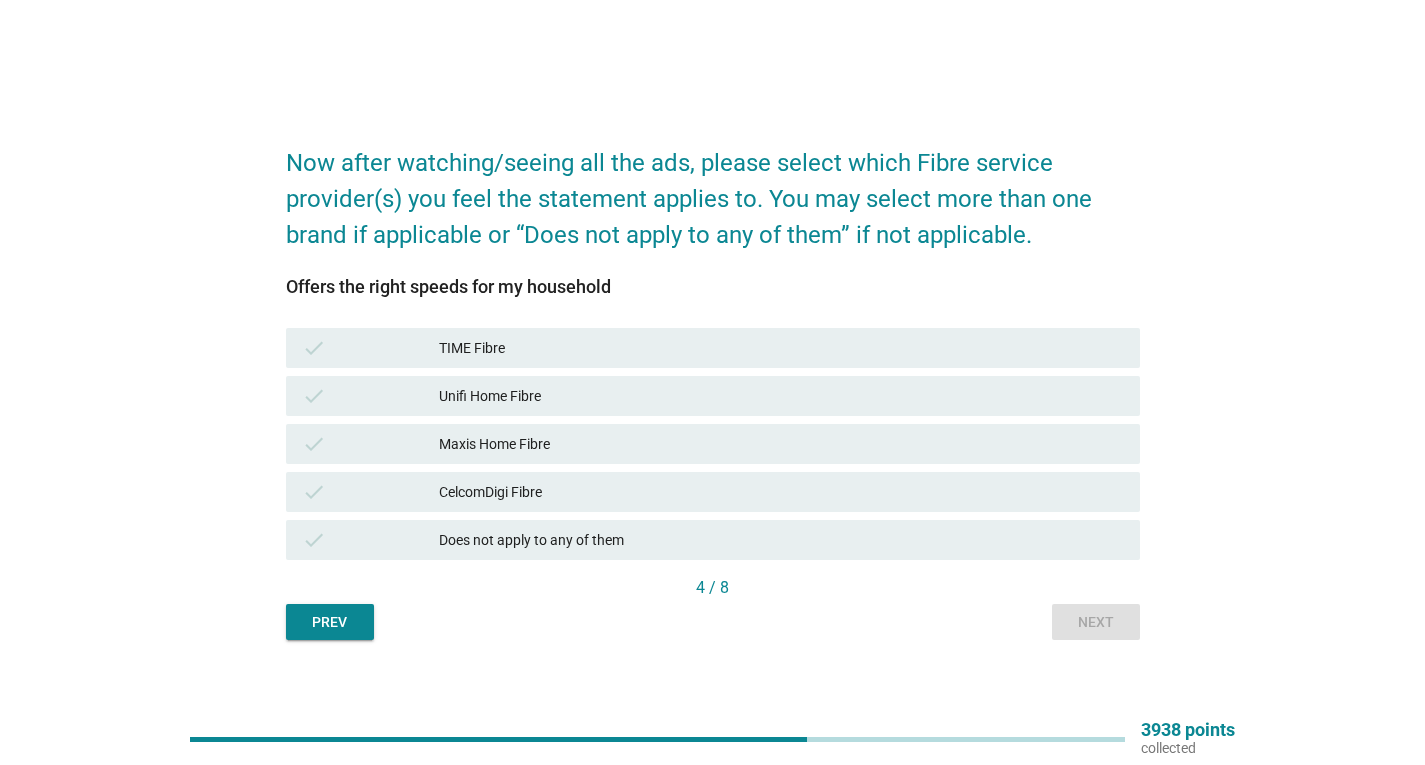 click on "Maxis Home Fibre" at bounding box center [781, 444] 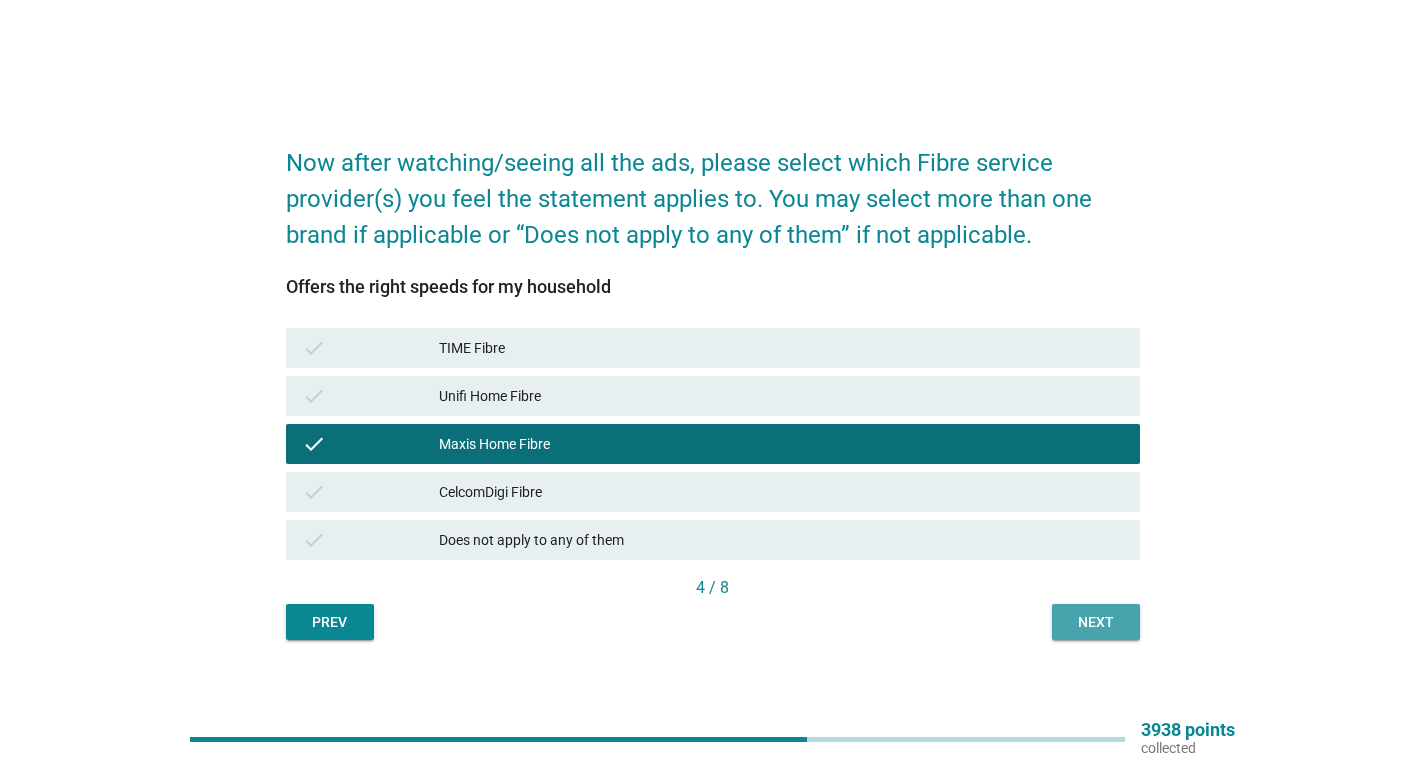 click on "Next" at bounding box center [1096, 622] 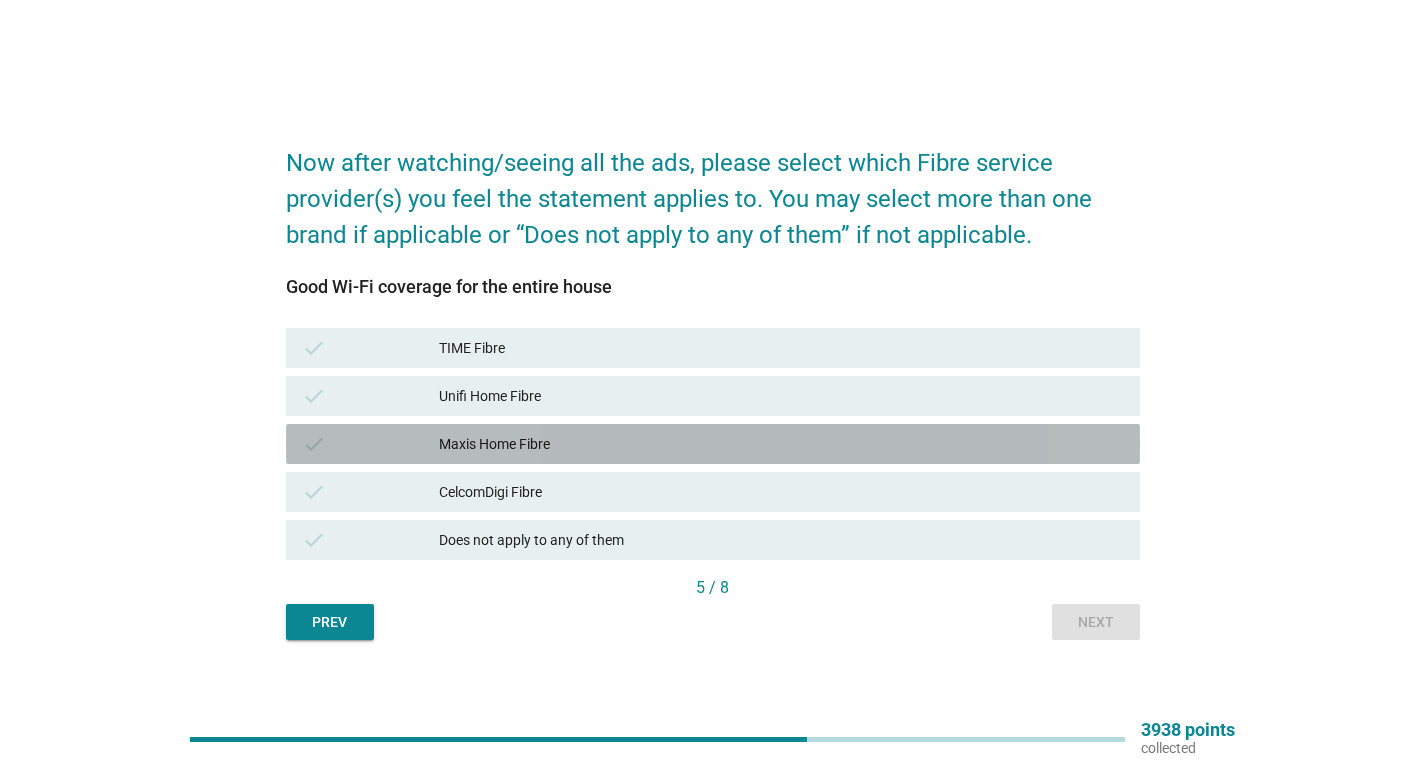 click on "Maxis Home Fibre" at bounding box center [781, 444] 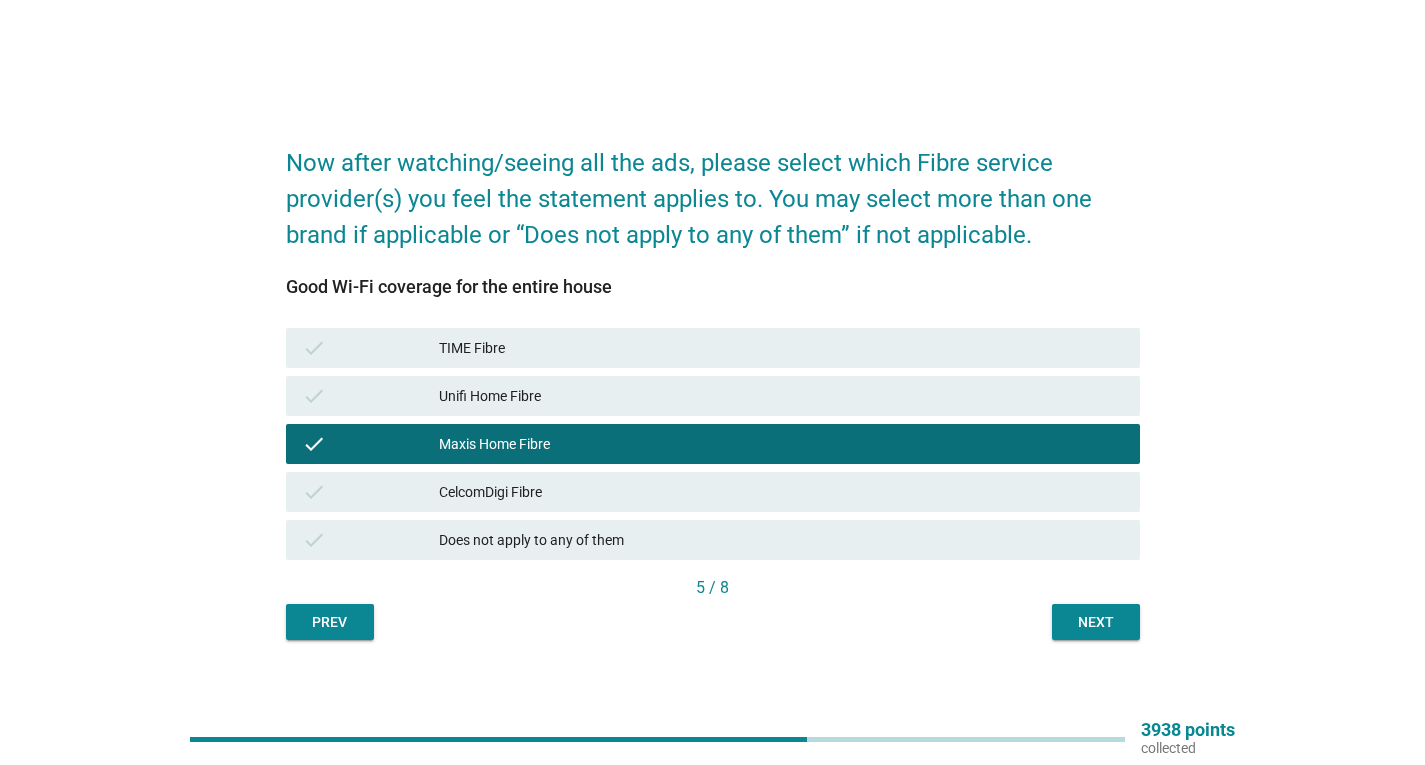 click on "Next" at bounding box center [1096, 622] 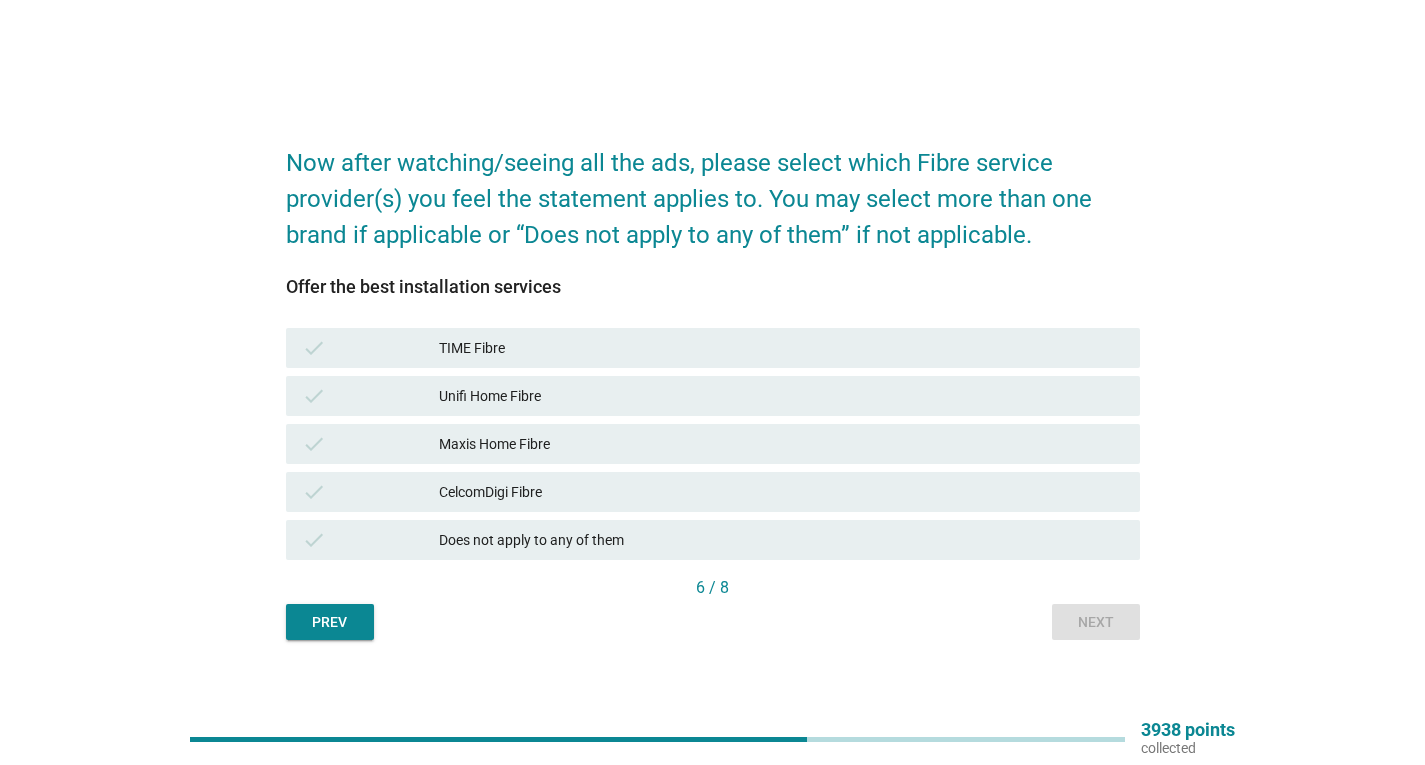 click on "check   Maxis Home Fibre" at bounding box center (713, 444) 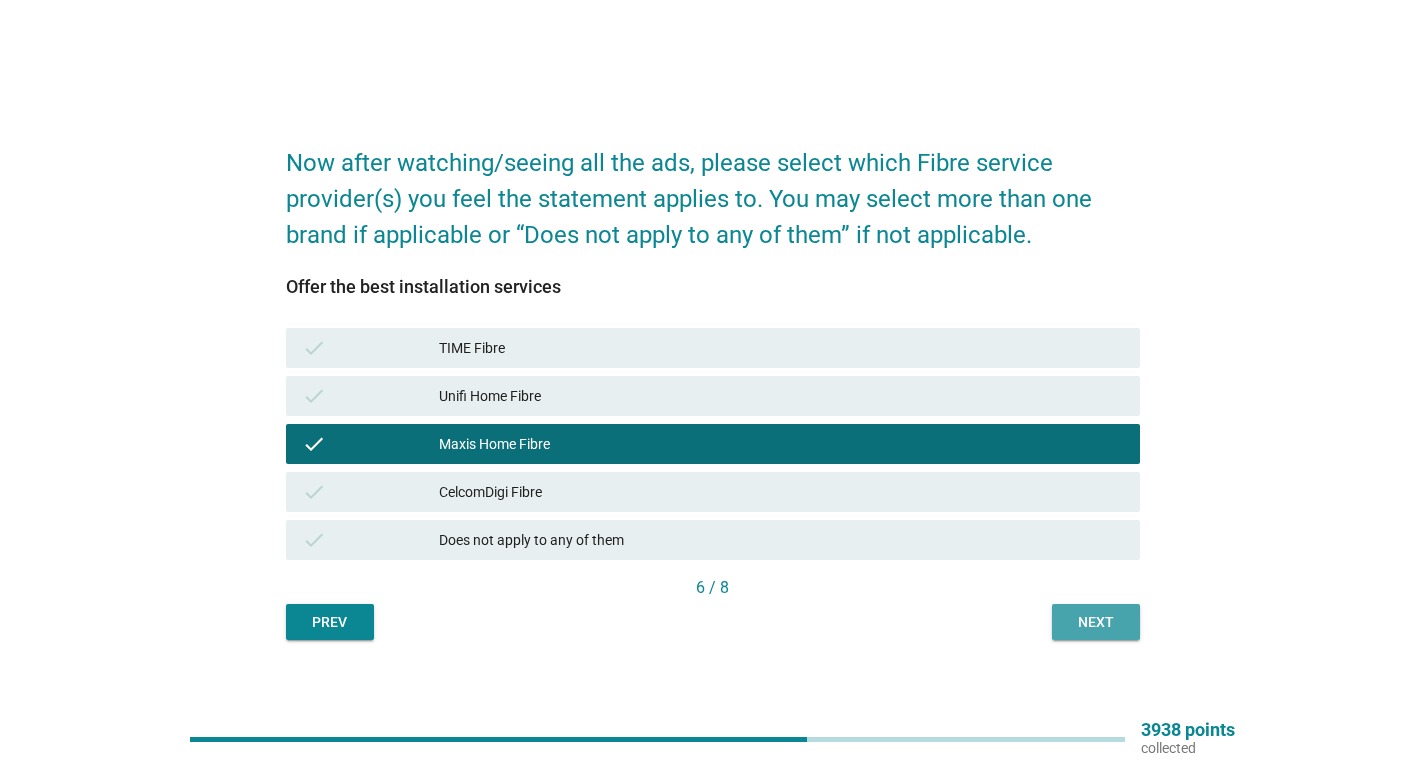 click on "Next" at bounding box center (1096, 622) 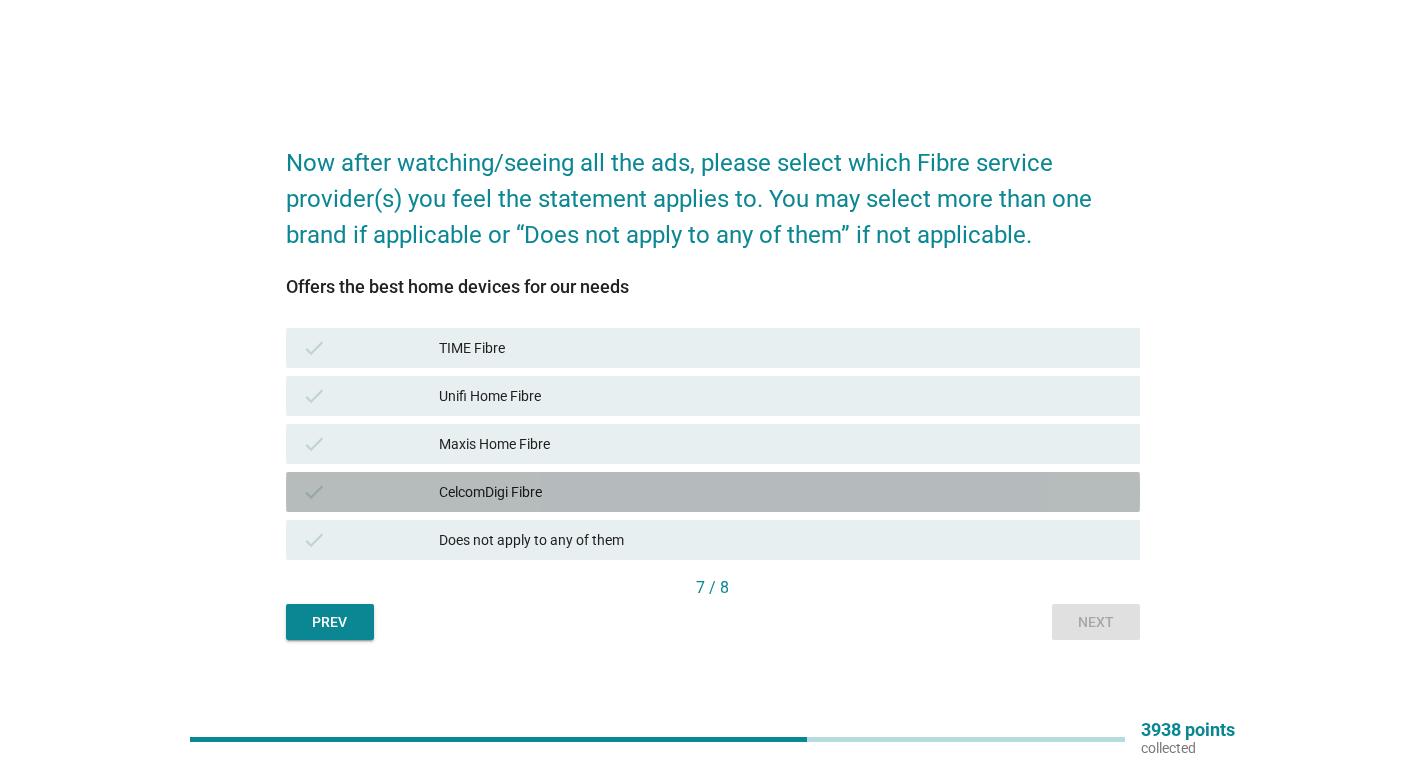 drag, startPoint x: 559, startPoint y: 493, endPoint x: 606, endPoint y: 509, distance: 49.648766 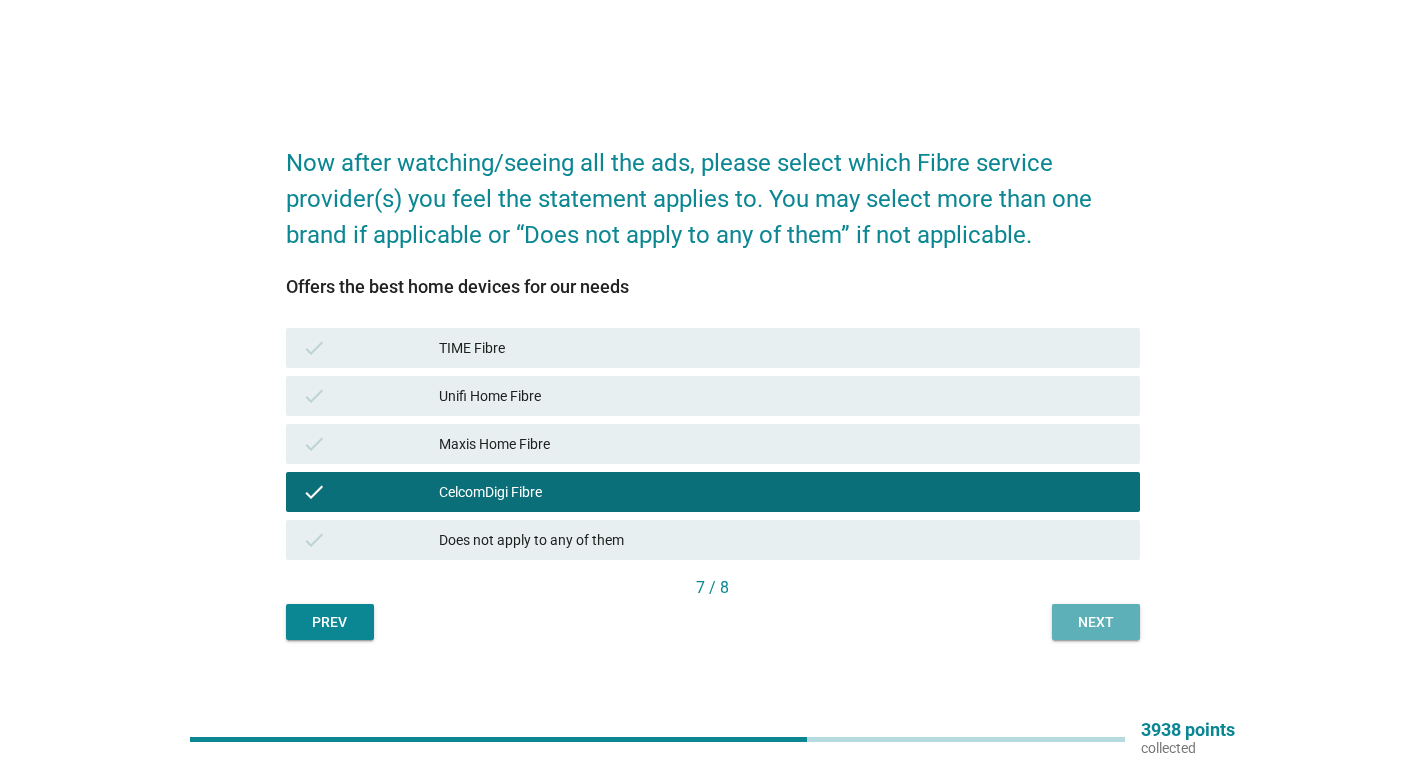 click on "Next" at bounding box center [1096, 622] 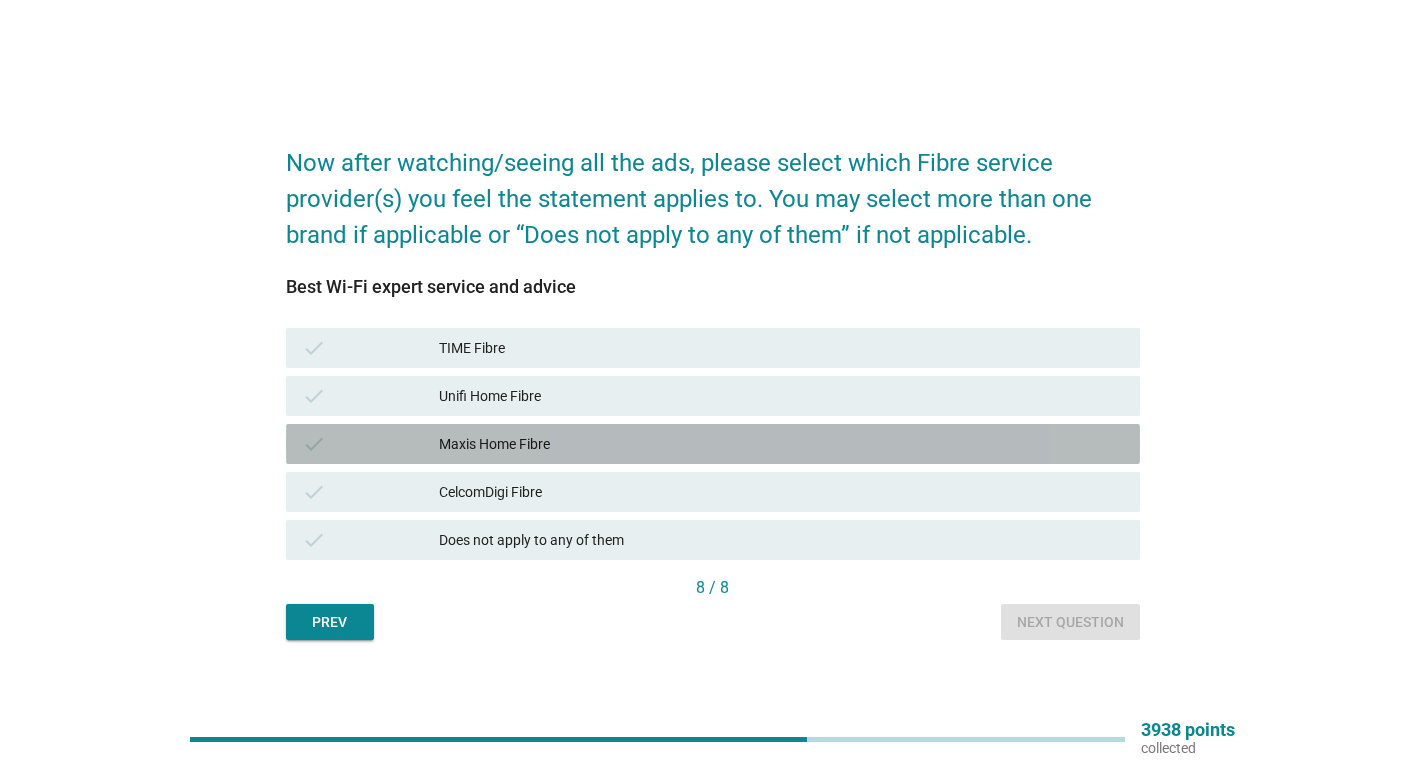 click on "Maxis Home Fibre" at bounding box center [781, 444] 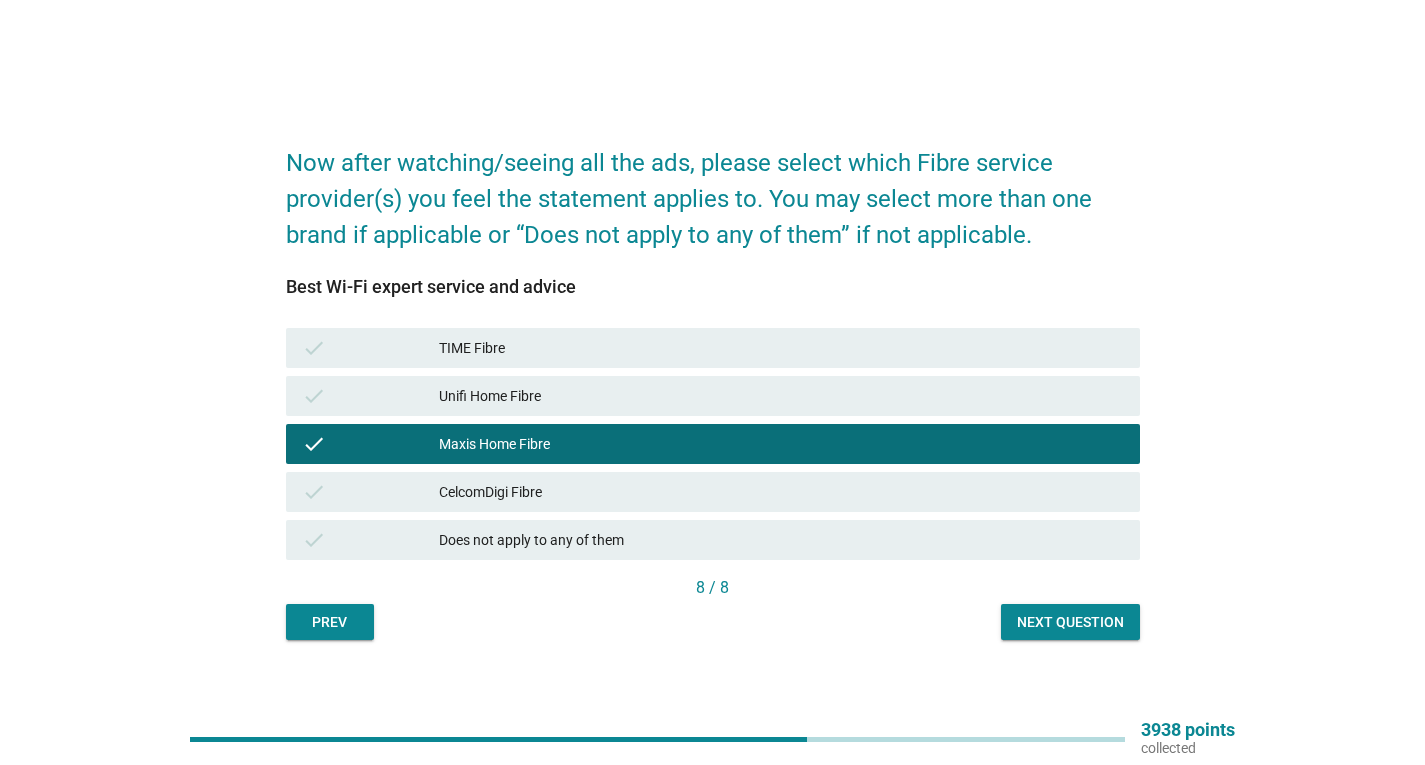 click on "Now after watching/seeing all the ads, please select which Fibre service provider(s) you feel the statement applies to. You may select more than one brand if applicable or “Does not apply to any of them” if not applicable.
Best Wi-Fi expert service and advice
check   TIME Fibre check   Unifi Home Fibre check   Maxis Home Fibre check   CelcomDigi Fibre check   Does not apply to any of them
8 / 8
Prev   Next question" at bounding box center [713, 382] 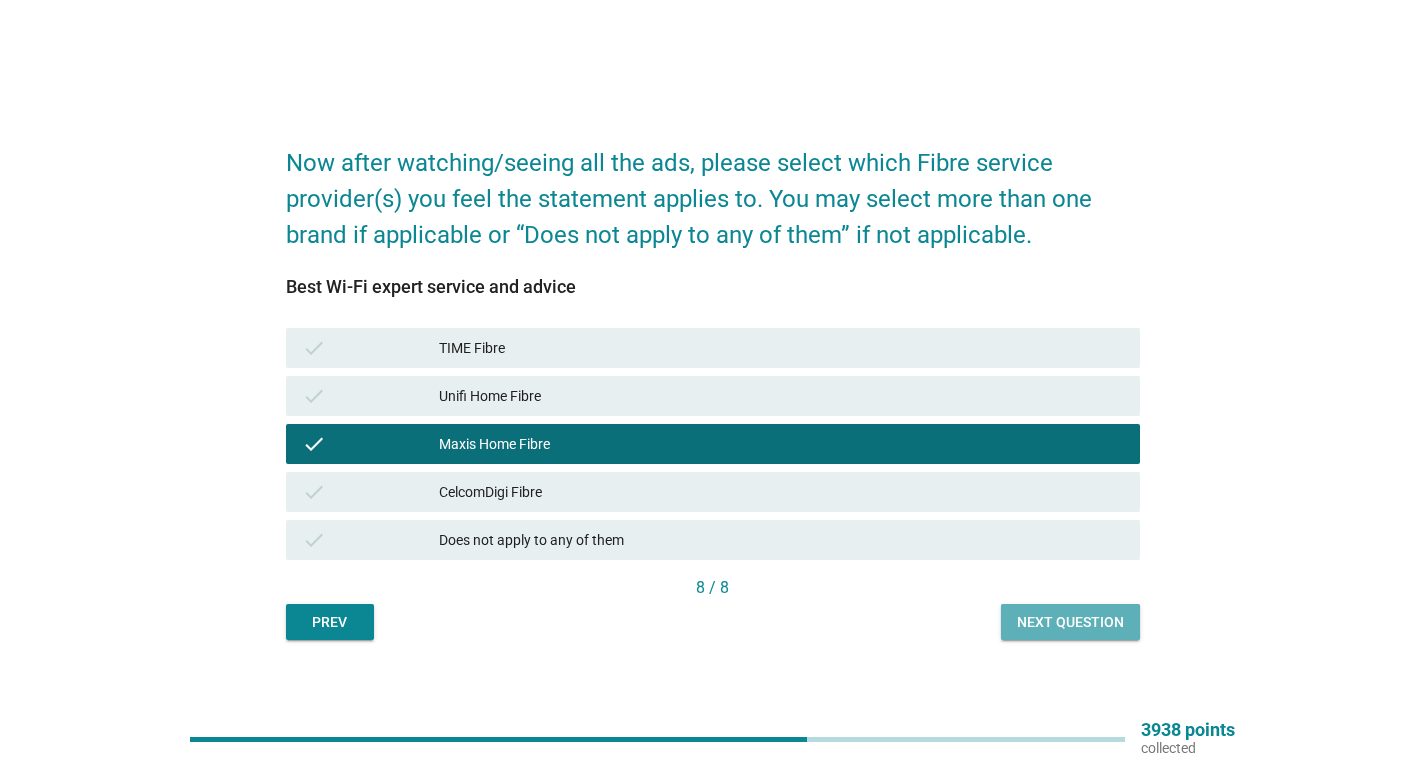 click on "Next question" at bounding box center [1070, 622] 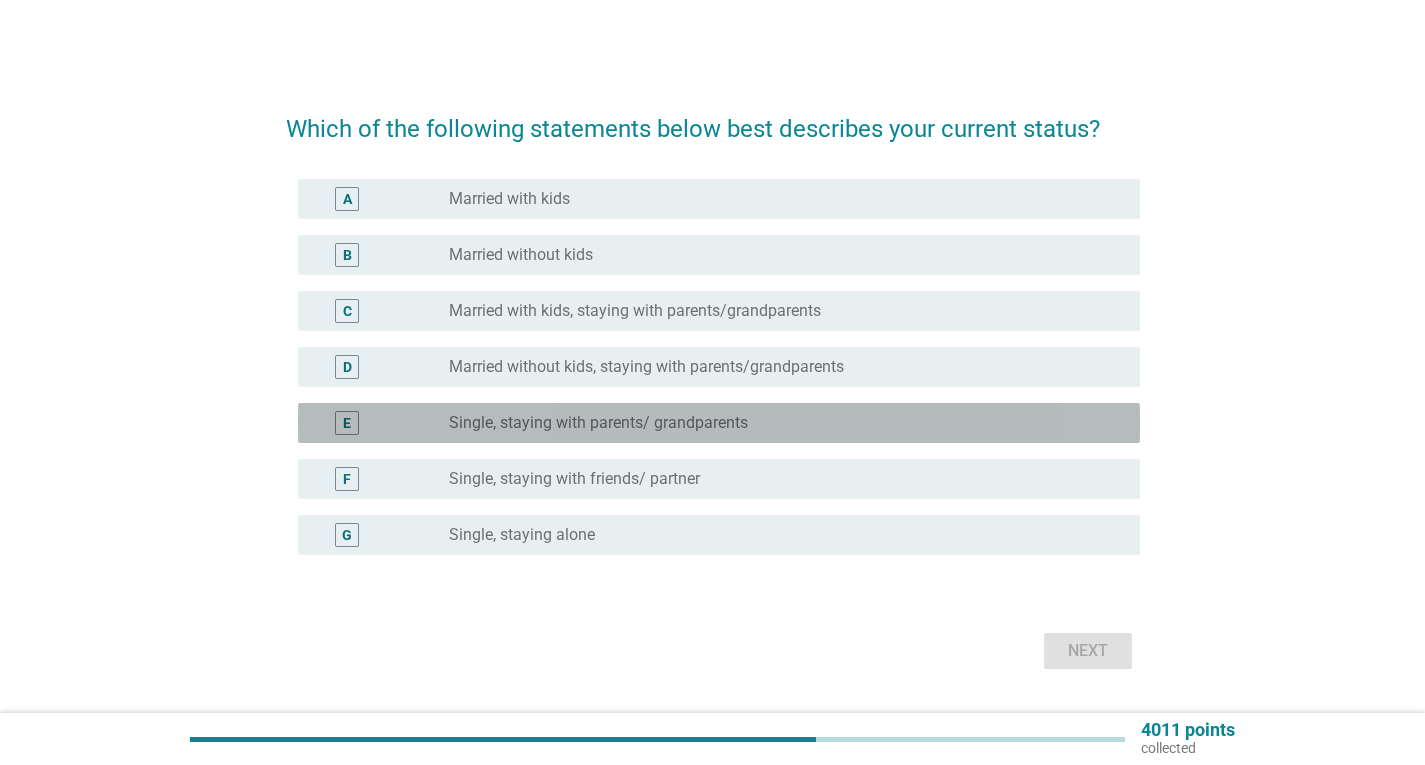 click on "radio_button_unchecked Single, staying with parents/ grandparents" at bounding box center (786, 423) 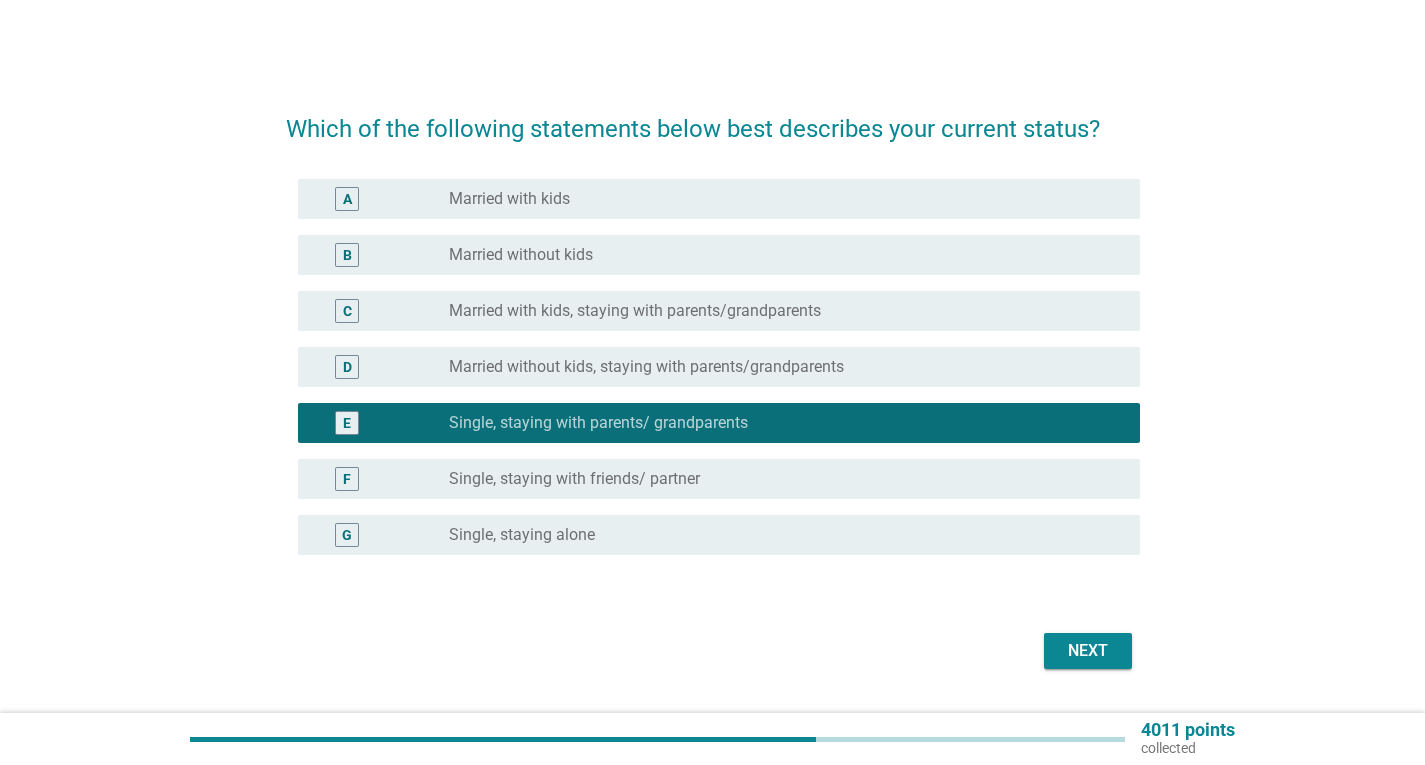 click on "Next" at bounding box center (1088, 651) 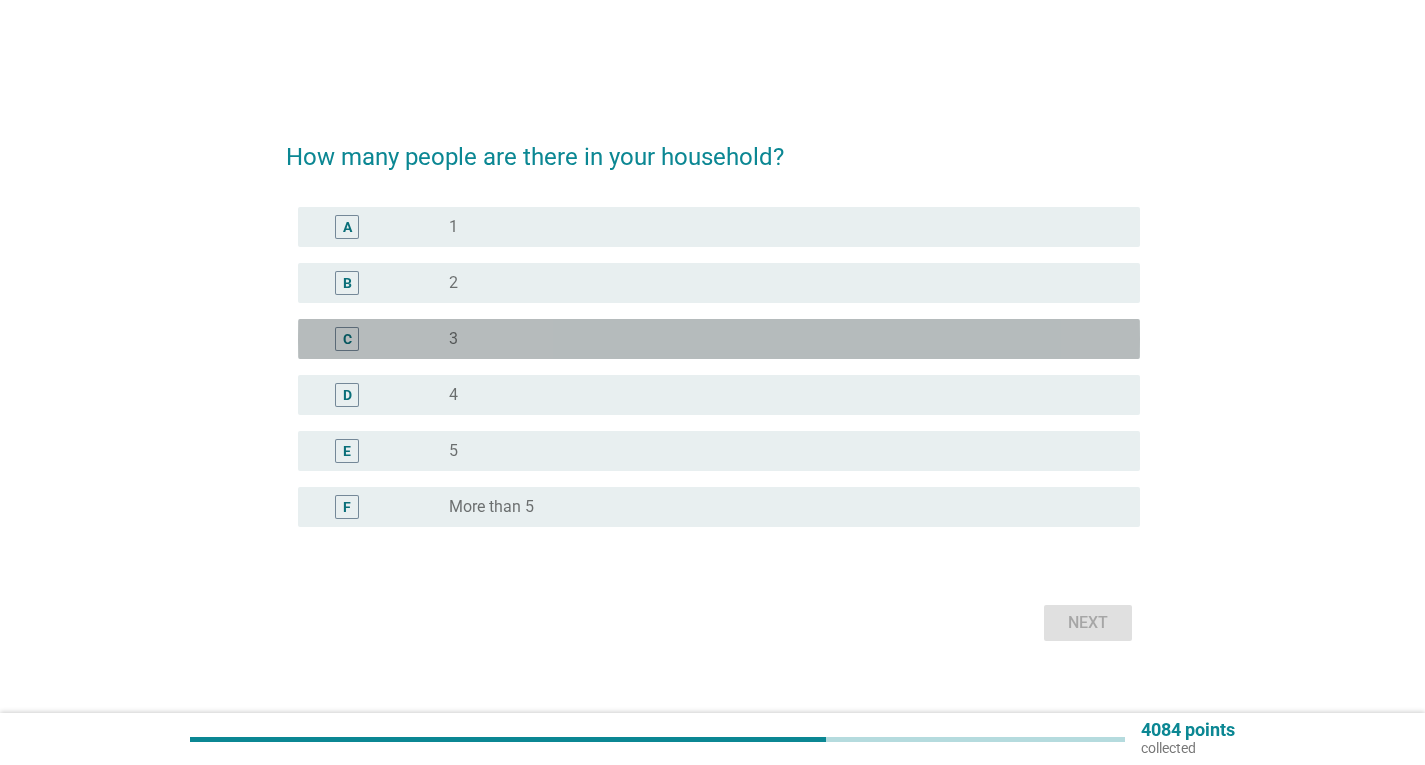 drag, startPoint x: 805, startPoint y: 326, endPoint x: 816, endPoint y: 344, distance: 21.095022 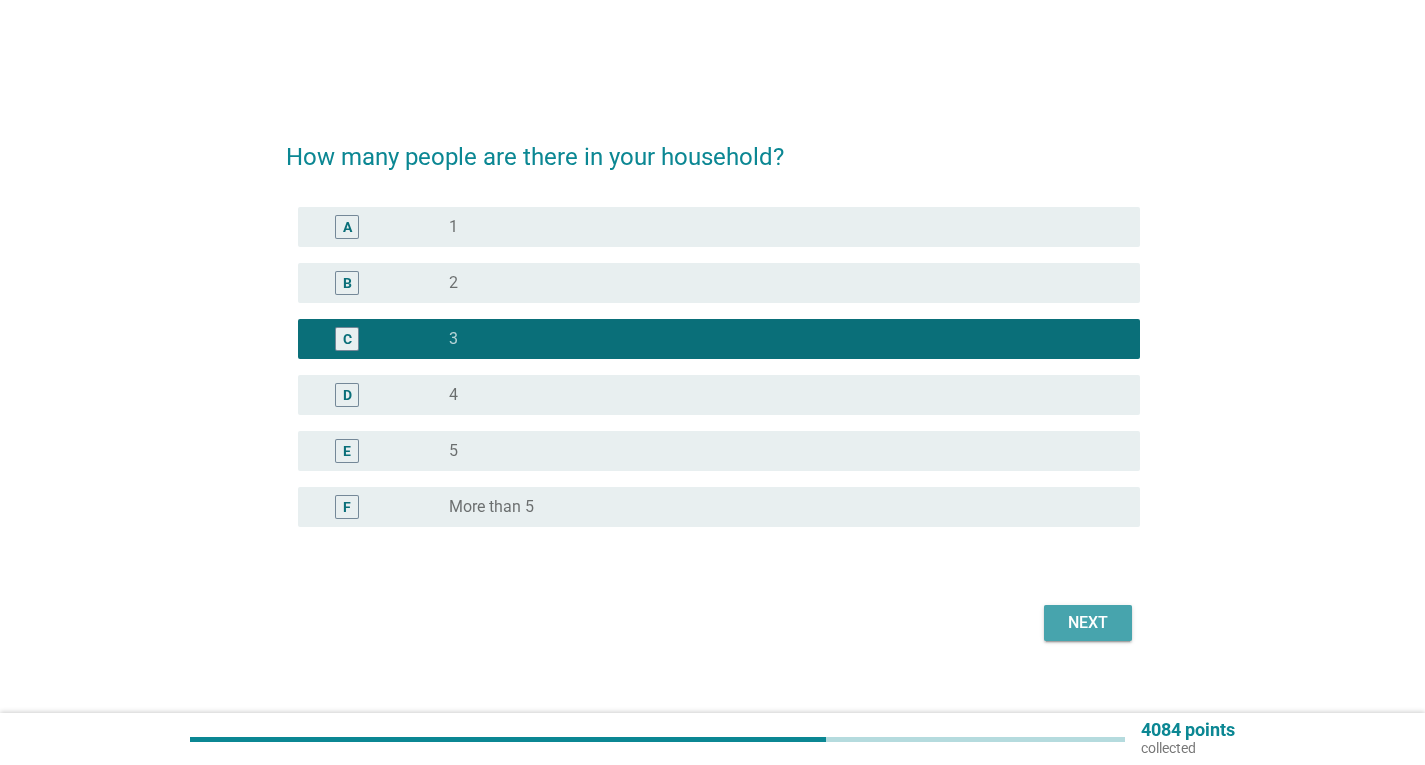 click on "Next" at bounding box center [1088, 623] 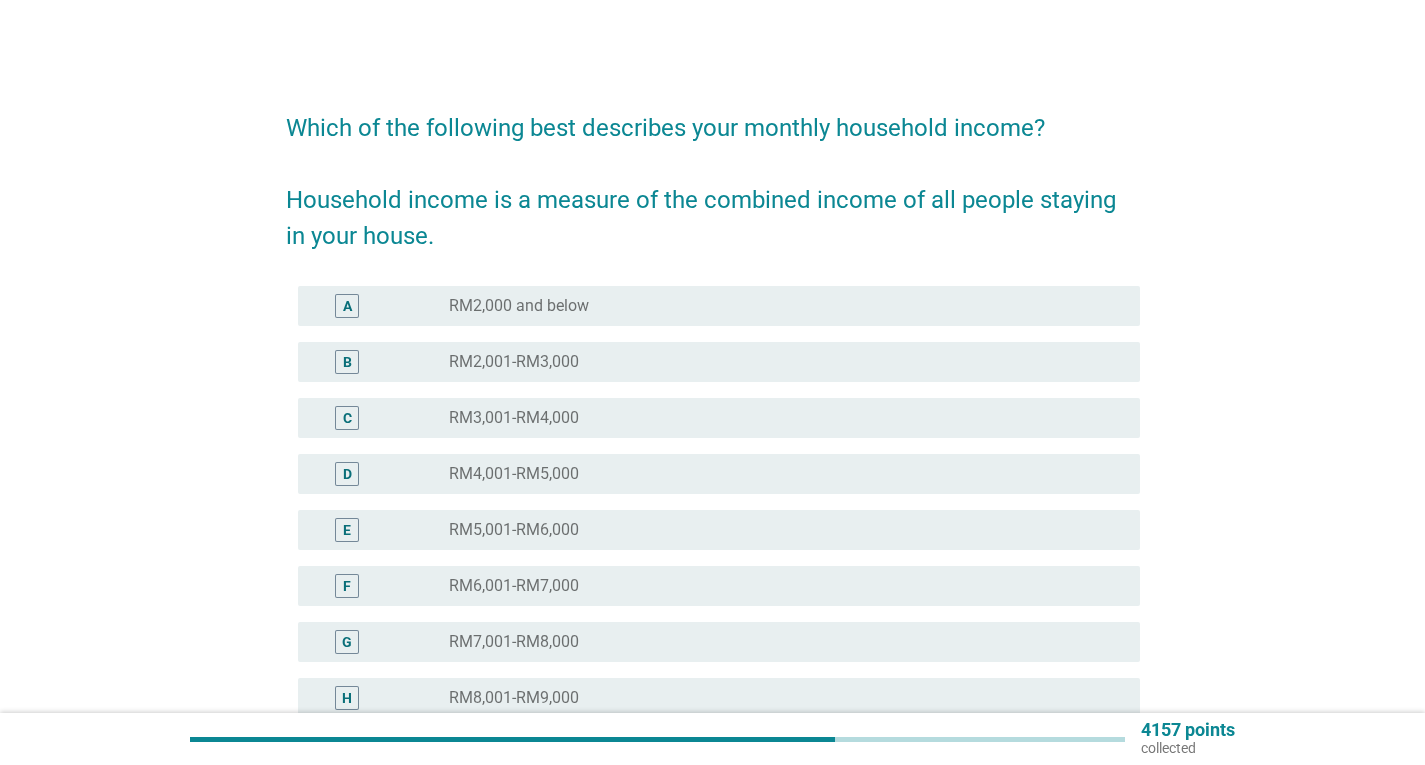 click on "radio_button_unchecked RM4,001-RM5,000" at bounding box center [778, 474] 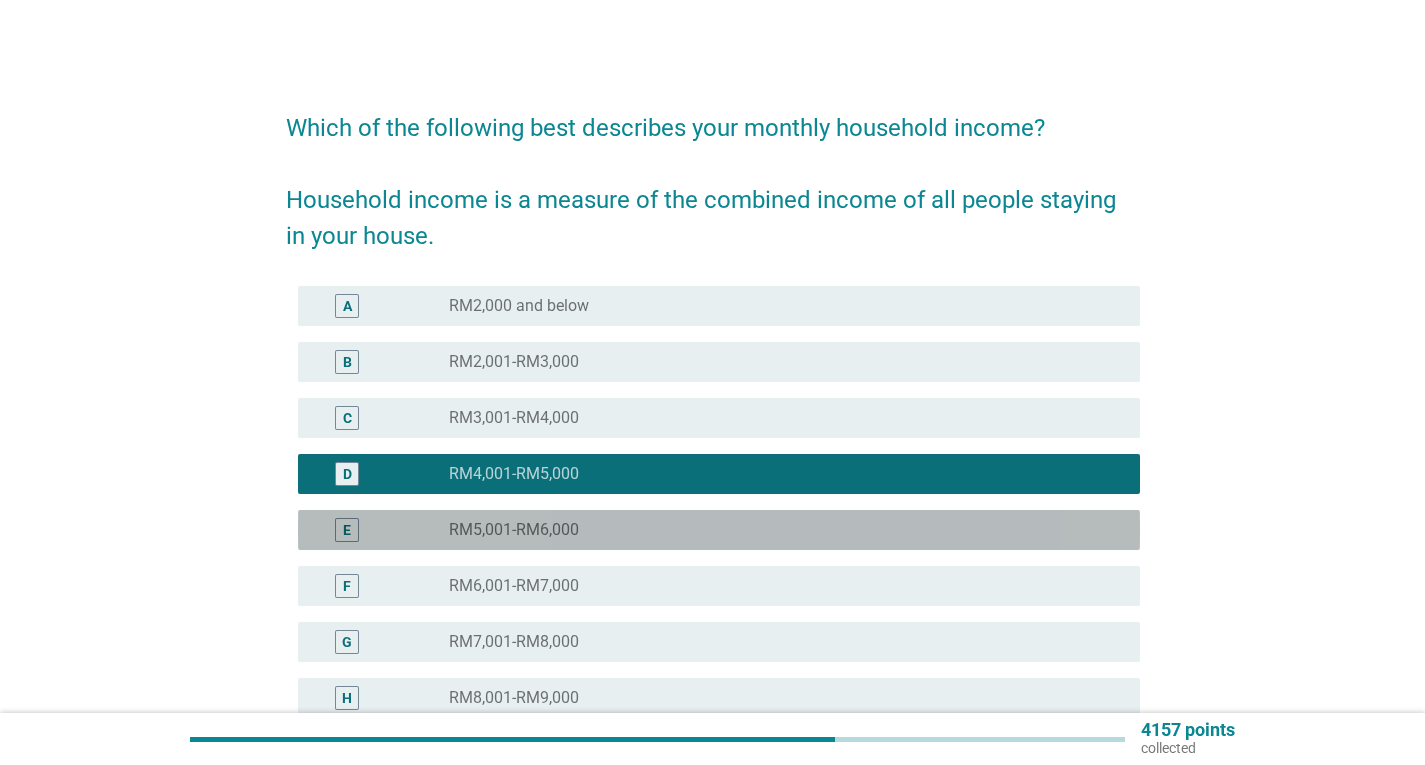 click on "radio_button_unchecked RM5,001-RM6,000" at bounding box center [778, 530] 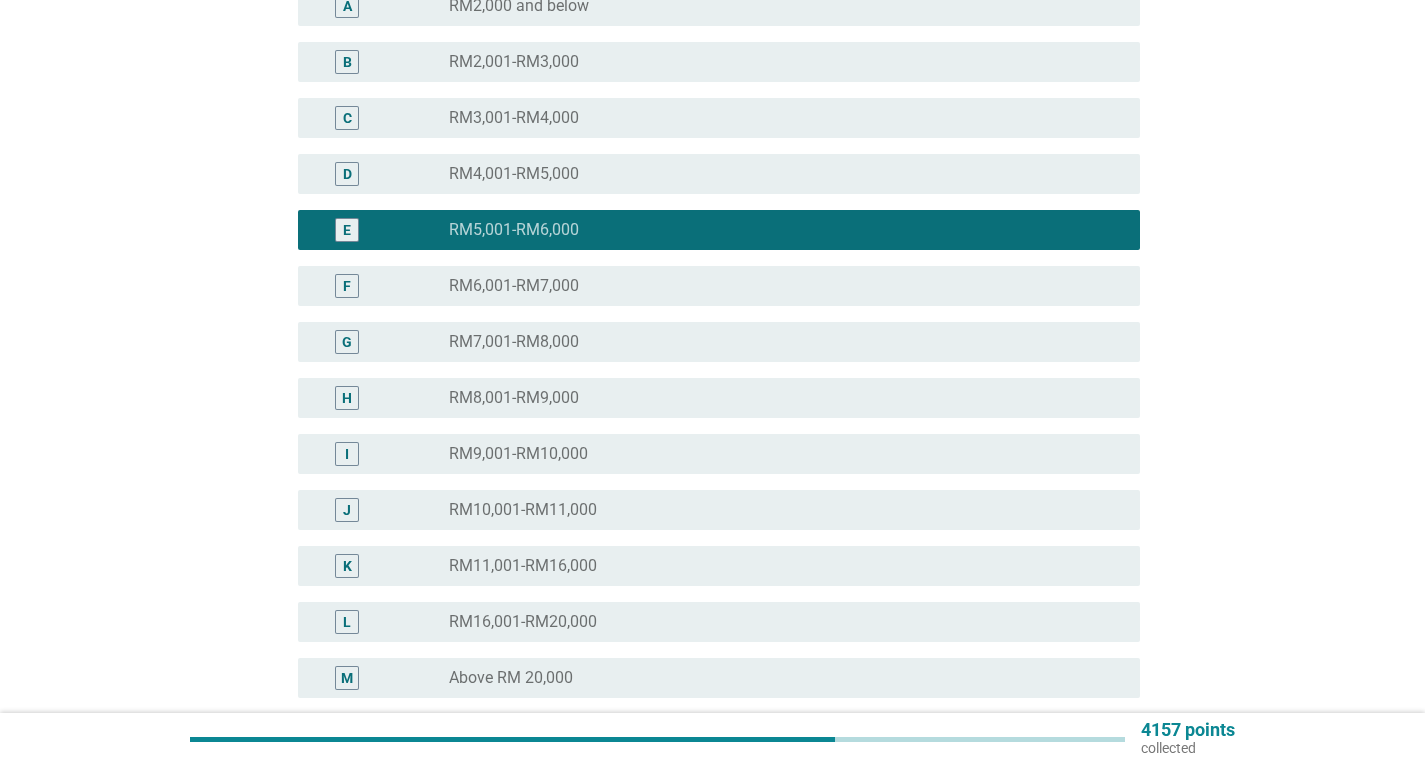 scroll, scrollTop: 551, scrollLeft: 0, axis: vertical 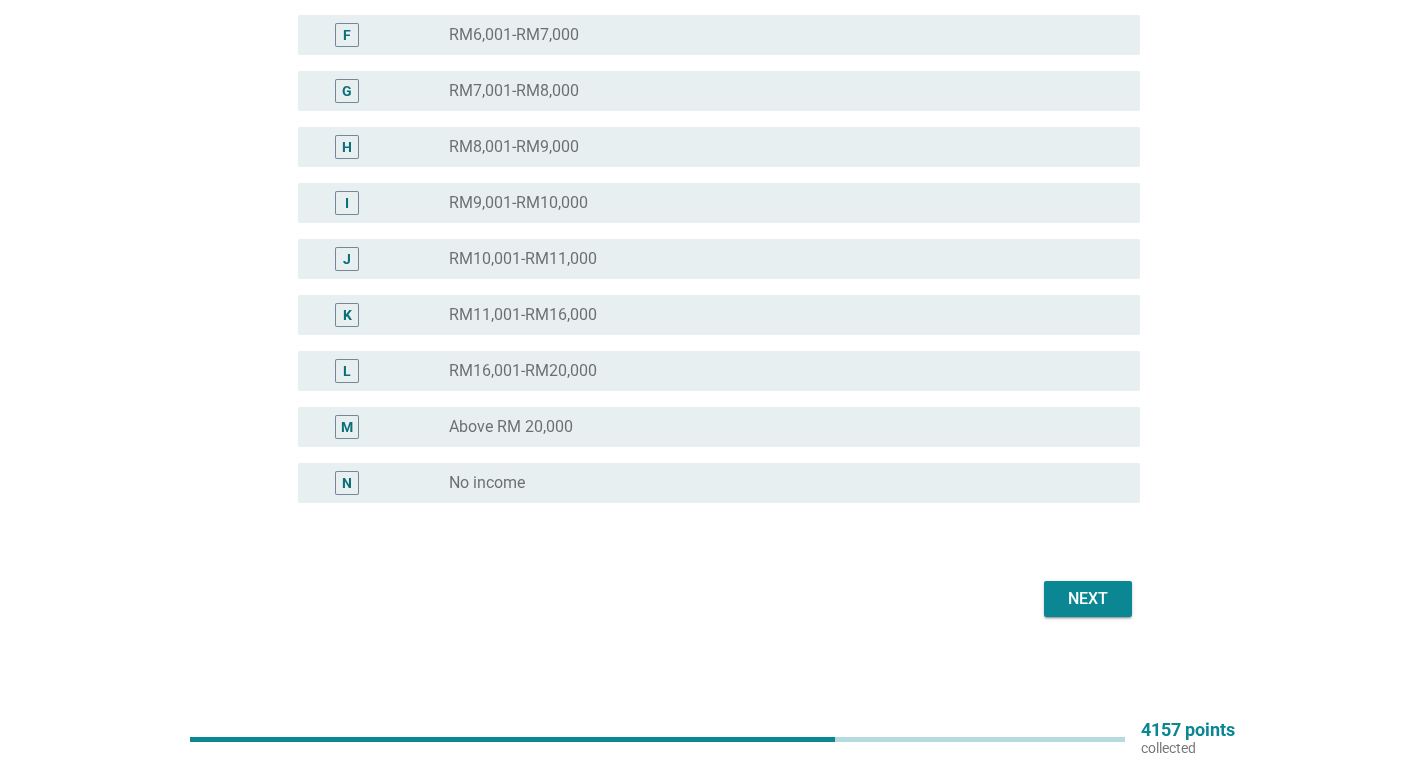 click on "Next" at bounding box center (1088, 599) 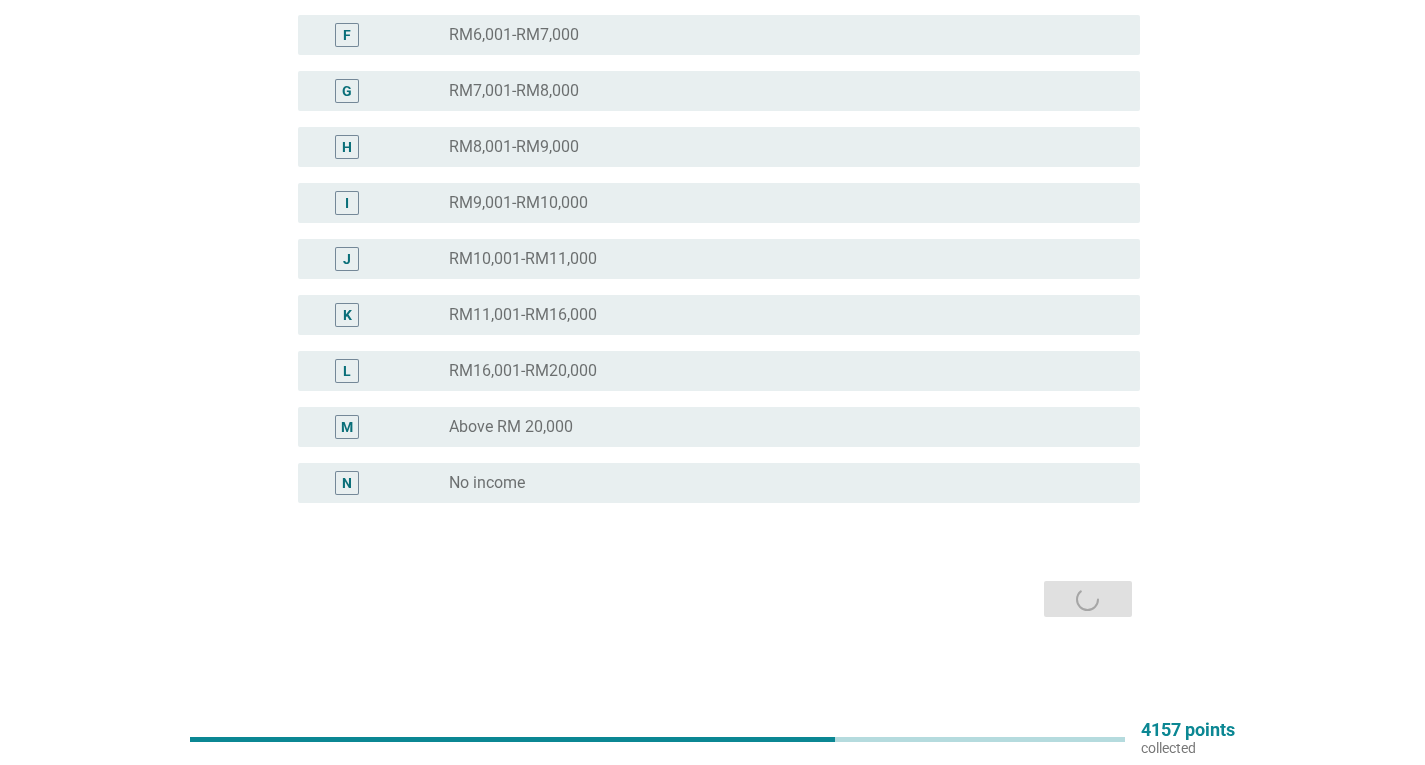 scroll, scrollTop: 0, scrollLeft: 0, axis: both 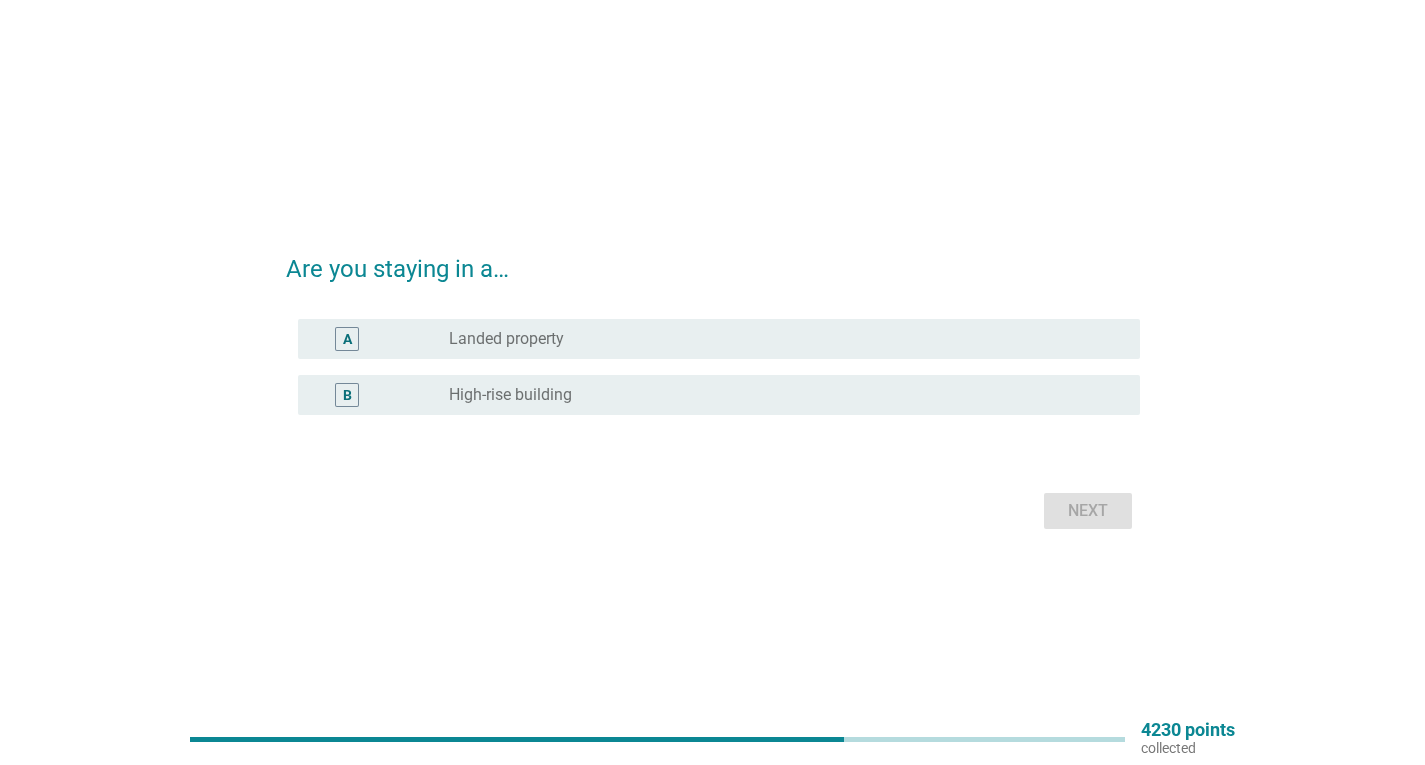 click on "radio_button_unchecked Landed property" at bounding box center (778, 339) 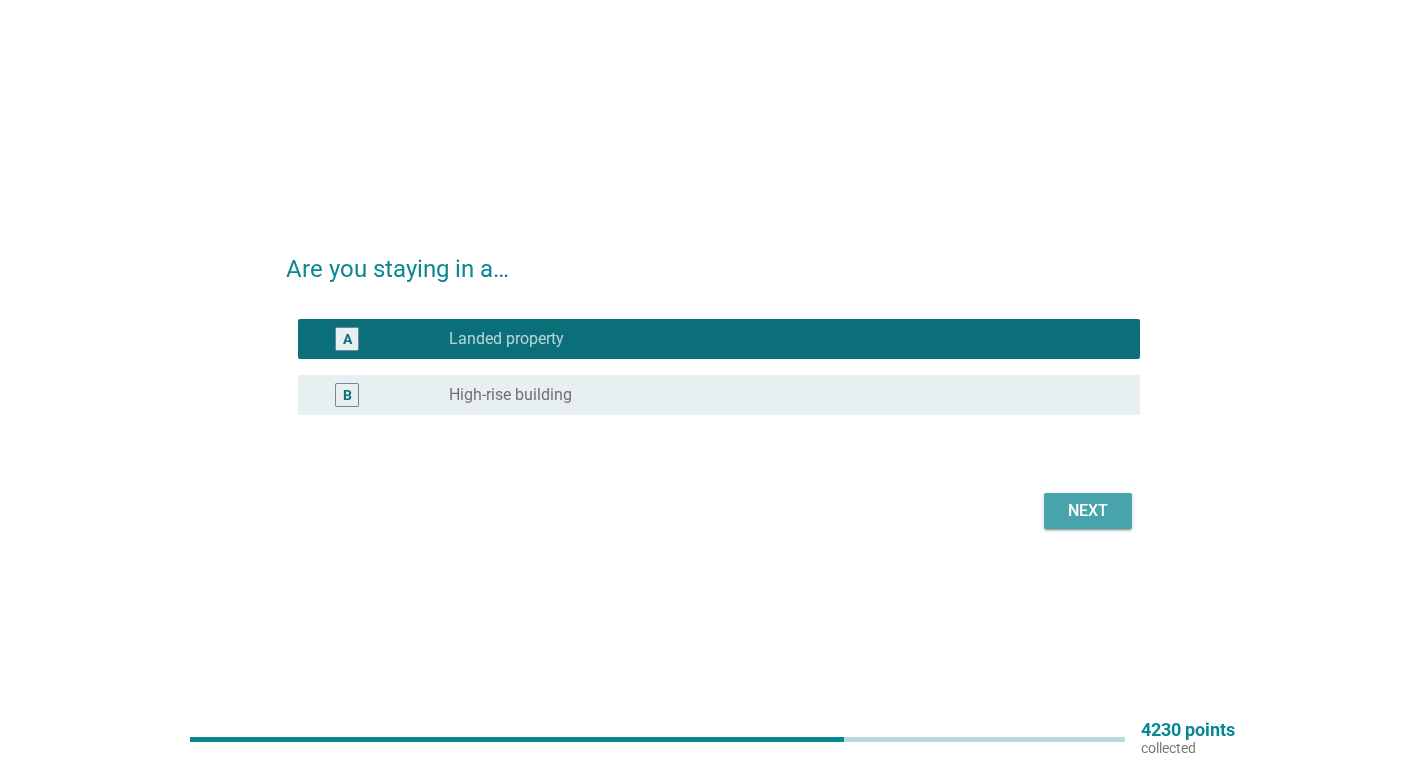 click on "Next" at bounding box center [1088, 511] 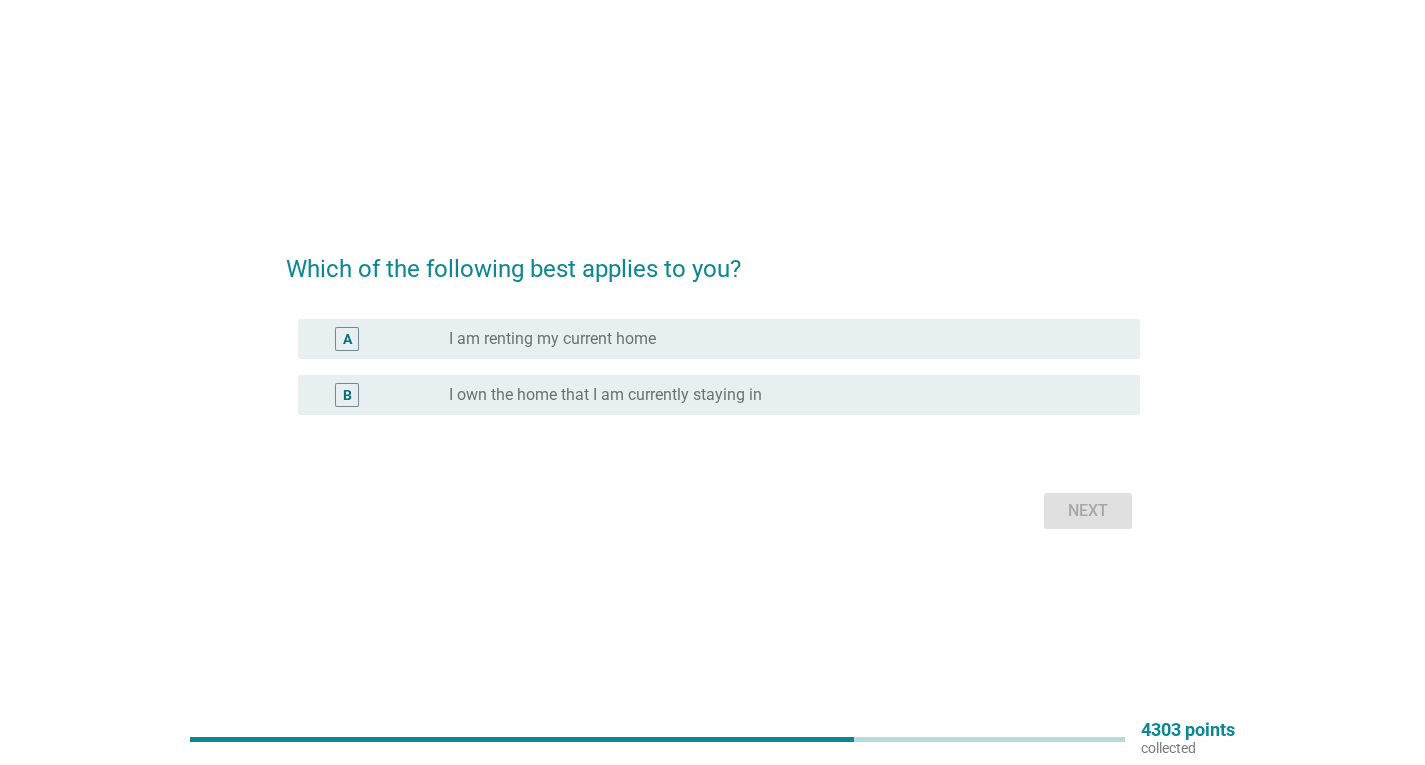 click on "radio_button_unchecked I own the home that I am currently staying in" at bounding box center (778, 395) 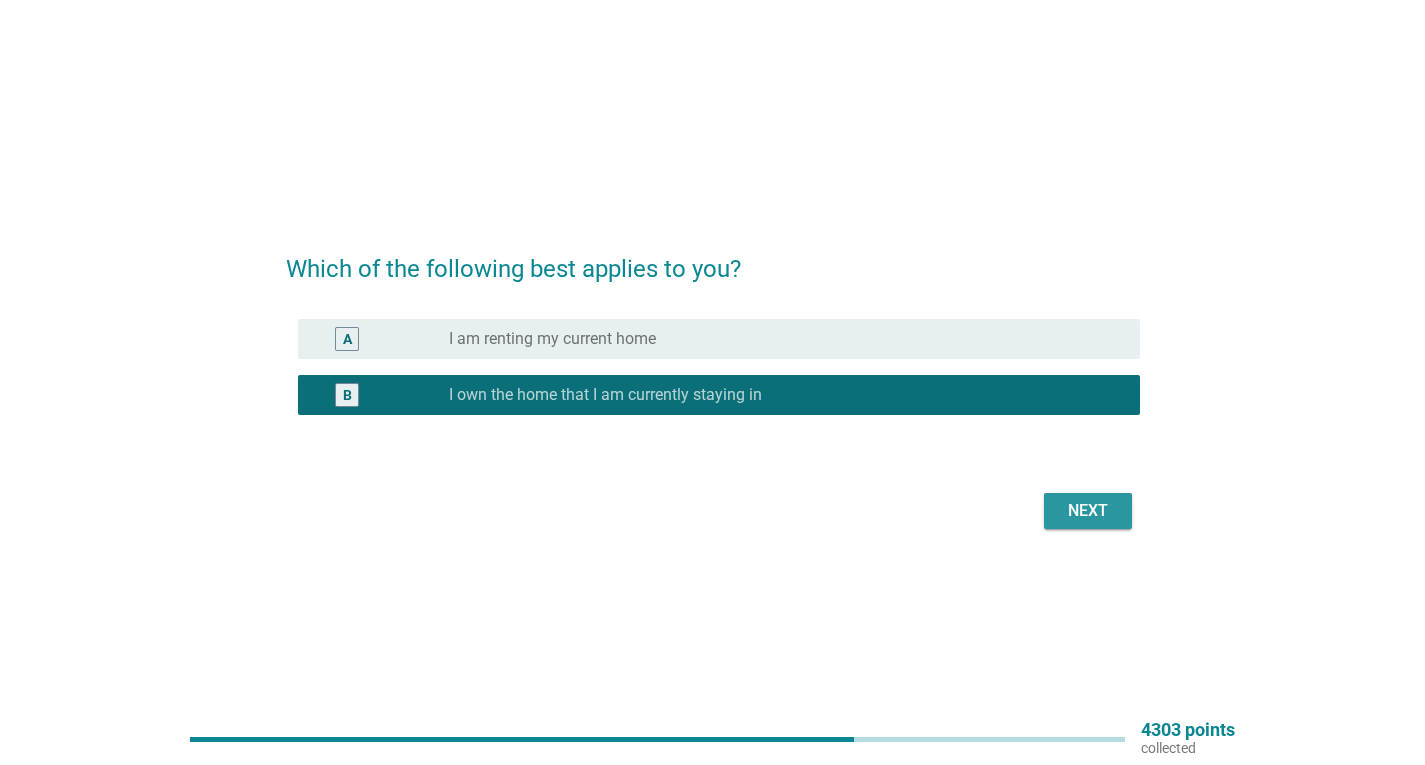 click on "Next" at bounding box center [1088, 511] 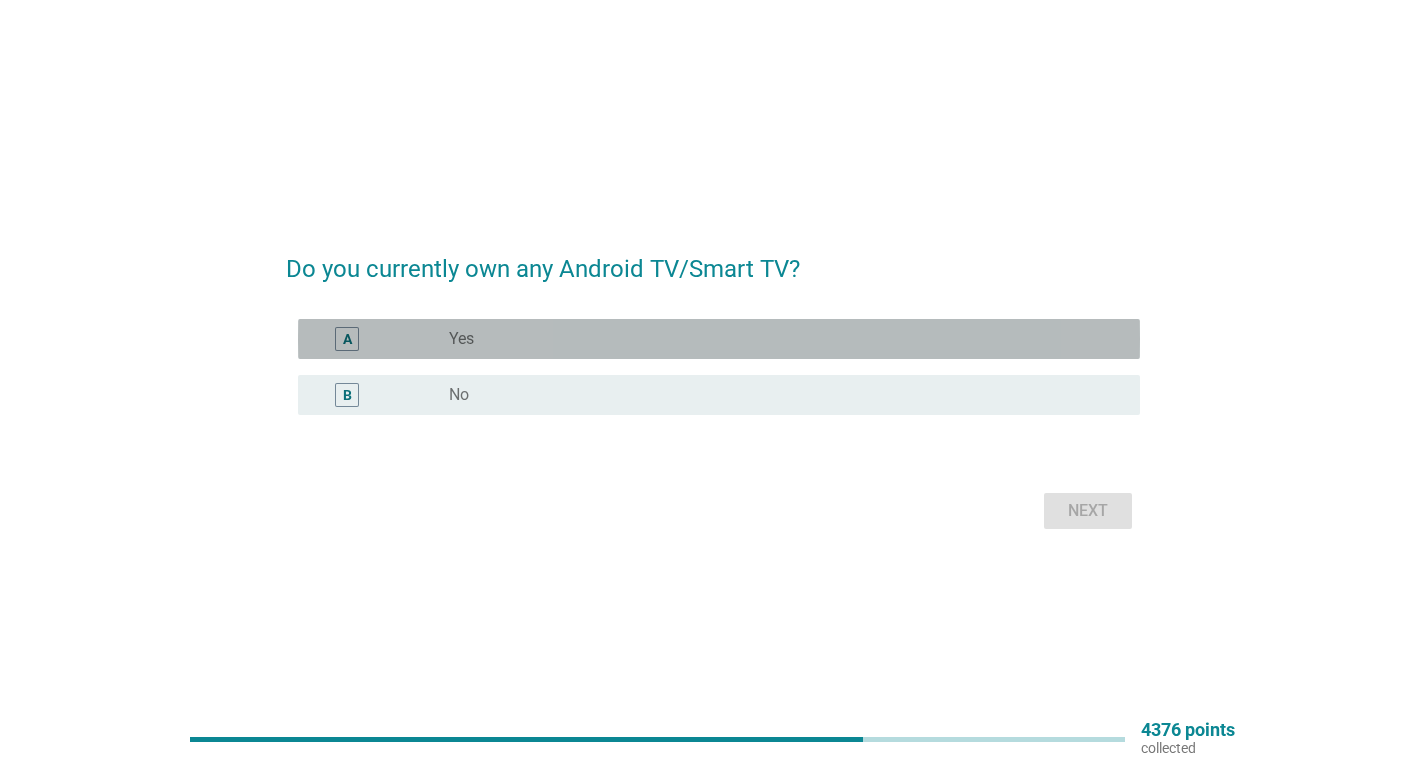 click on "radio_button_unchecked Yes" at bounding box center (778, 339) 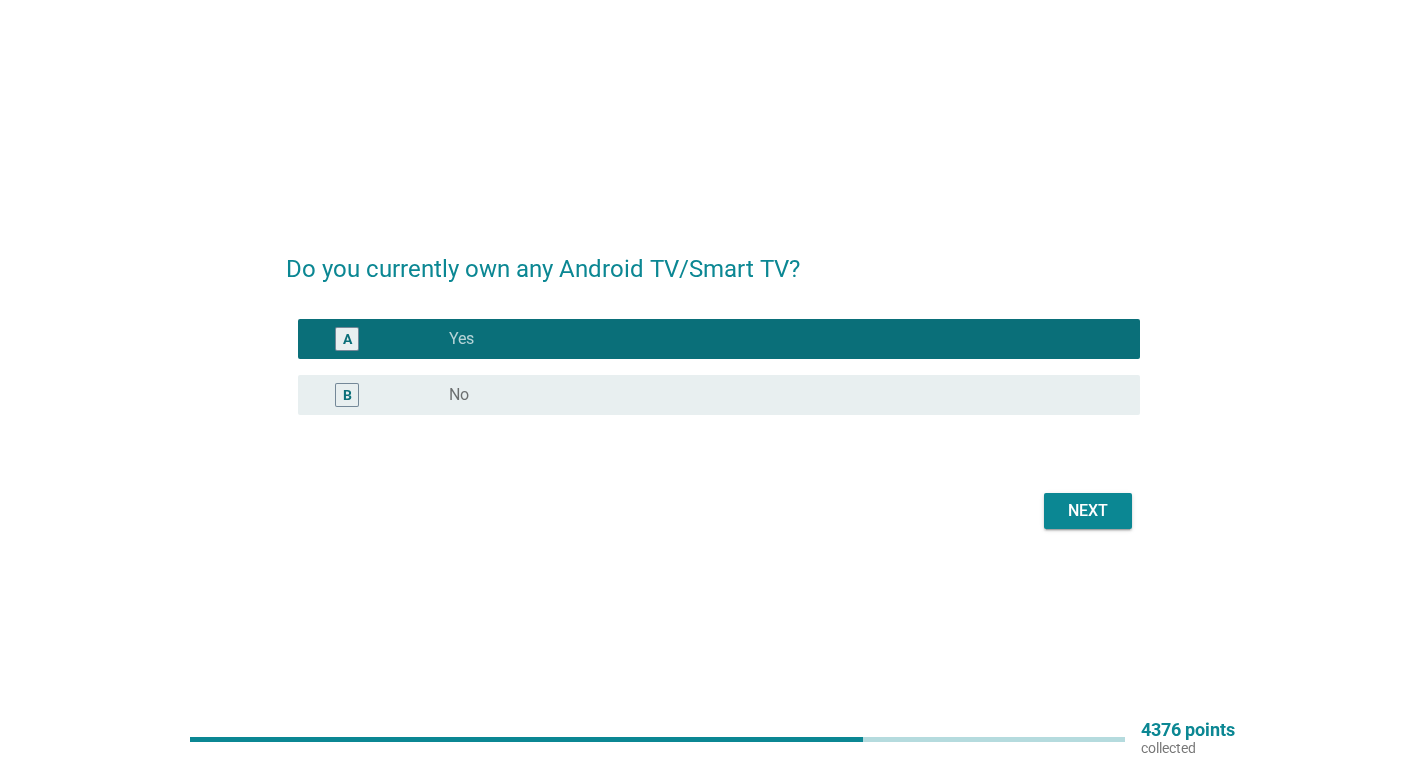 click on "Next" at bounding box center (1088, 511) 